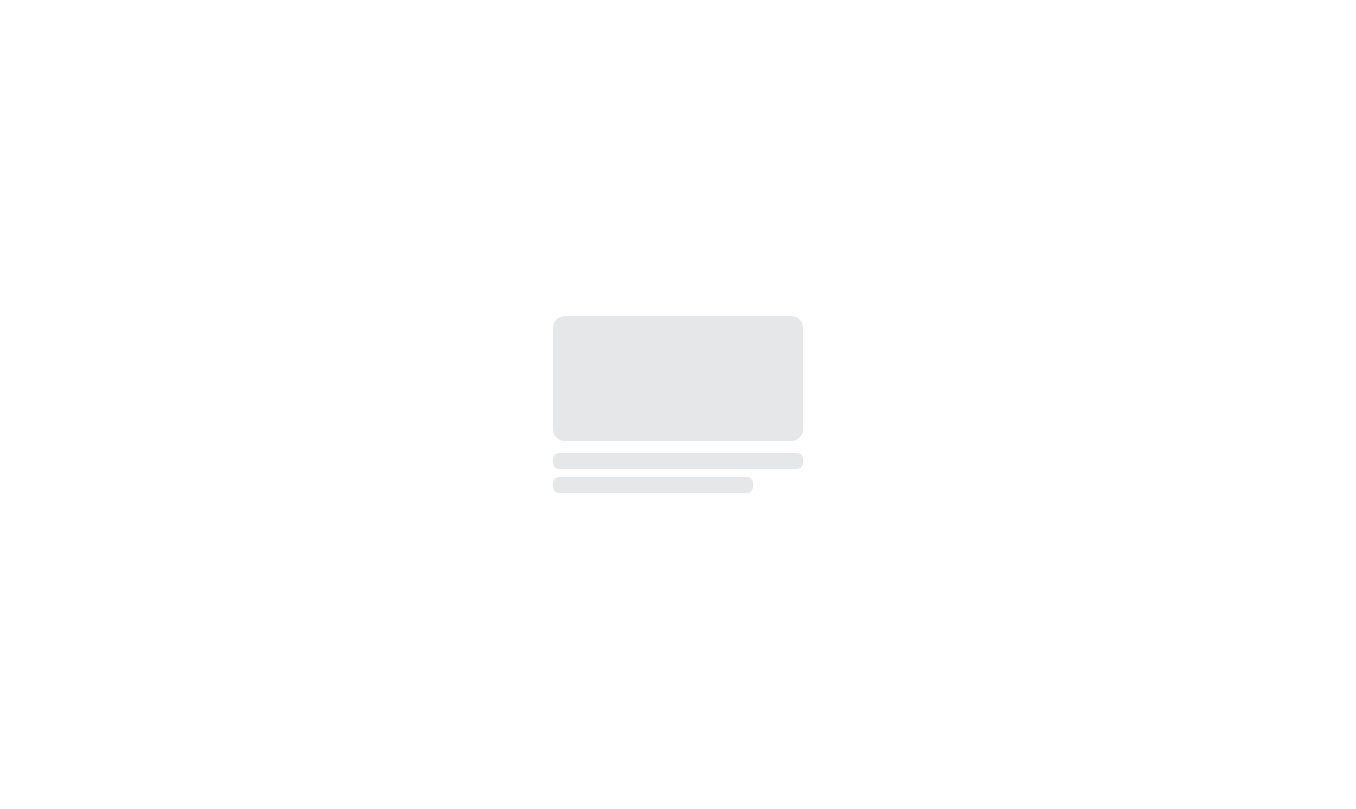 scroll, scrollTop: 0, scrollLeft: 0, axis: both 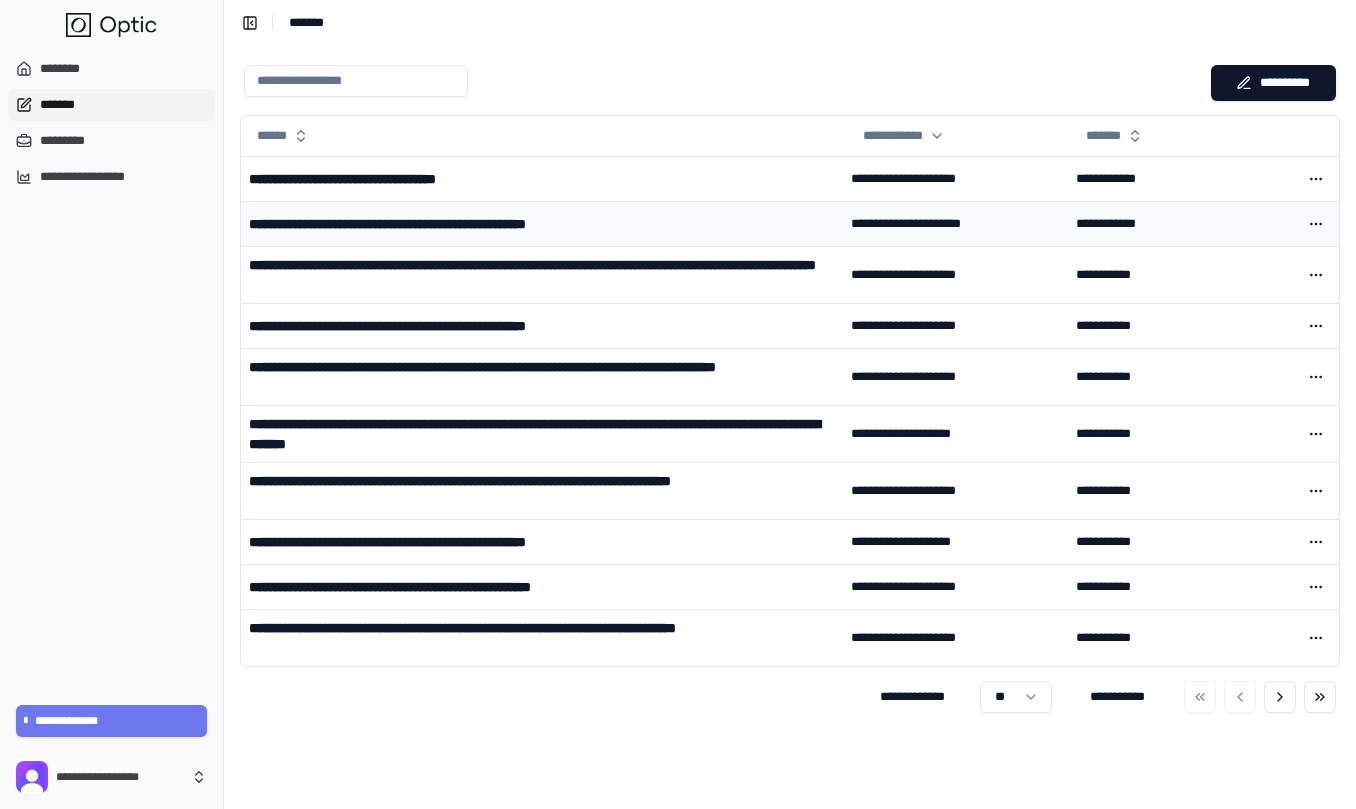 click on "**********" at bounding box center [450, 224] 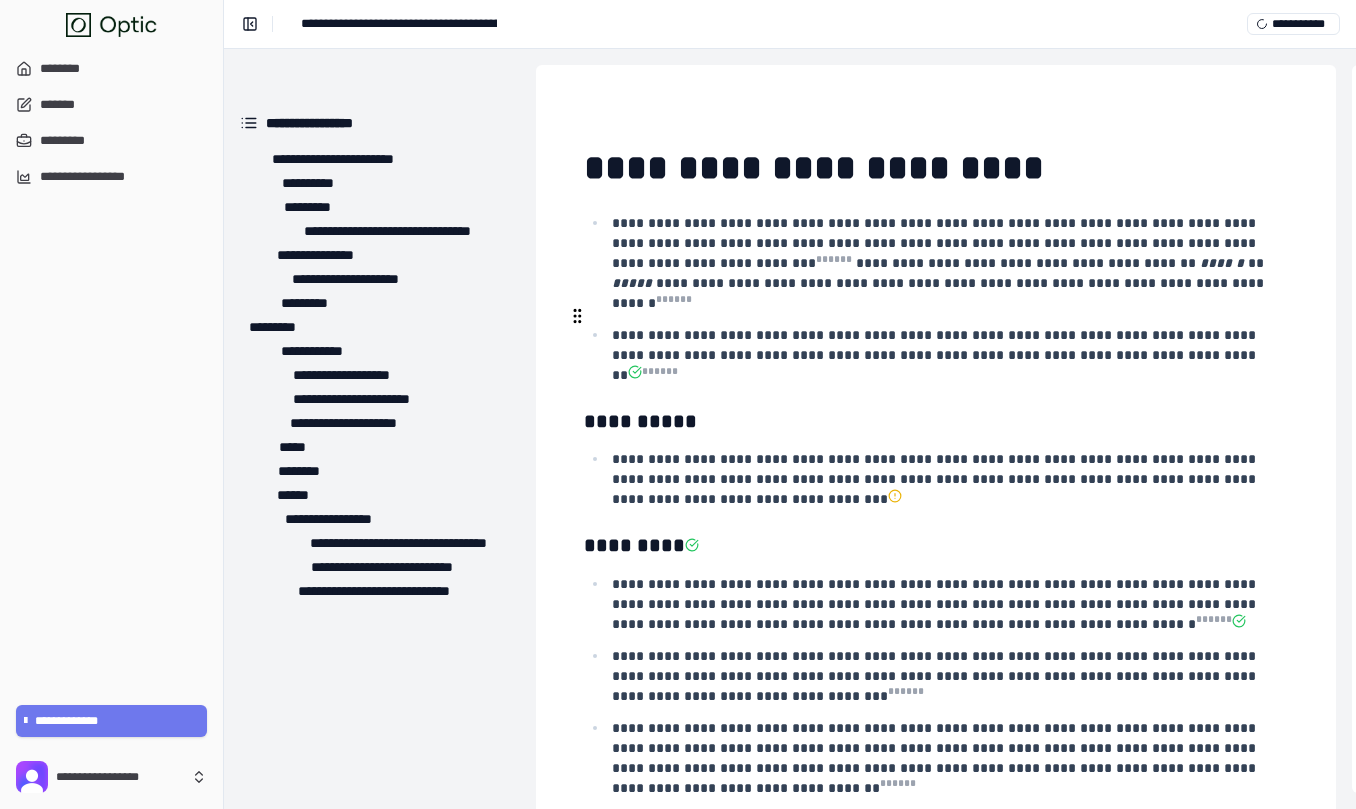 click on "**********" at bounding box center (936, 355) 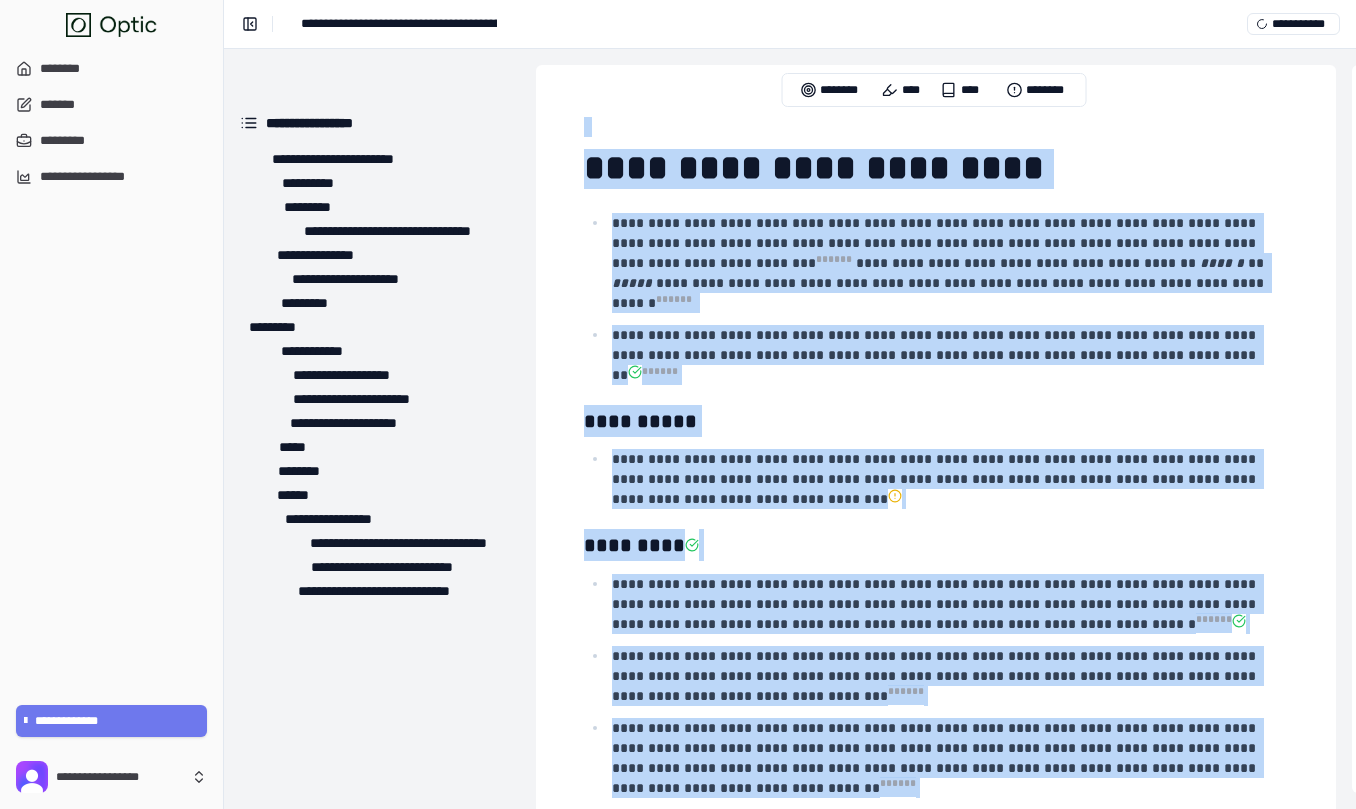 copy on "**********" 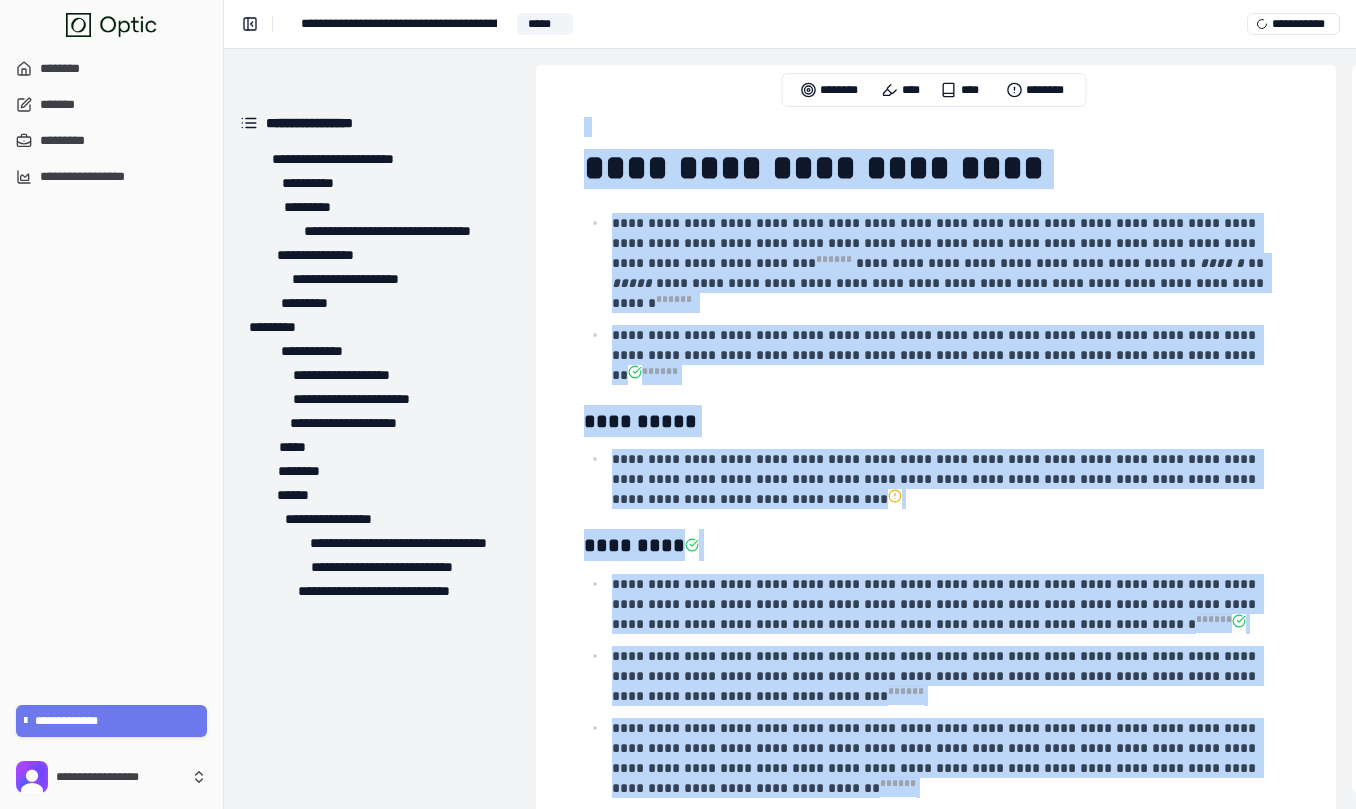 copy on "**********" 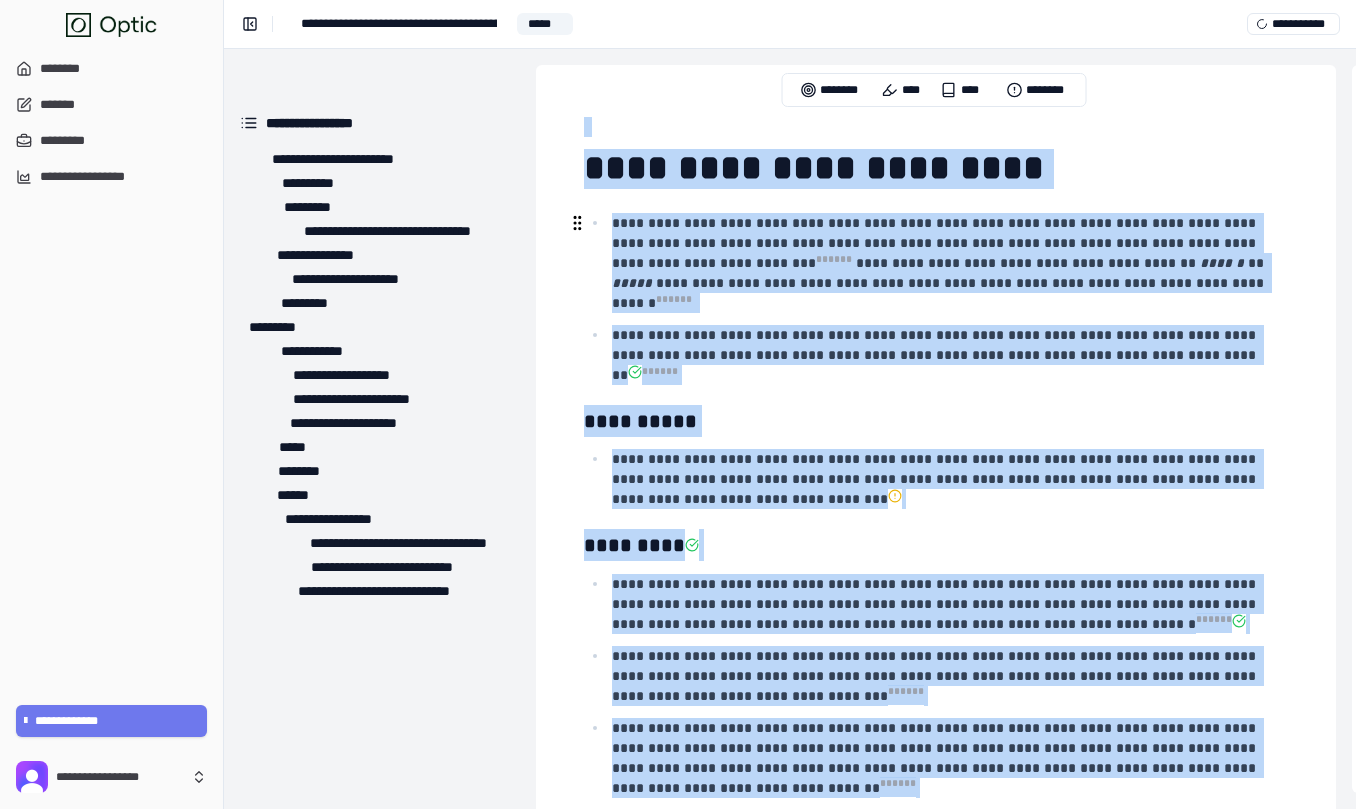click on "**********" at bounding box center [936, 243] 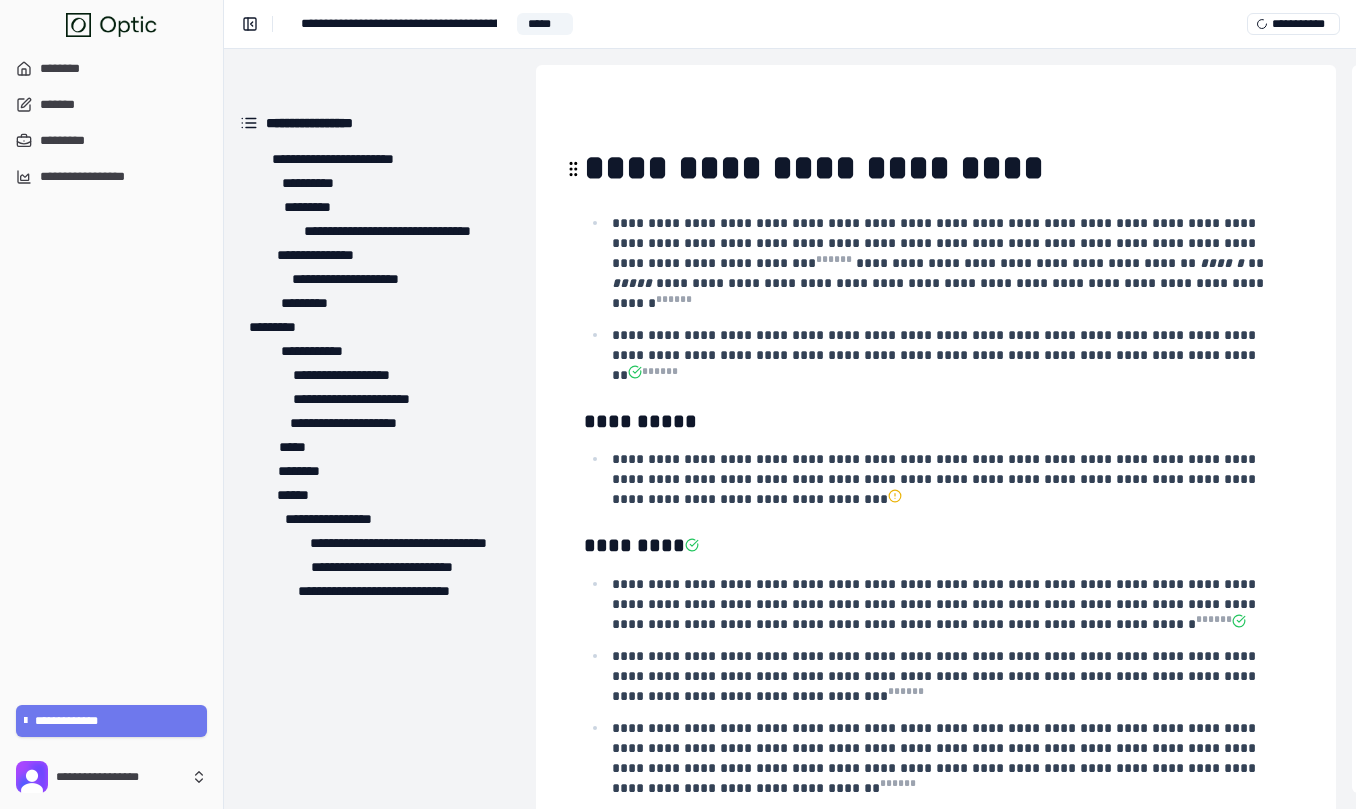 click on "**********" at bounding box center (936, 169) 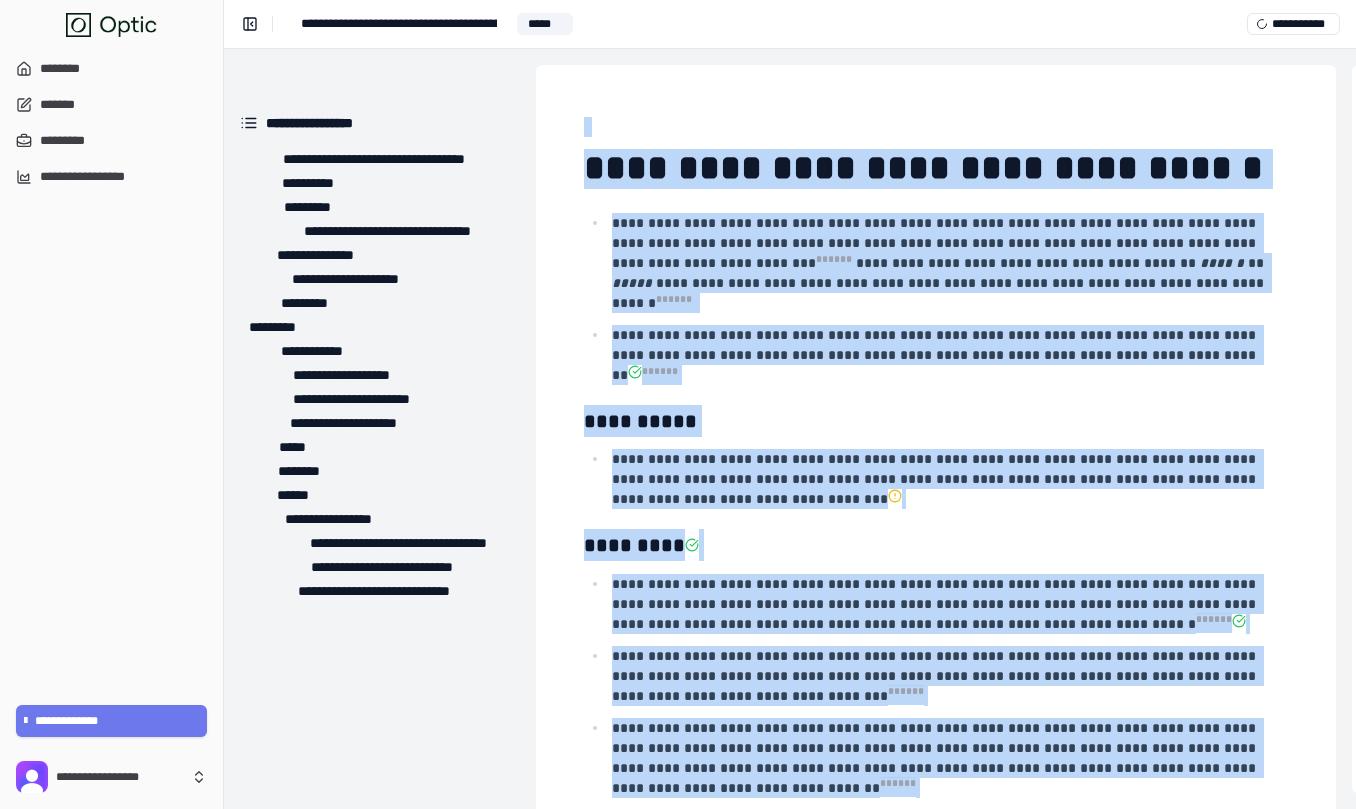 copy on "**********" 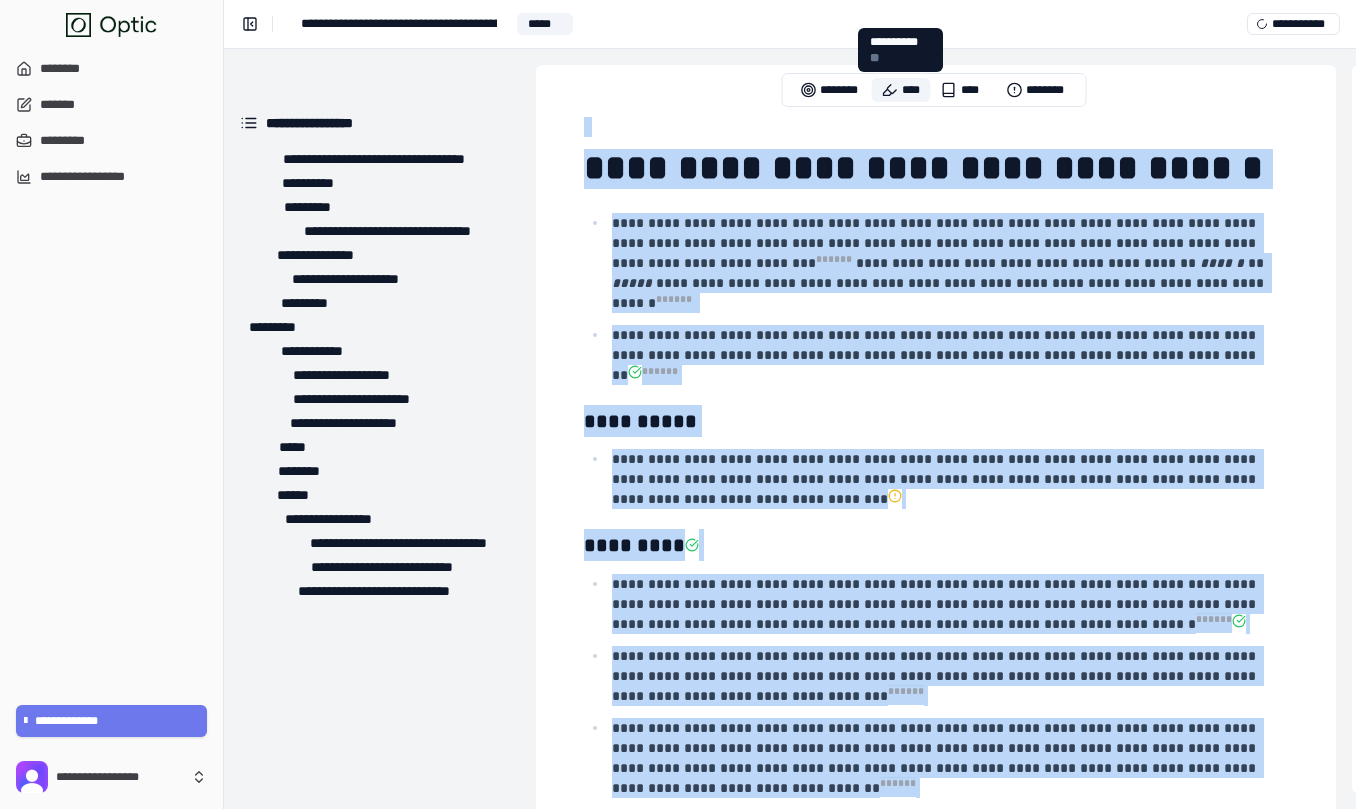 click on "****" at bounding box center [901, 90] 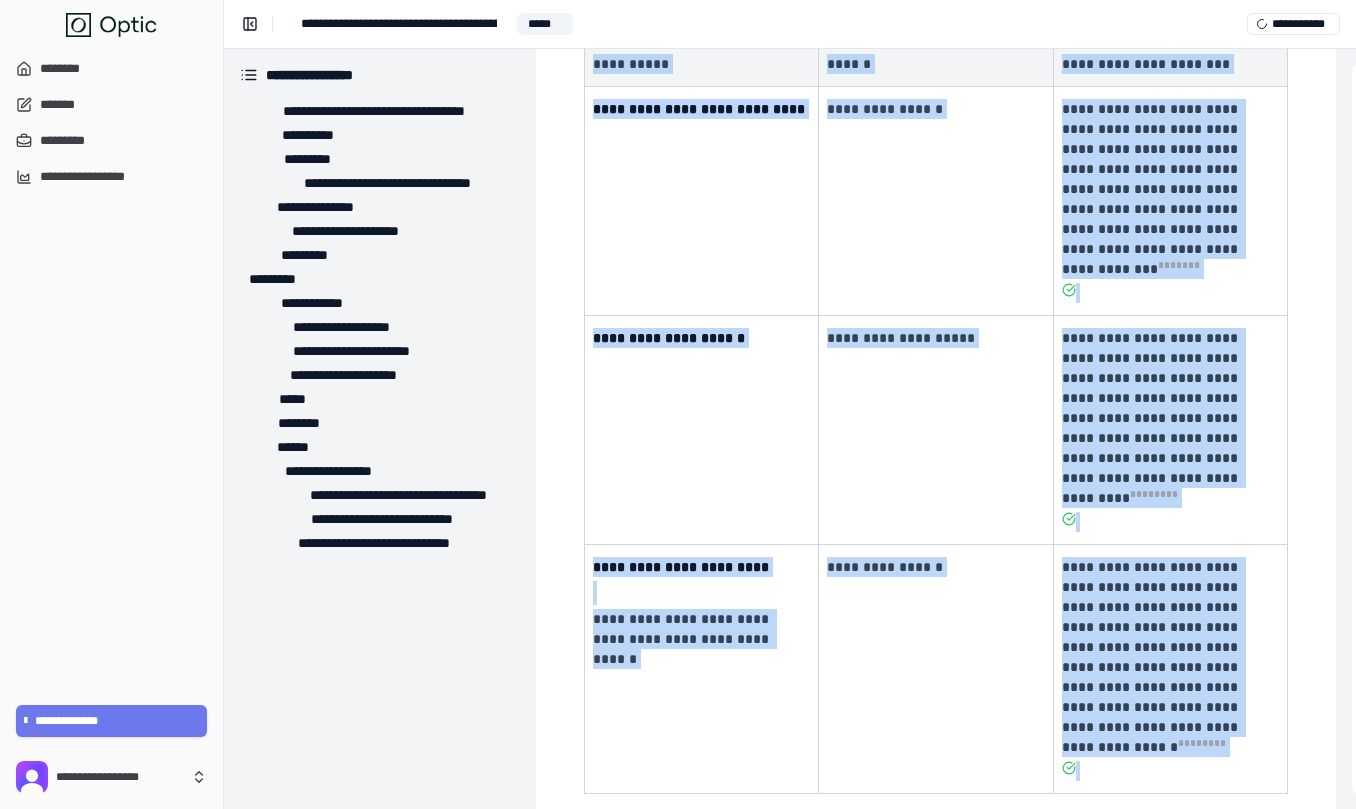 scroll, scrollTop: 7267, scrollLeft: 0, axis: vertical 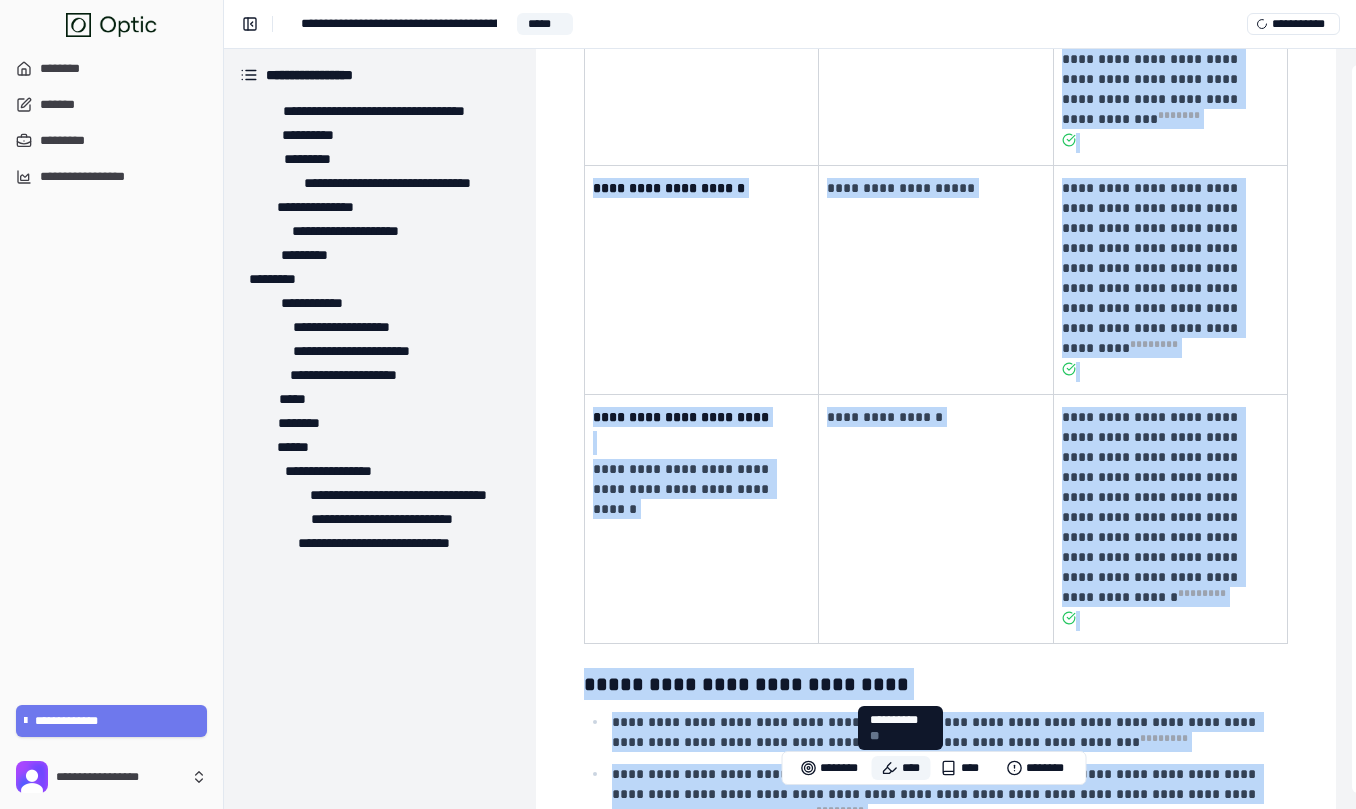 click on "****" at bounding box center (901, 768) 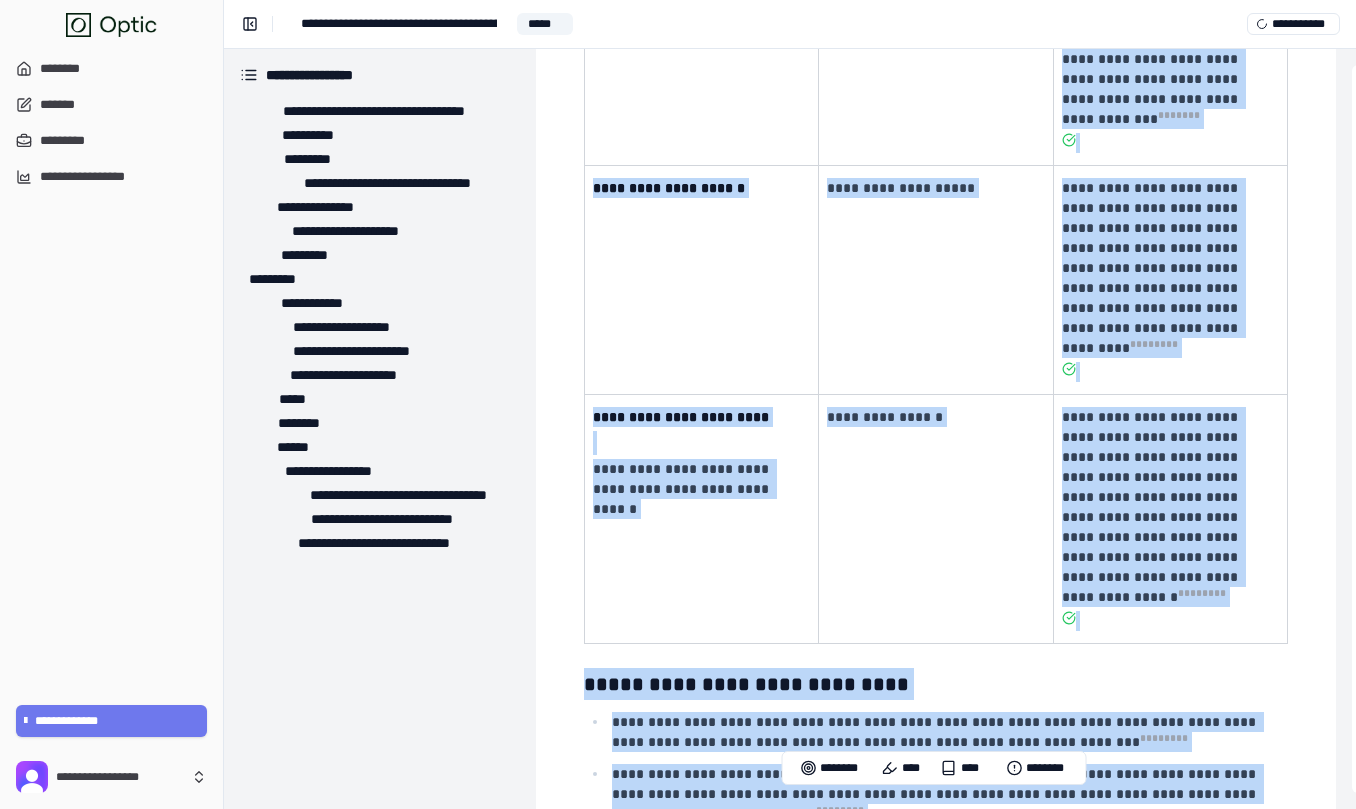 click on "**********" at bounding box center [948, 908] 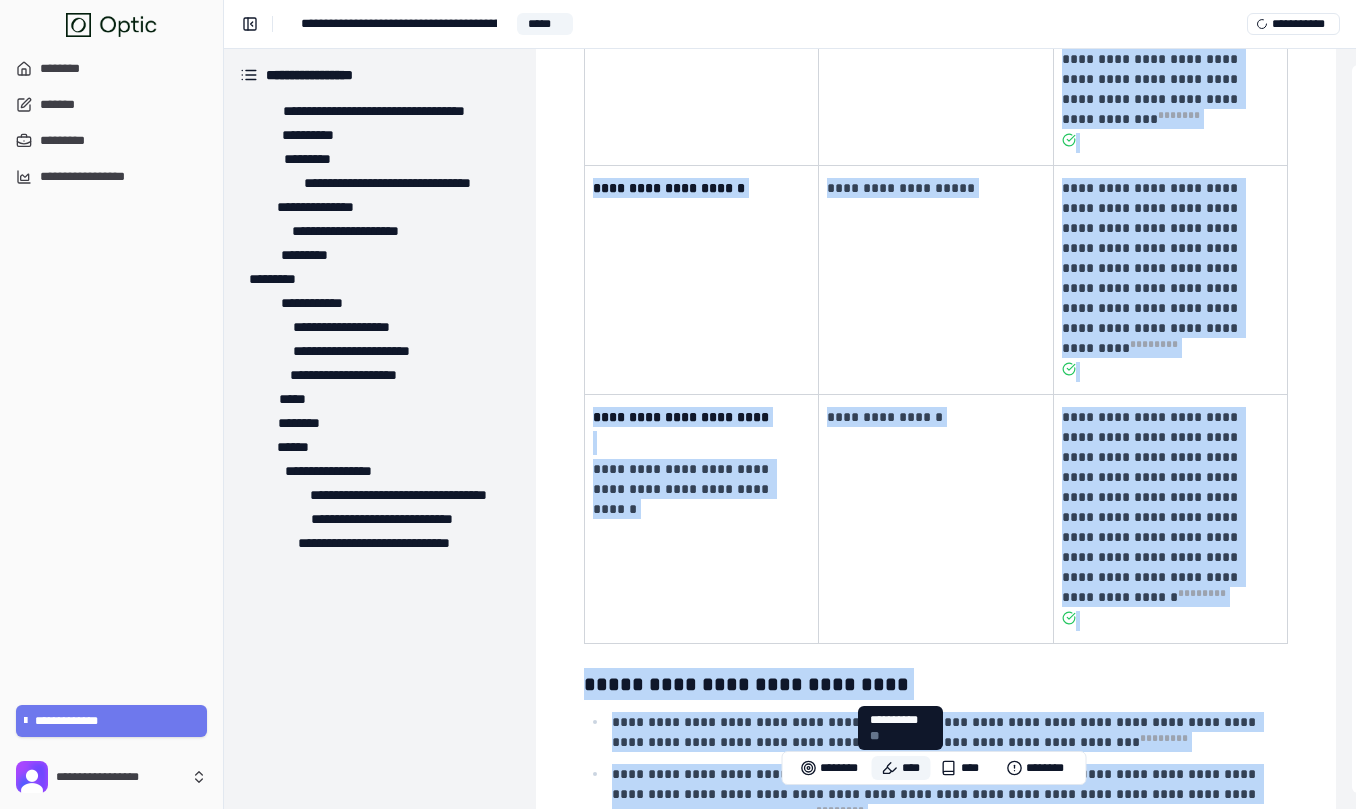 click on "****" at bounding box center (901, 768) 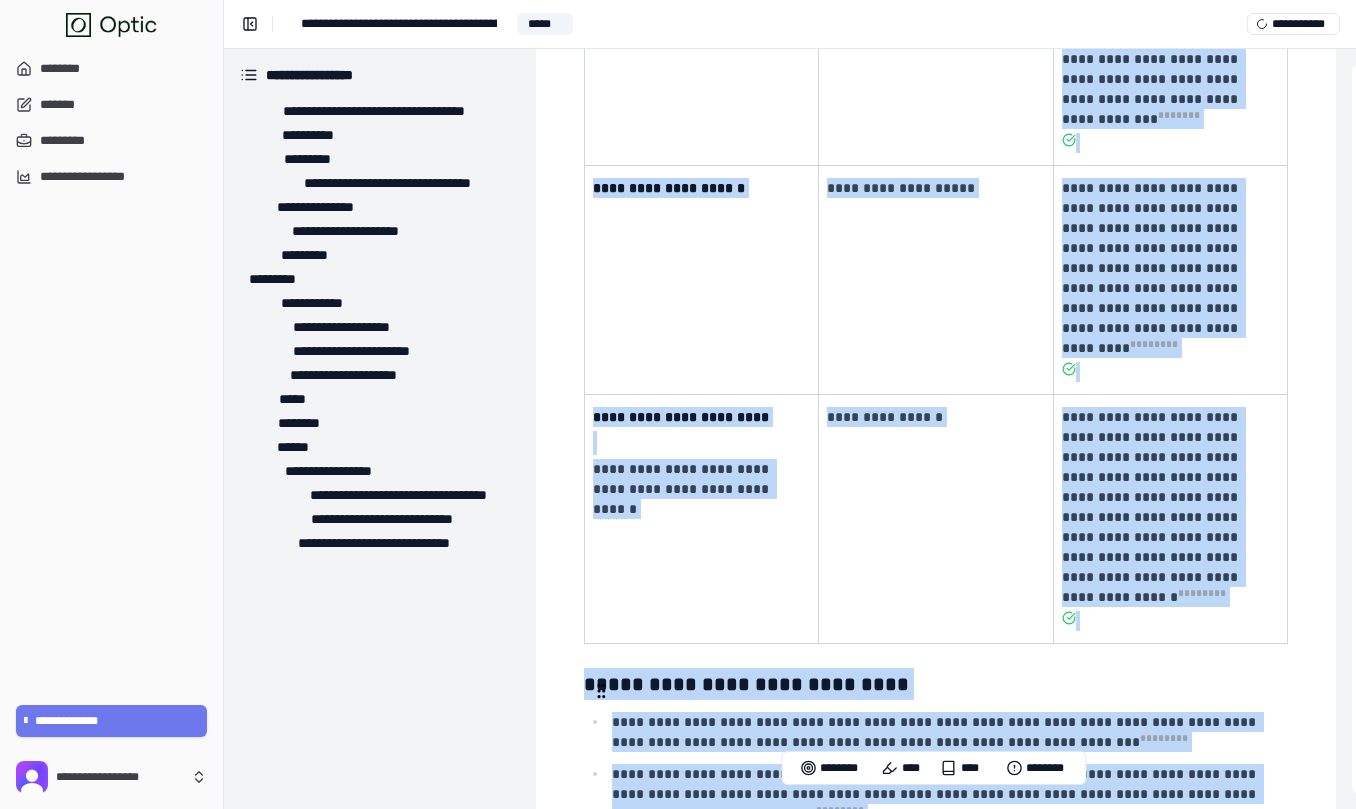 click at bounding box center [948, 1014] 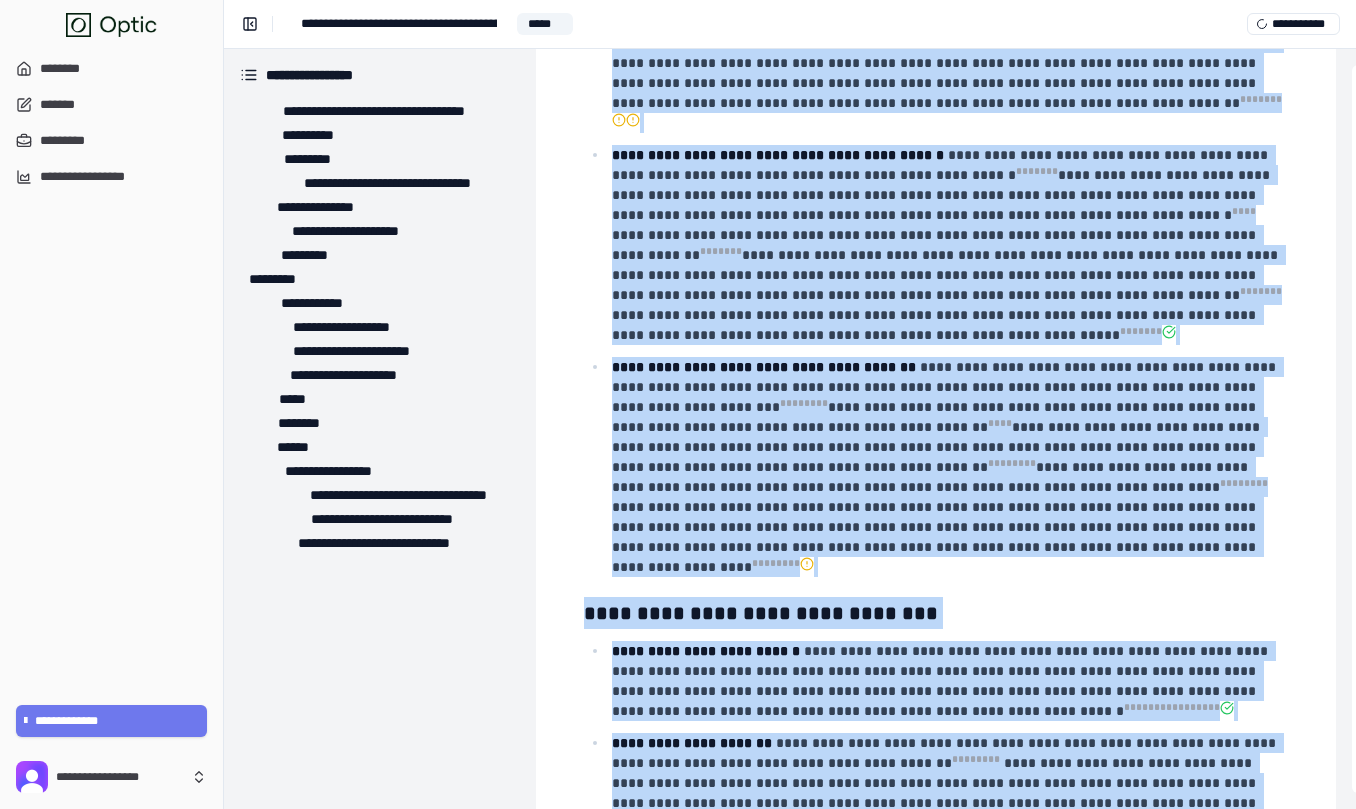scroll, scrollTop: 0, scrollLeft: 0, axis: both 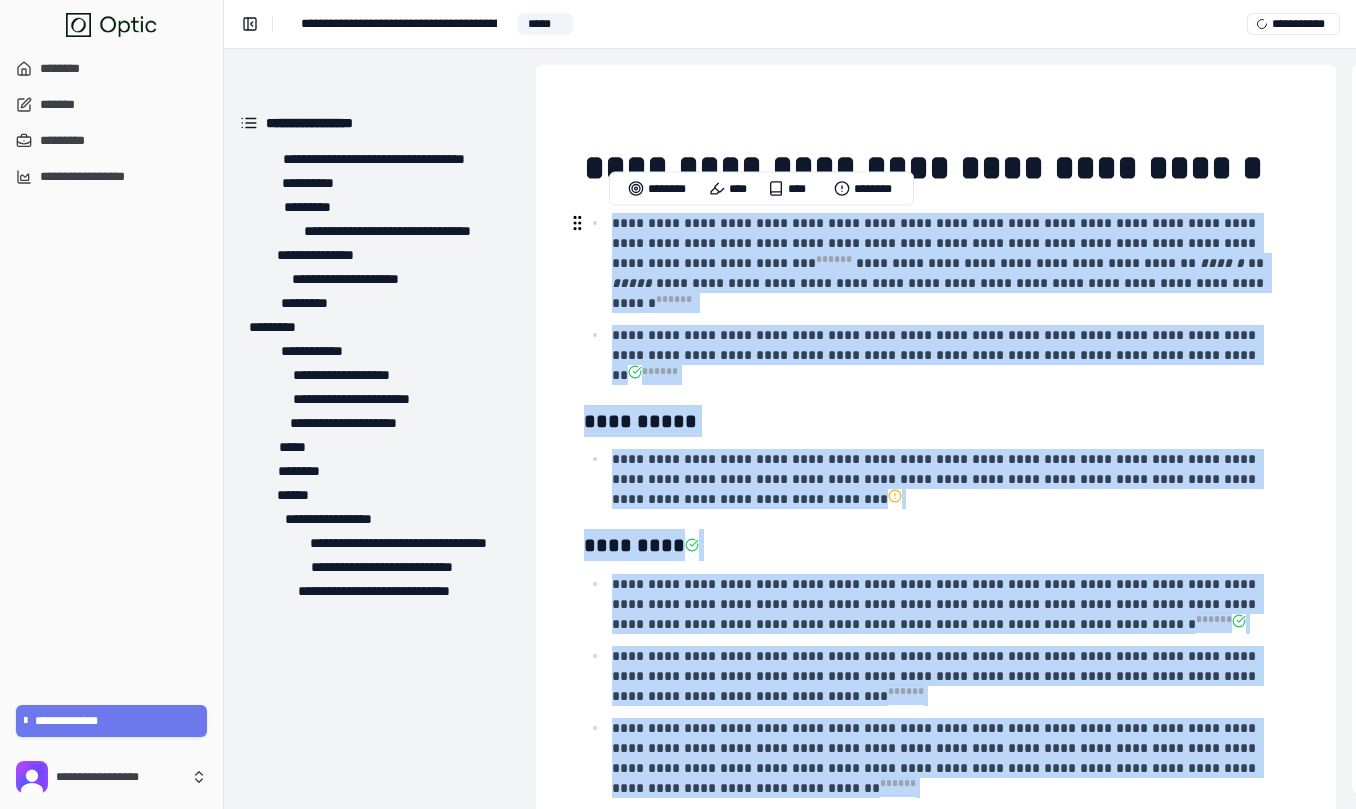 drag, startPoint x: 922, startPoint y: 666, endPoint x: 613, endPoint y: 222, distance: 540.94086 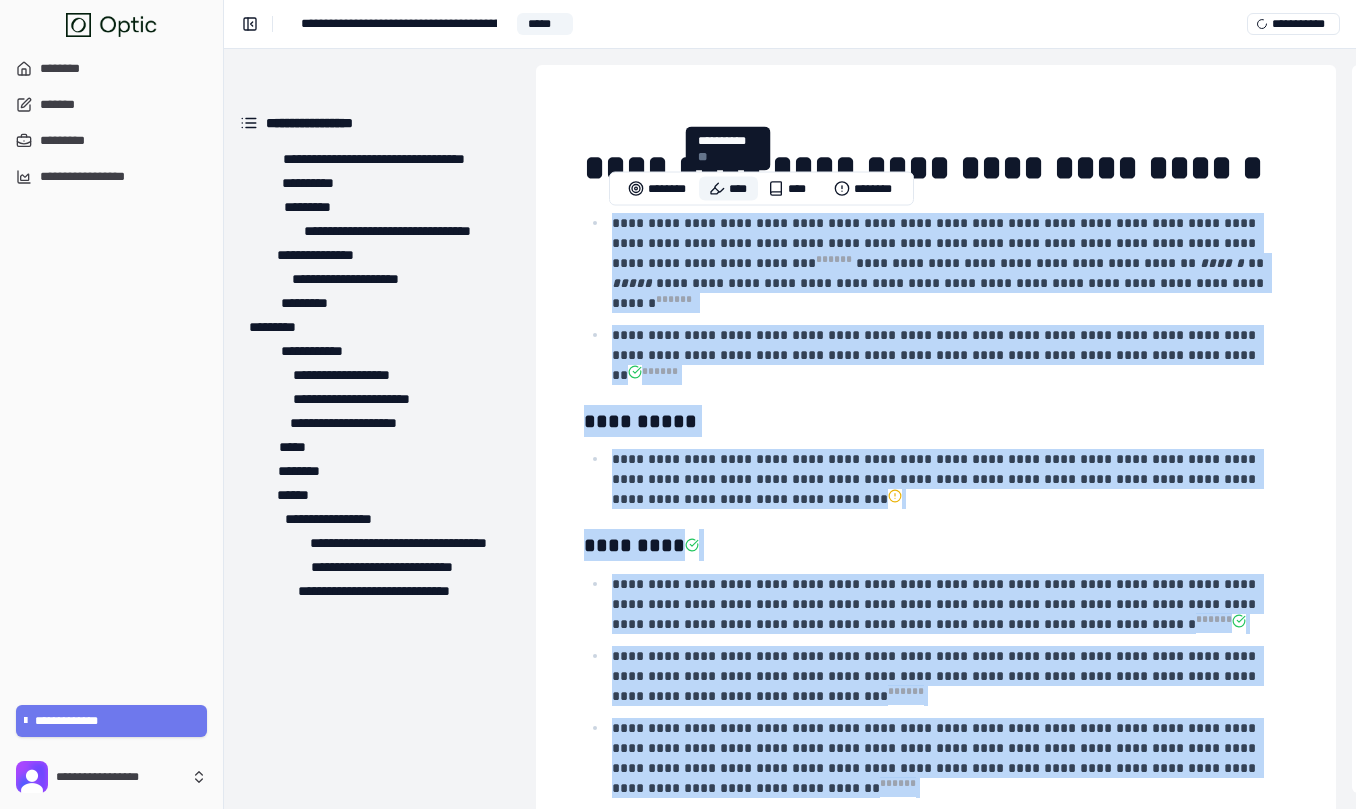 click on "****" at bounding box center (728, 189) 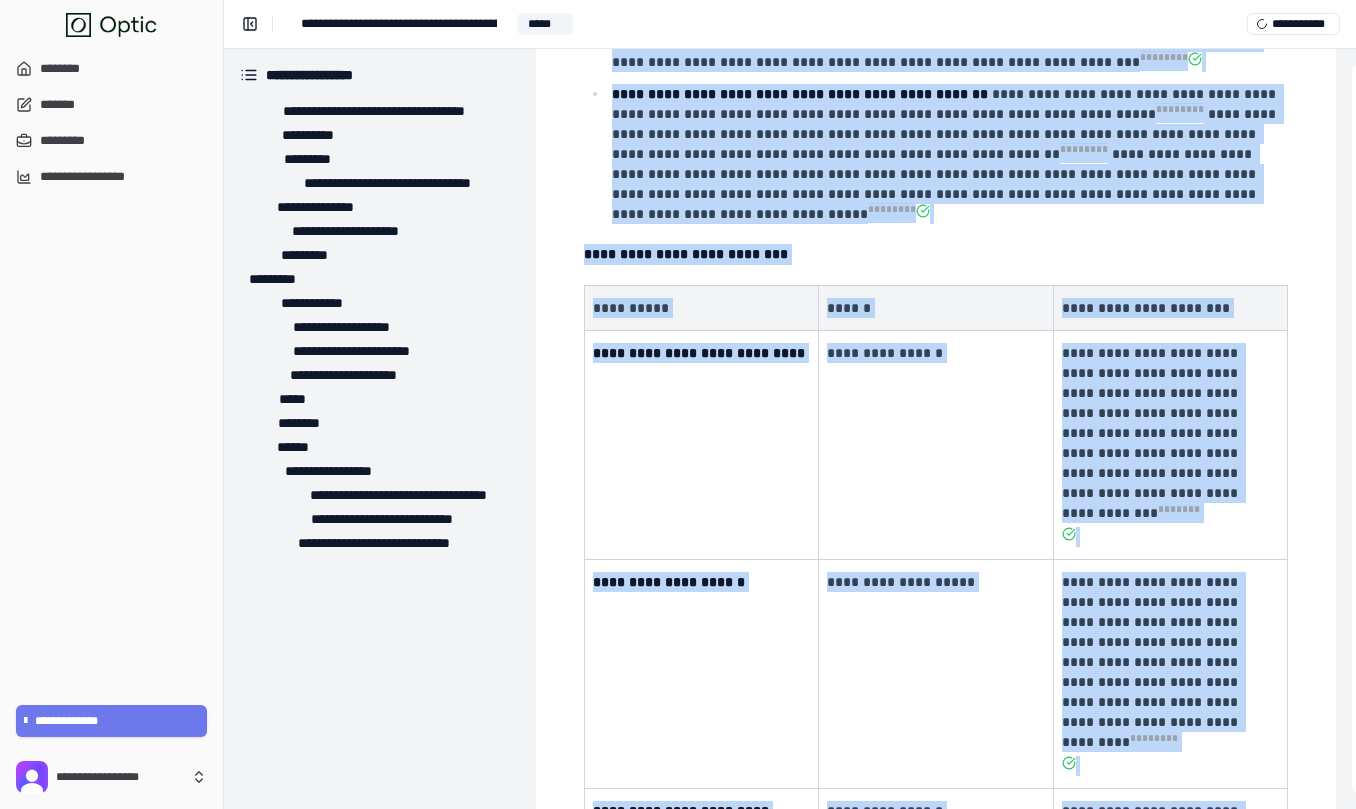 scroll, scrollTop: 7267, scrollLeft: 0, axis: vertical 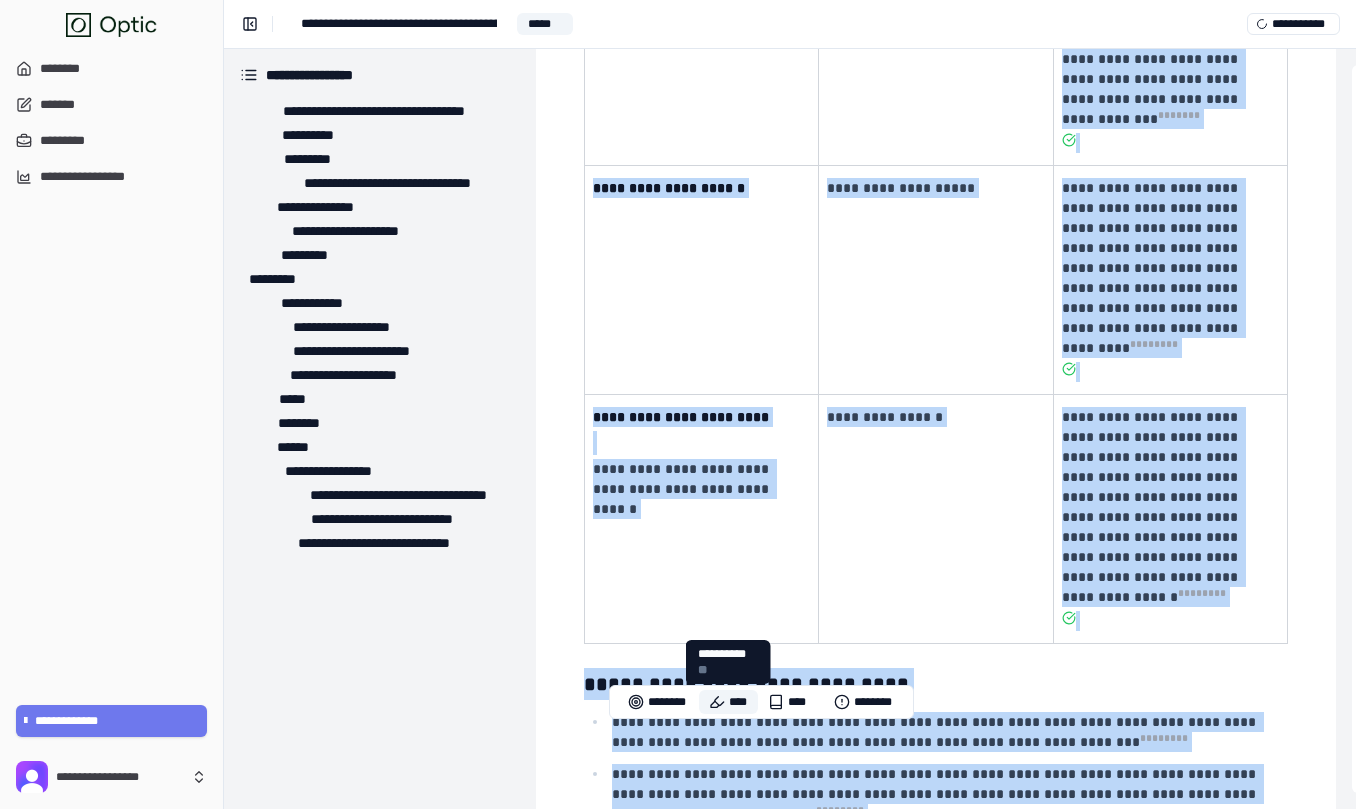 click on "****" at bounding box center (728, 702) 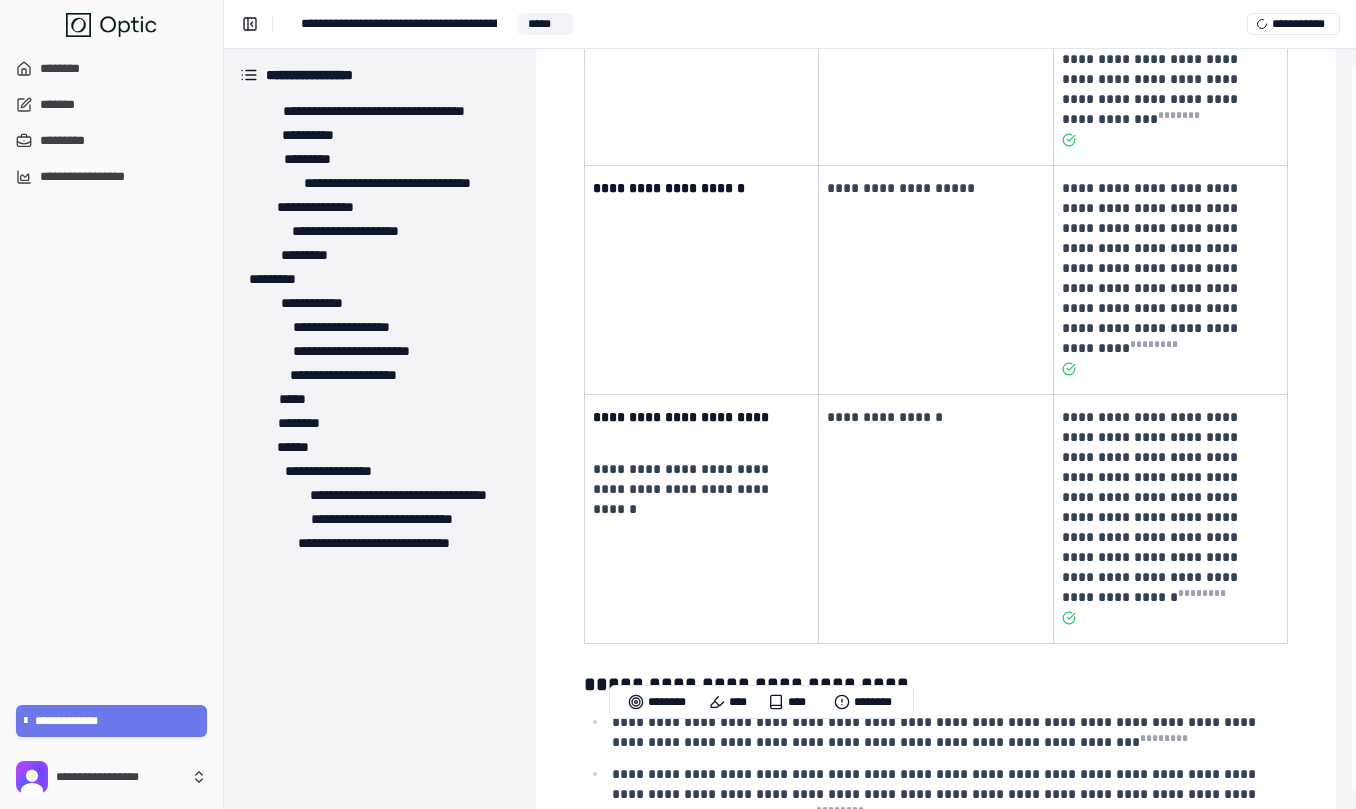 click on "**********" at bounding box center [936, -3043] 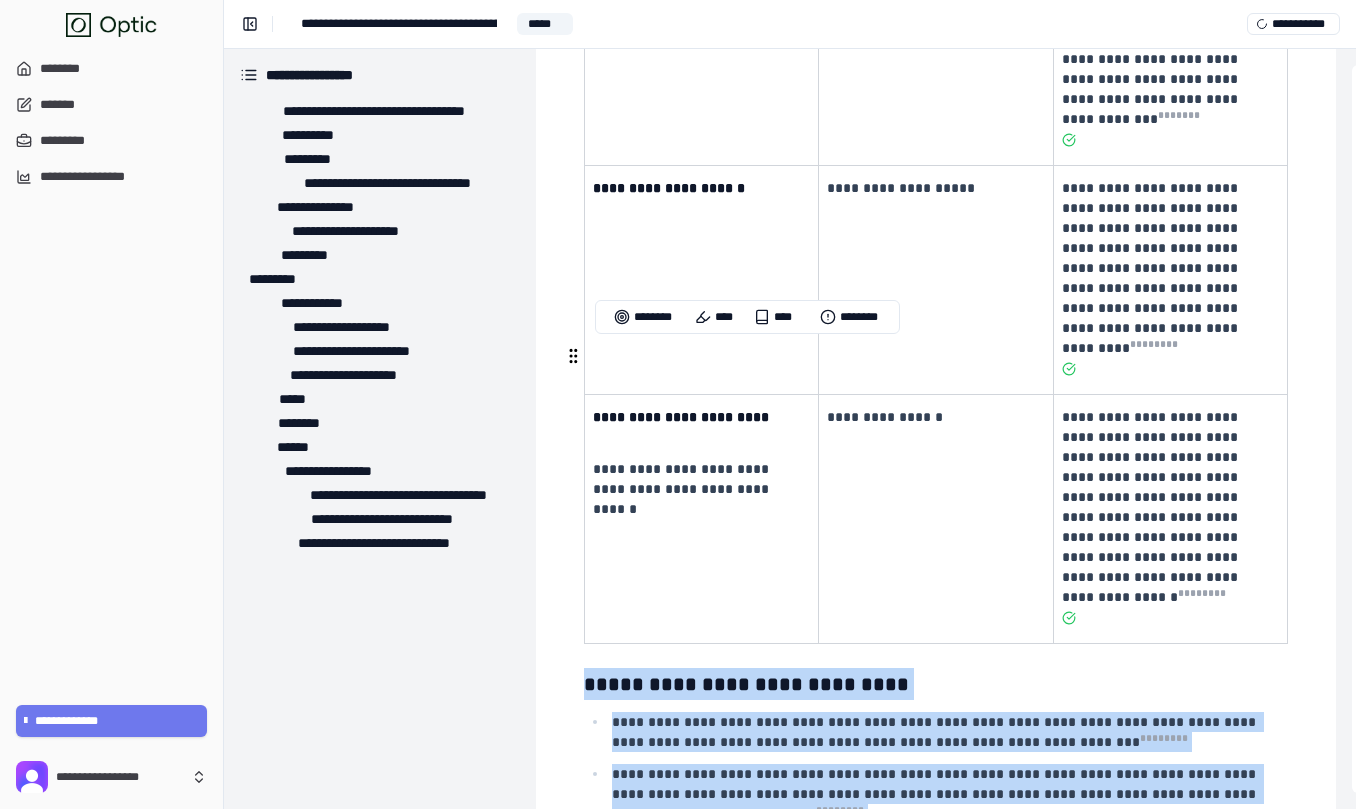drag, startPoint x: 873, startPoint y: 666, endPoint x: 572, endPoint y: 362, distance: 427.80487 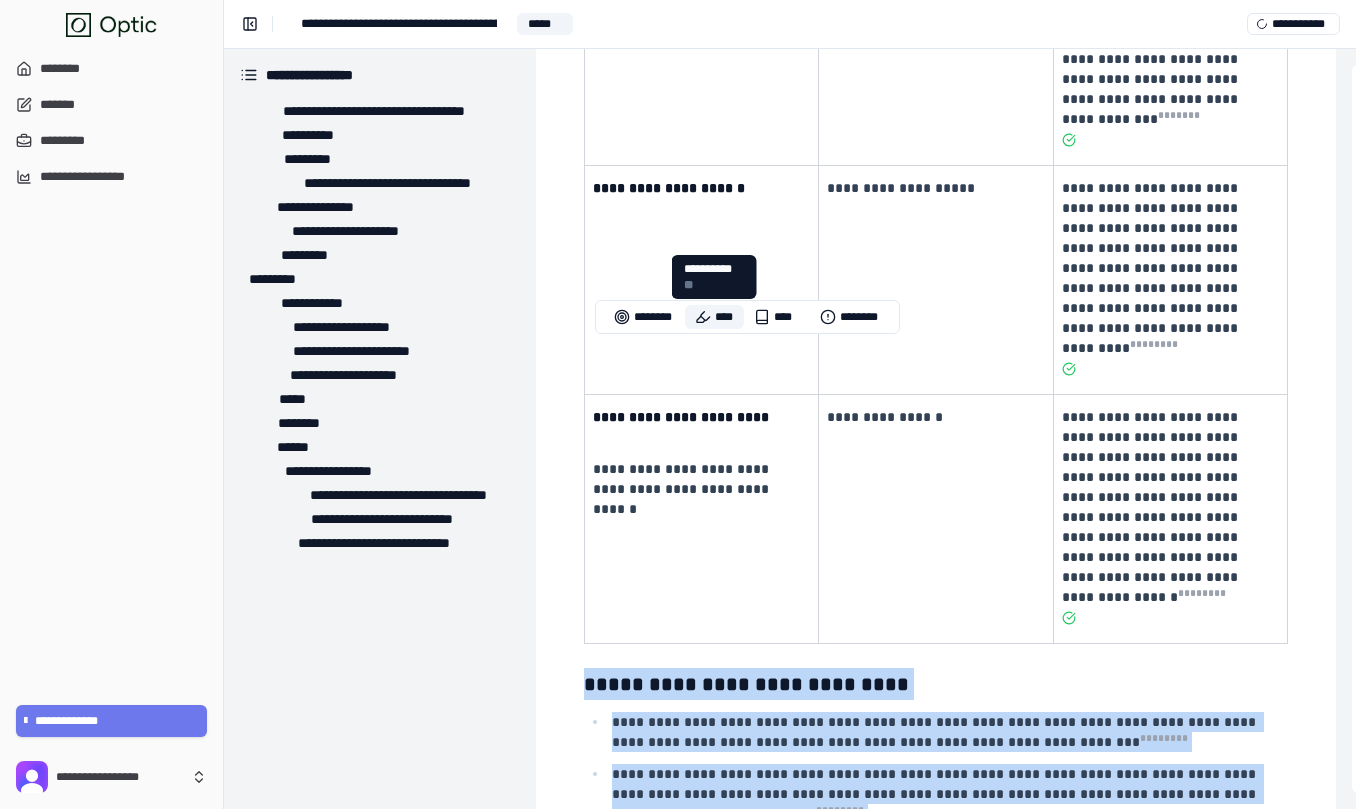 click on "****" at bounding box center [714, 317] 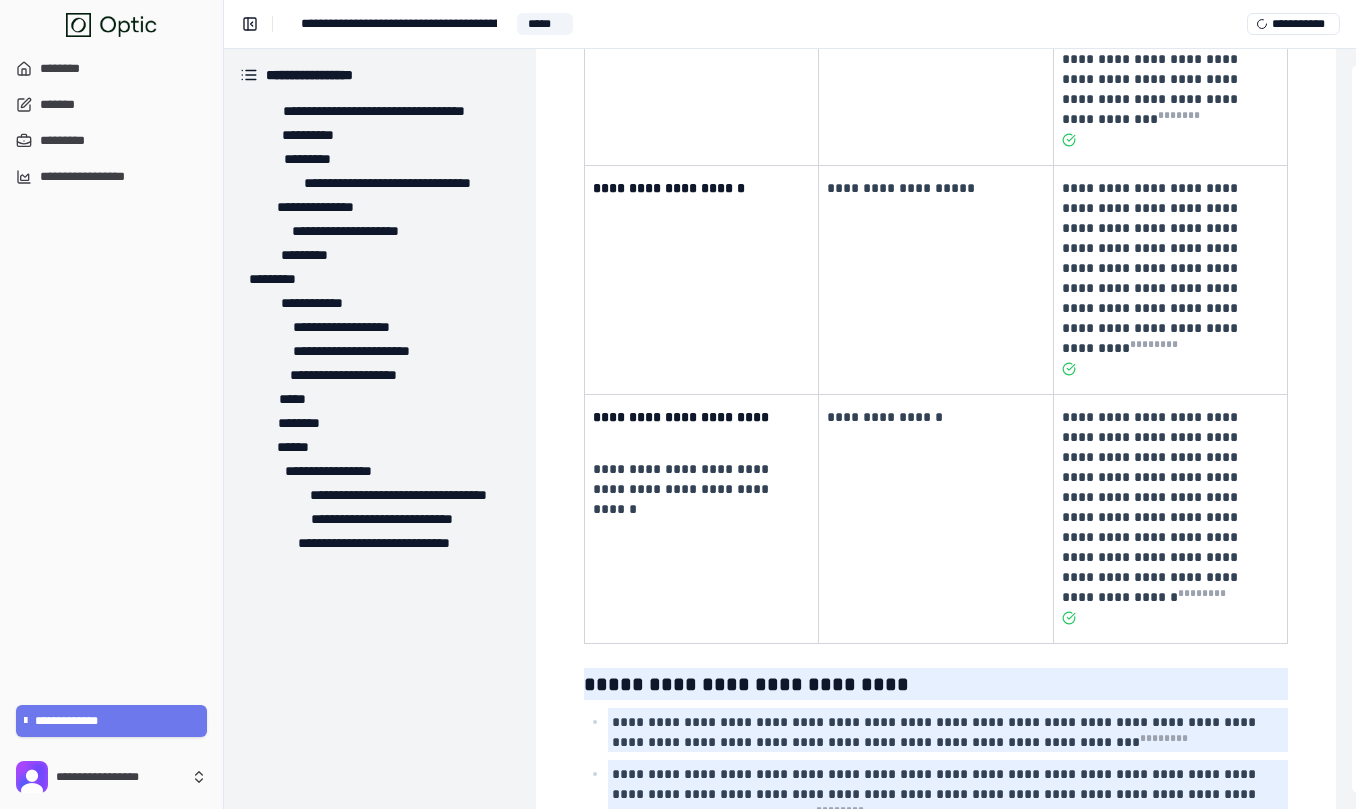 click at bounding box center [1270, 1021] 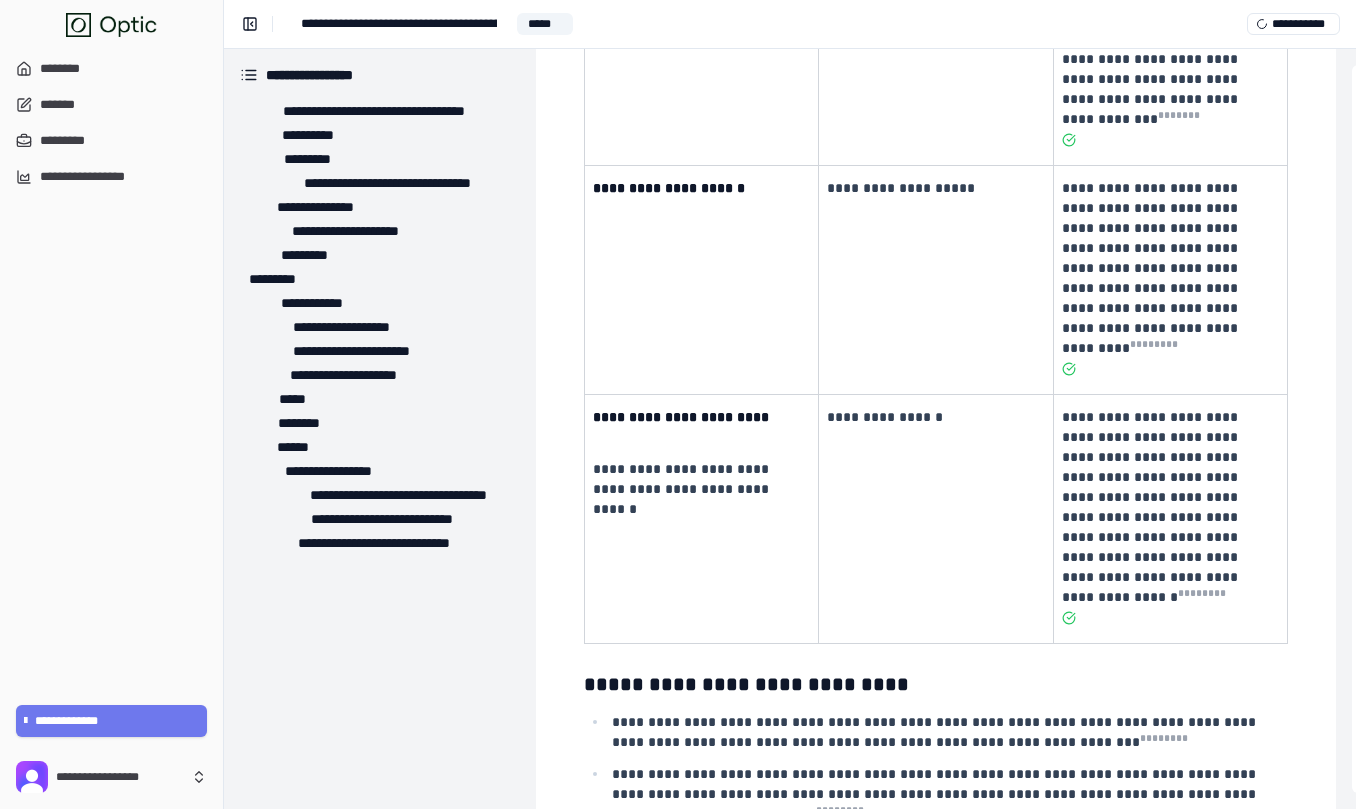 click on "**********" at bounding box center (936, -3024) 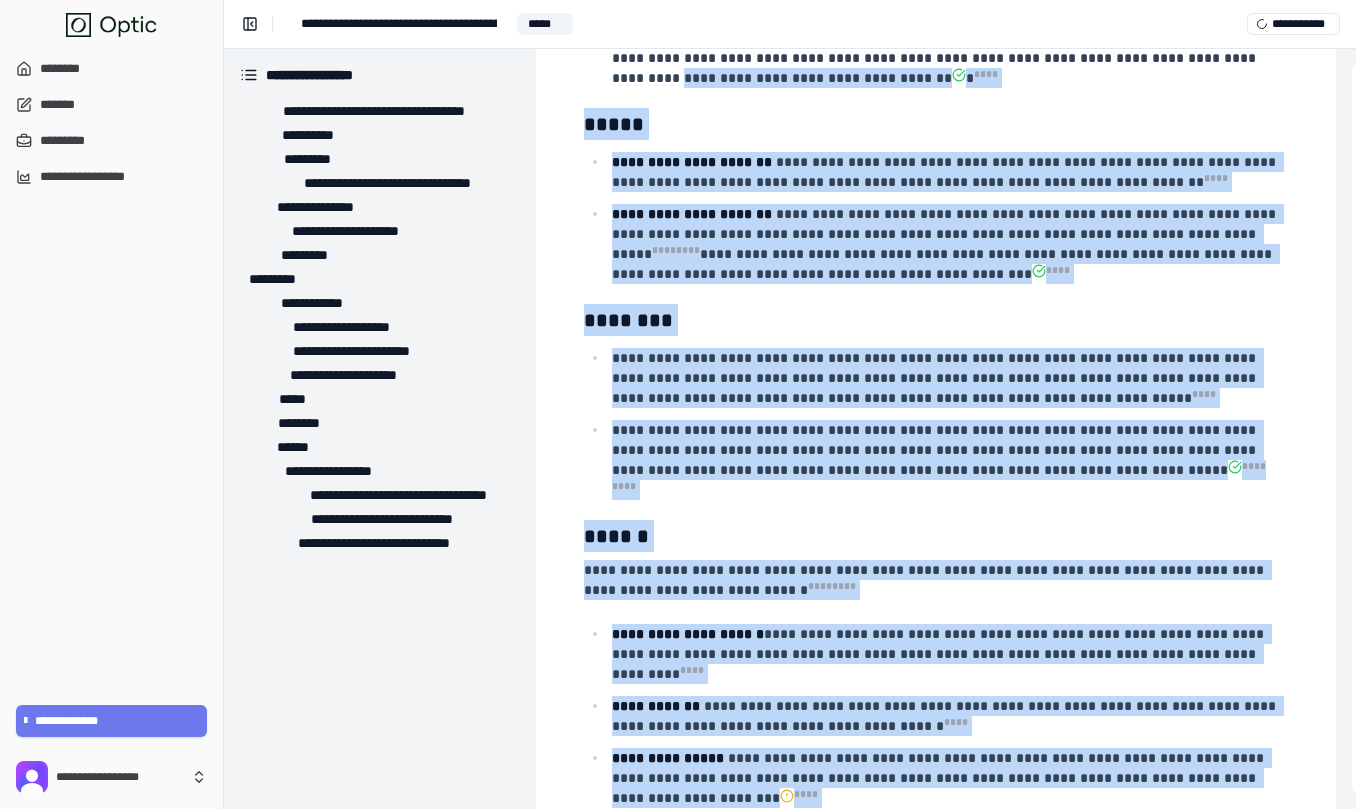 scroll, scrollTop: 5332, scrollLeft: 0, axis: vertical 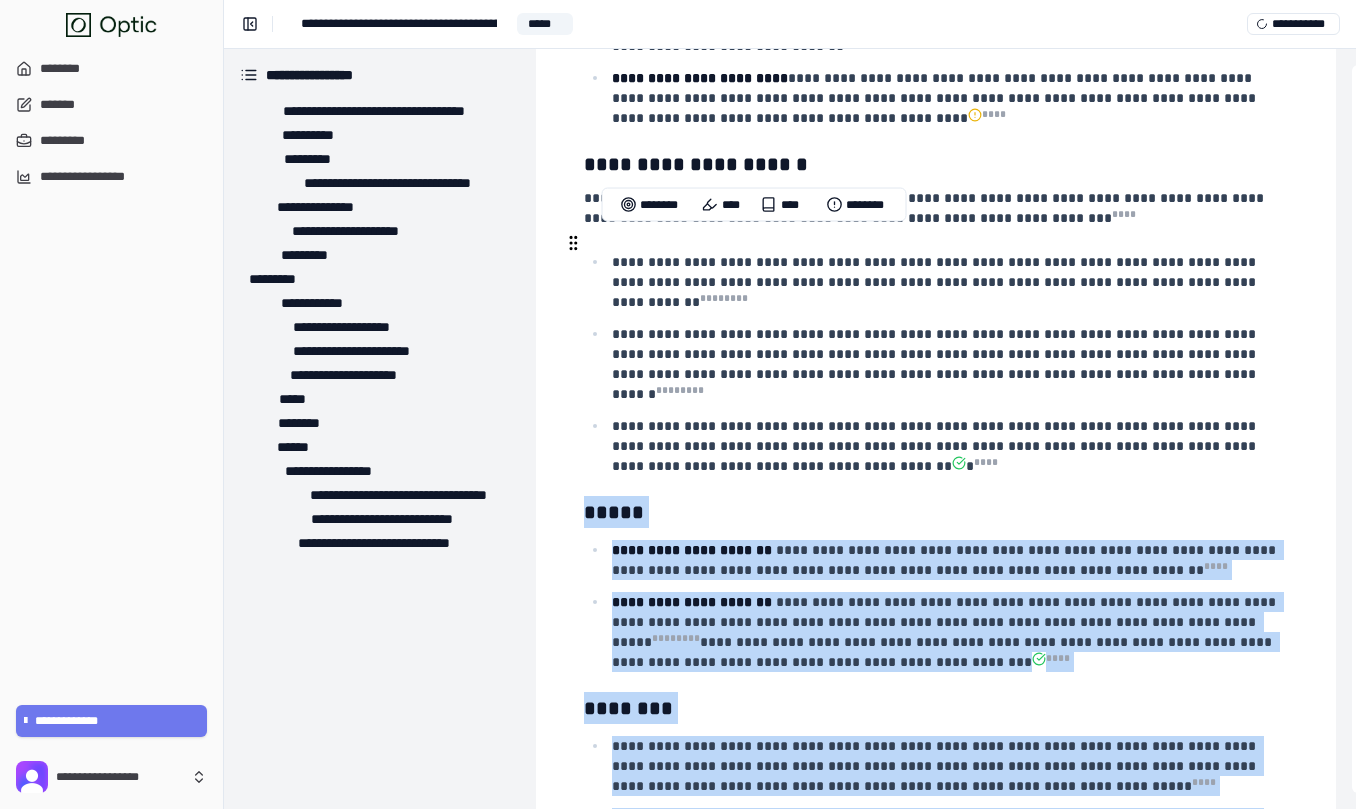 drag, startPoint x: 971, startPoint y: 667, endPoint x: 589, endPoint y: 239, distance: 573.6794 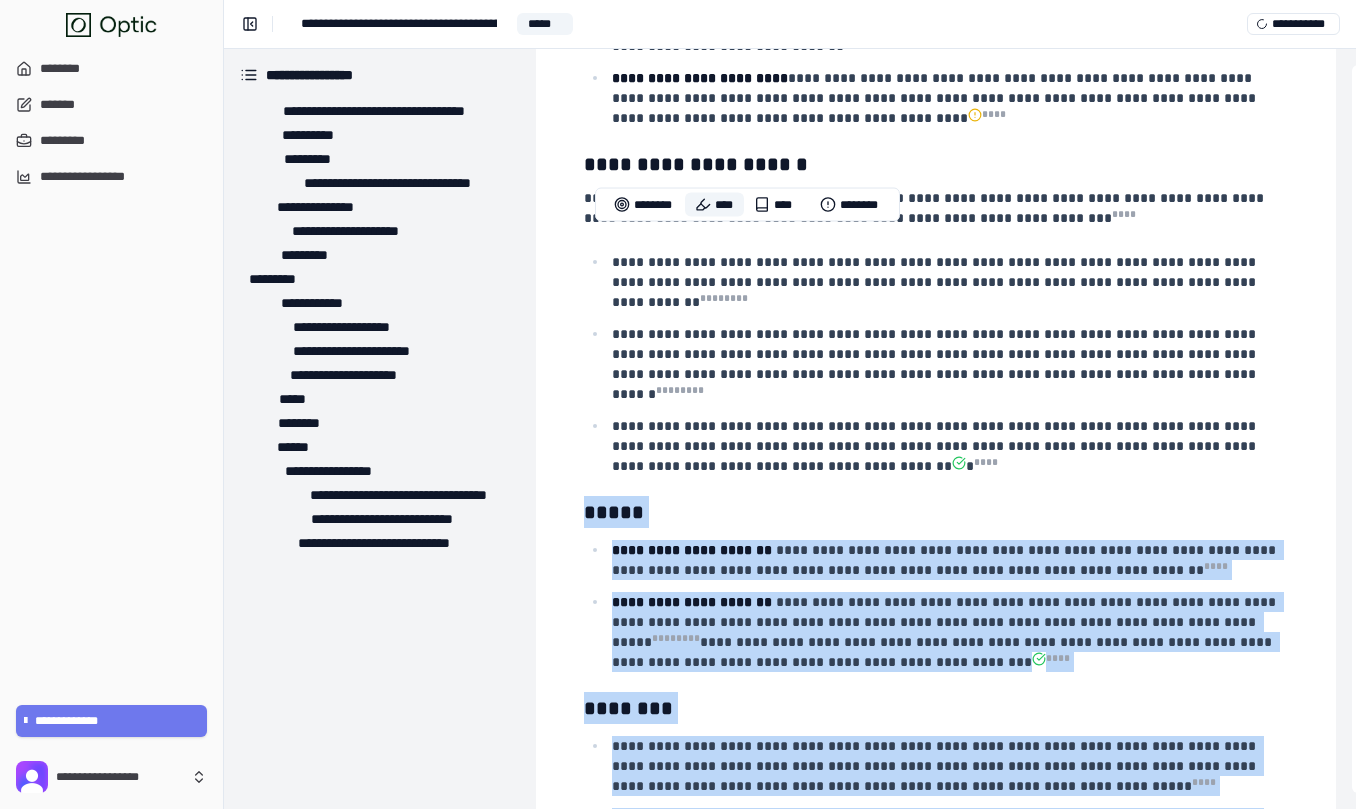 click on "****" at bounding box center (714, 205) 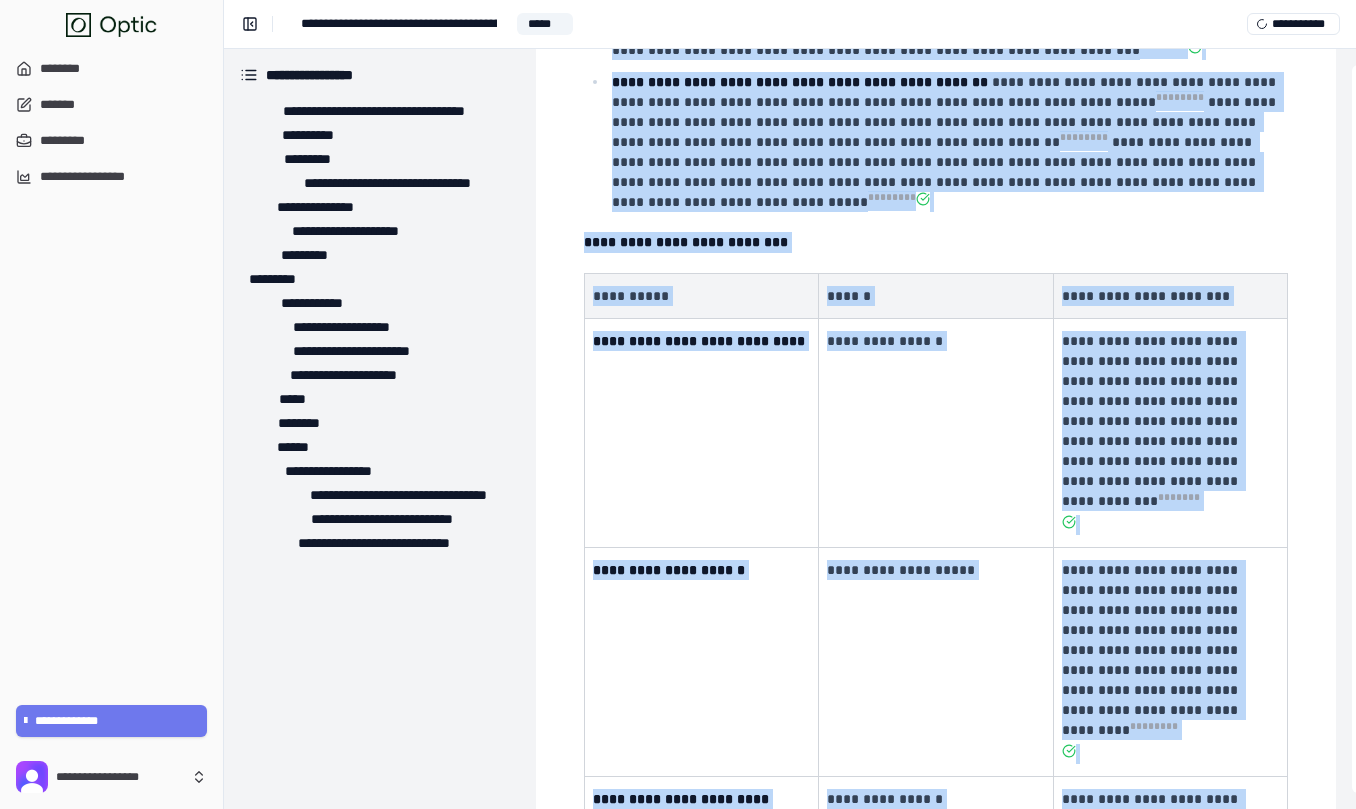 scroll, scrollTop: 7267, scrollLeft: 0, axis: vertical 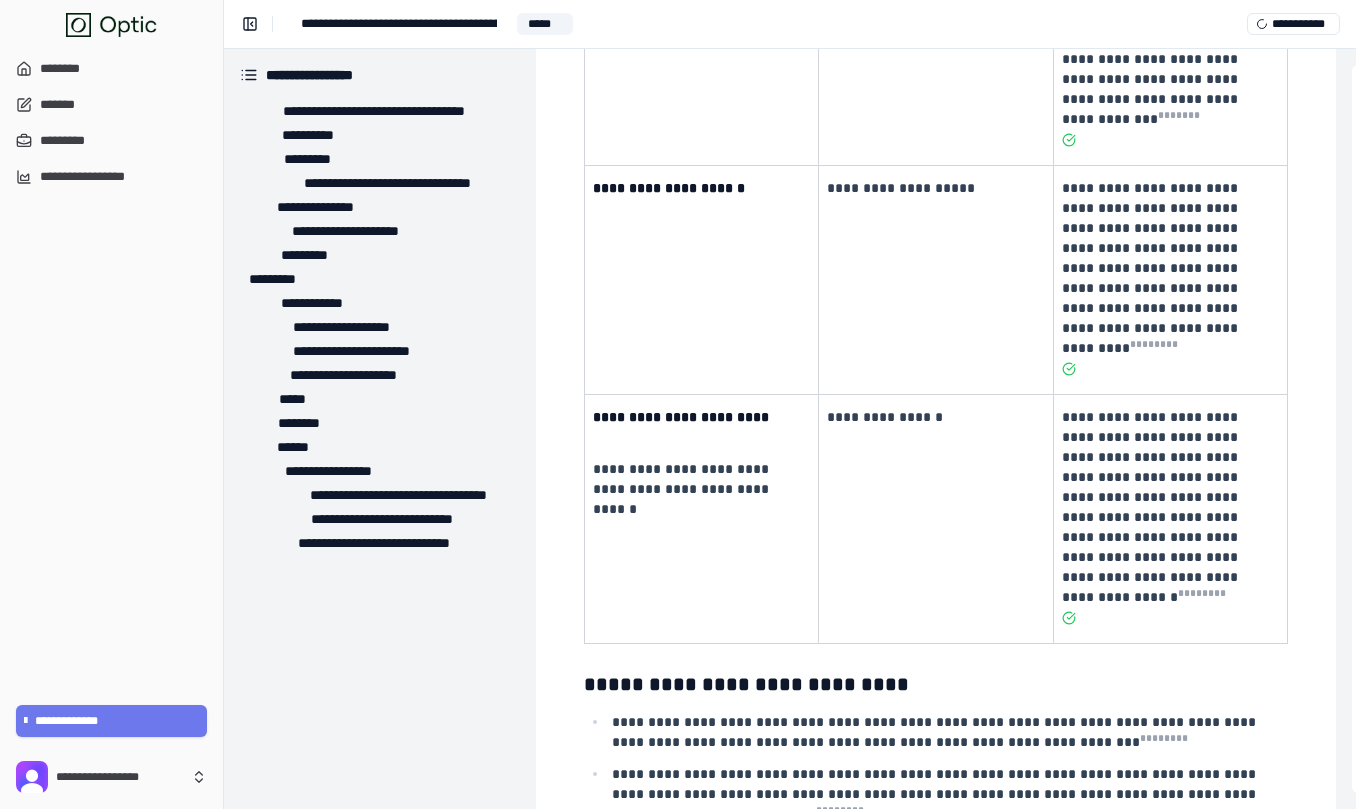 click on "**********" at bounding box center (936, -3043) 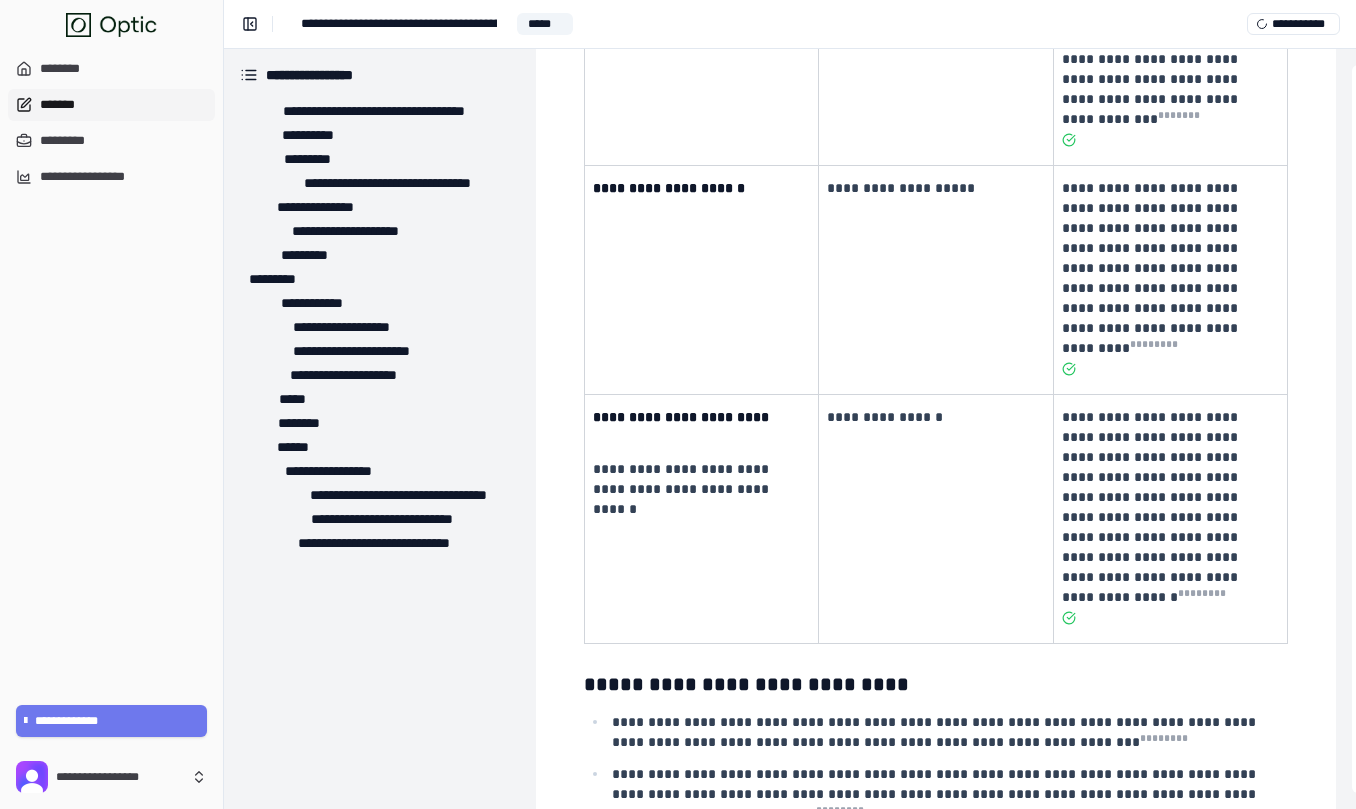 click on "*******" at bounding box center (111, 105) 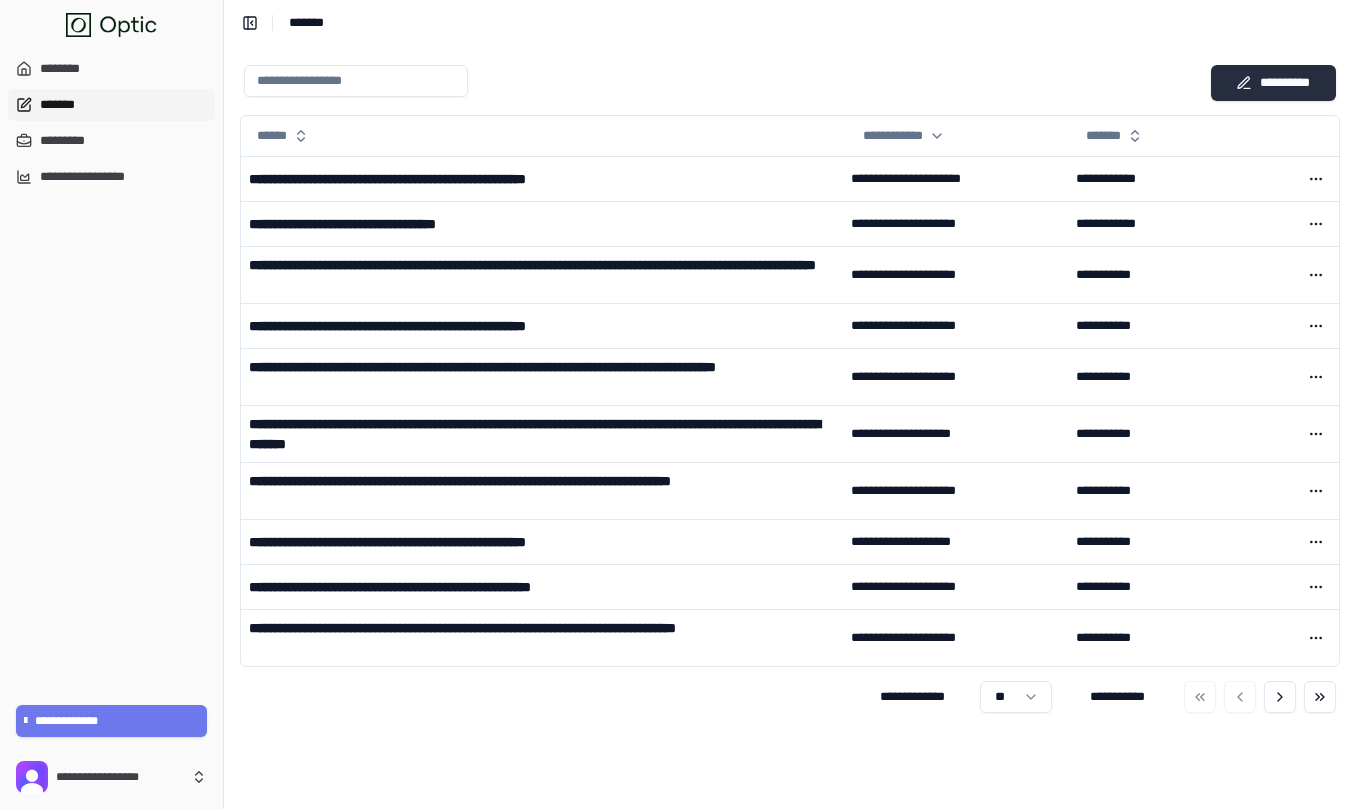 click on "**********" at bounding box center (1273, 83) 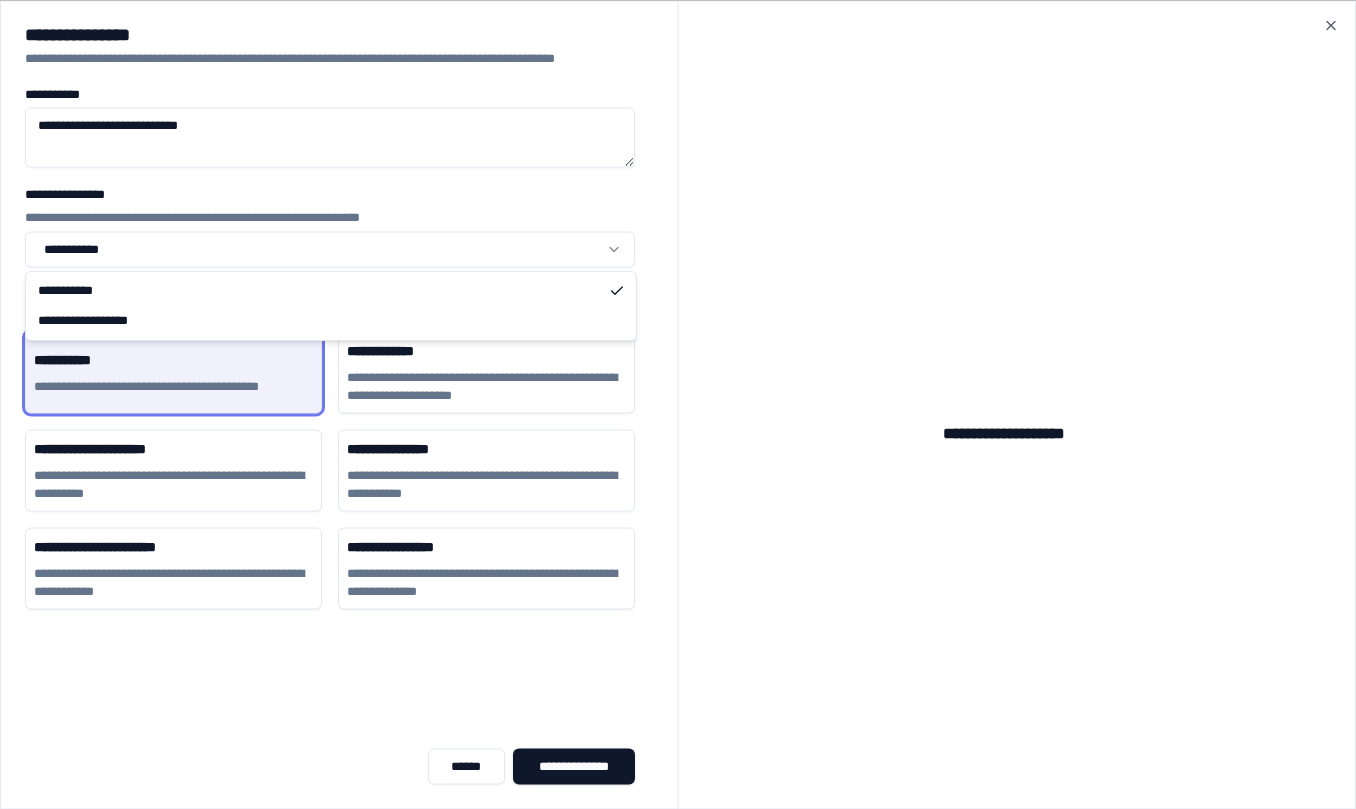 click on "**********" at bounding box center (678, 404) 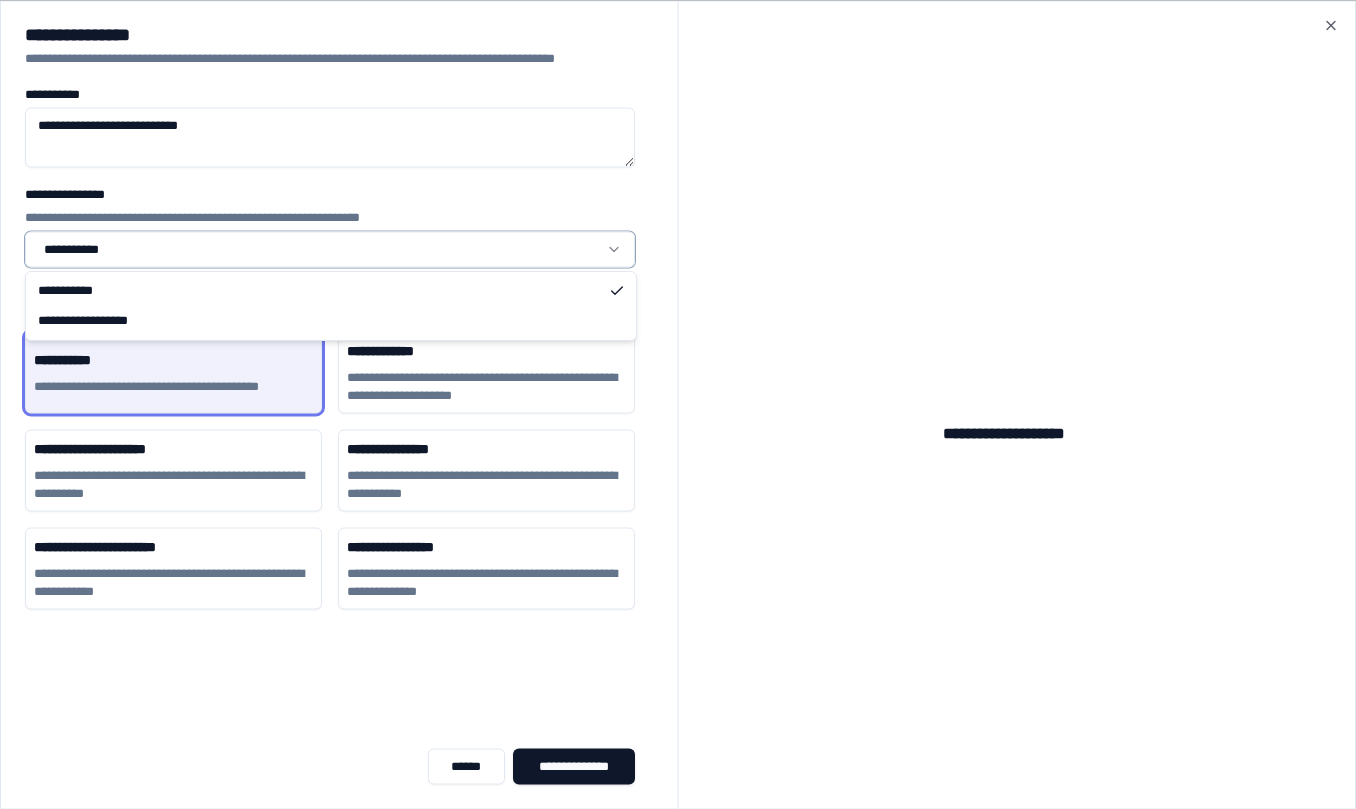 click on "**********" at bounding box center [678, 404] 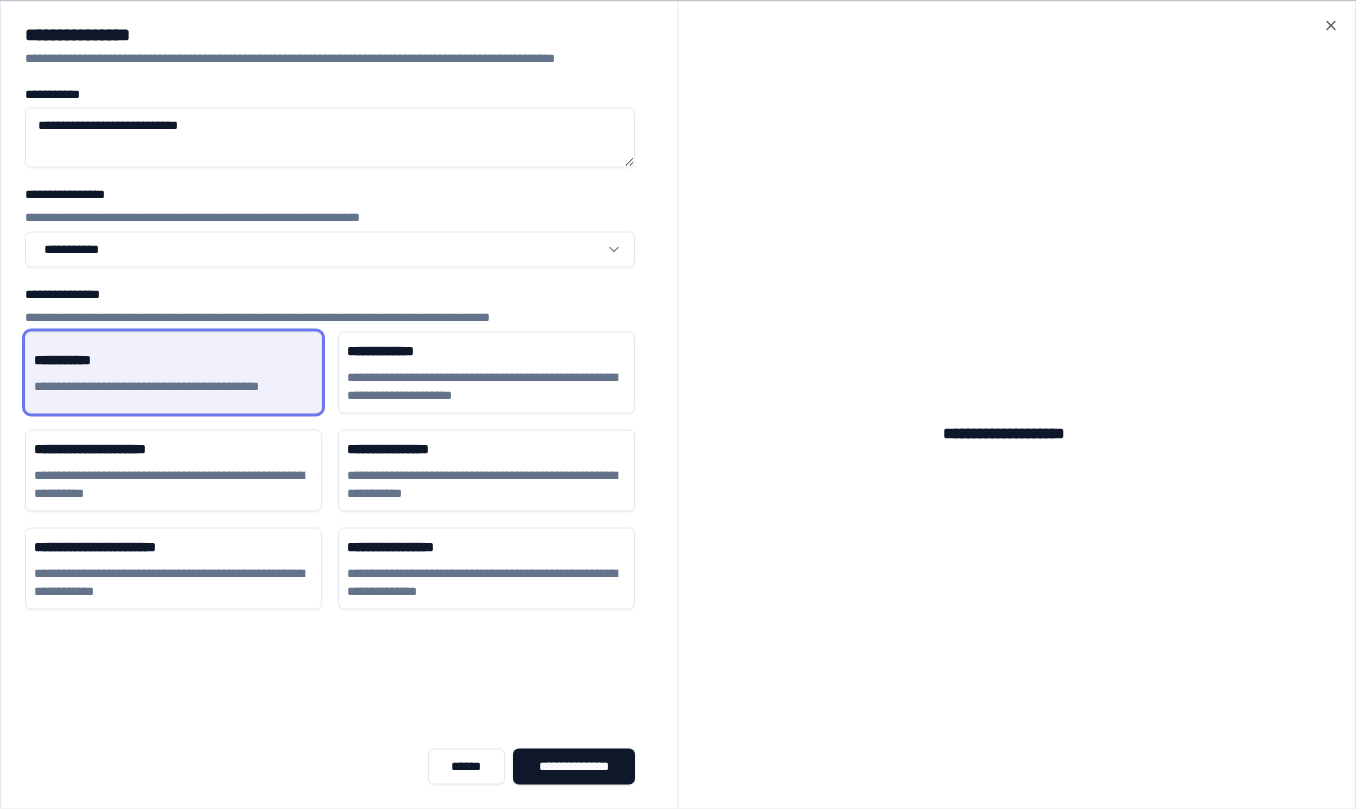 click on "**********" at bounding box center [330, 137] 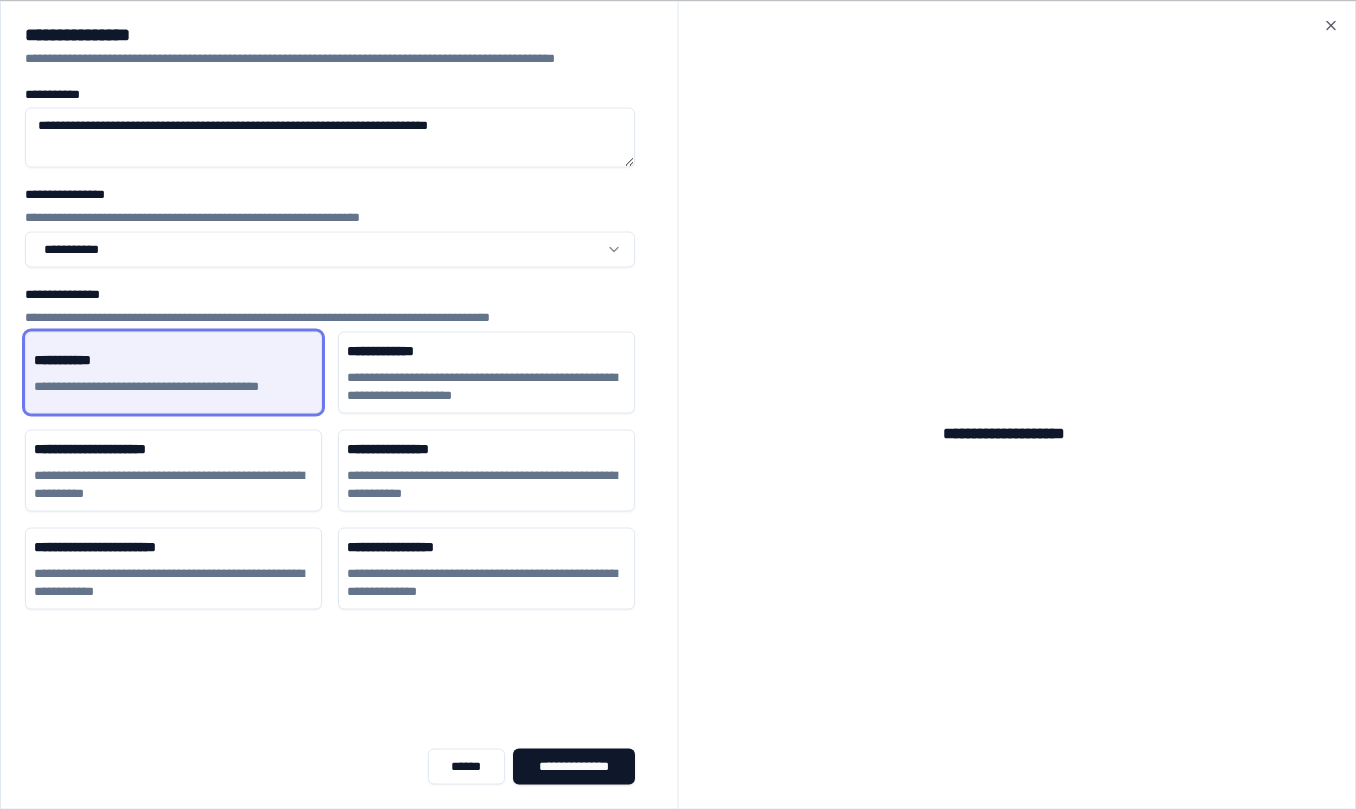 paste on "**********" 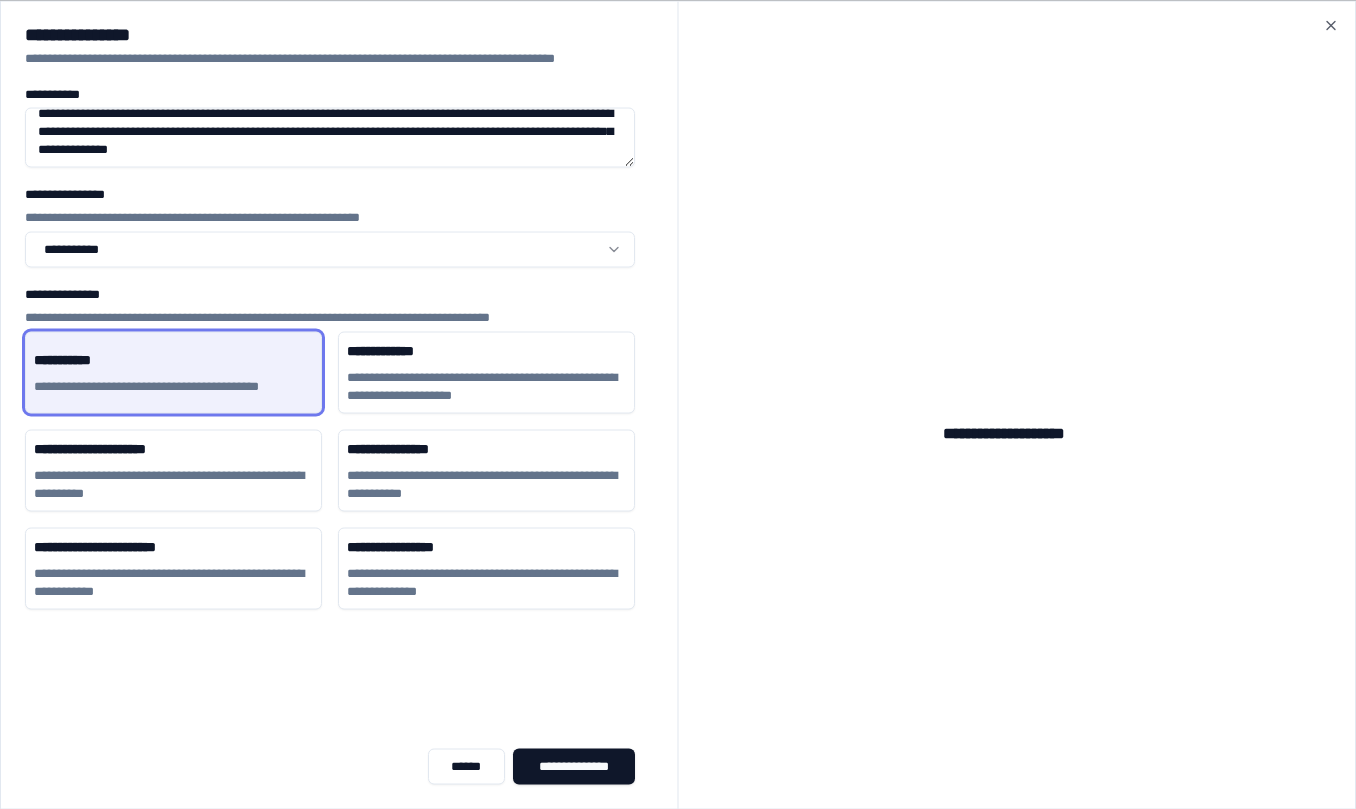 scroll, scrollTop: 4645, scrollLeft: 0, axis: vertical 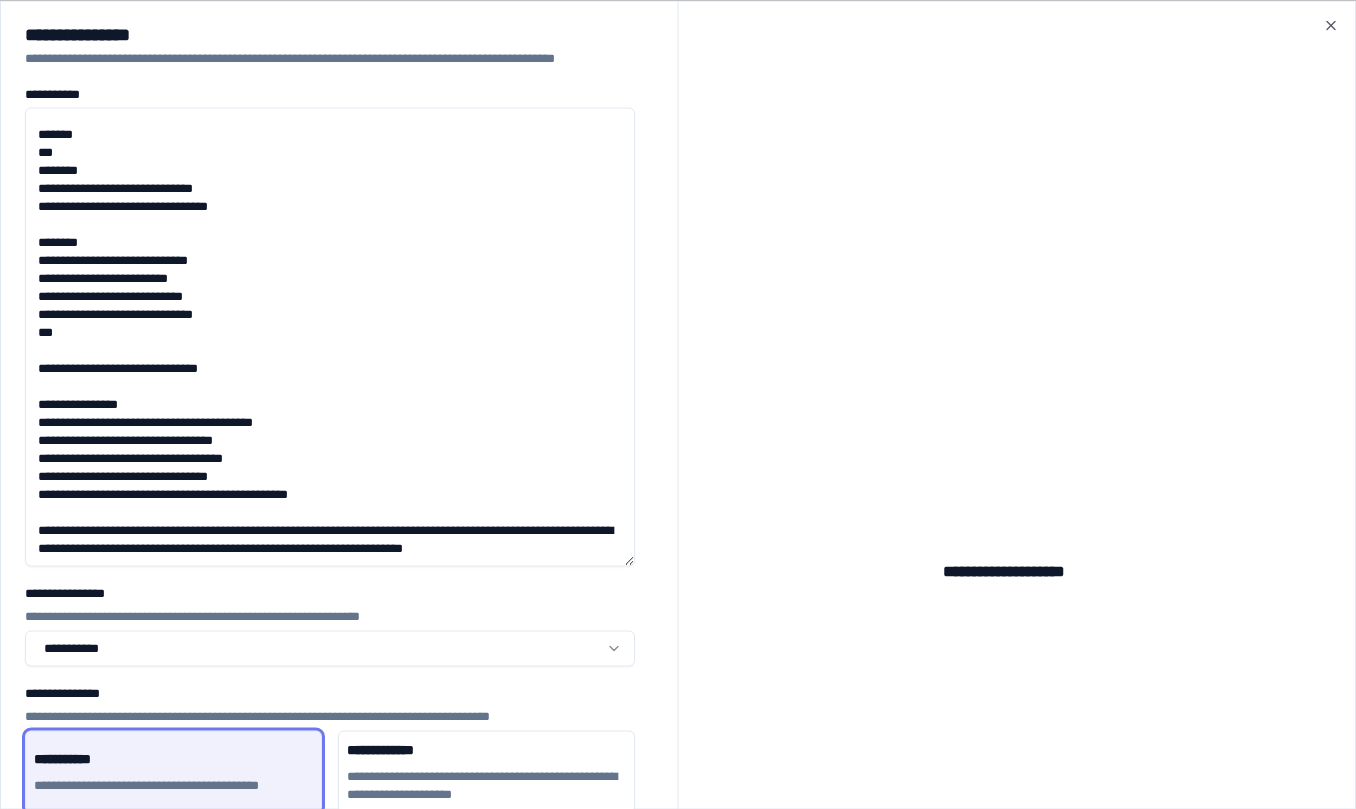 drag, startPoint x: 629, startPoint y: 162, endPoint x: 685, endPoint y: 561, distance: 402.91068 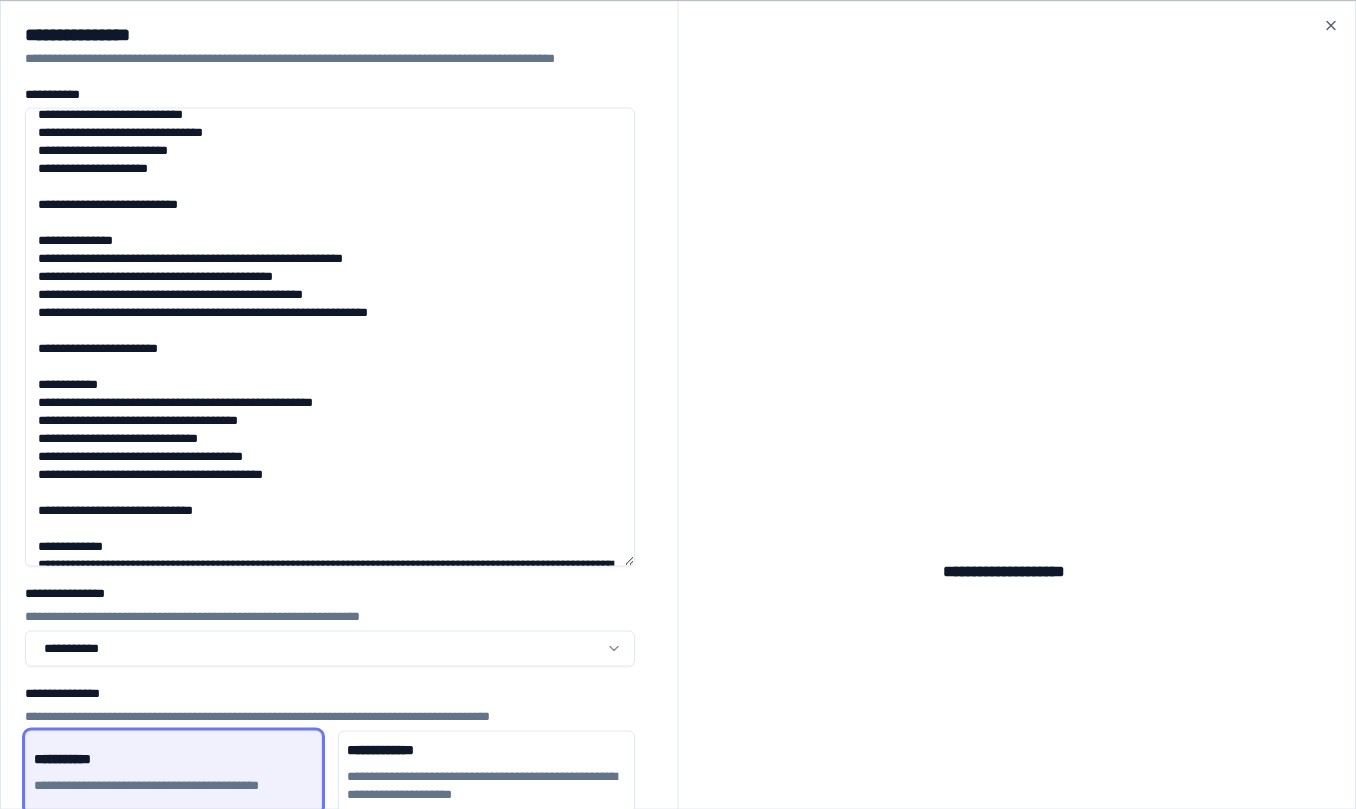scroll, scrollTop: 2839, scrollLeft: 0, axis: vertical 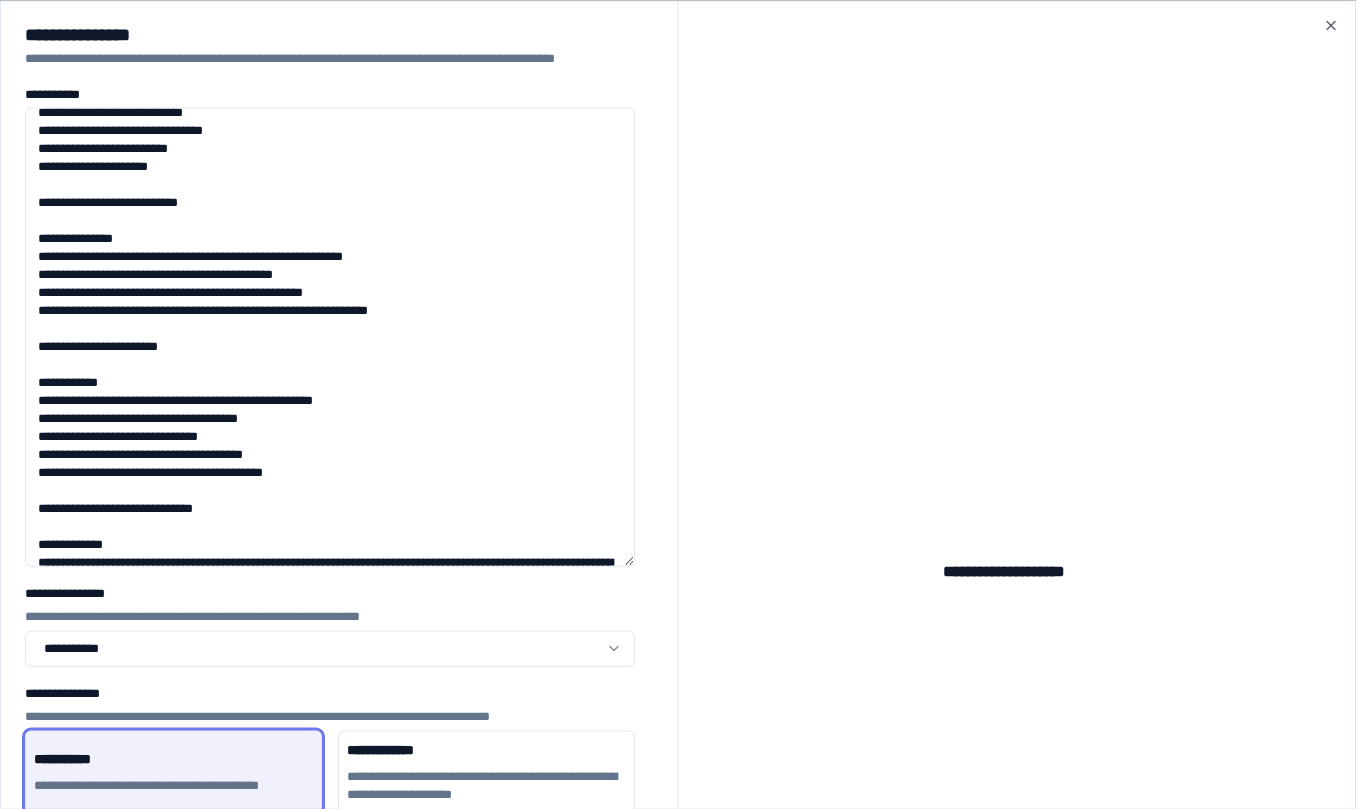 drag, startPoint x: 452, startPoint y: 363, endPoint x: 19, endPoint y: 356, distance: 433.05658 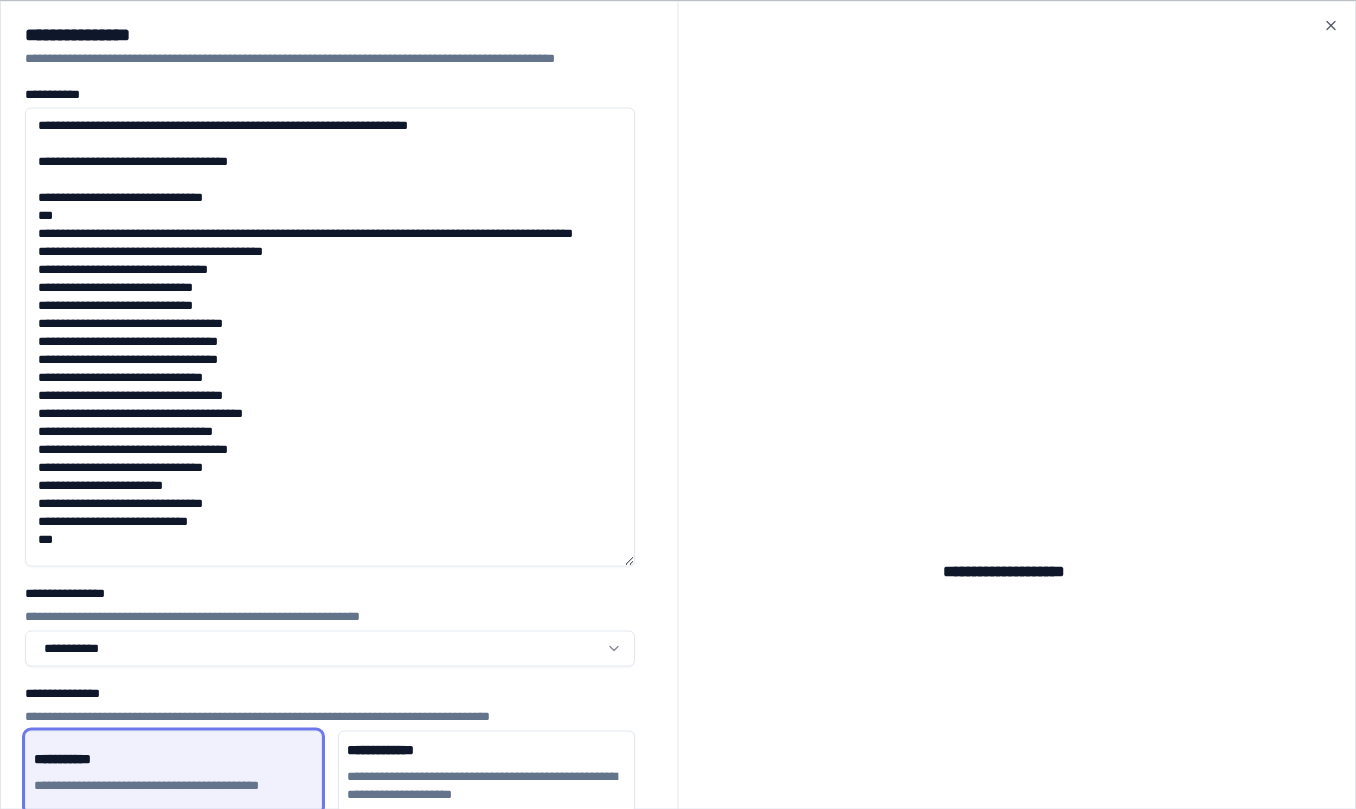 scroll, scrollTop: 0, scrollLeft: 0, axis: both 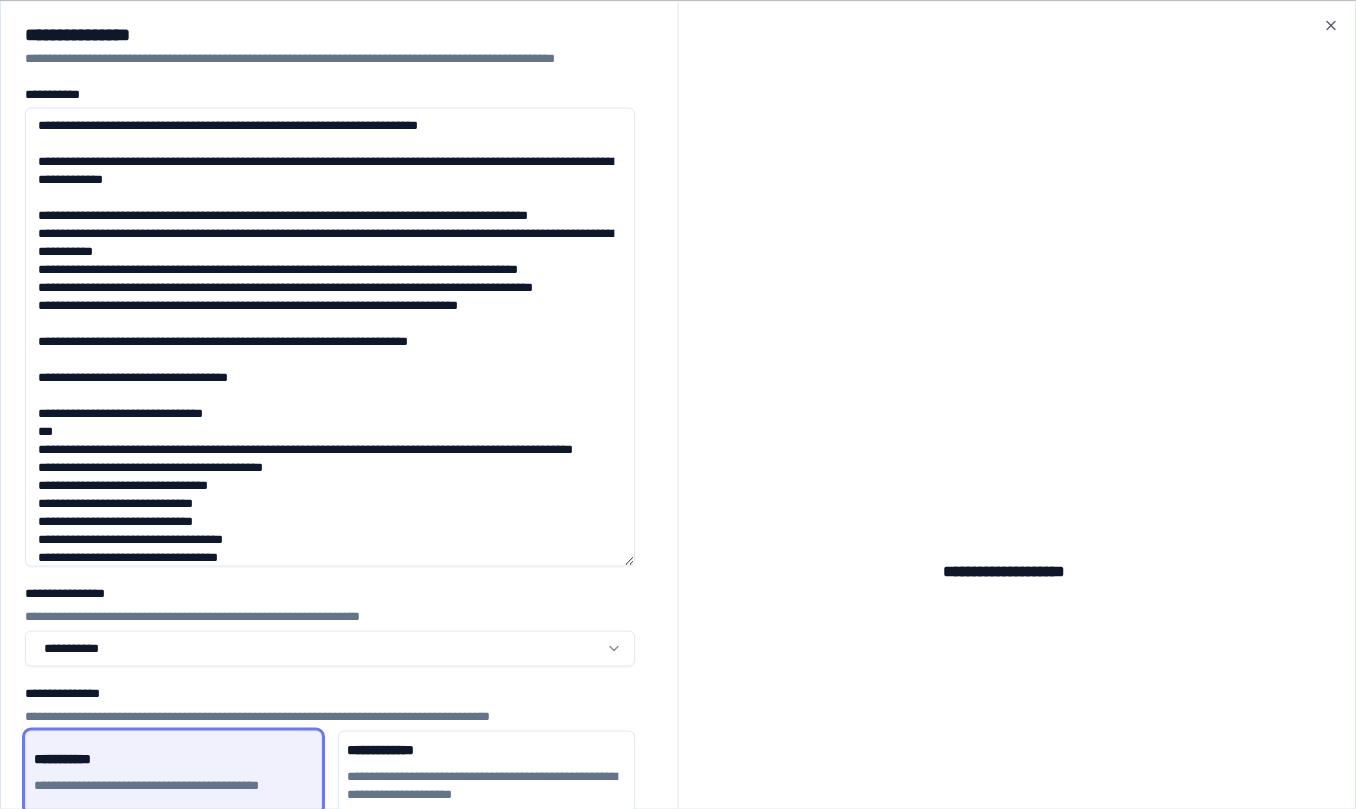 drag, startPoint x: 505, startPoint y: 392, endPoint x: 3, endPoint y: 379, distance: 502.1683 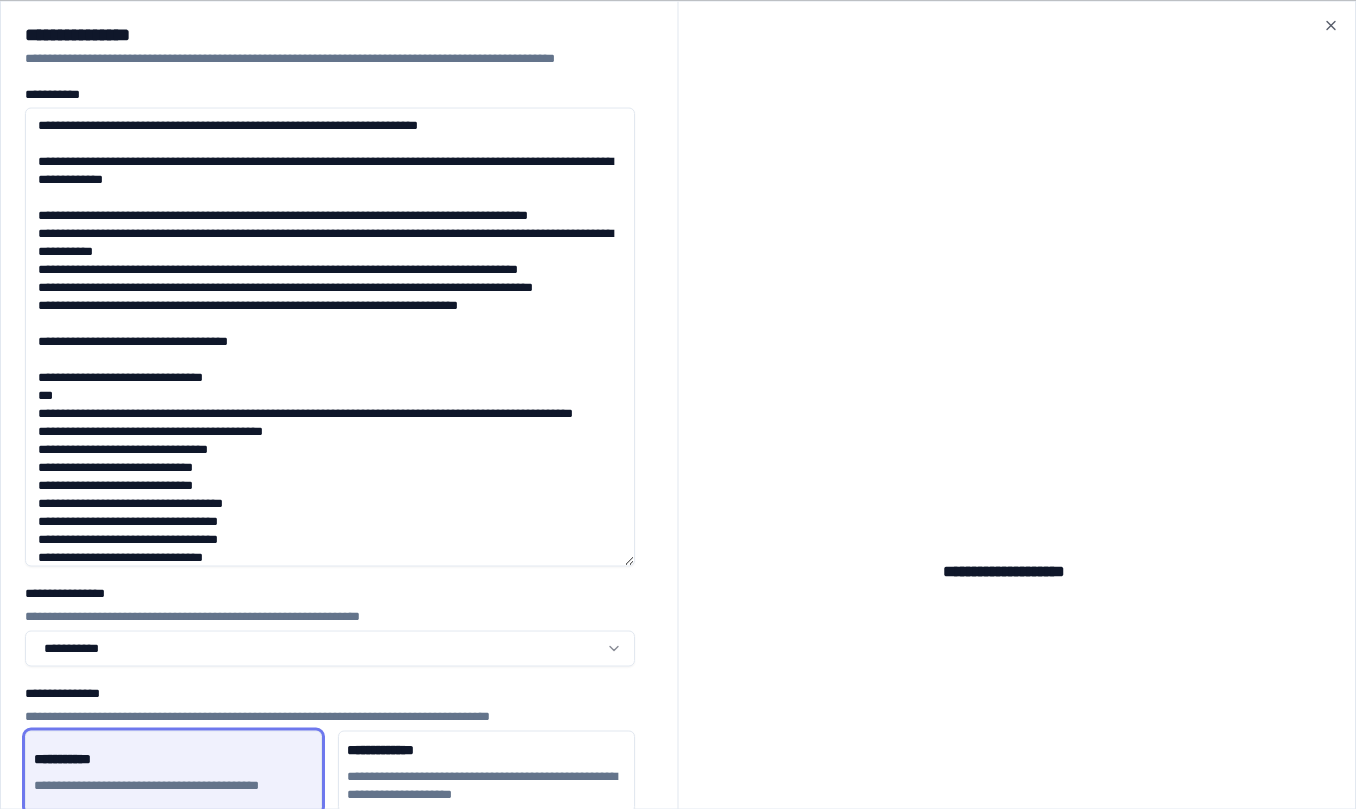 drag, startPoint x: 262, startPoint y: 178, endPoint x: 39, endPoint y: 152, distance: 224.51057 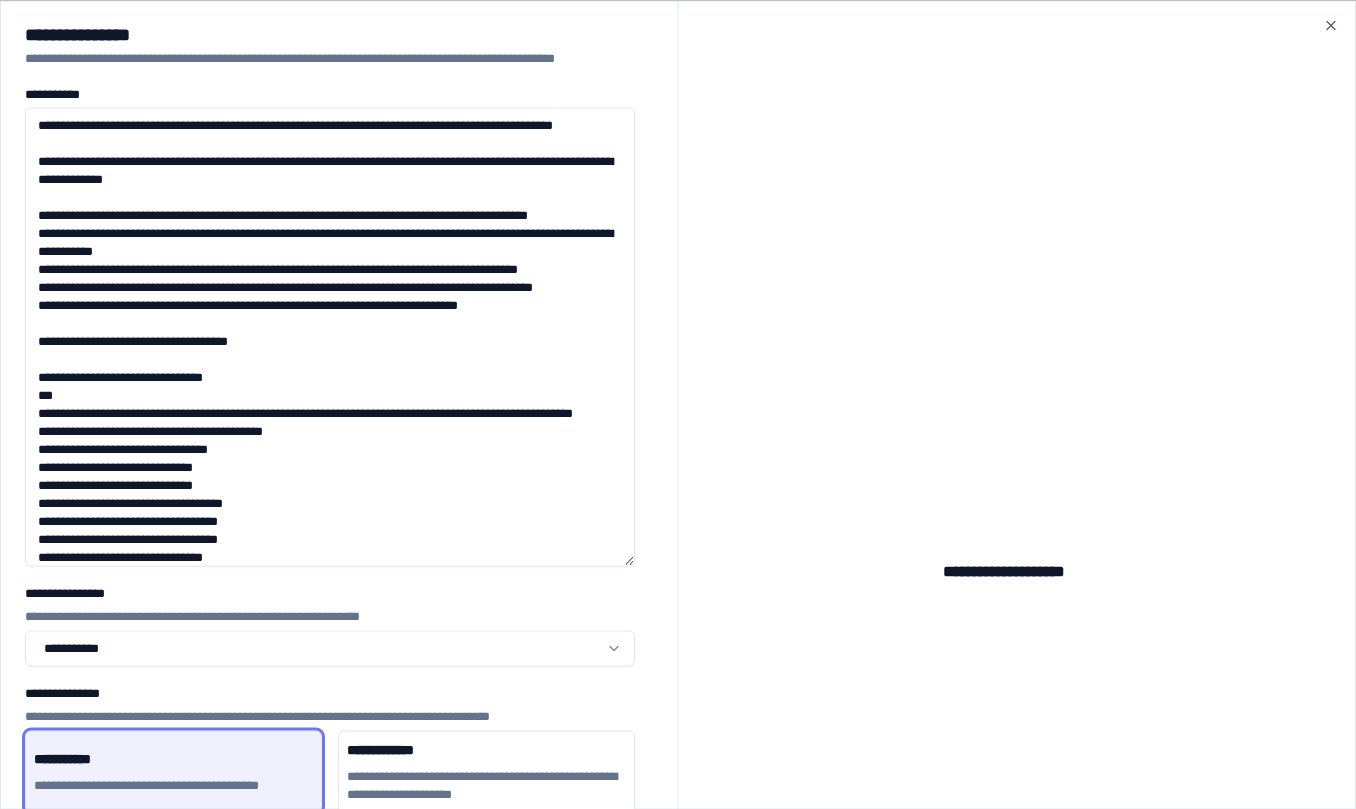 click on "**********" at bounding box center [330, 336] 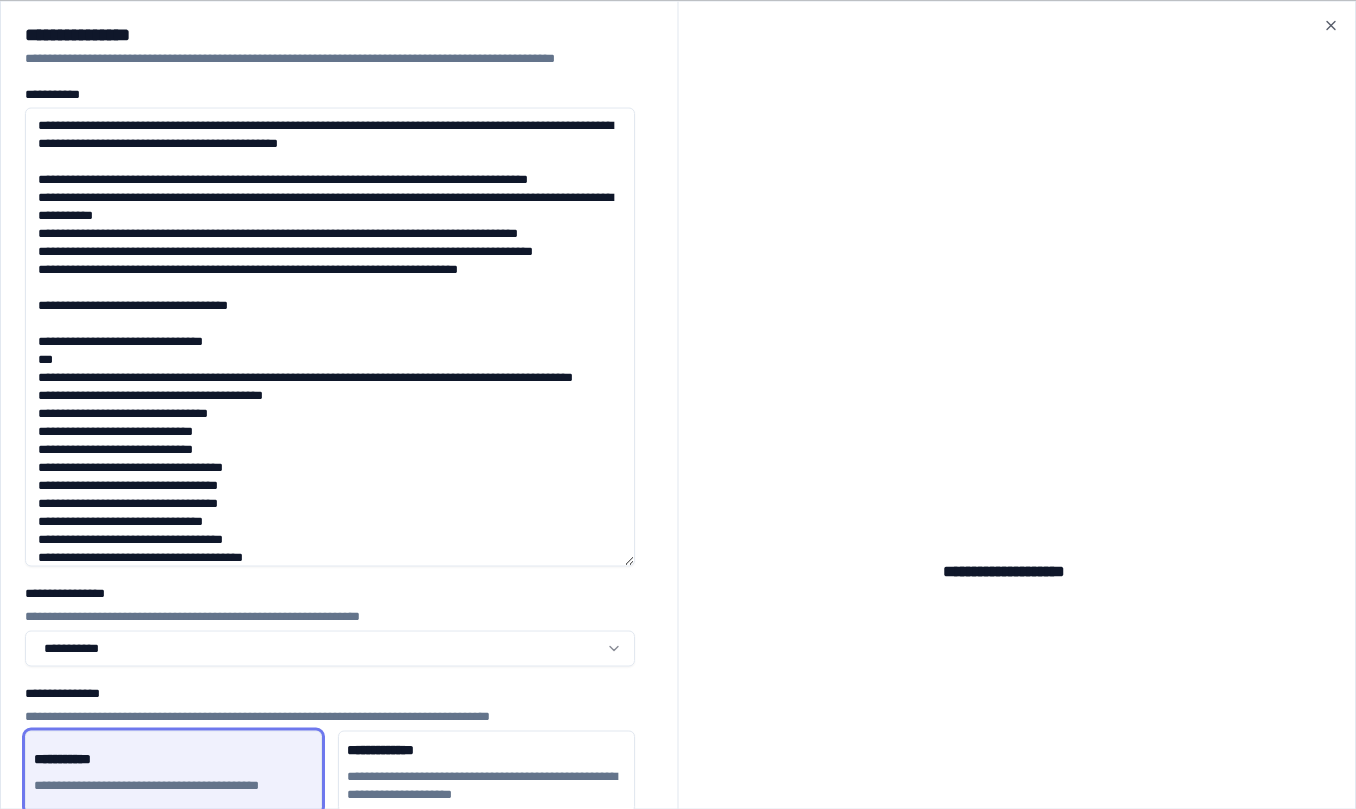 click on "**********" at bounding box center (330, 336) 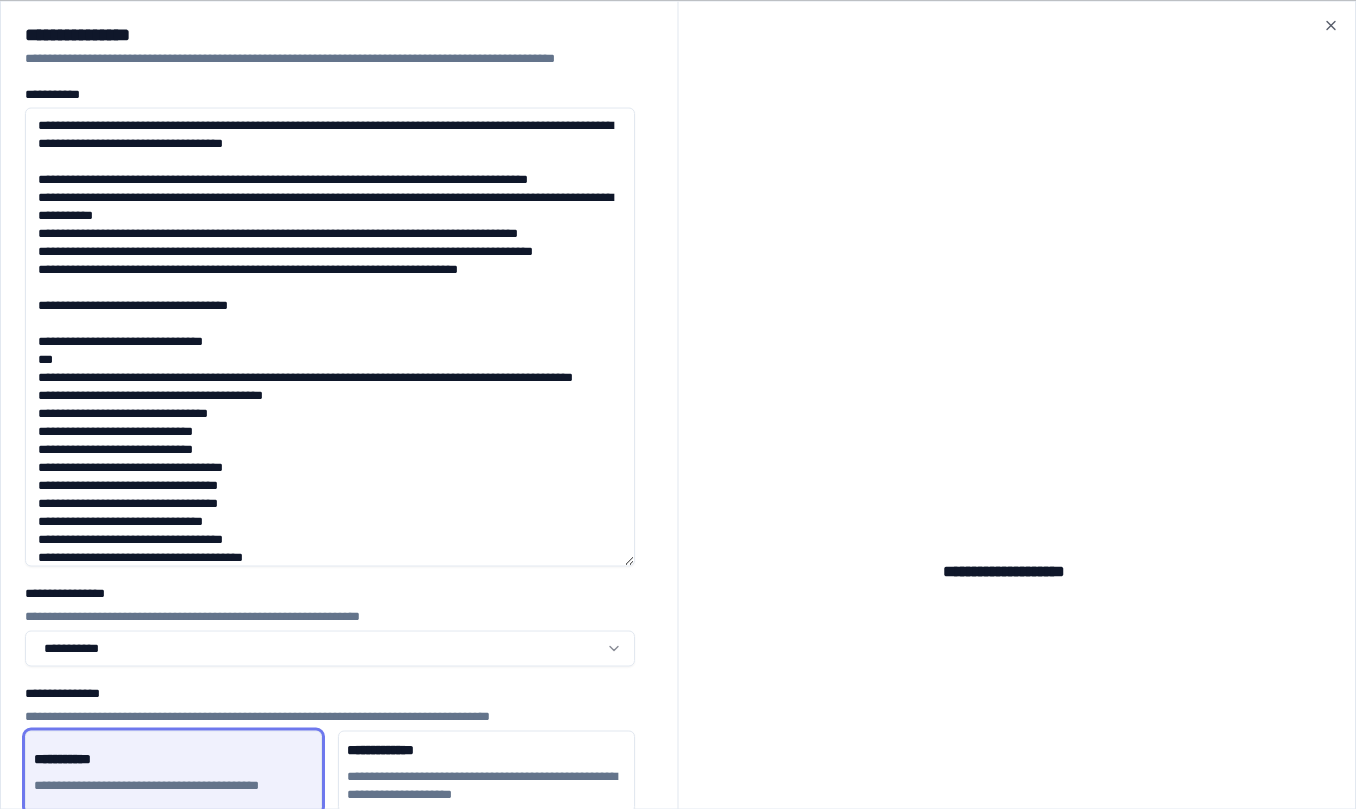 click on "**********" at bounding box center [330, 336] 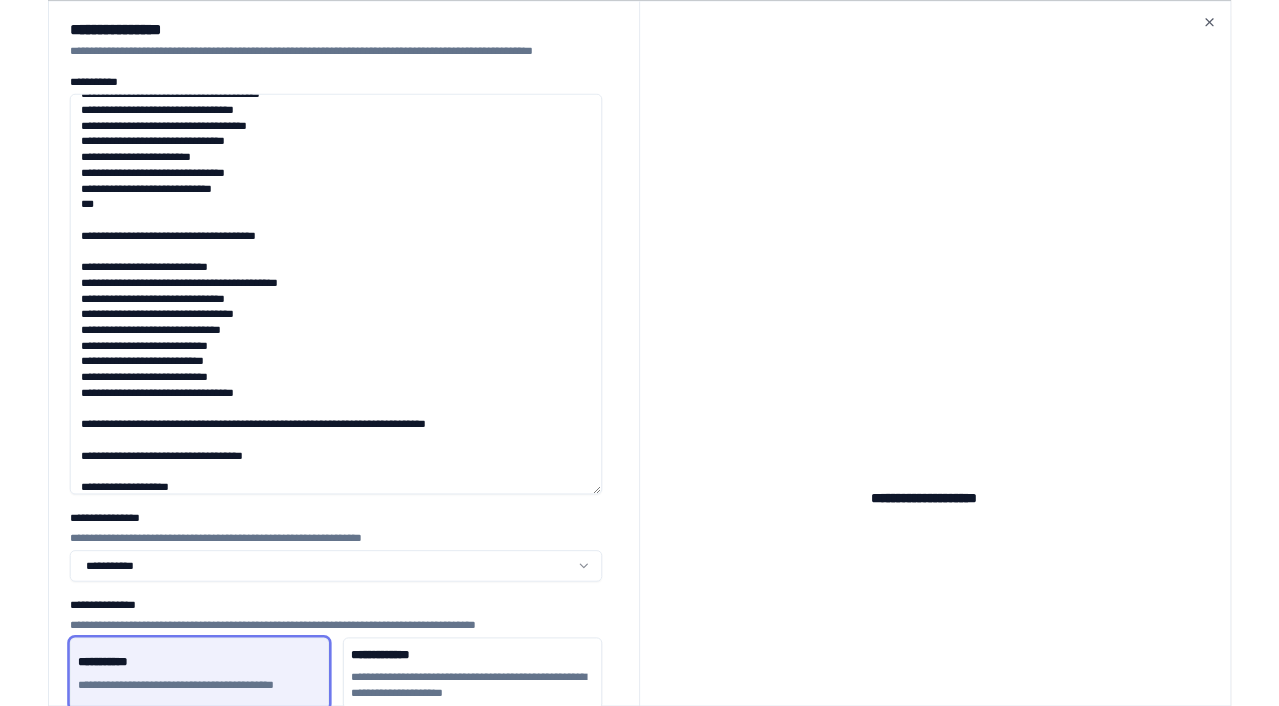 scroll, scrollTop: 1025, scrollLeft: 0, axis: vertical 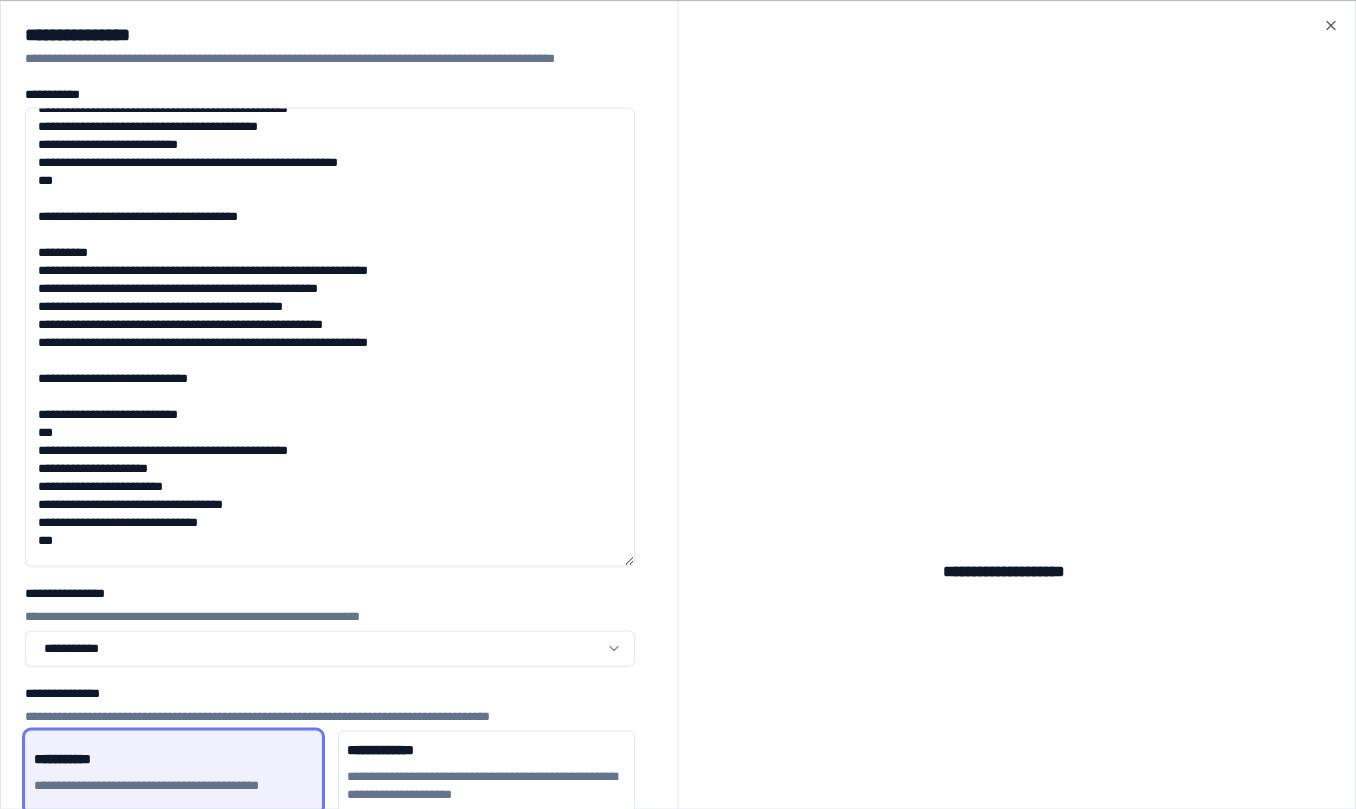 click on "**********" at bounding box center [330, 336] 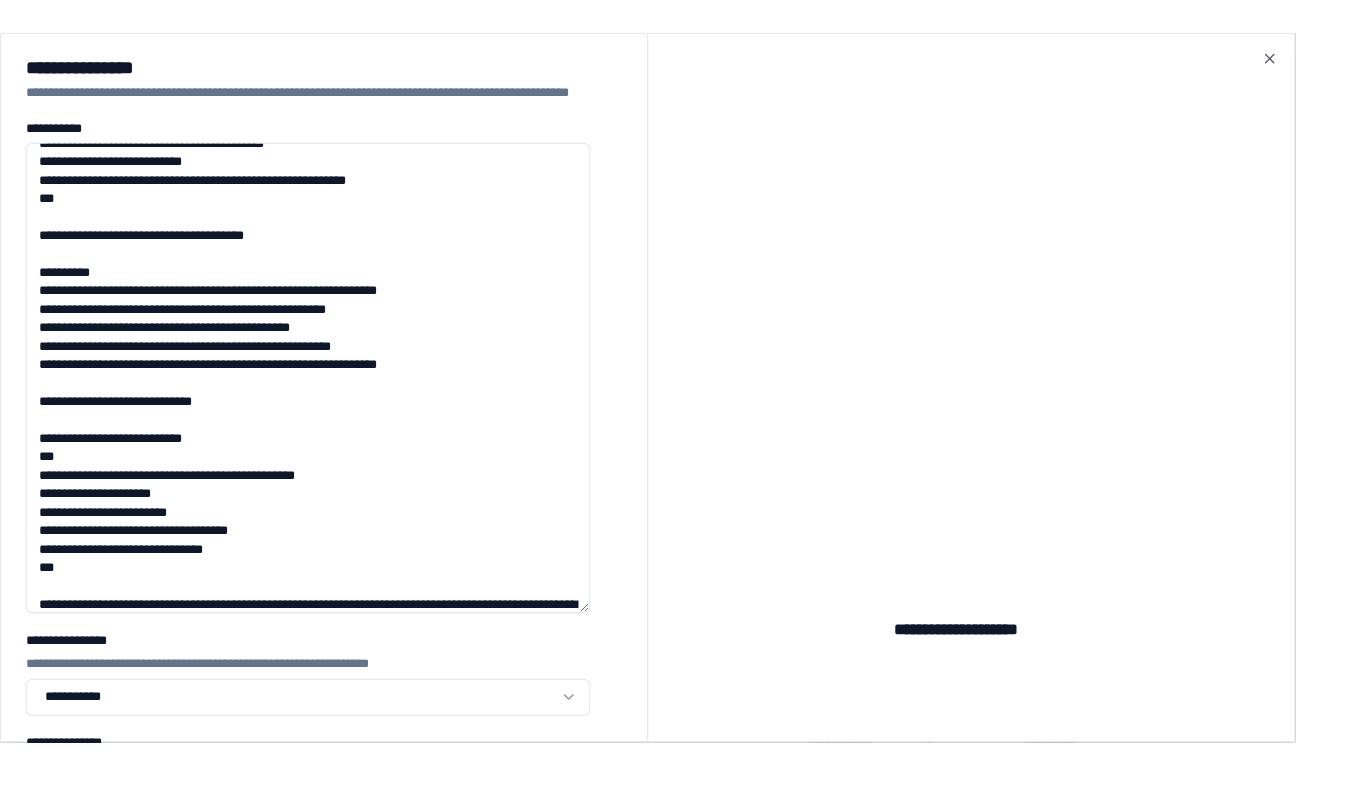 scroll, scrollTop: 1025, scrollLeft: 0, axis: vertical 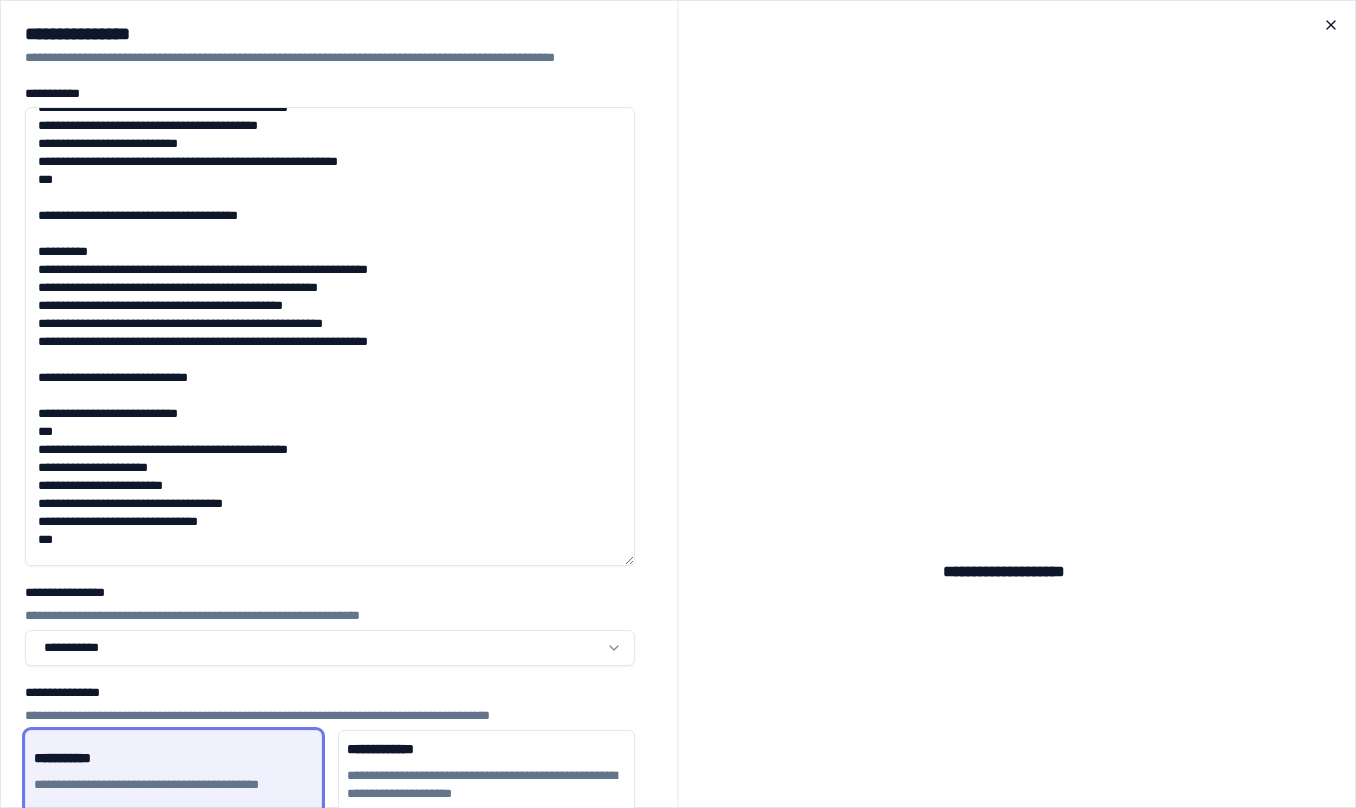 type on "**********" 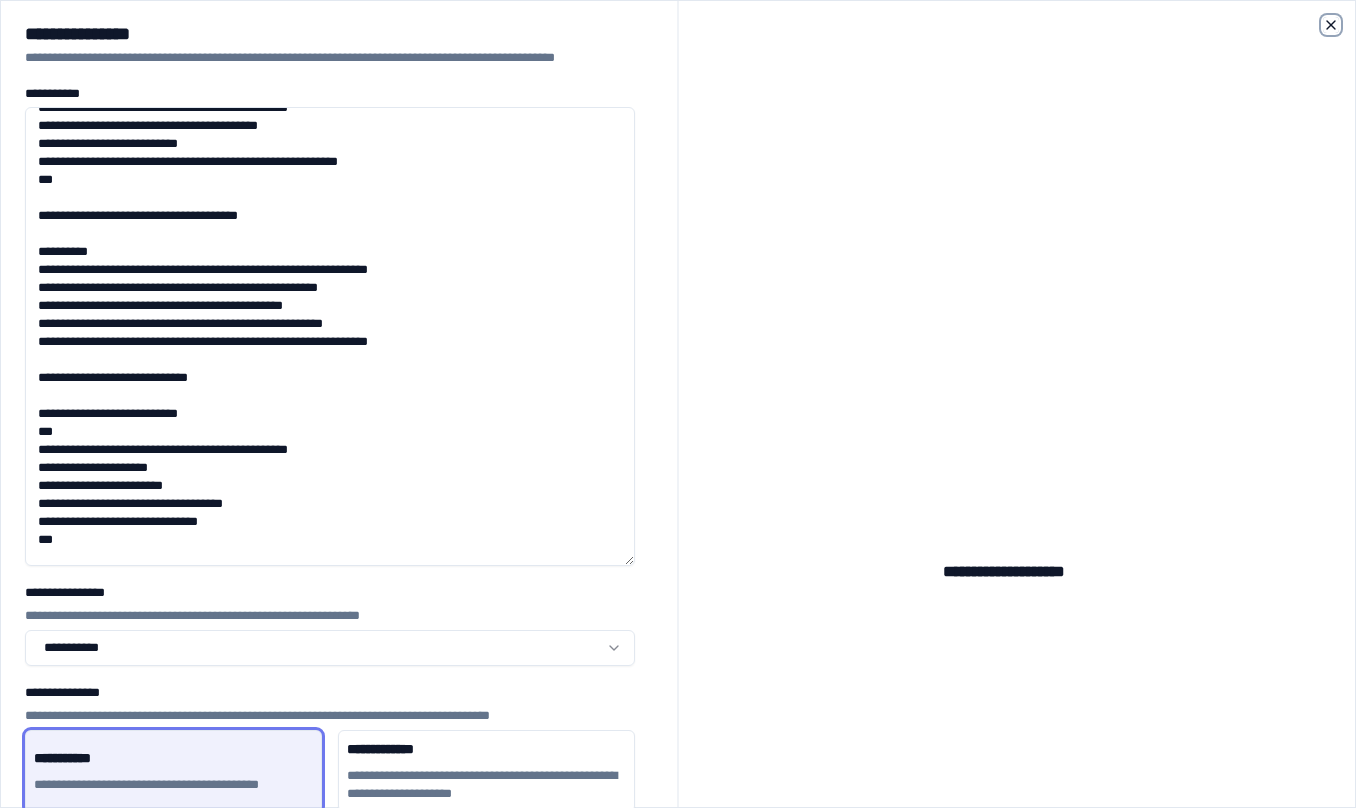 click 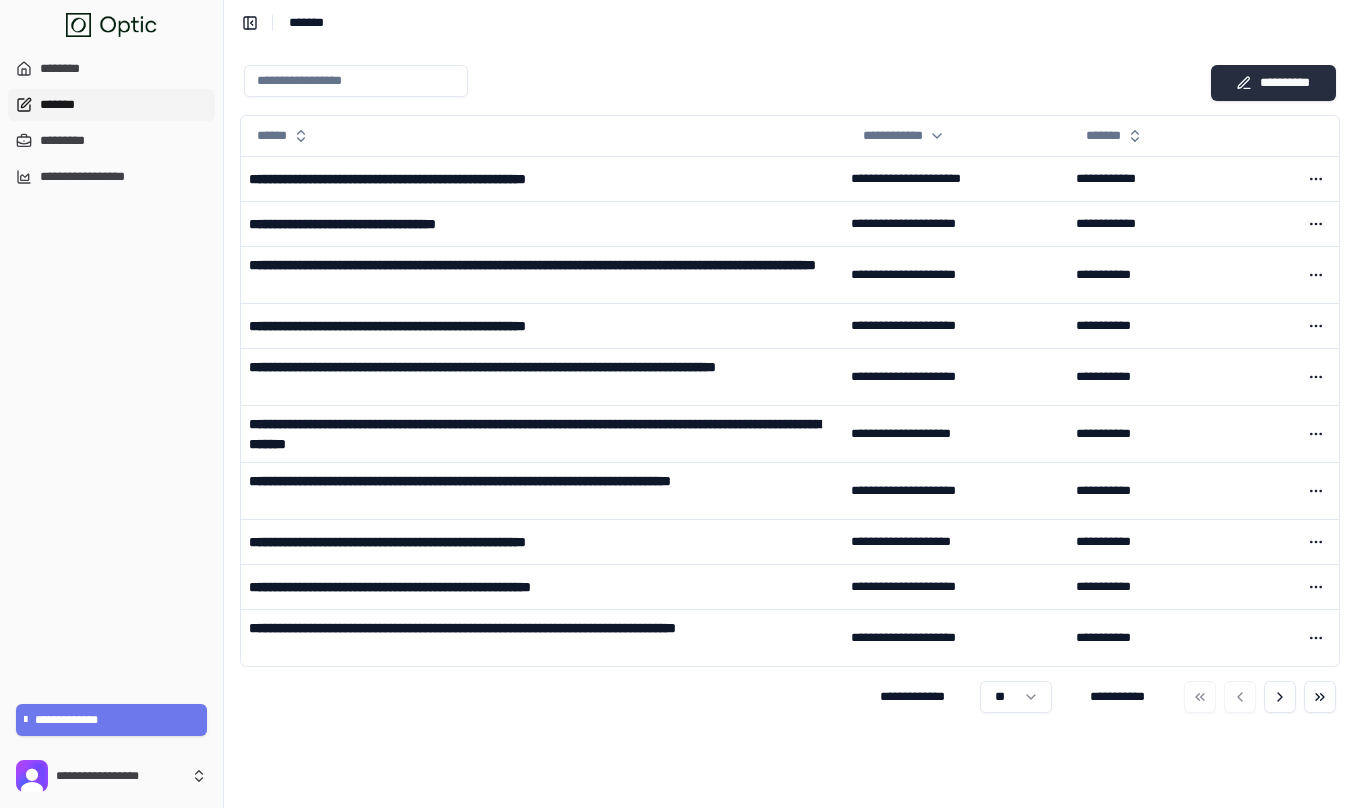 click on "**********" at bounding box center [1273, 83] 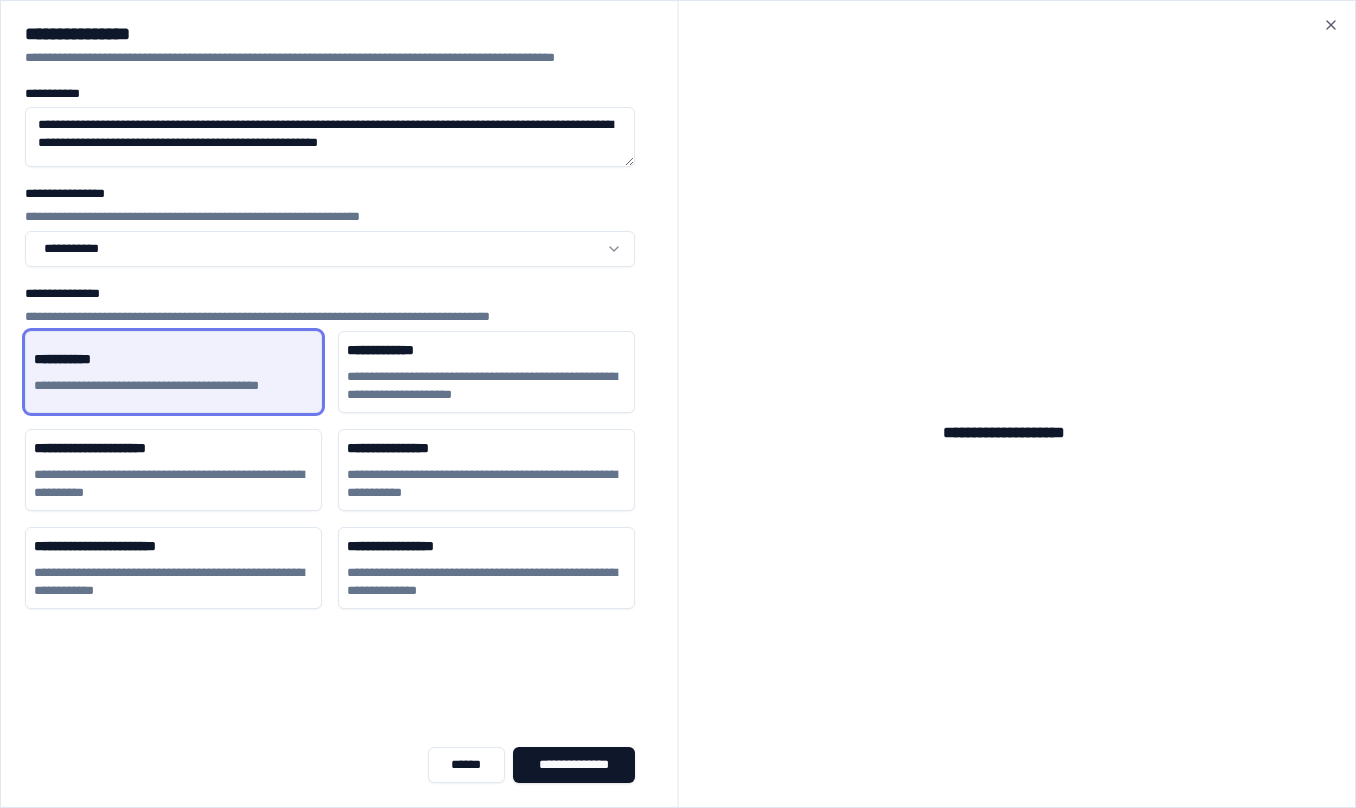 click on "**********" at bounding box center [330, 137] 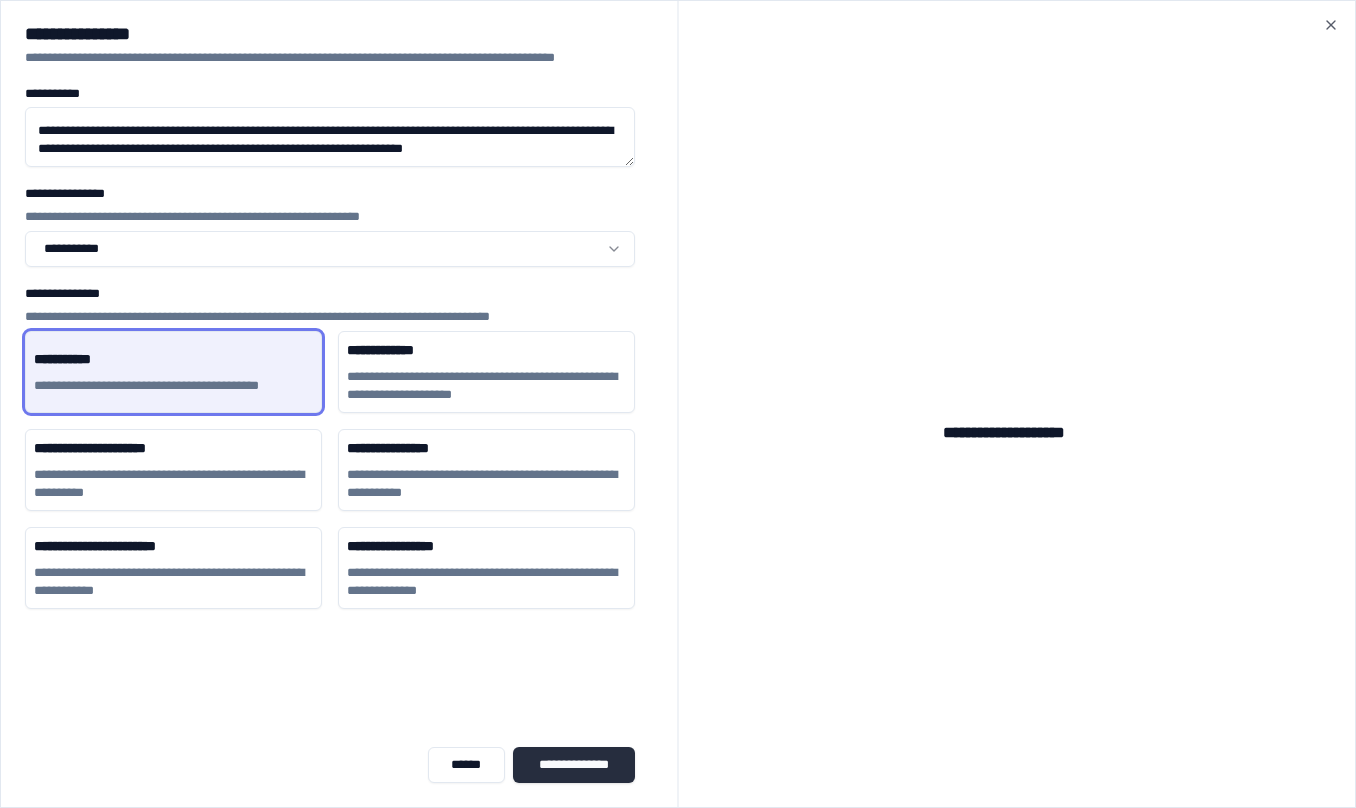 click on "**********" at bounding box center [574, 765] 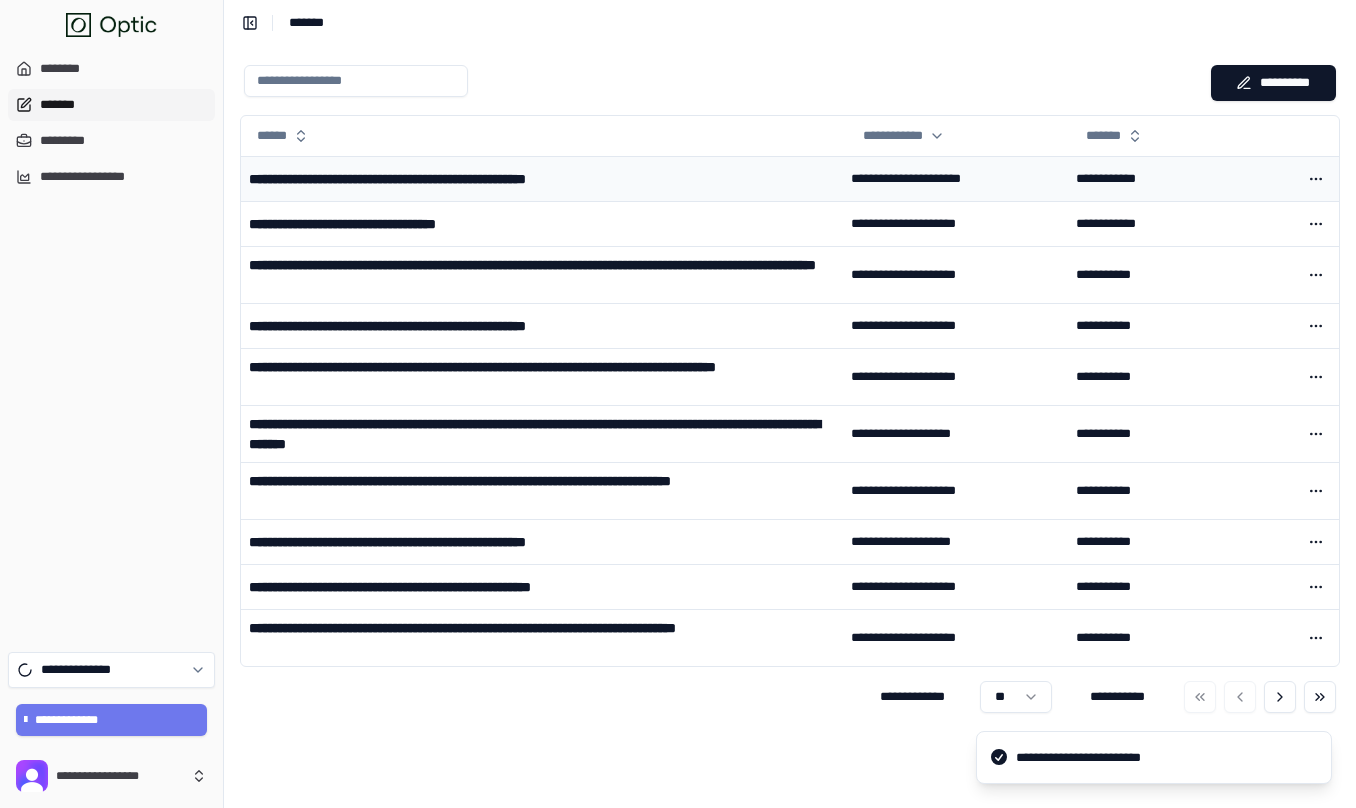 click on "**********" at bounding box center (450, 179) 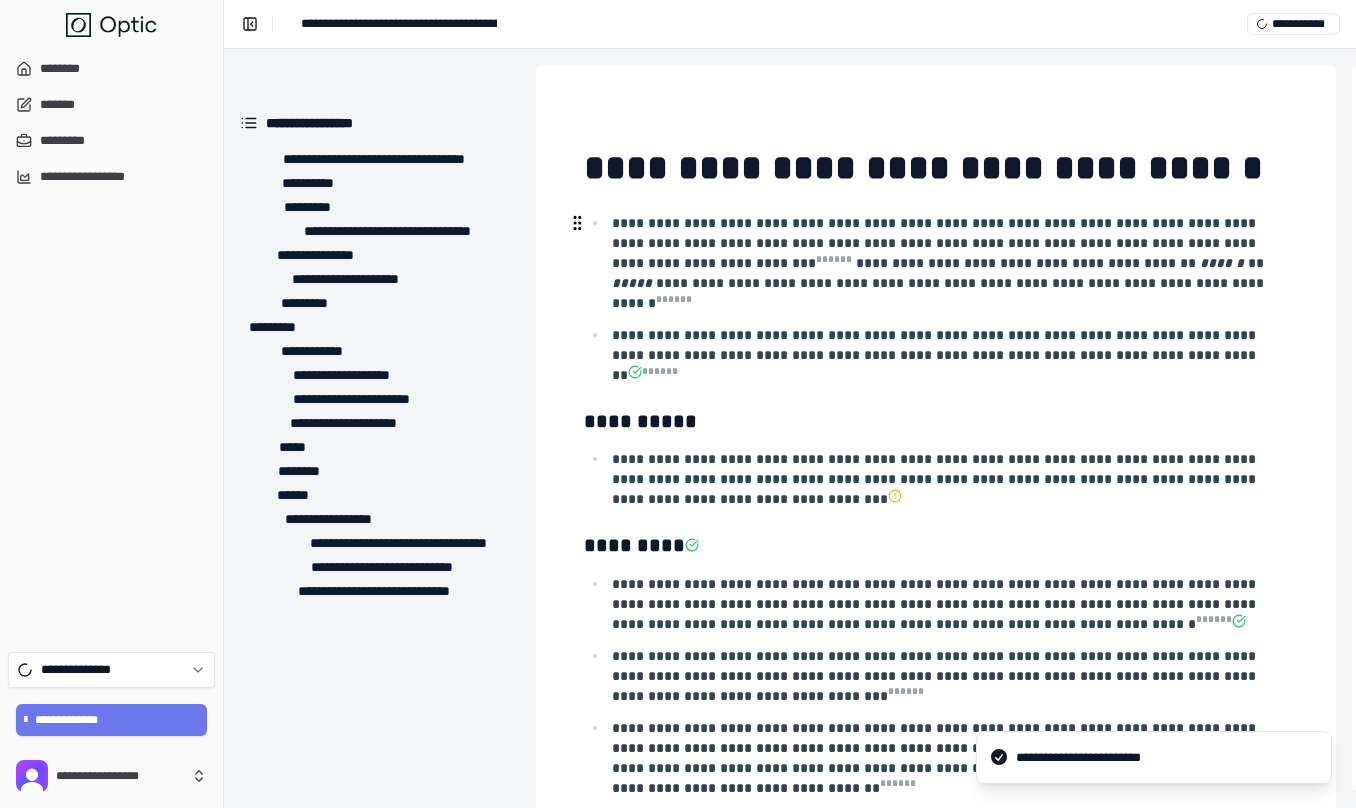 click on "**********" at bounding box center [936, 243] 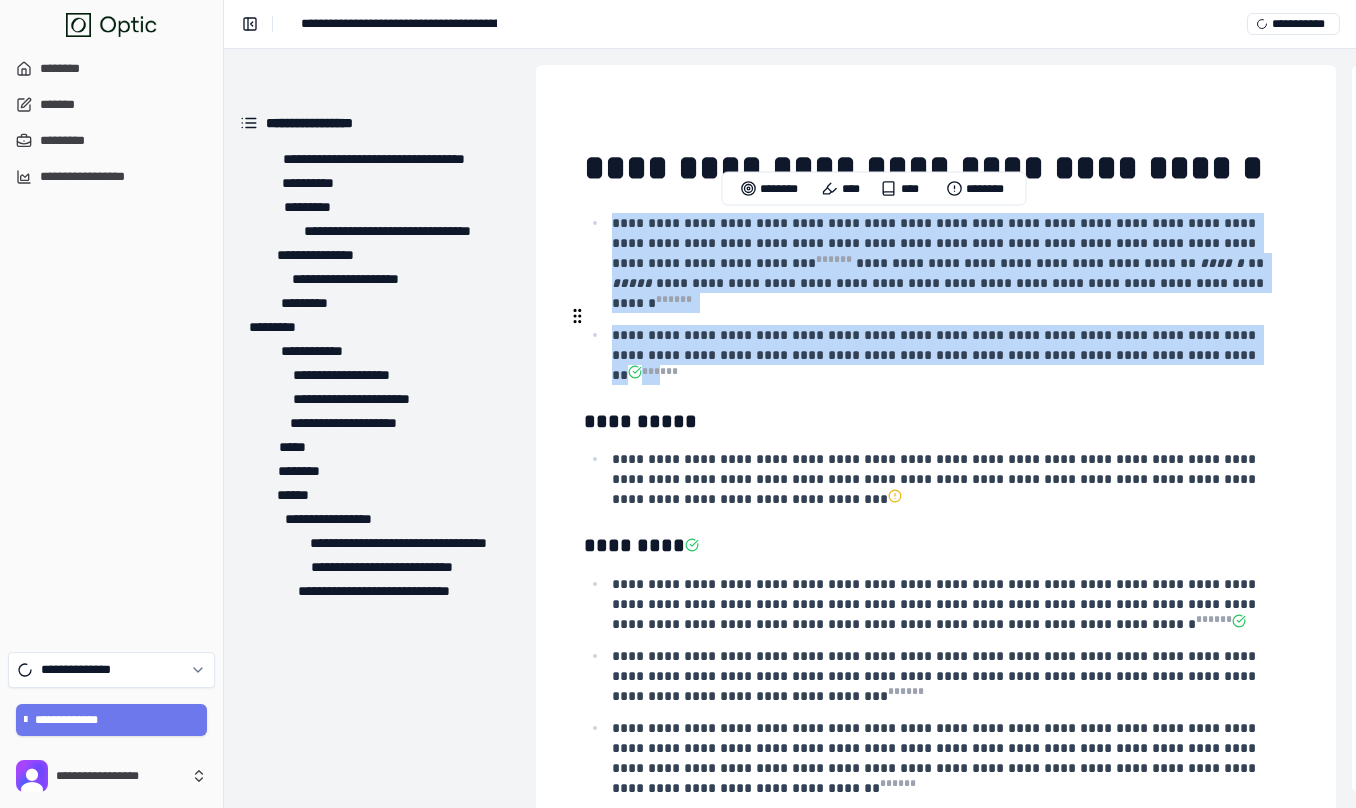 drag, startPoint x: 613, startPoint y: 223, endPoint x: 1159, endPoint y: 333, distance: 556.9704 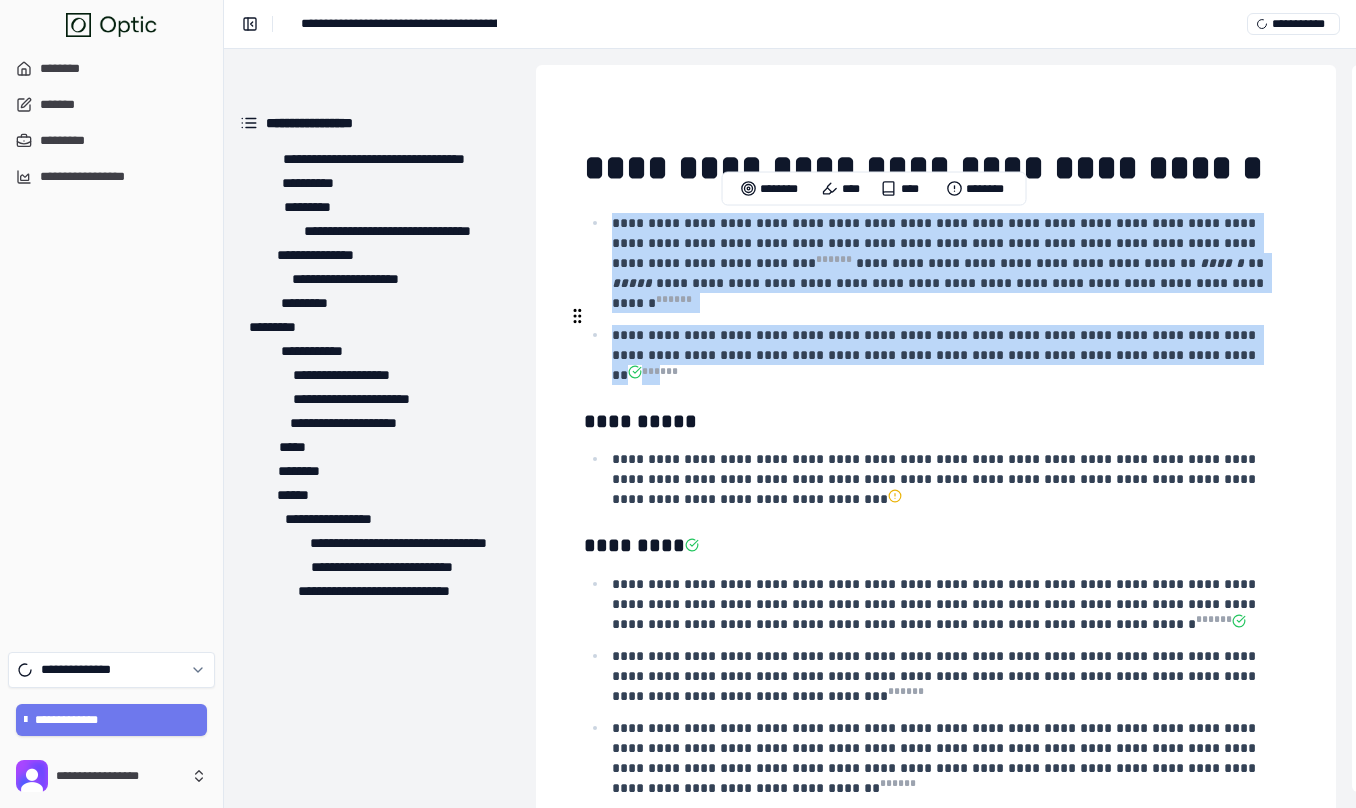 click on "**********" at bounding box center [936, 297] 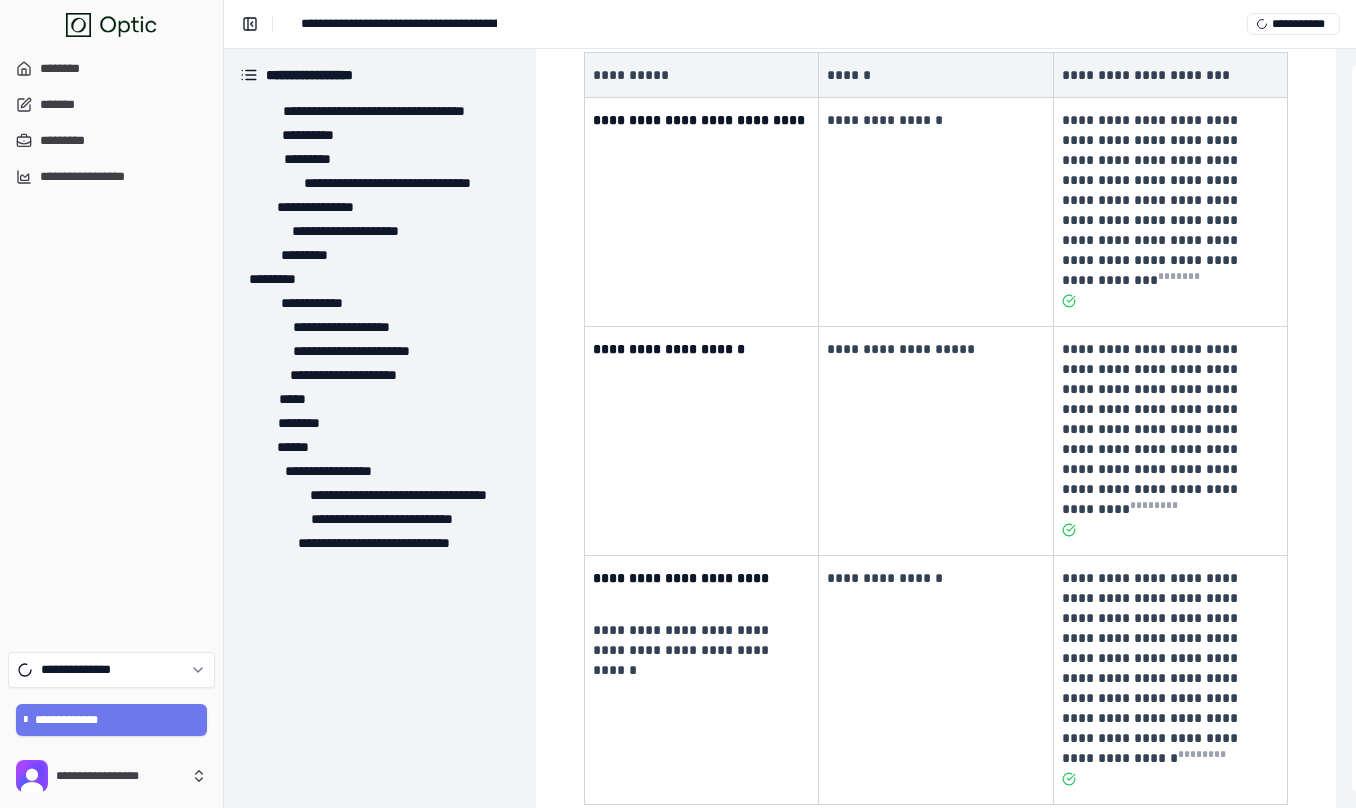 scroll, scrollTop: 7268, scrollLeft: 0, axis: vertical 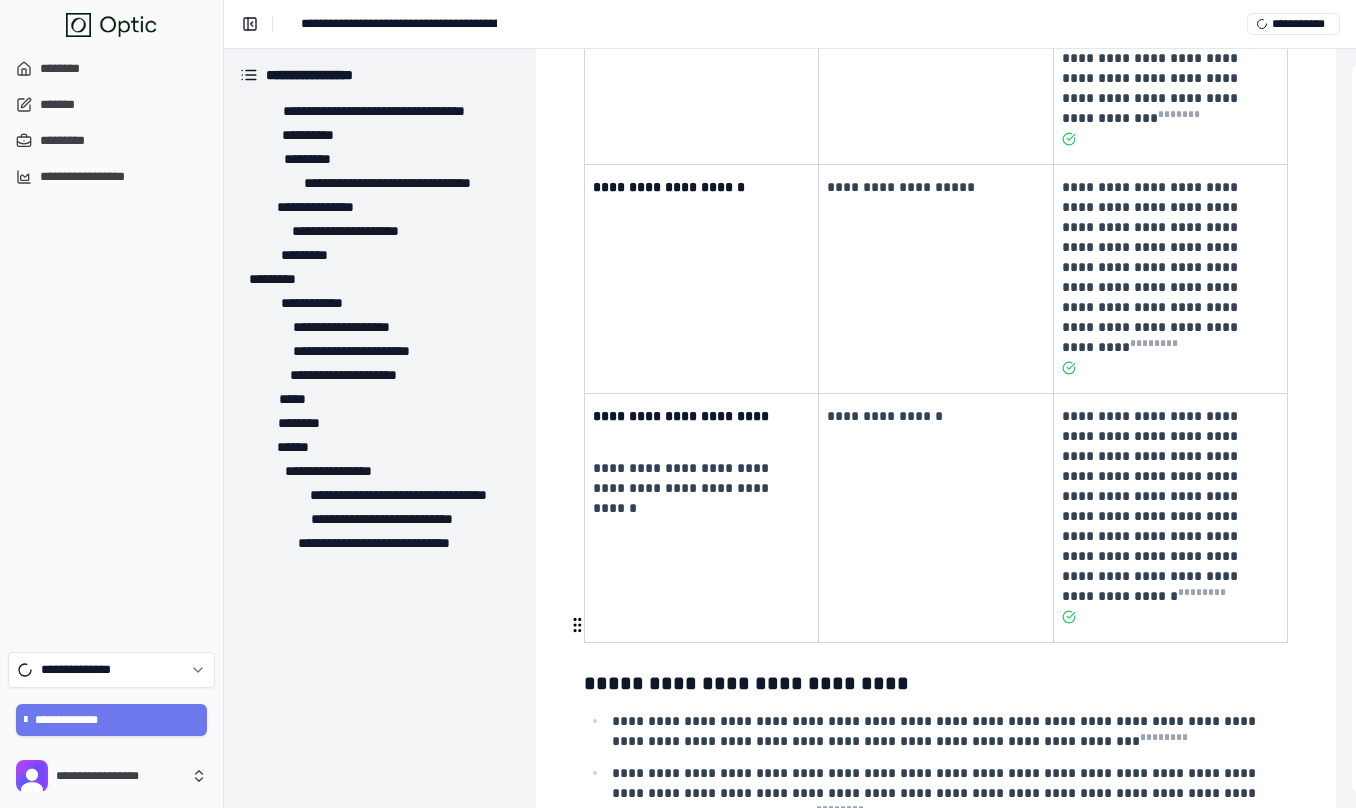 click at bounding box center (948, 1013) 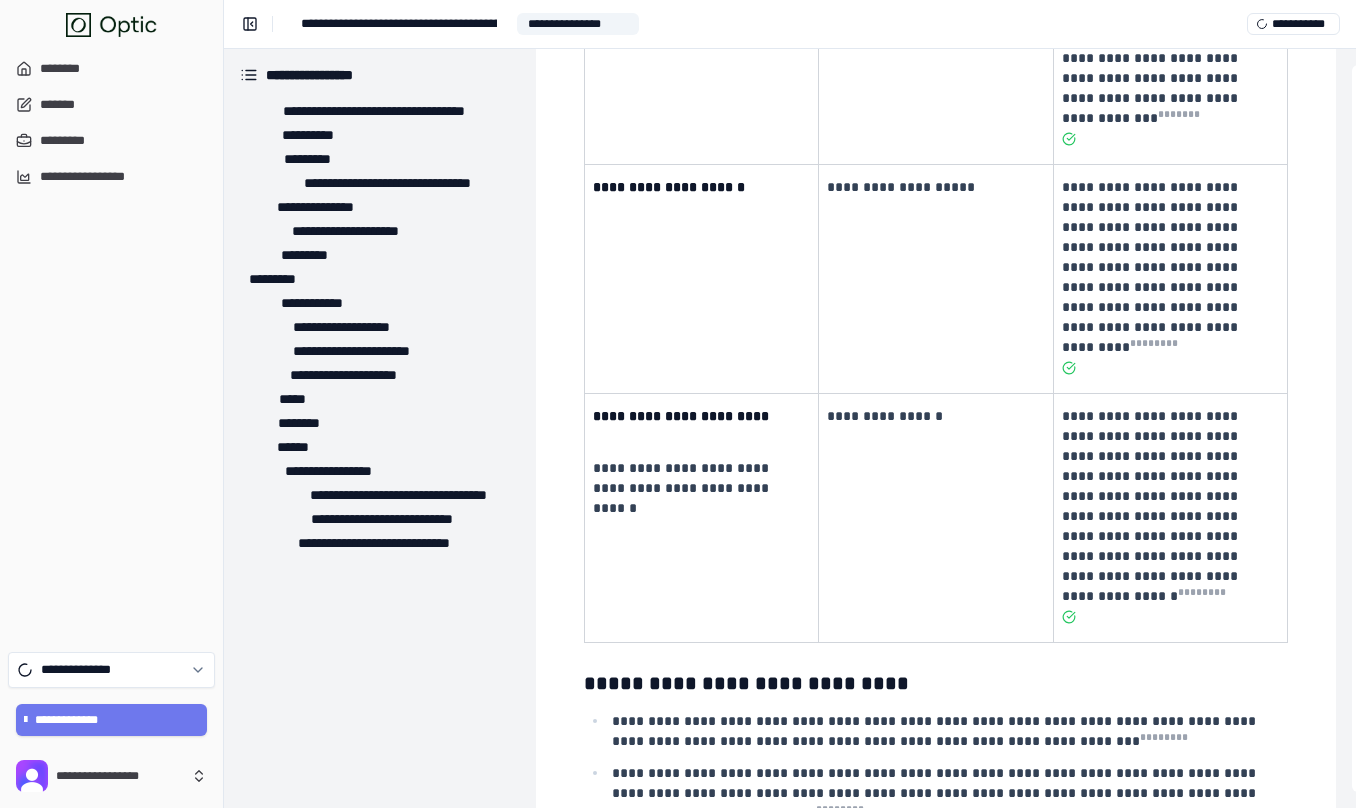 type 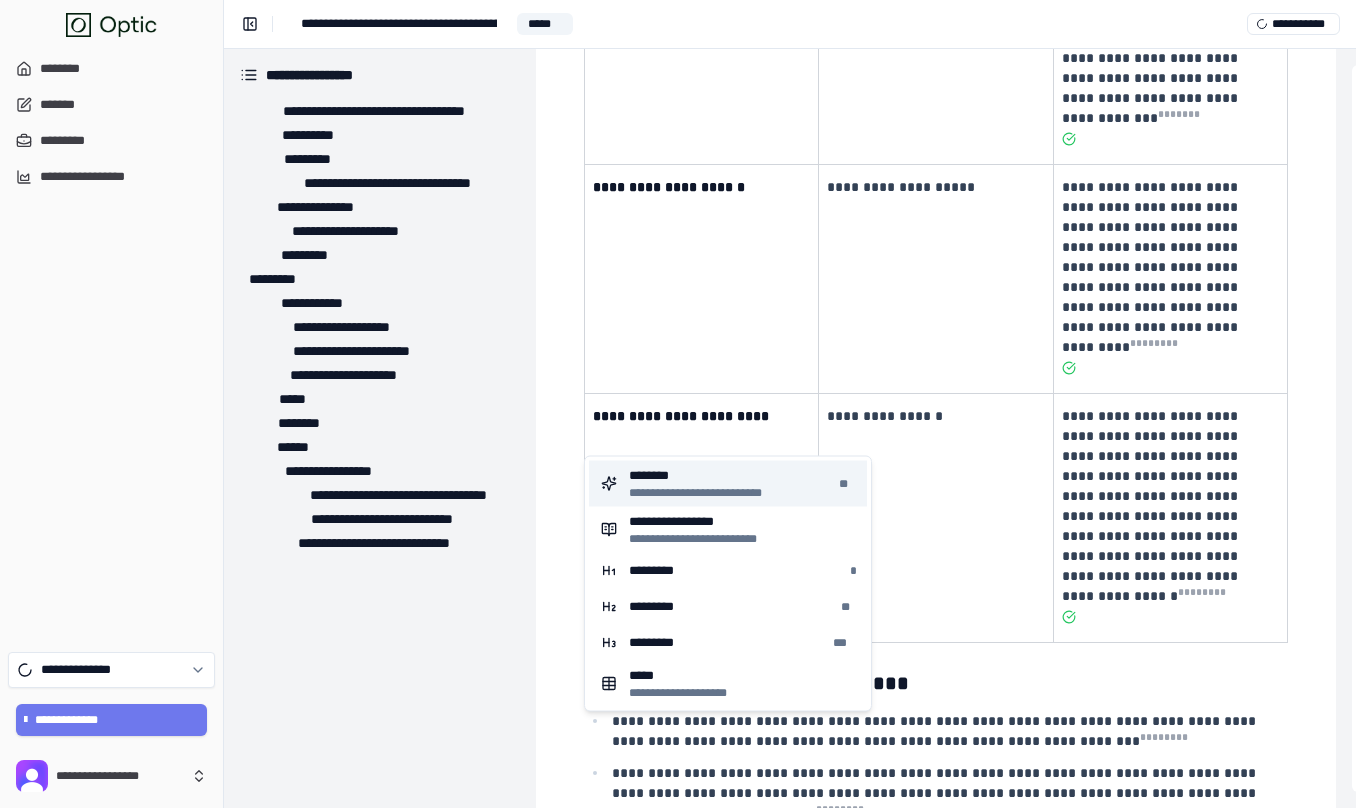 click on "**********" at bounding box center [708, 493] 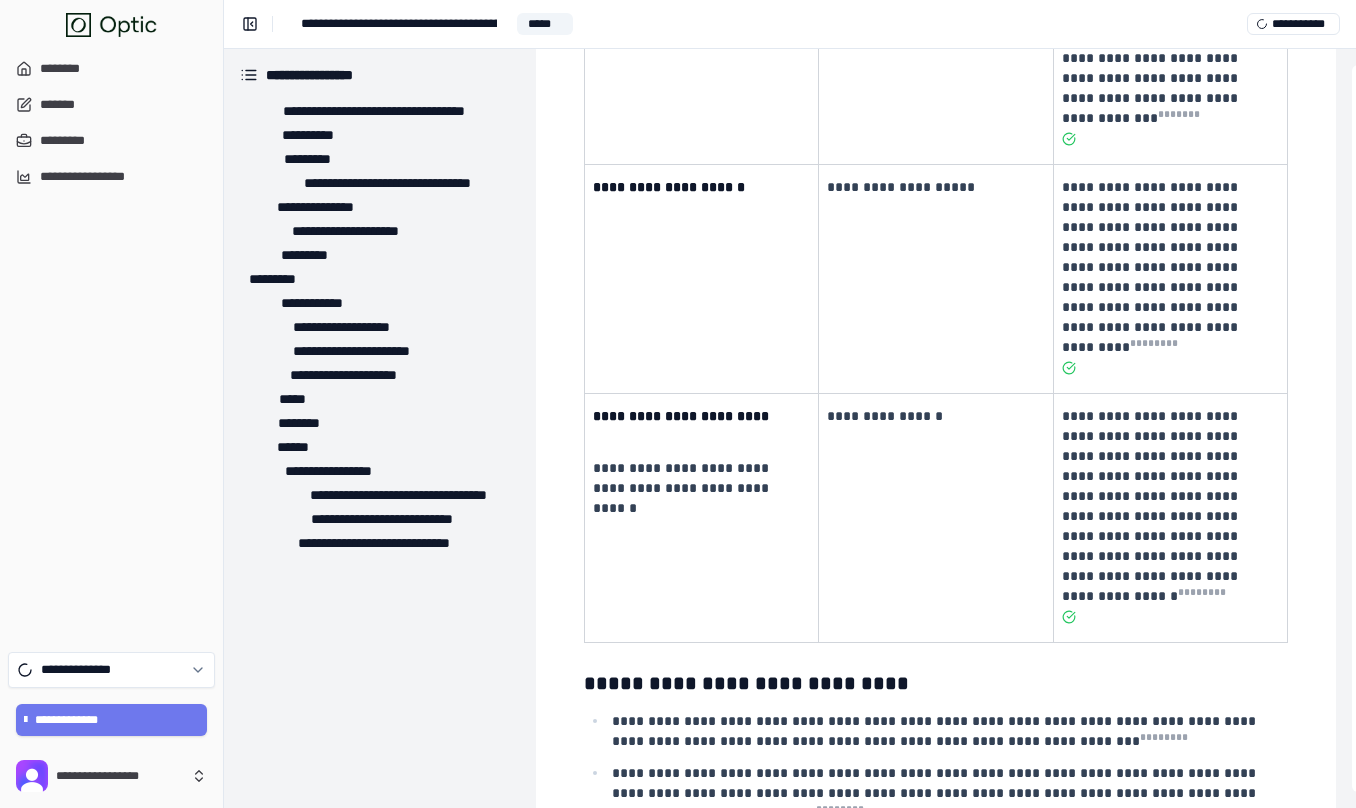 scroll, scrollTop: 462, scrollLeft: 0, axis: vertical 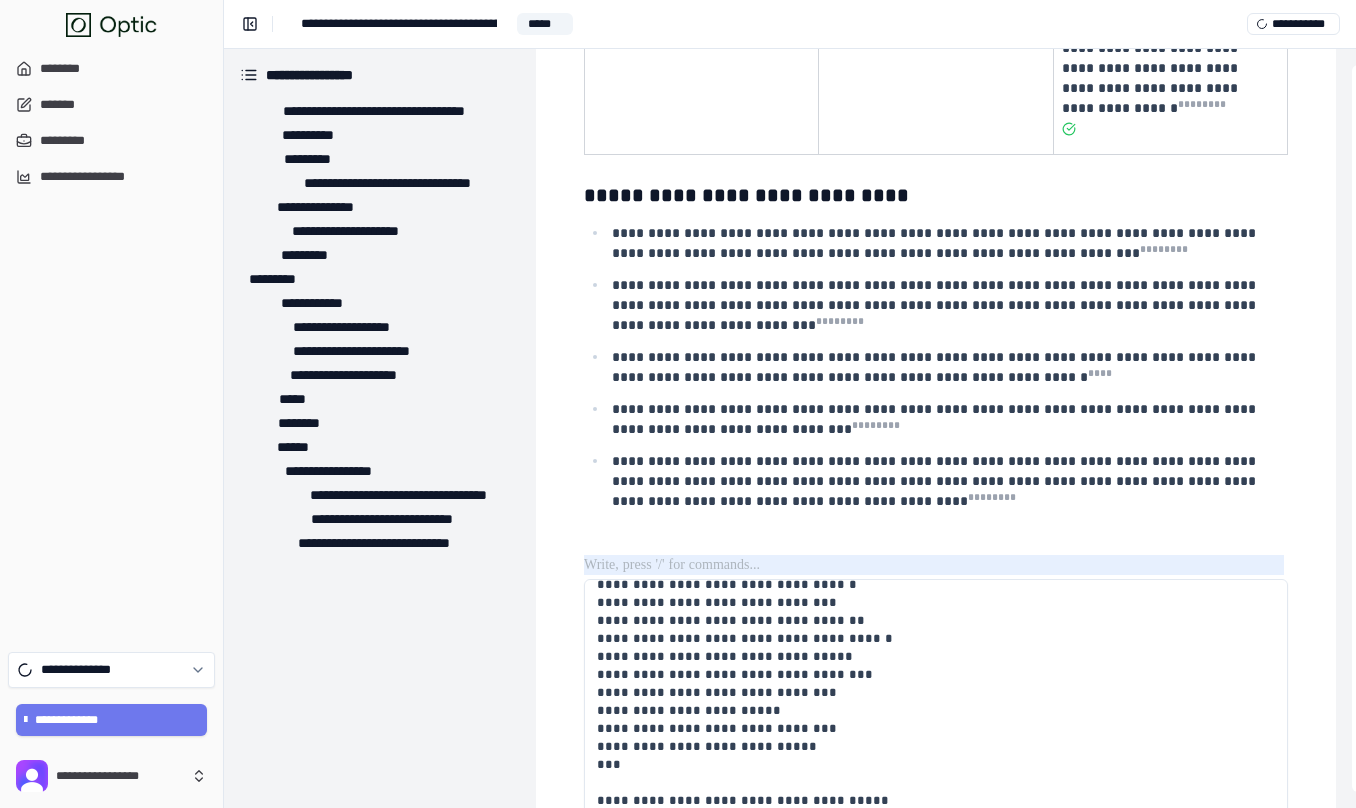 click at bounding box center (936, 2620) 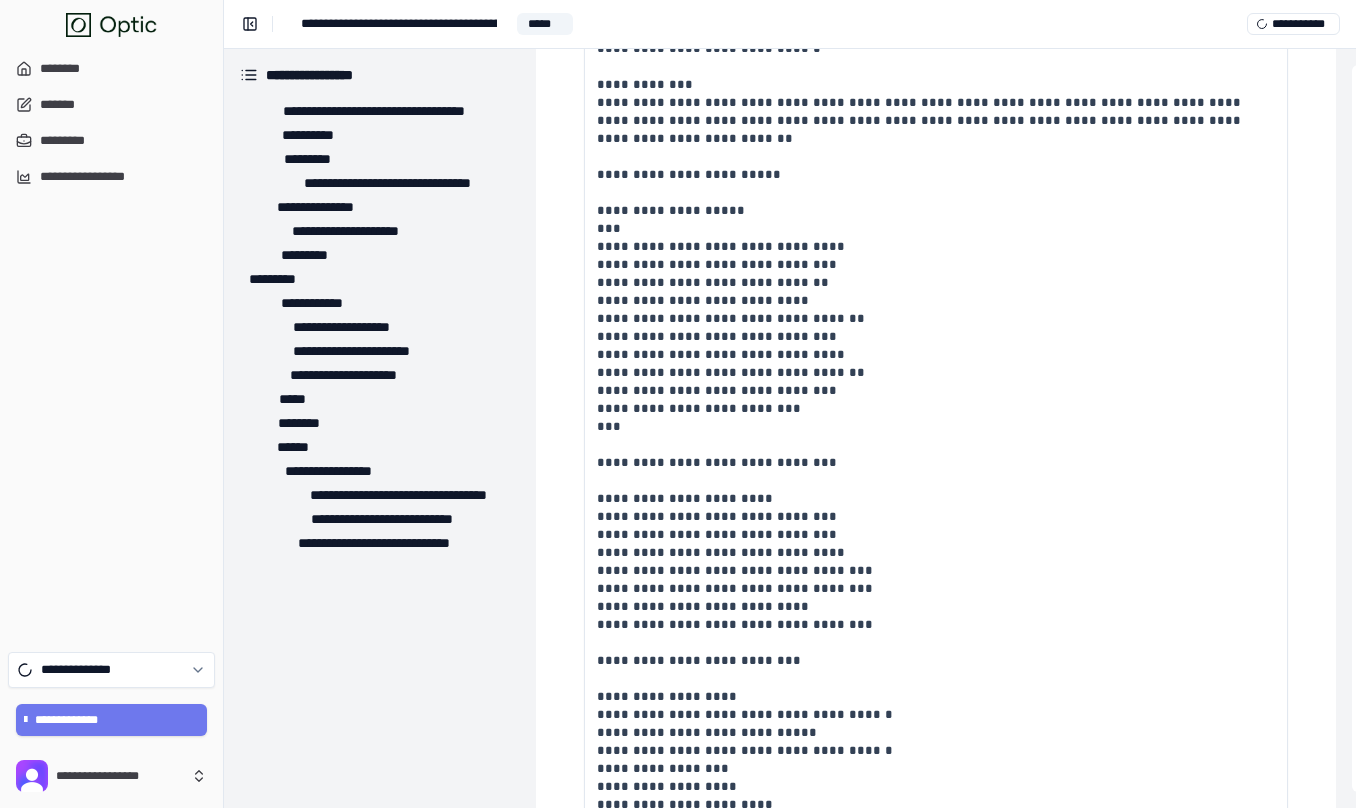 scroll, scrollTop: 11378, scrollLeft: 0, axis: vertical 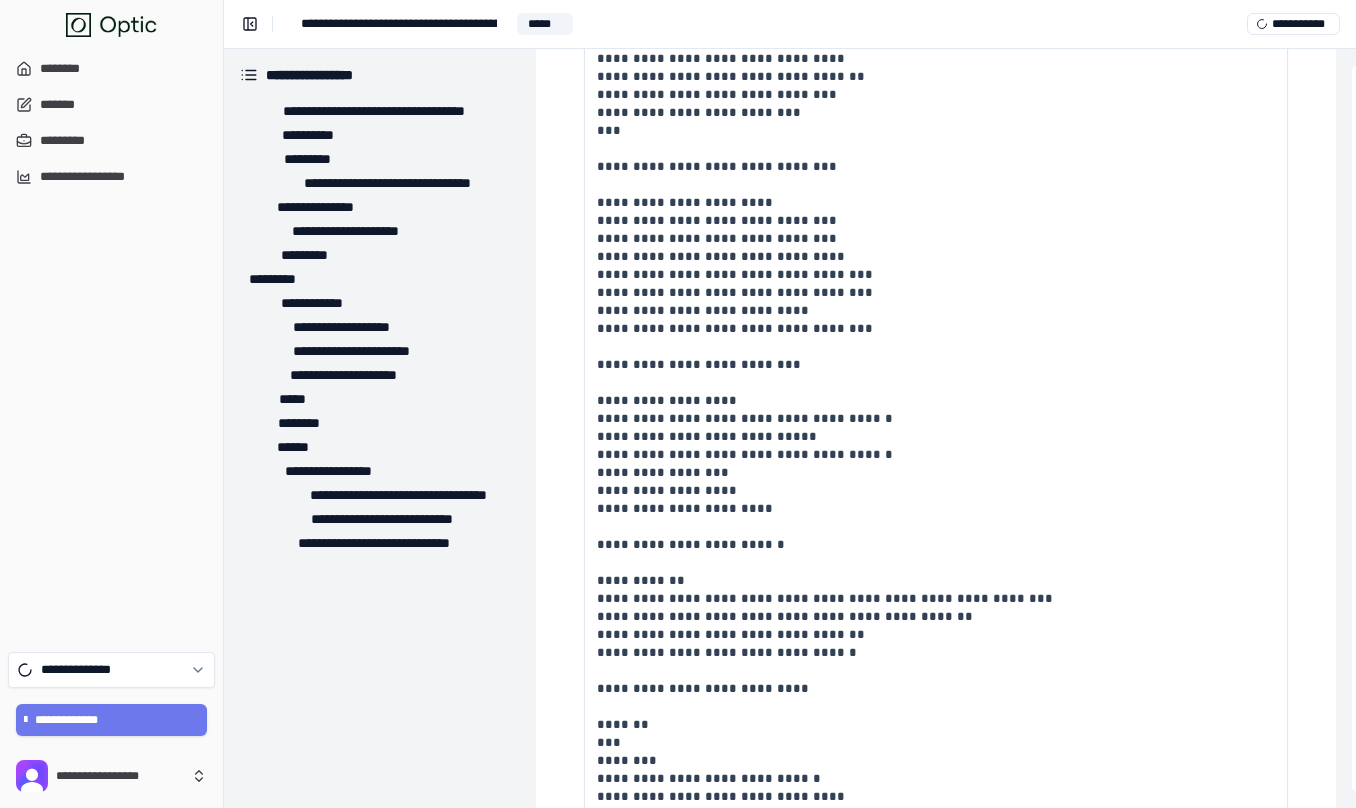 type on "**********" 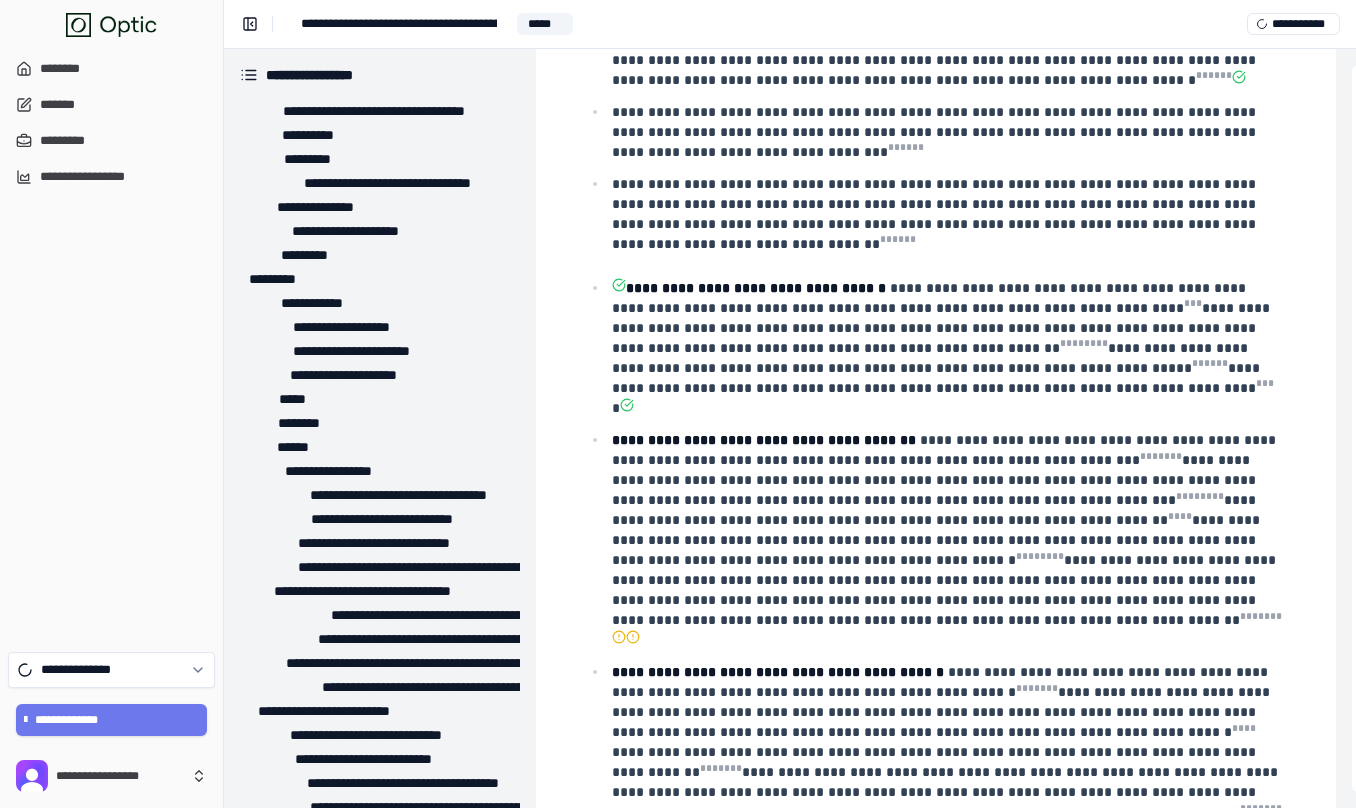 scroll, scrollTop: 563, scrollLeft: 0, axis: vertical 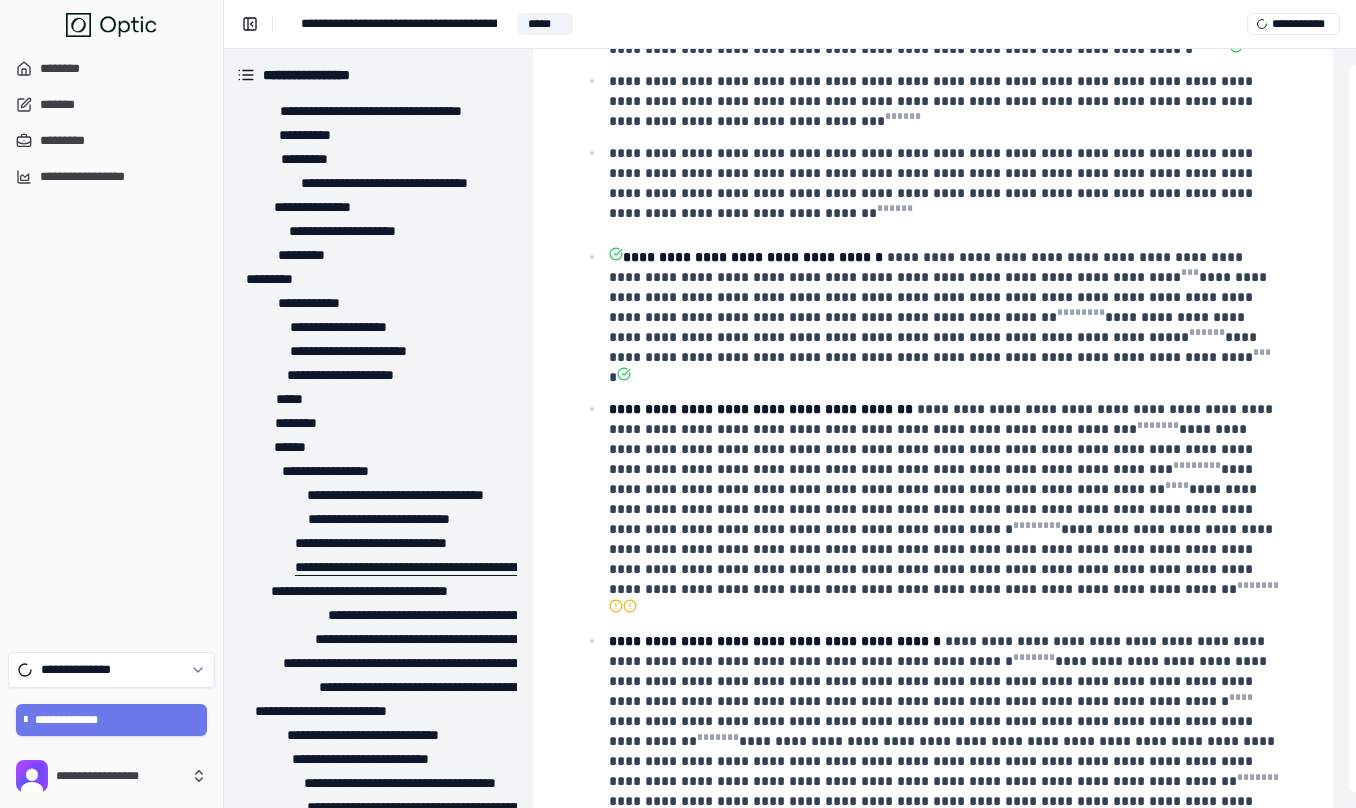 click on "**********" at bounding box center [446, 567] 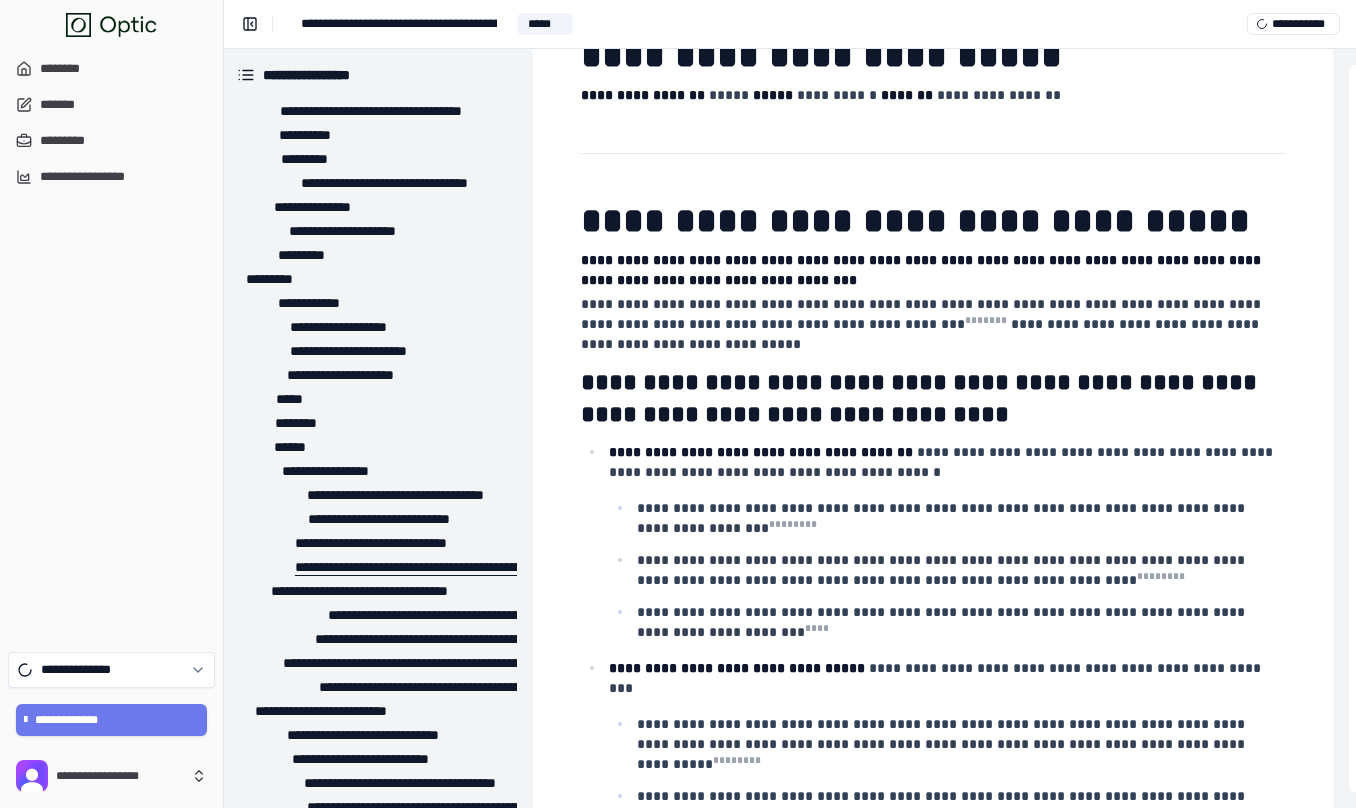 scroll, scrollTop: 8850, scrollLeft: 3, axis: both 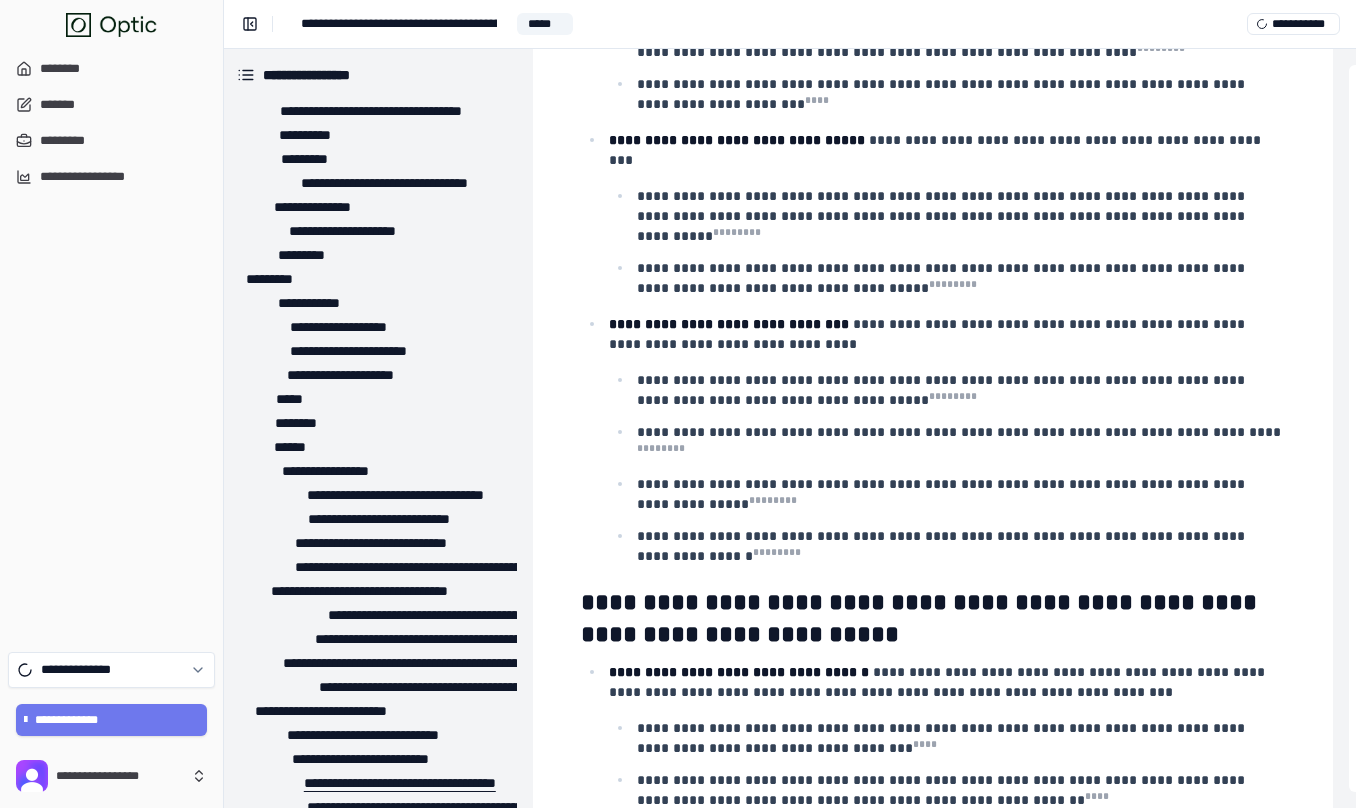click on "**********" at bounding box center (384, 783) 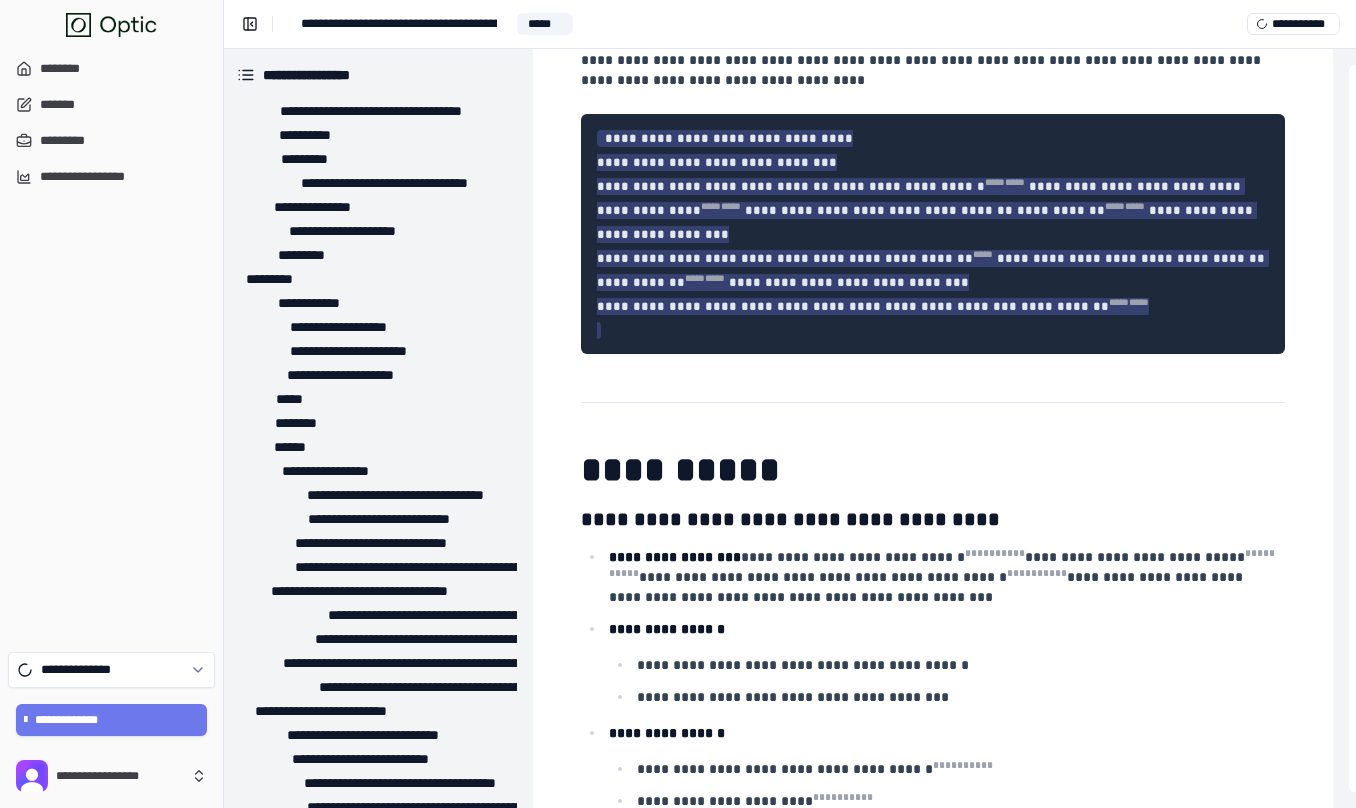 scroll, scrollTop: 14525, scrollLeft: 3, axis: both 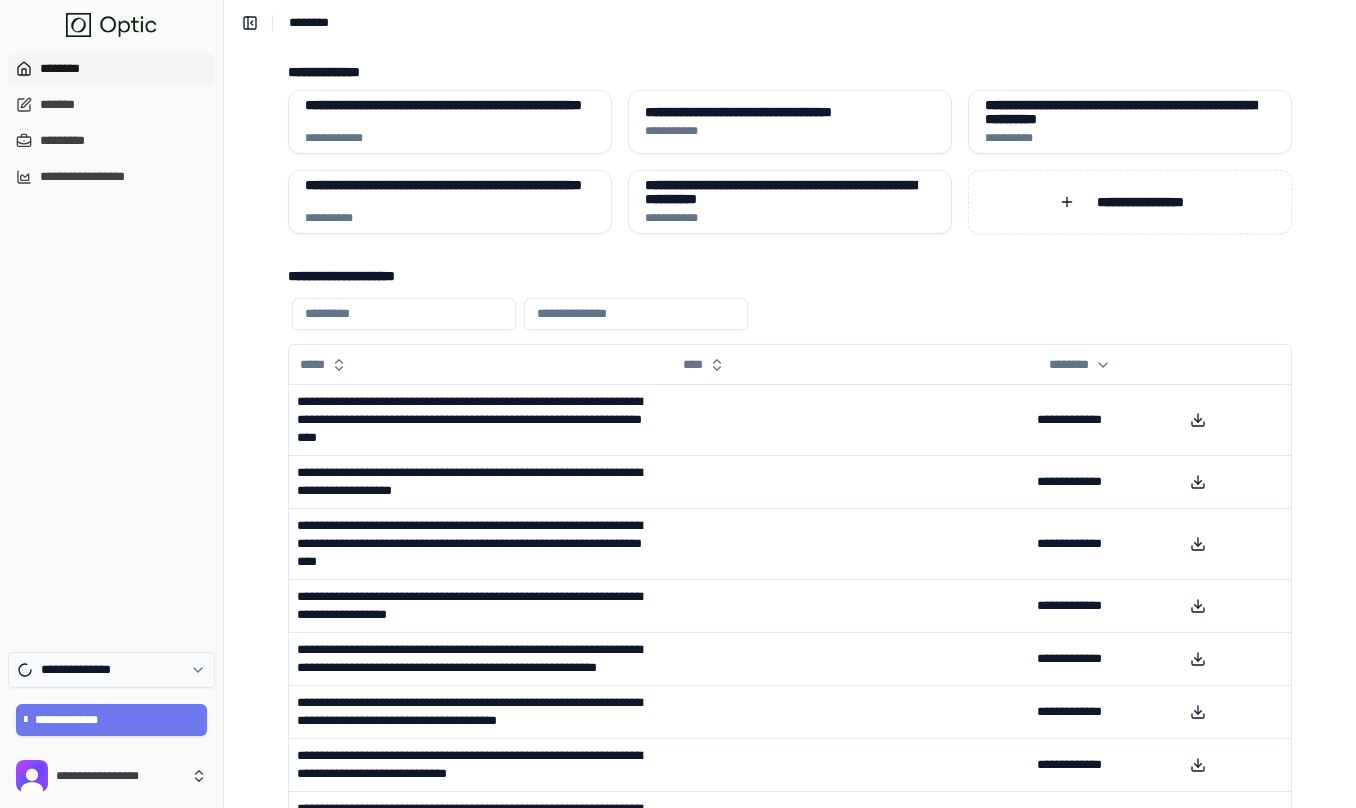 click on "**********" at bounding box center [111, 670] 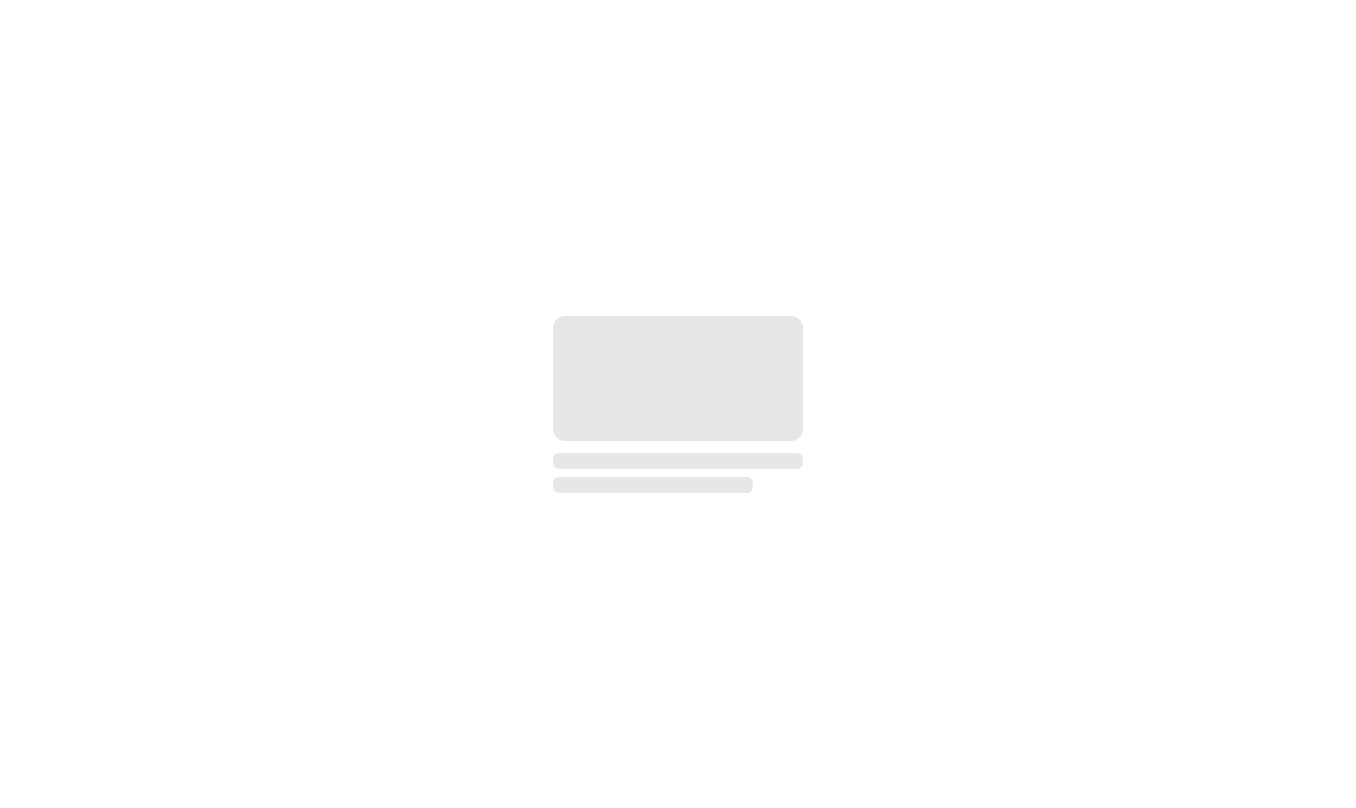 scroll, scrollTop: 0, scrollLeft: 0, axis: both 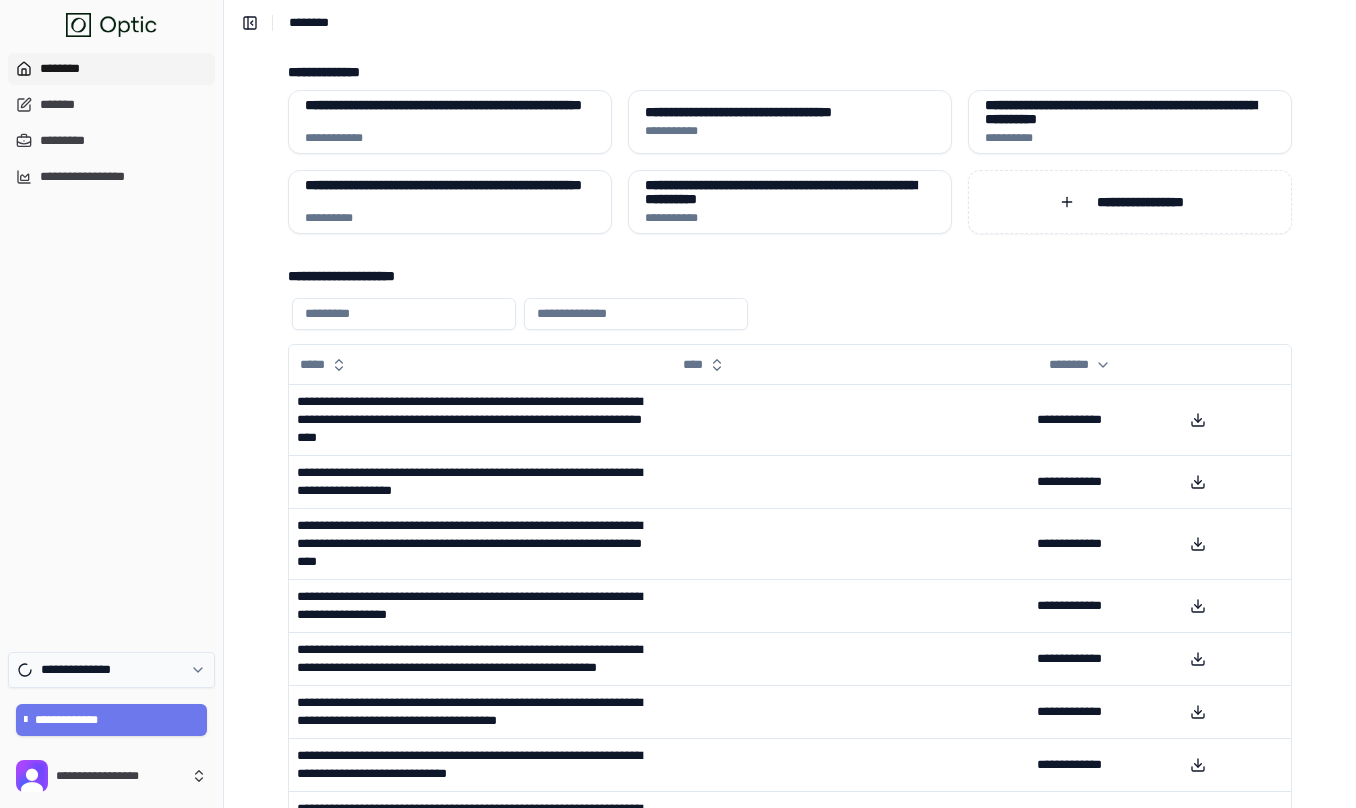 click on "**********" at bounding box center (85, 670) 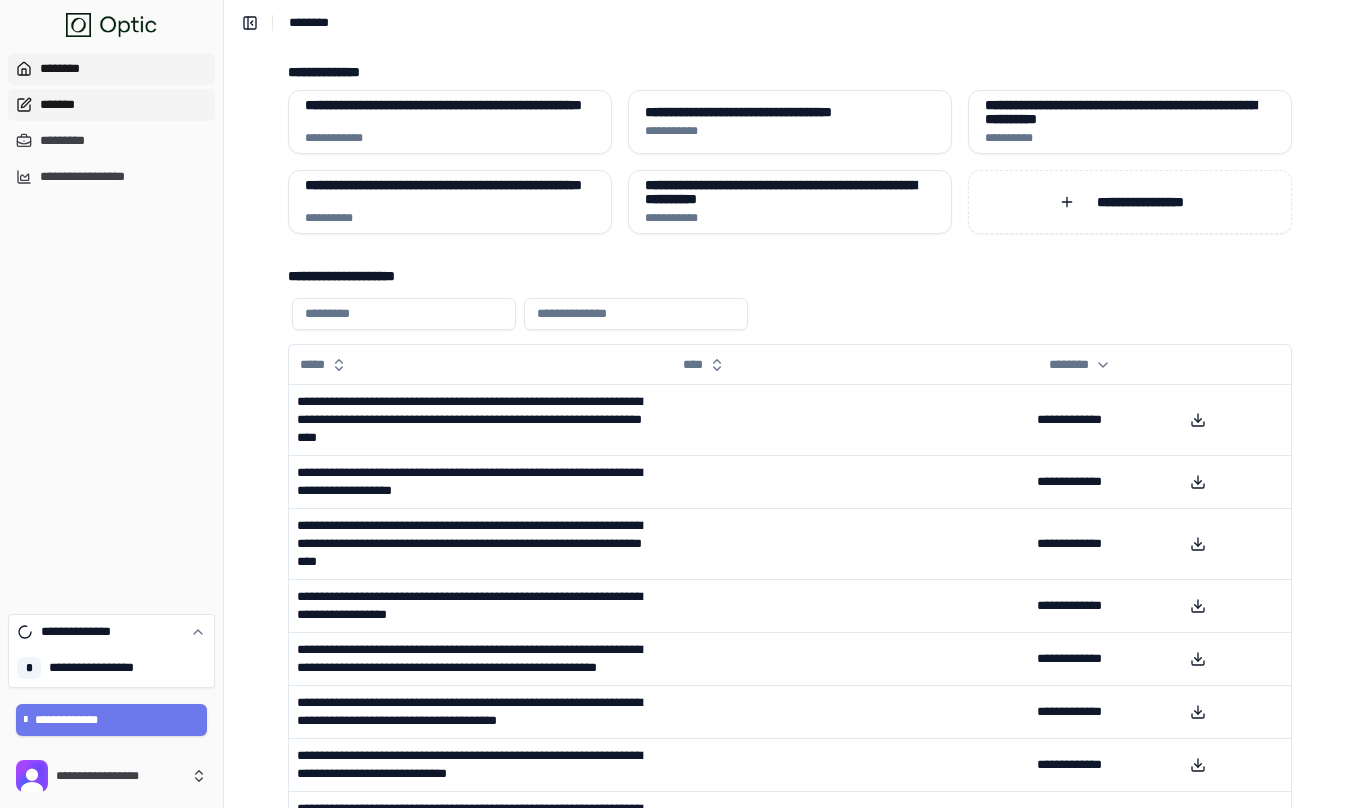 click on "*******" at bounding box center (111, 105) 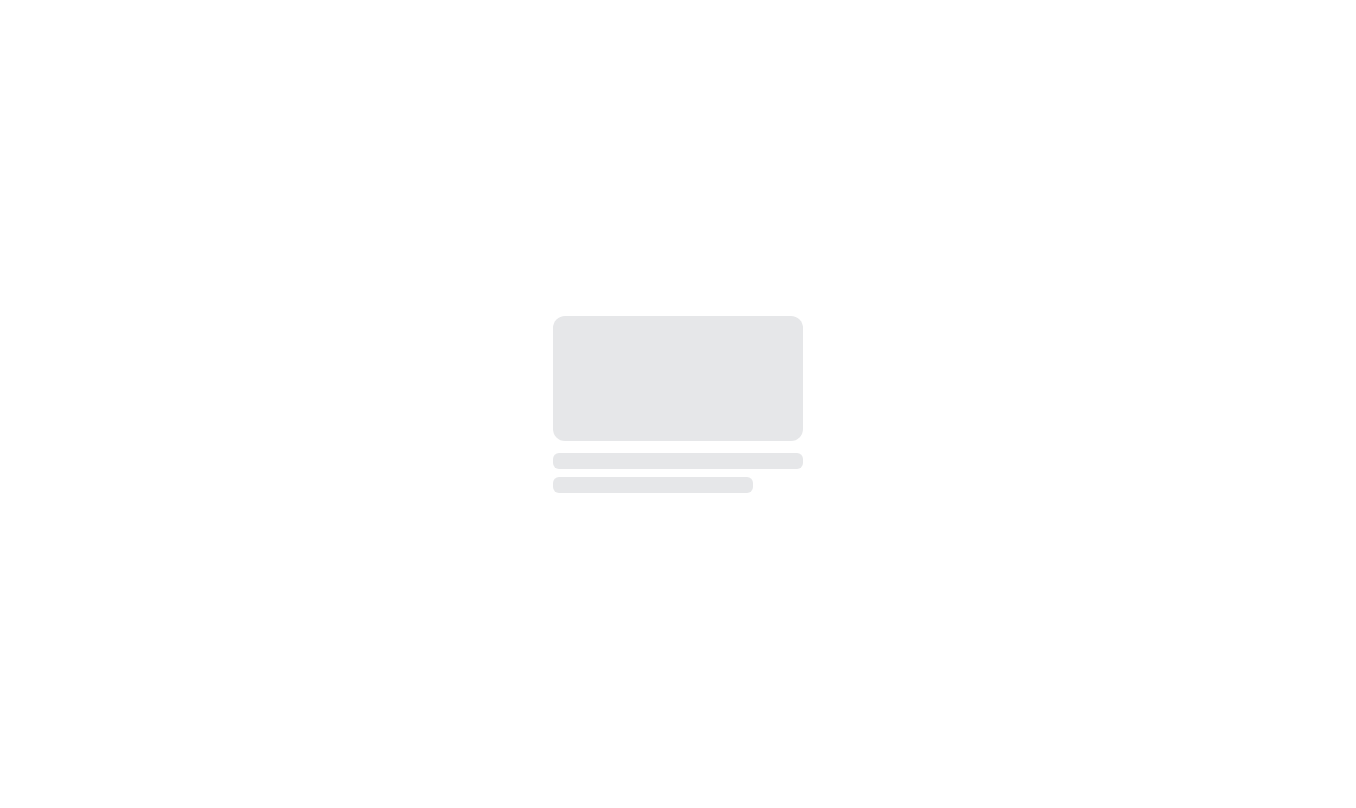 scroll, scrollTop: 0, scrollLeft: 0, axis: both 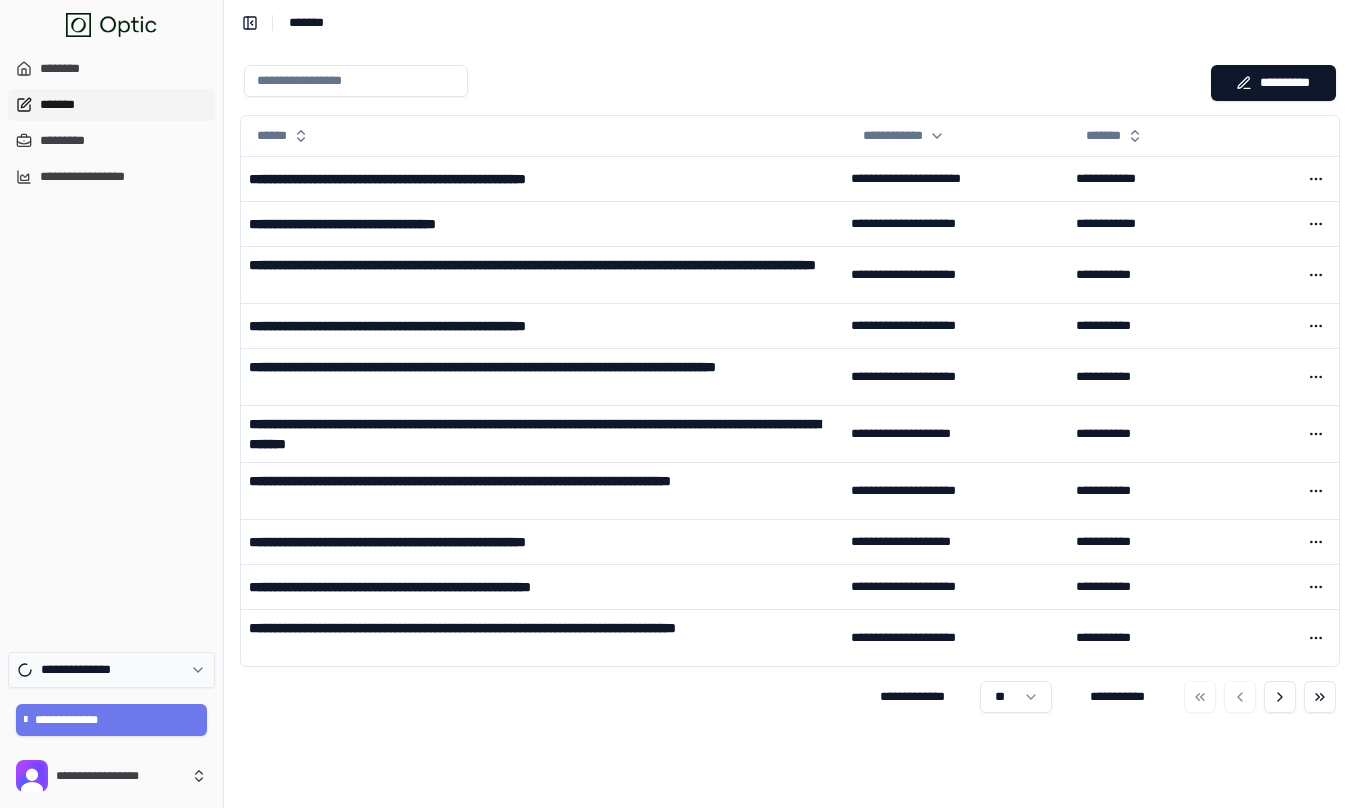 click on "**********" at bounding box center (111, 670) 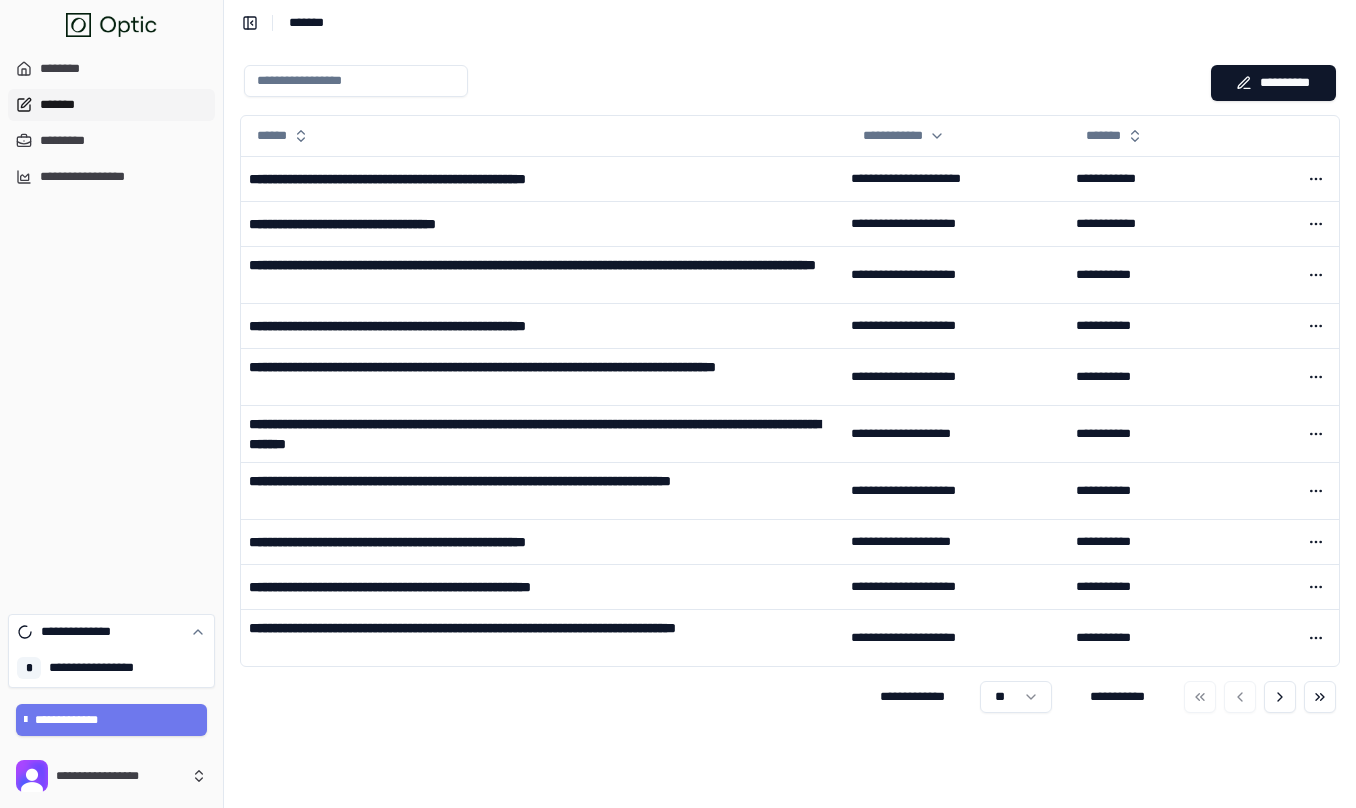 click on "**********" at bounding box center (103, 668) 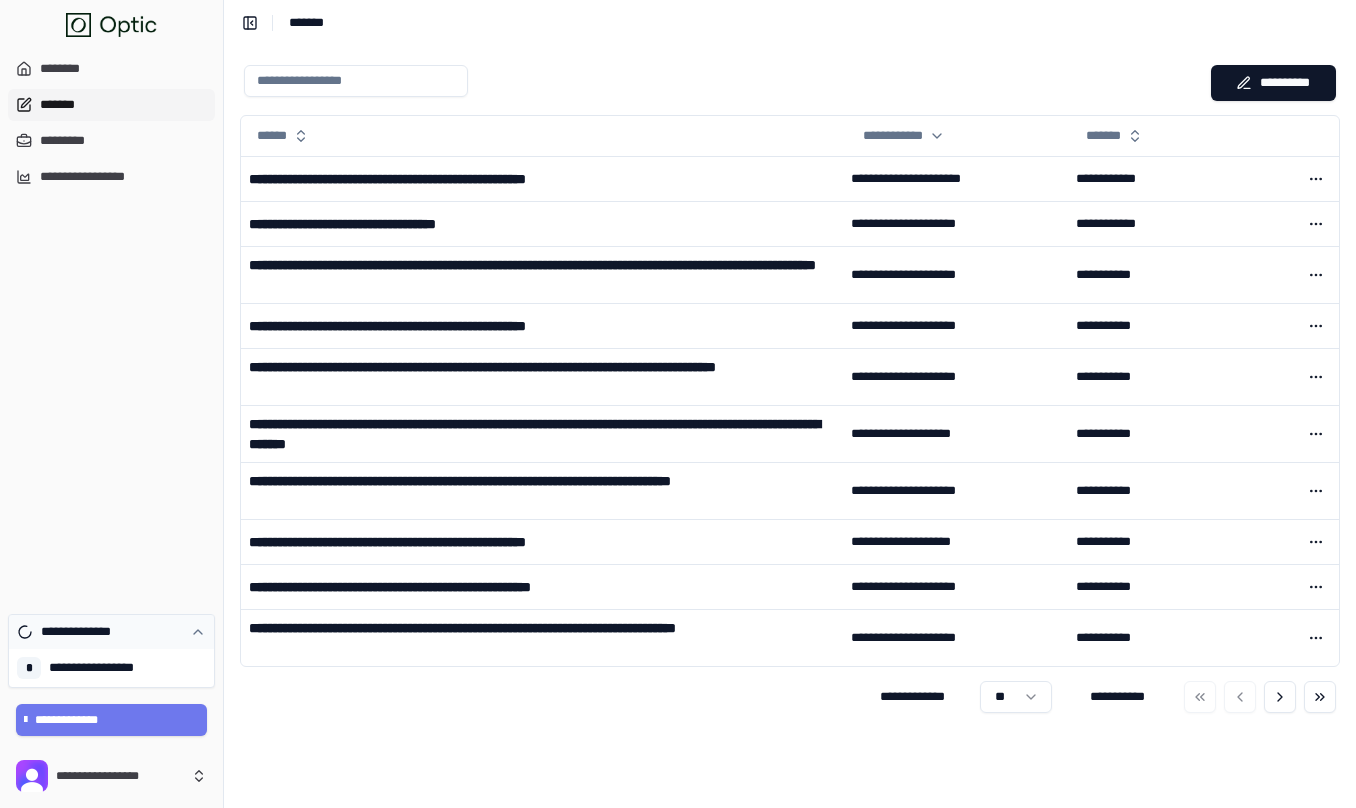 click on "**********" at bounding box center (85, 632) 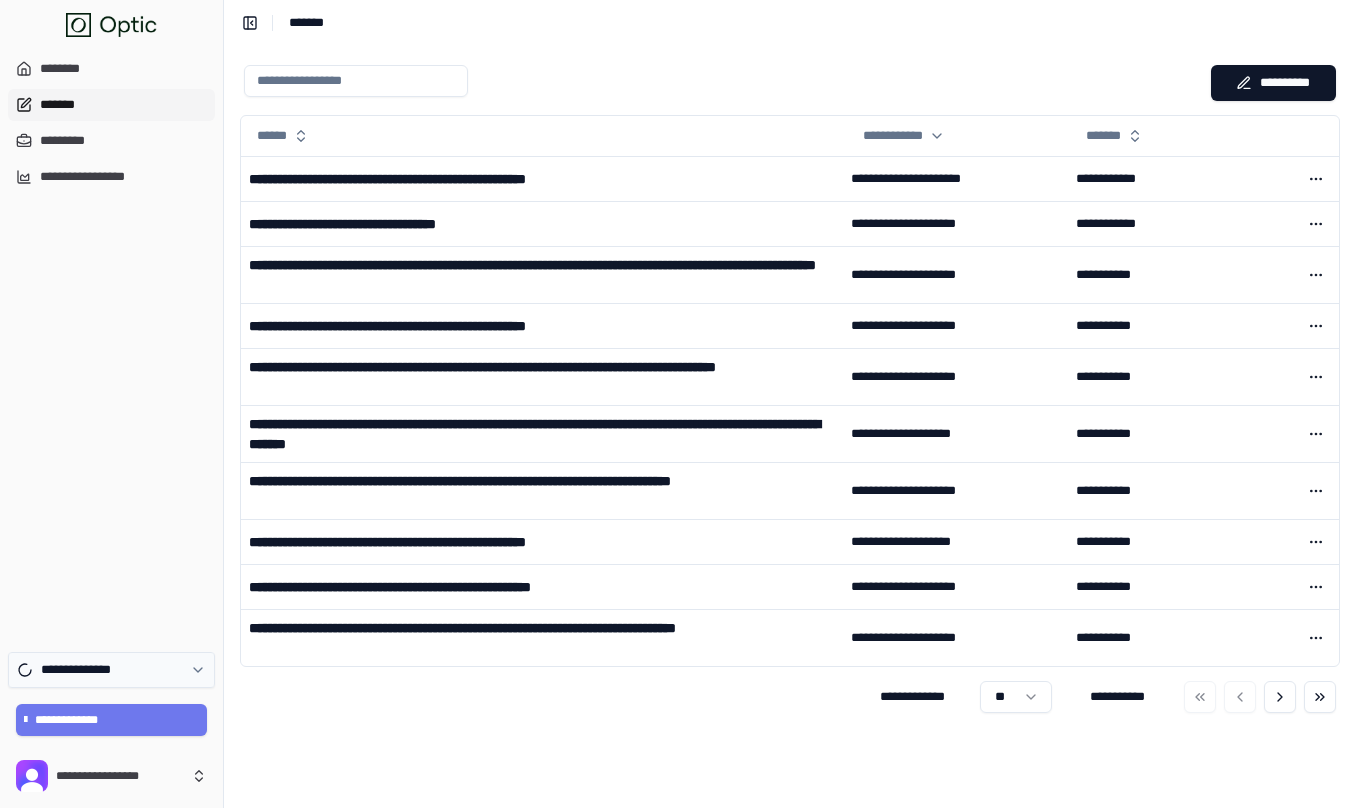 click on "**********" at bounding box center [85, 670] 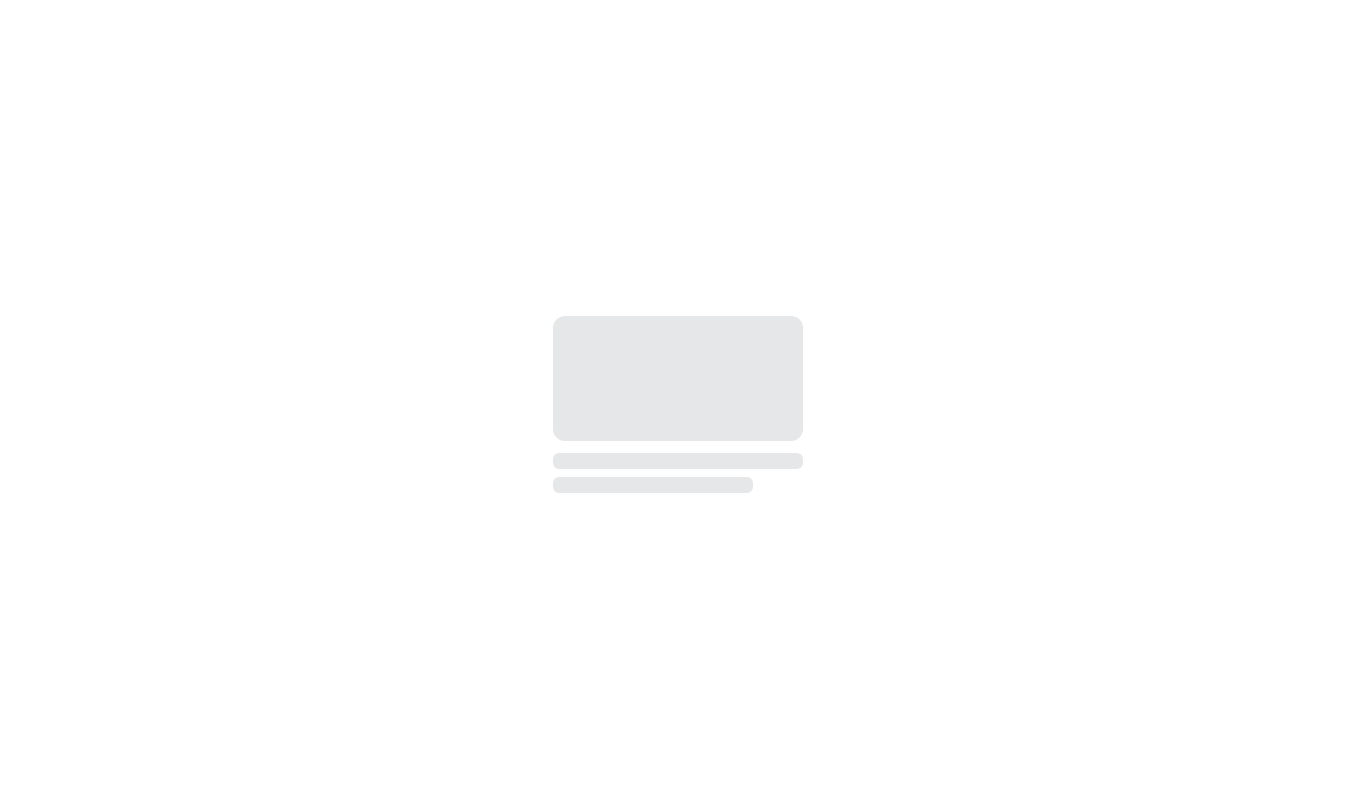 scroll, scrollTop: 0, scrollLeft: 0, axis: both 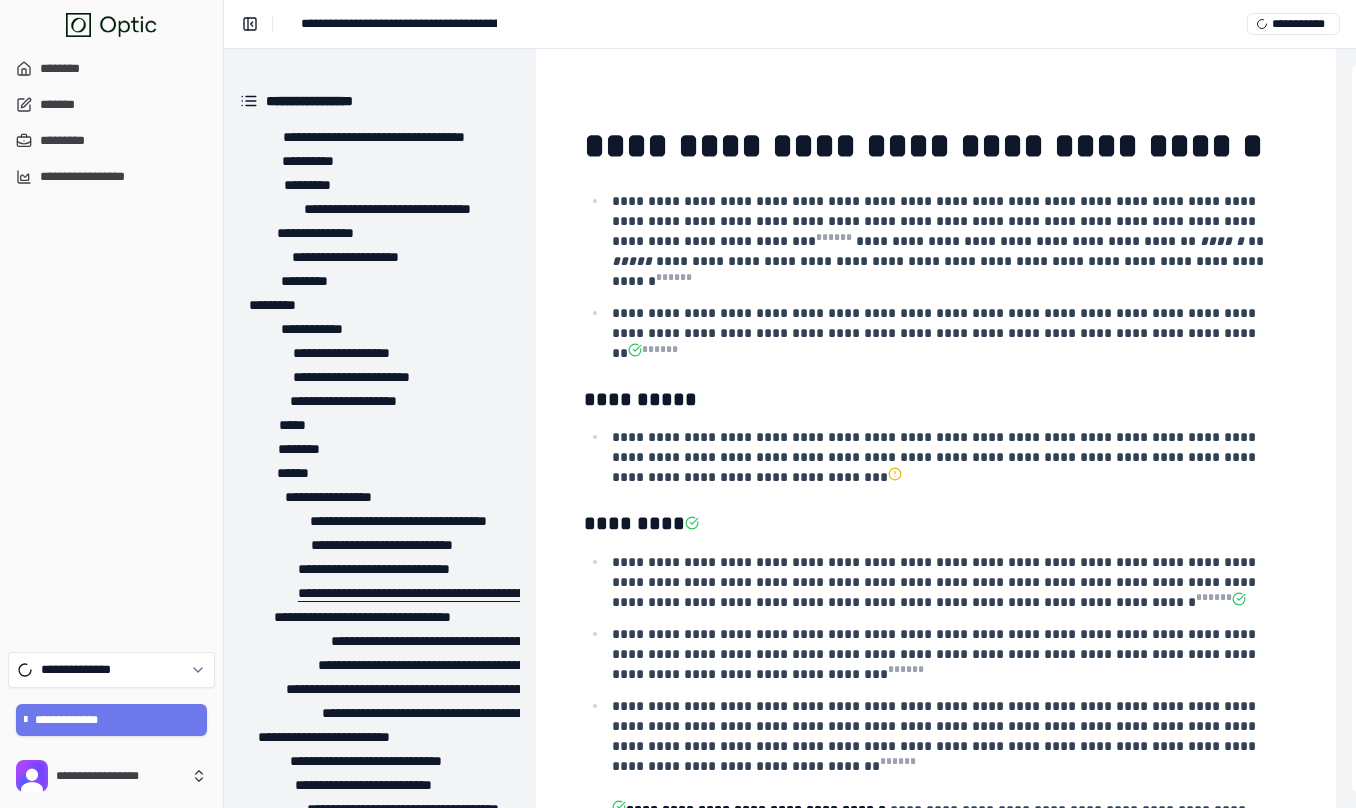 click on "**********" at bounding box center [449, 593] 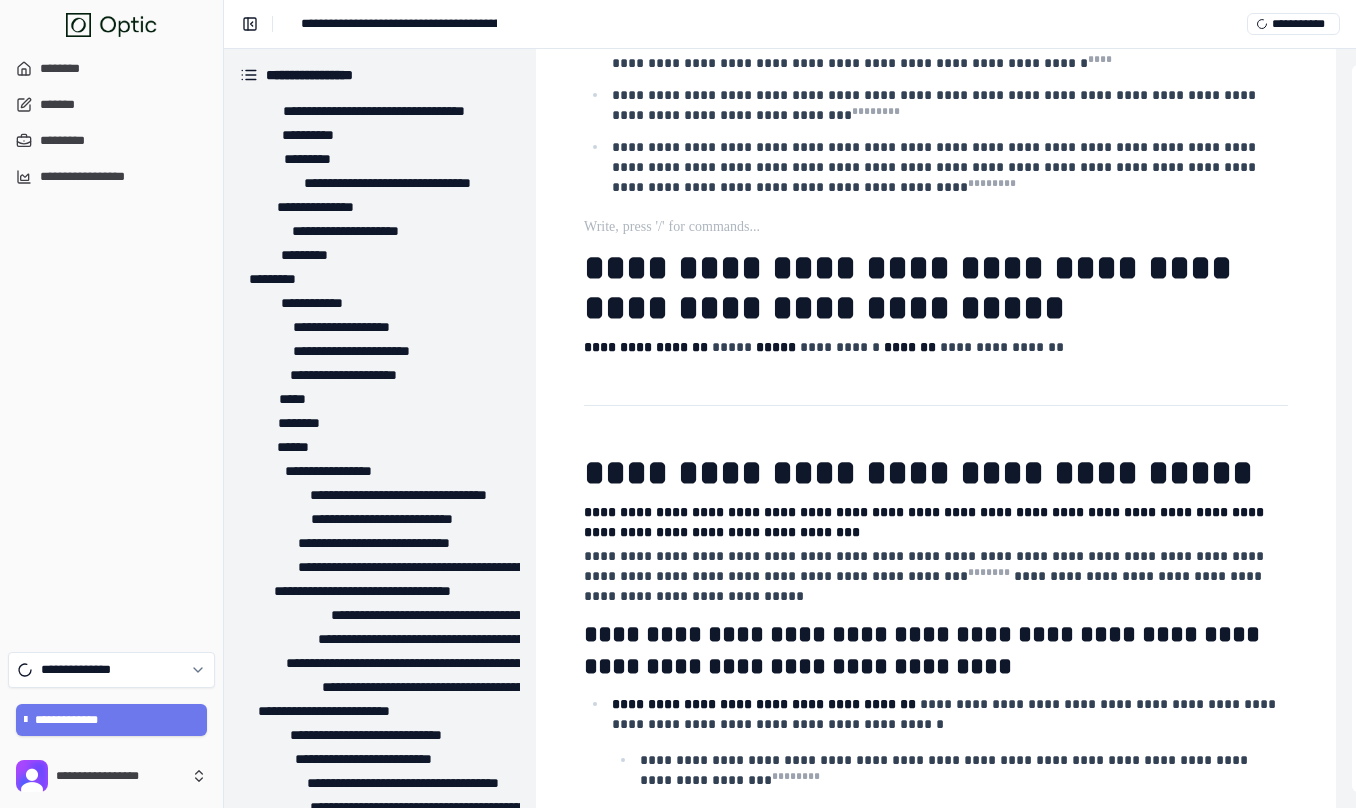 scroll, scrollTop: 8058, scrollLeft: 0, axis: vertical 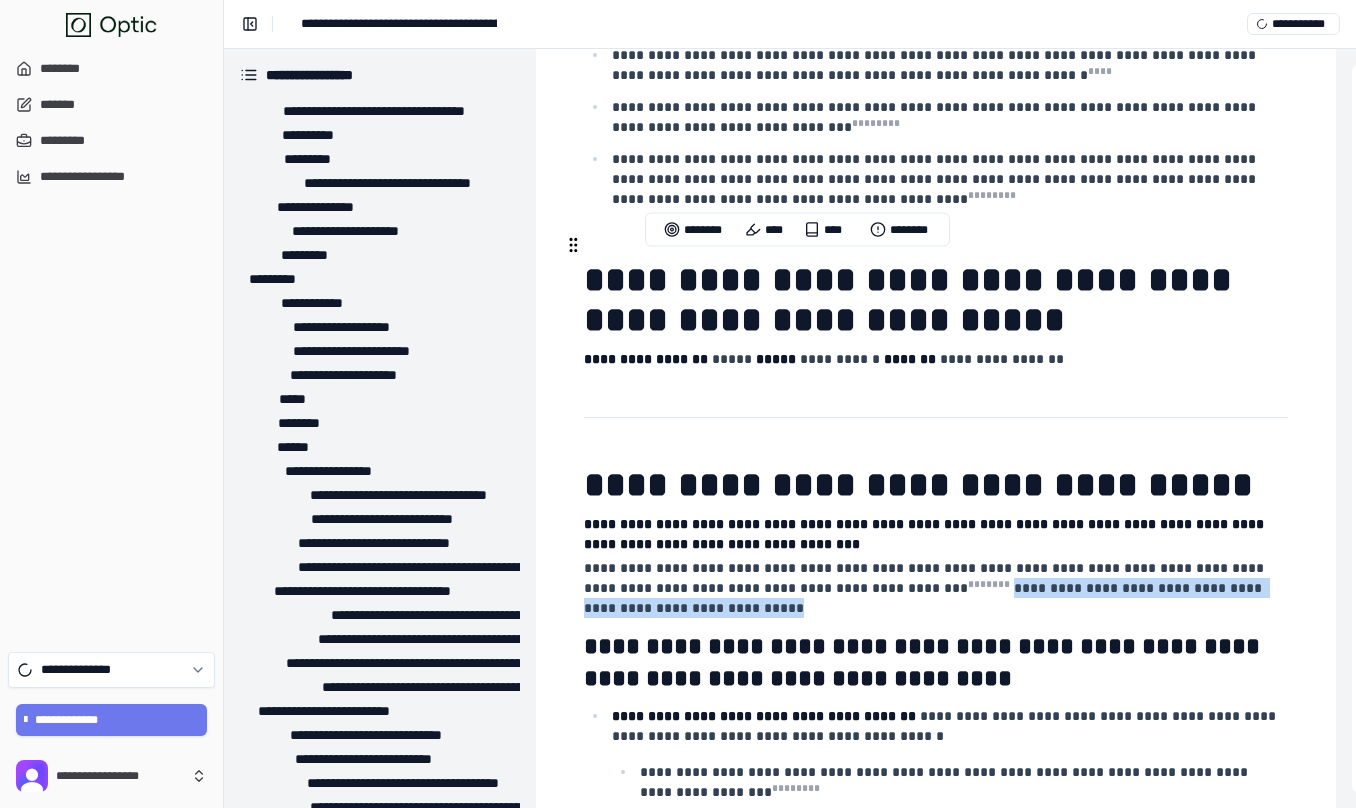 drag, startPoint x: 926, startPoint y: 284, endPoint x: 911, endPoint y: 262, distance: 26.627054 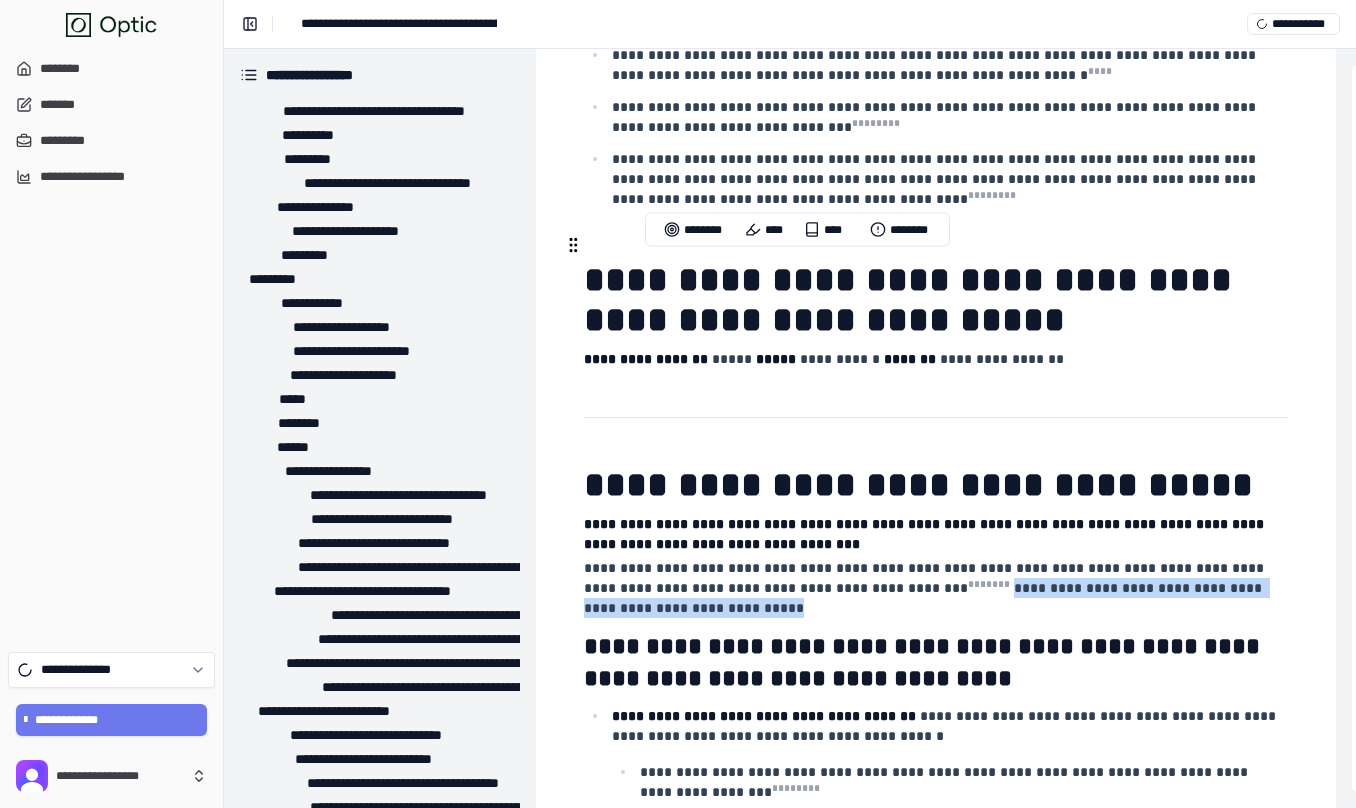 click on "**********" at bounding box center (934, 588) 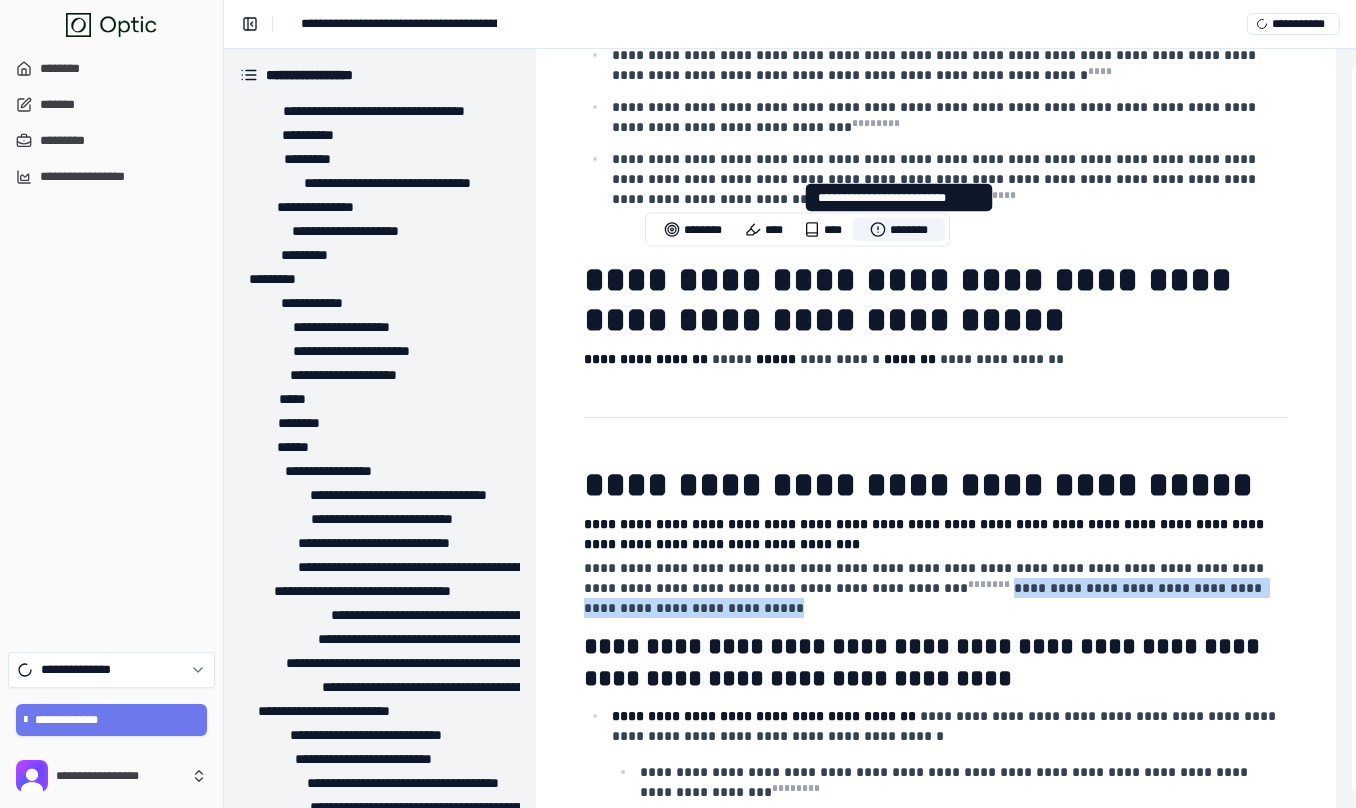 click on "********" at bounding box center (899, 230) 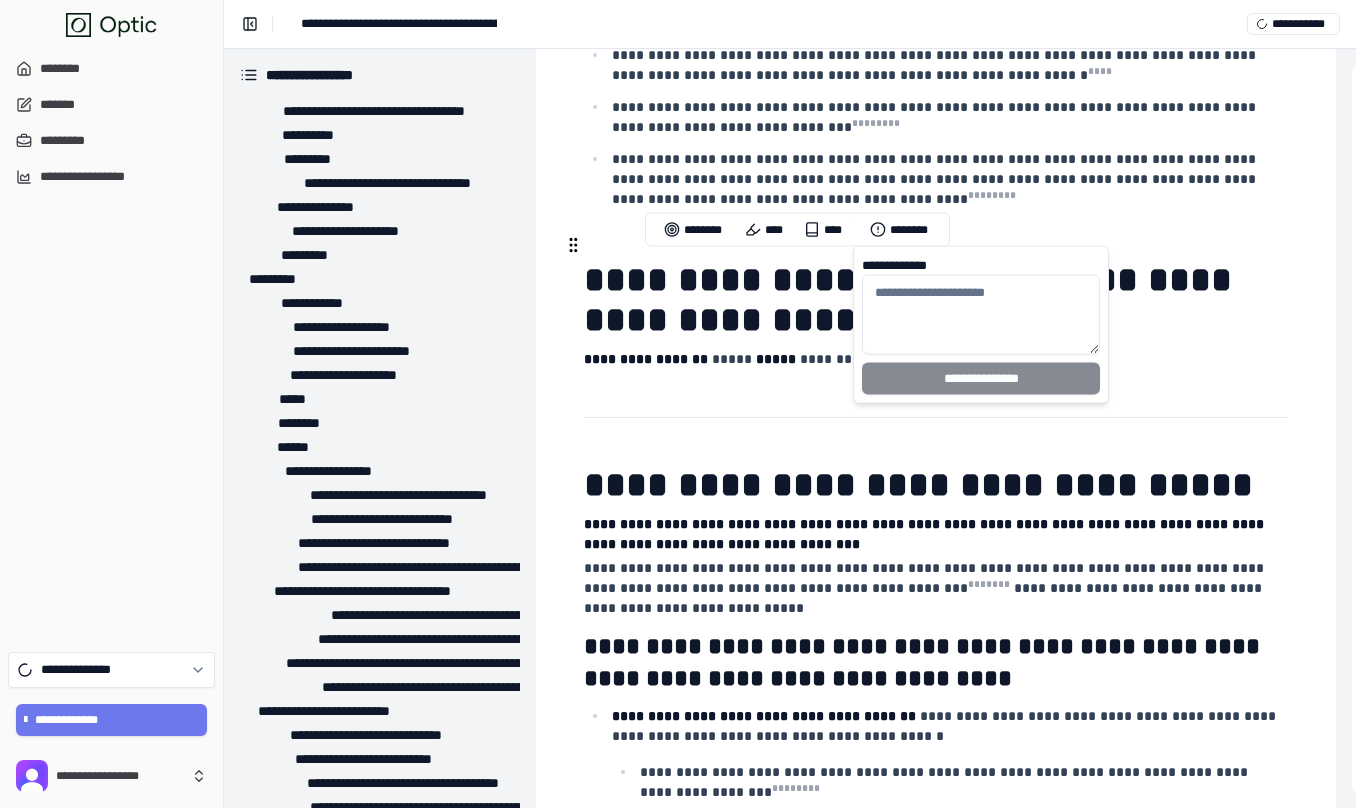 click on "**********" at bounding box center [926, 588] 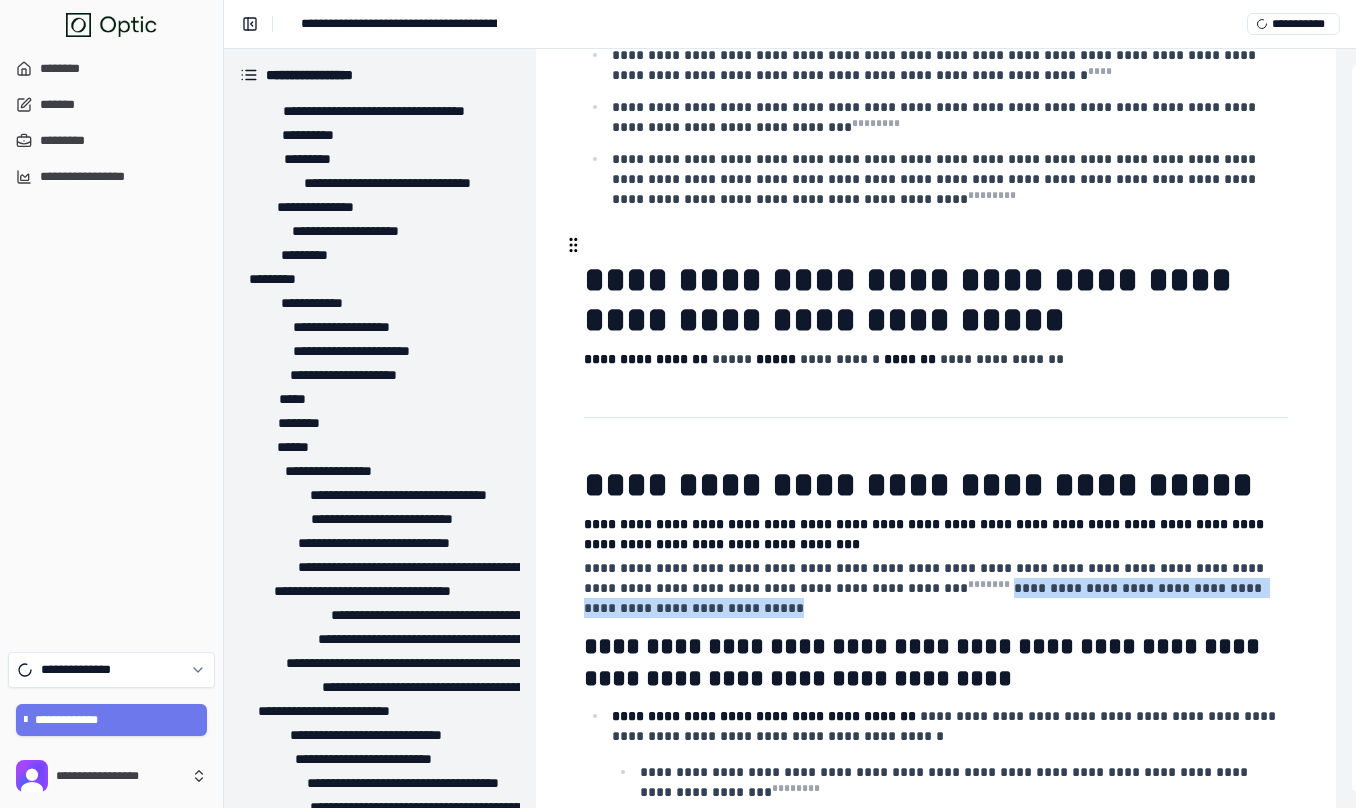drag, startPoint x: 911, startPoint y: 264, endPoint x: 921, endPoint y: 281, distance: 19.723083 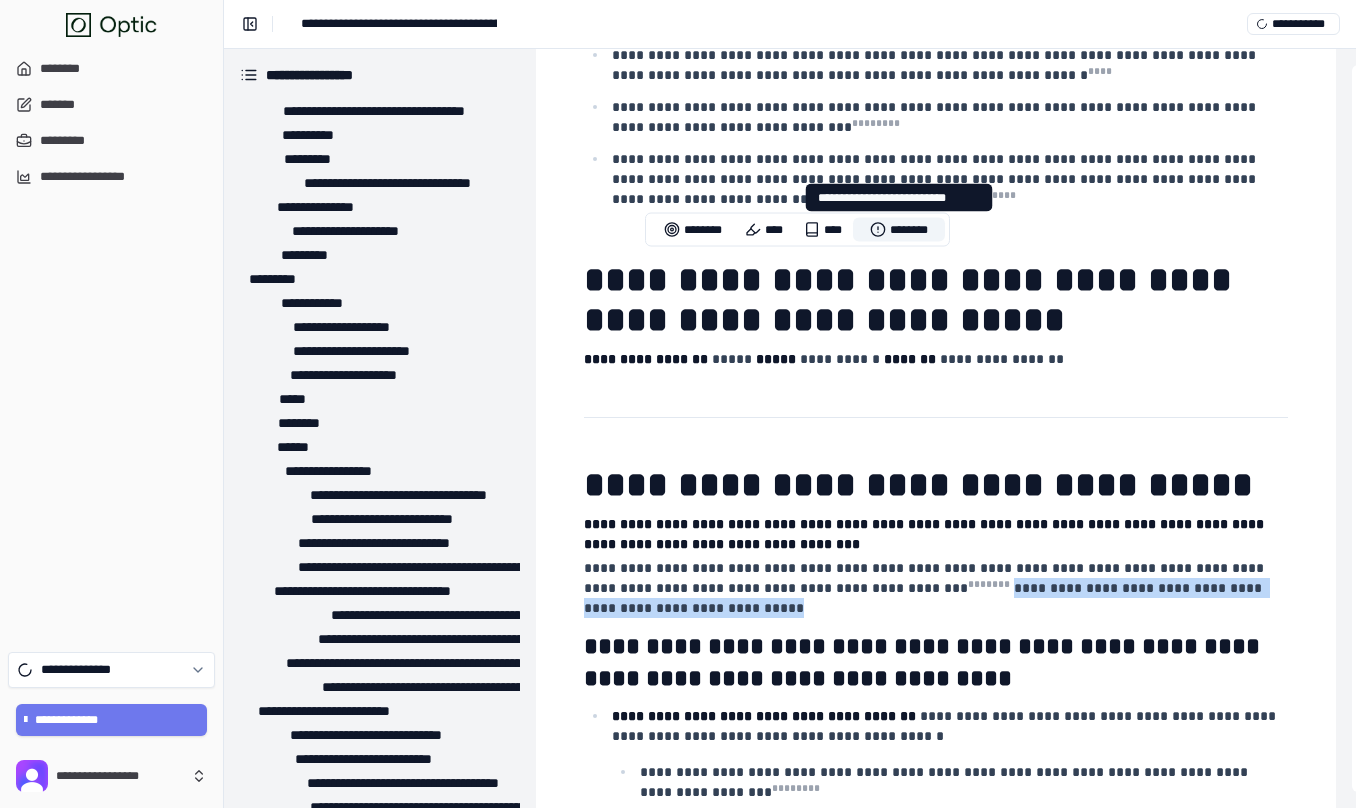 click on "********" at bounding box center [899, 230] 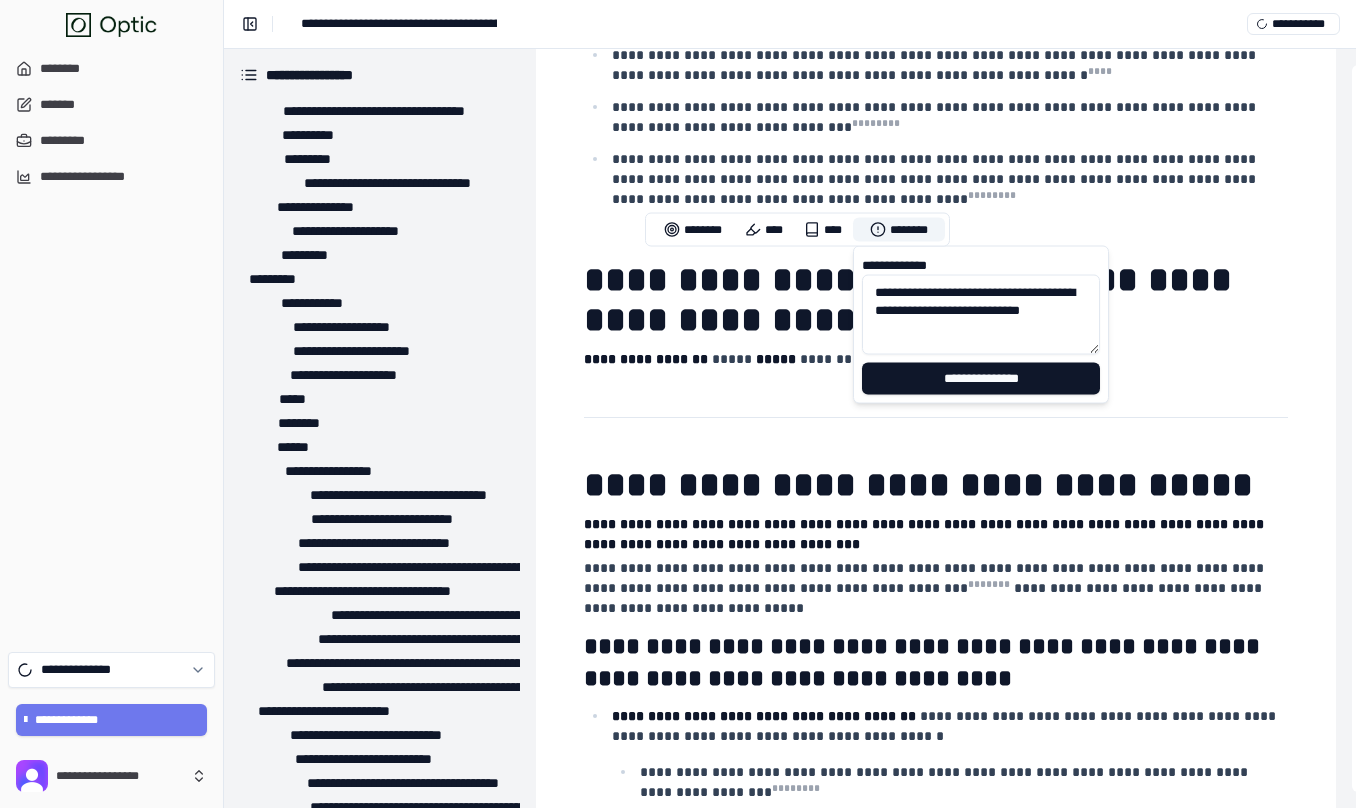 scroll, scrollTop: 18, scrollLeft: 0, axis: vertical 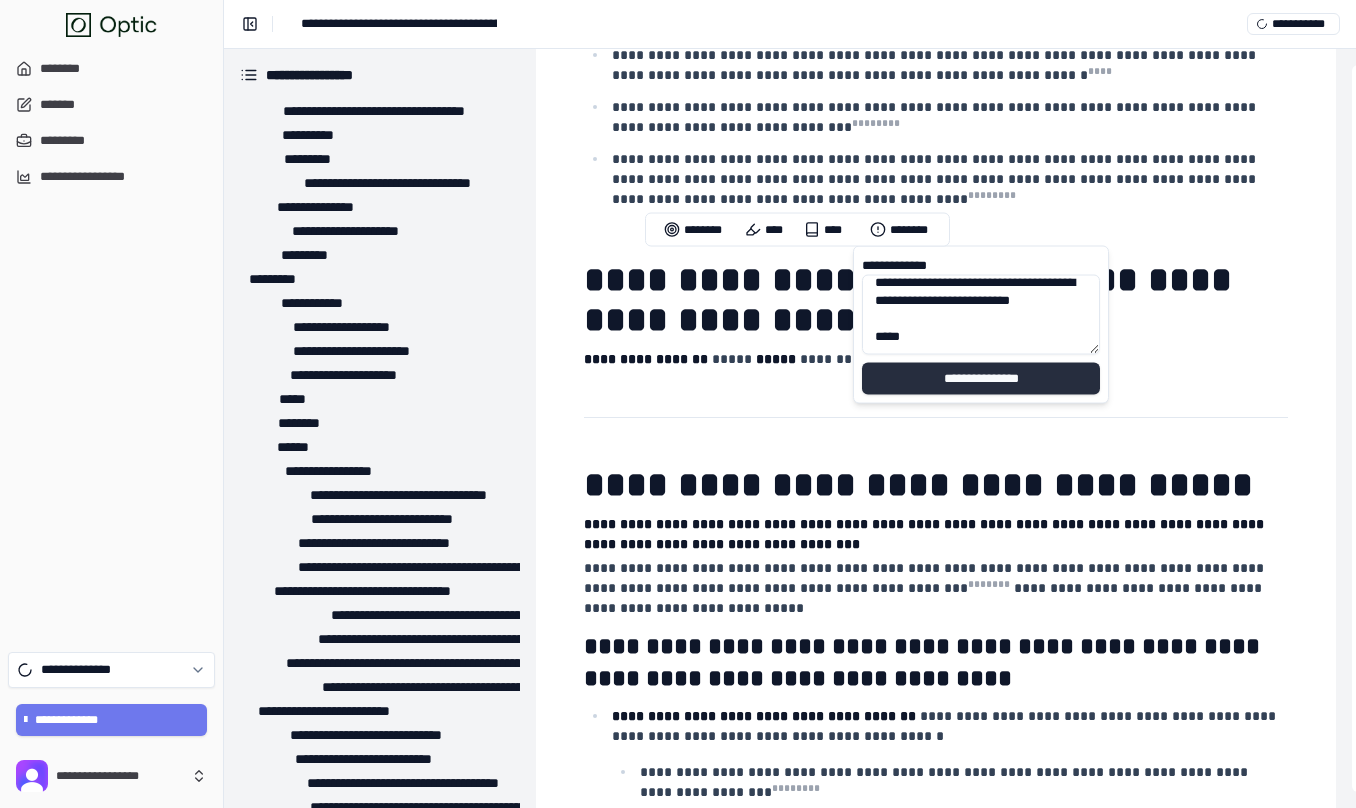 type on "**********" 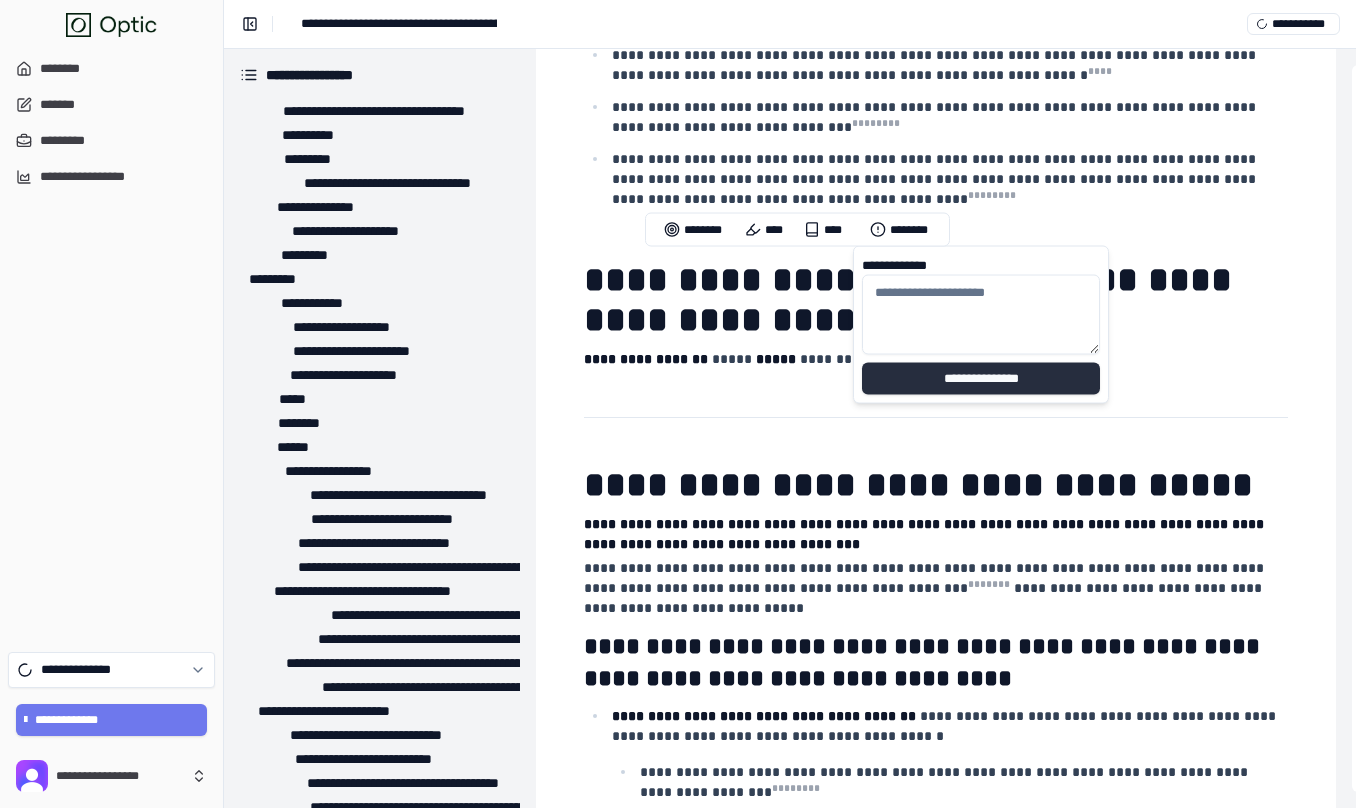 scroll, scrollTop: 0, scrollLeft: 0, axis: both 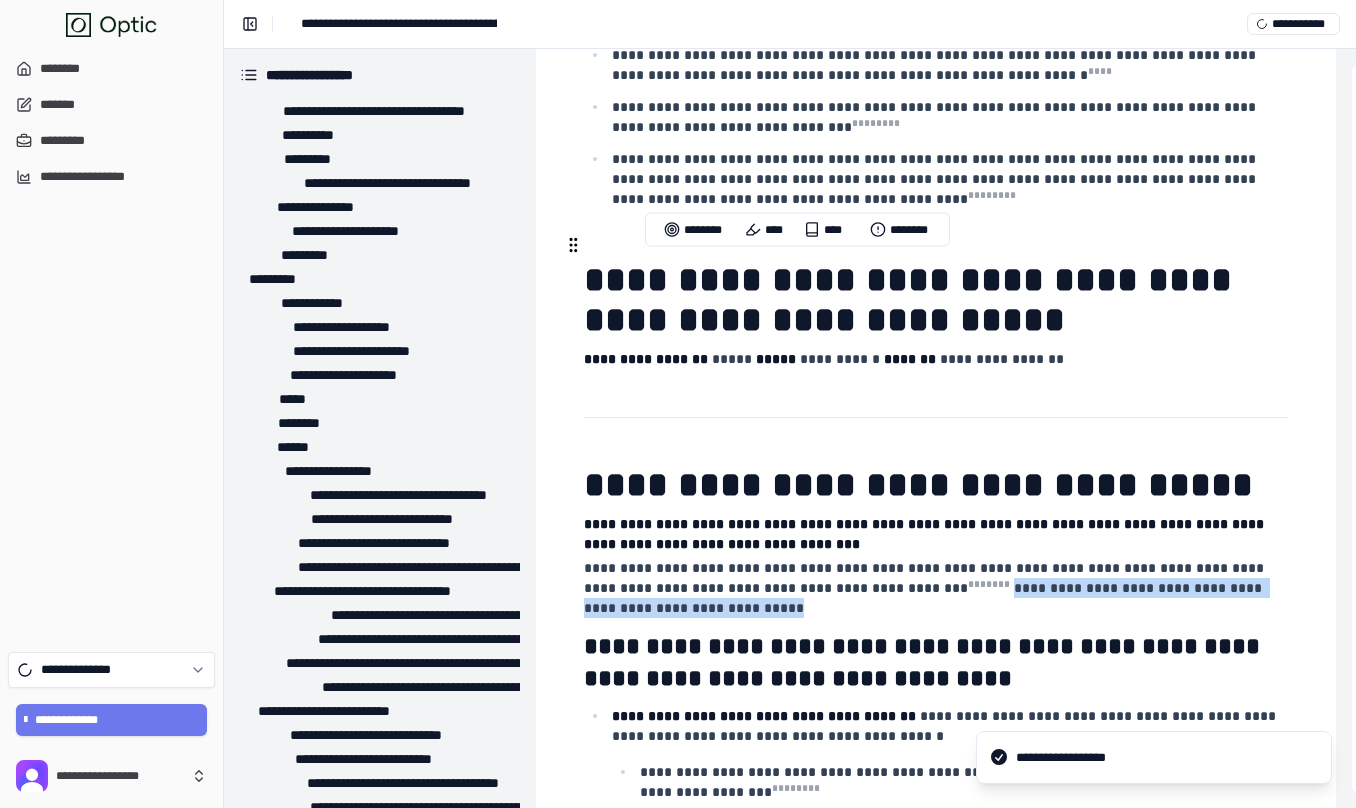 drag, startPoint x: 952, startPoint y: 285, endPoint x: 912, endPoint y: 269, distance: 43.081318 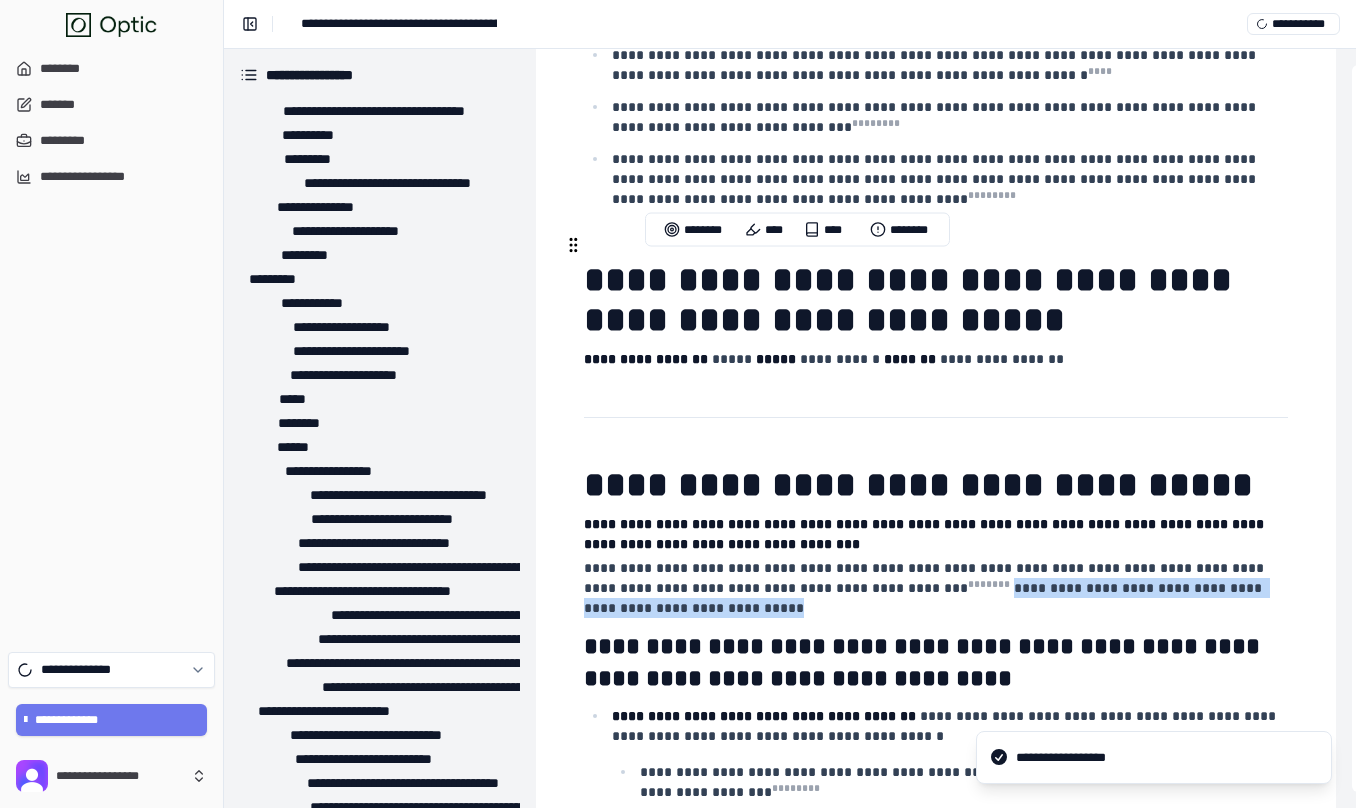click on "**********" at bounding box center (934, 588) 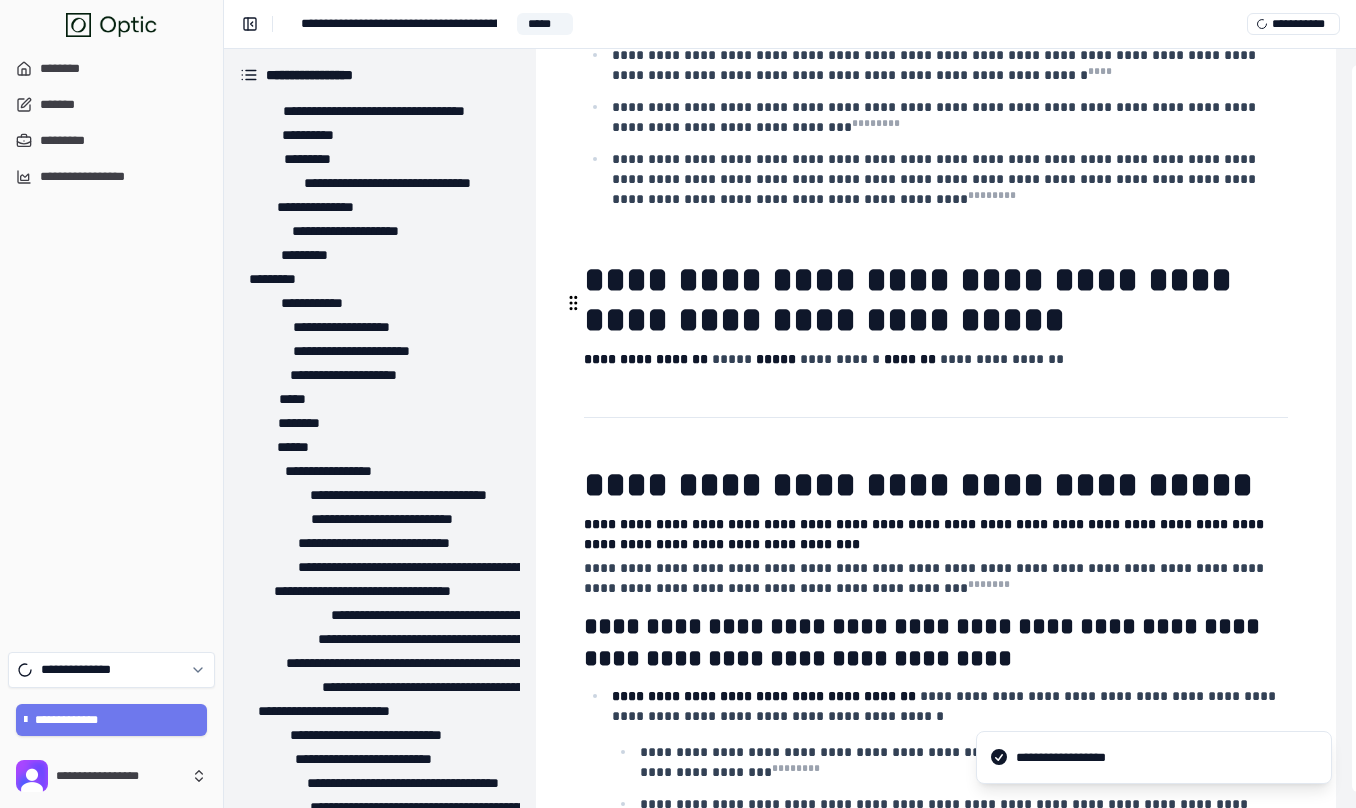 type 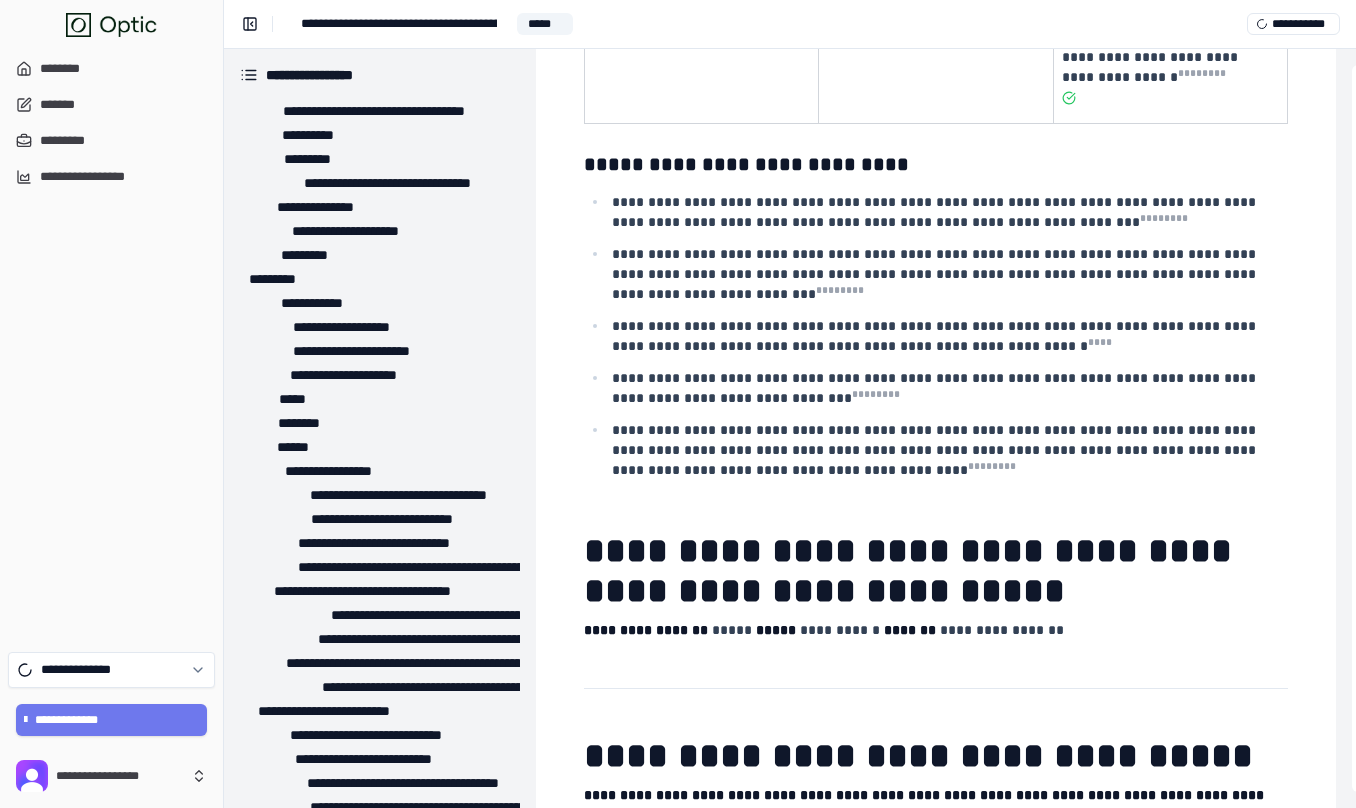 scroll, scrollTop: 7783, scrollLeft: 0, axis: vertical 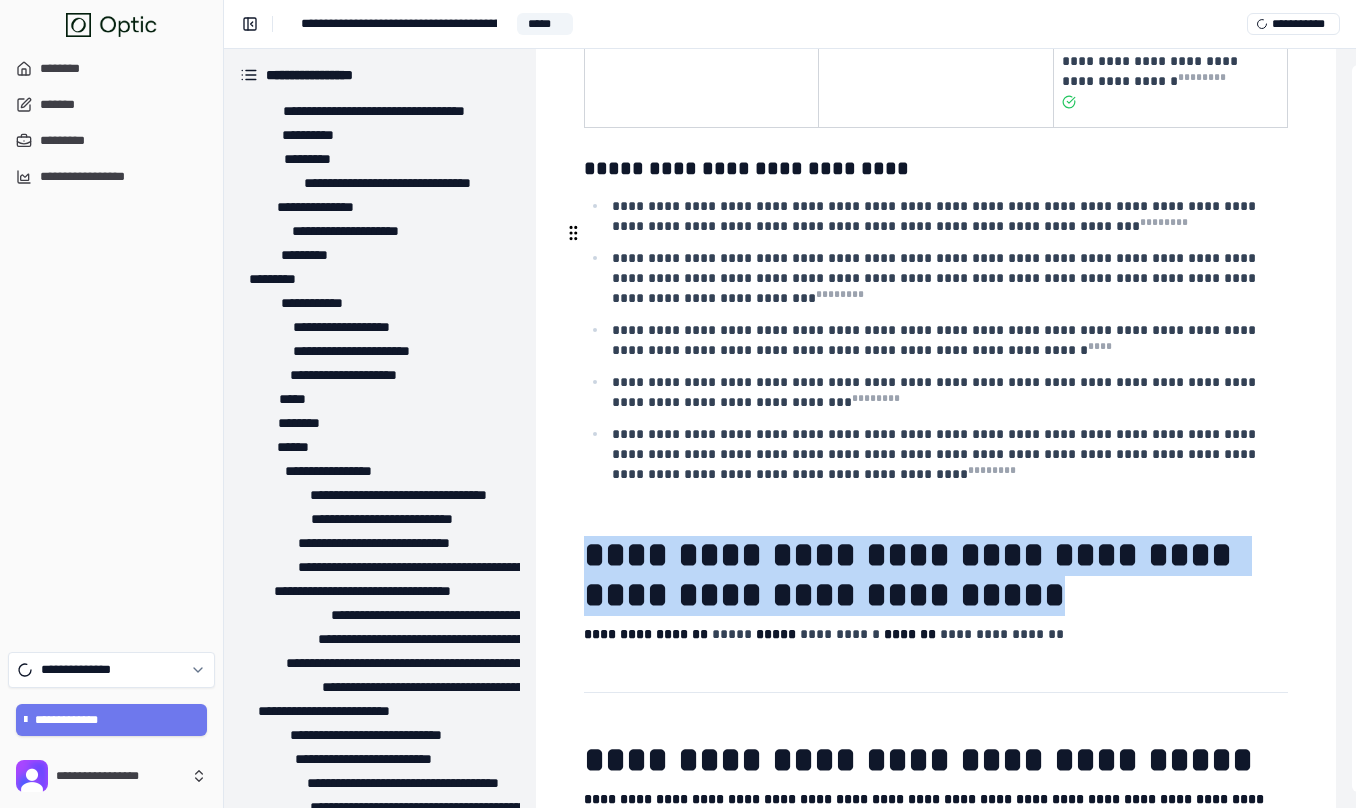 drag, startPoint x: 587, startPoint y: 233, endPoint x: 1174, endPoint y: 263, distance: 587.7661 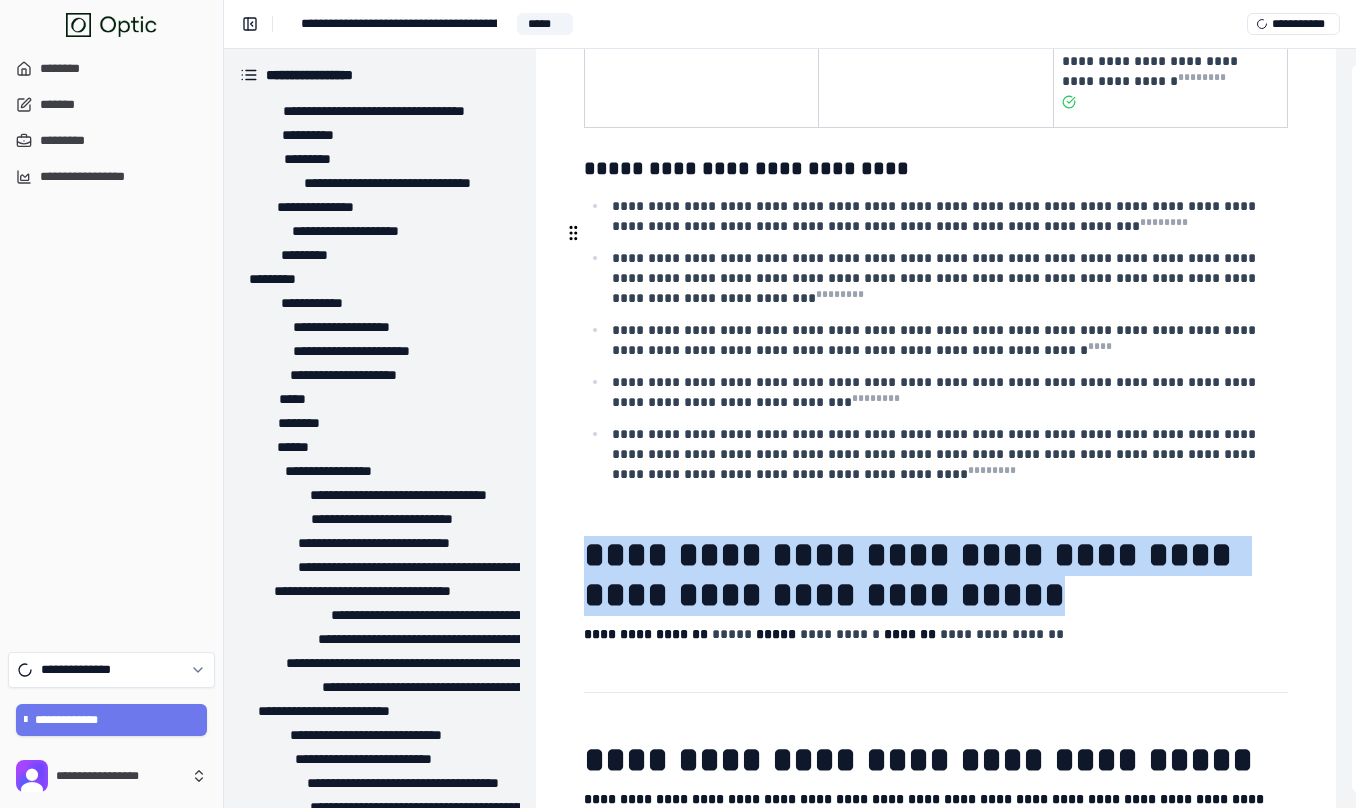 click on "**********" at bounding box center (936, 576) 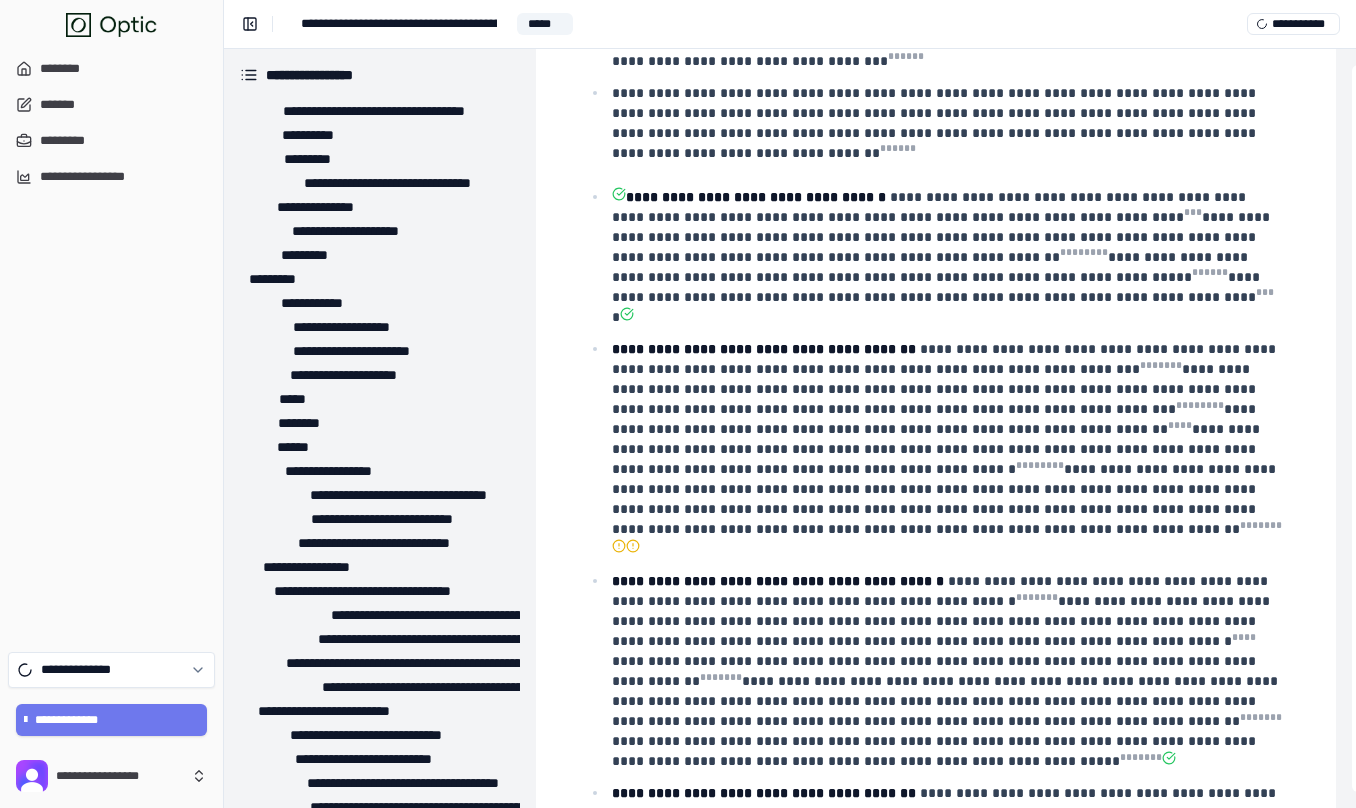 scroll, scrollTop: 0, scrollLeft: 0, axis: both 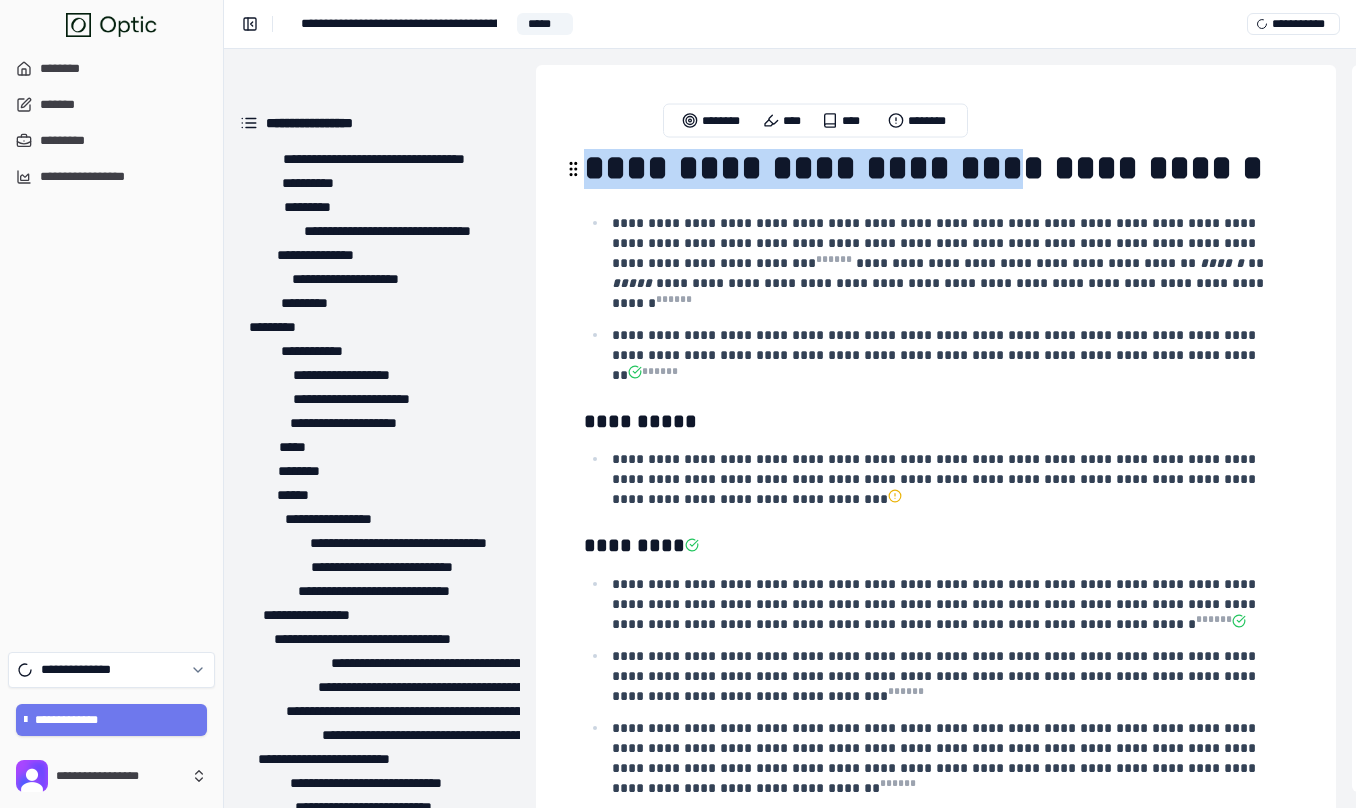 drag, startPoint x: 586, startPoint y: 166, endPoint x: 1056, endPoint y: 165, distance: 470.00107 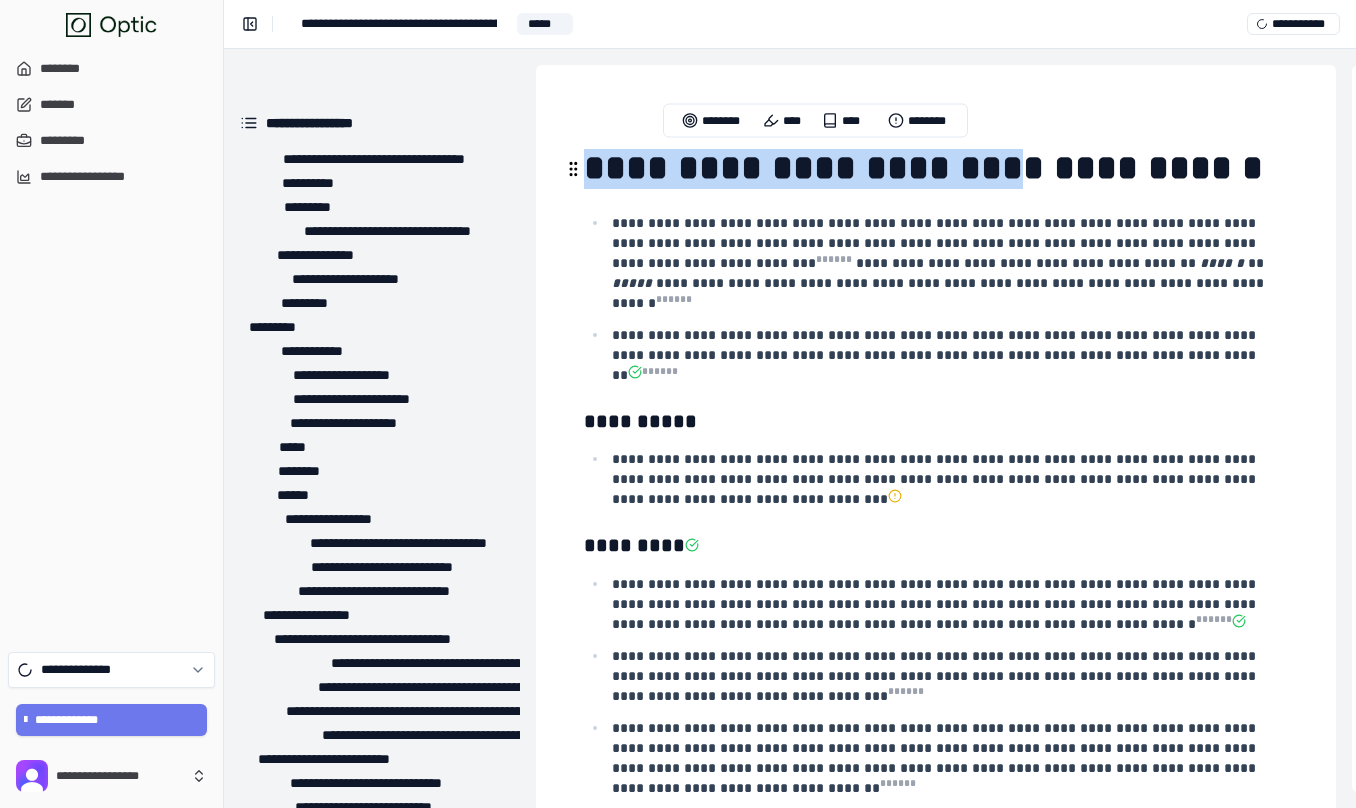 click on "**********" at bounding box center (923, 168) 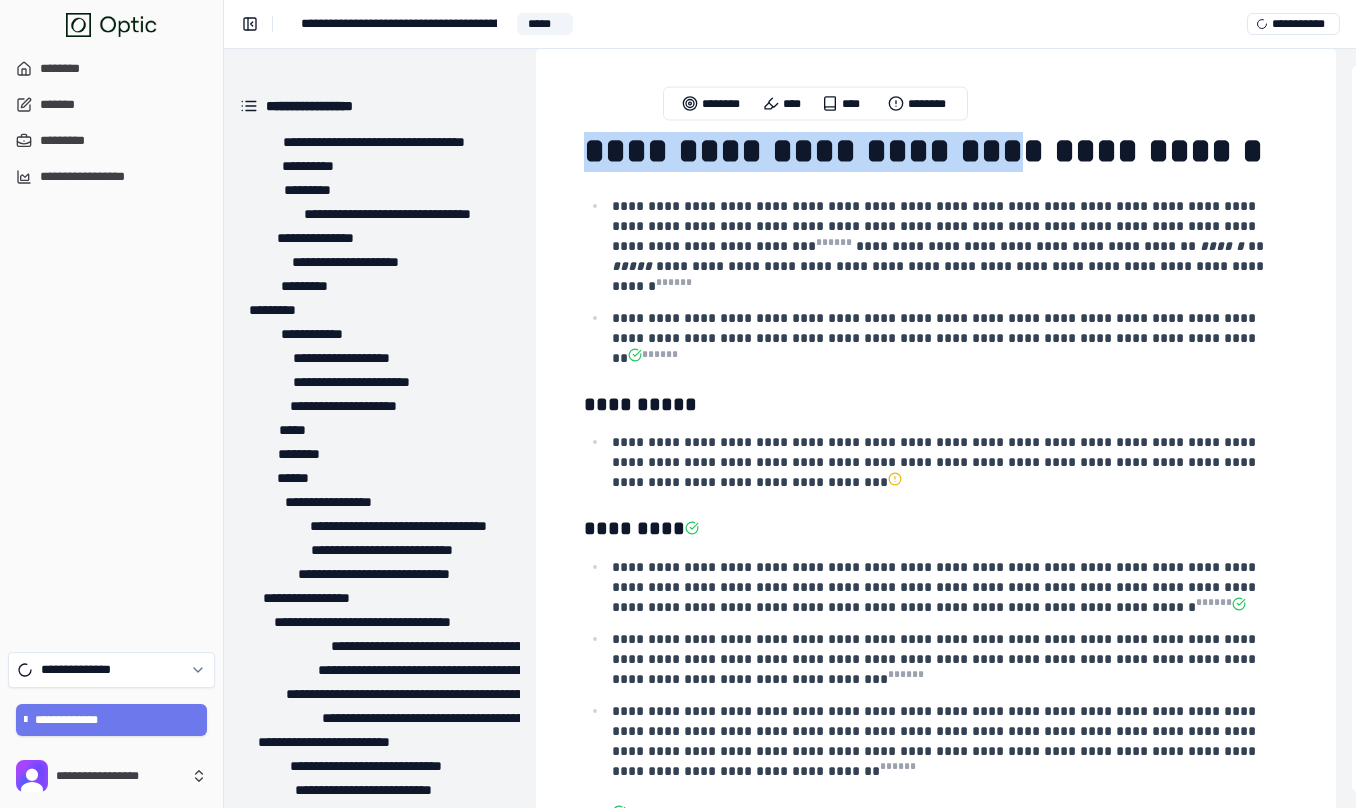 scroll, scrollTop: 0, scrollLeft: 0, axis: both 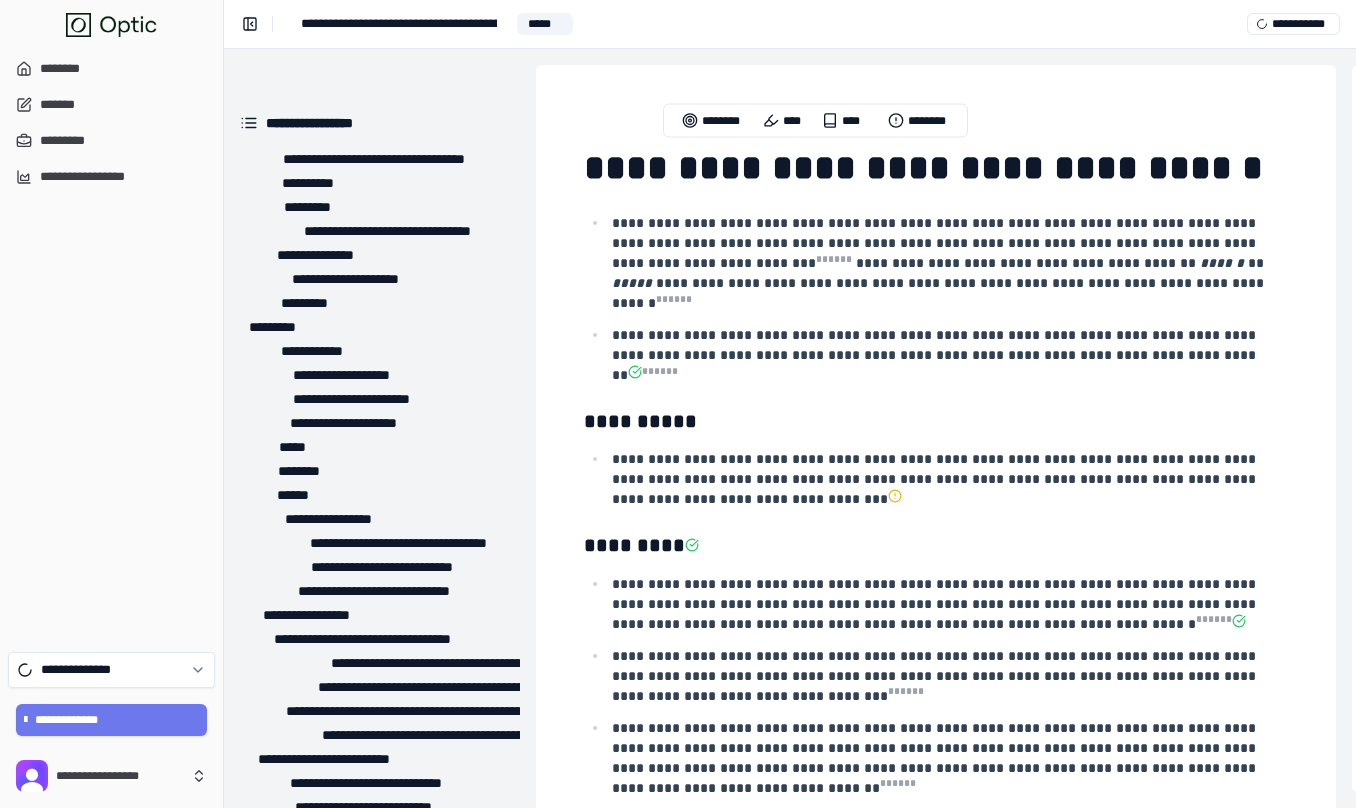 click on "**********" at bounding box center (936, 604) 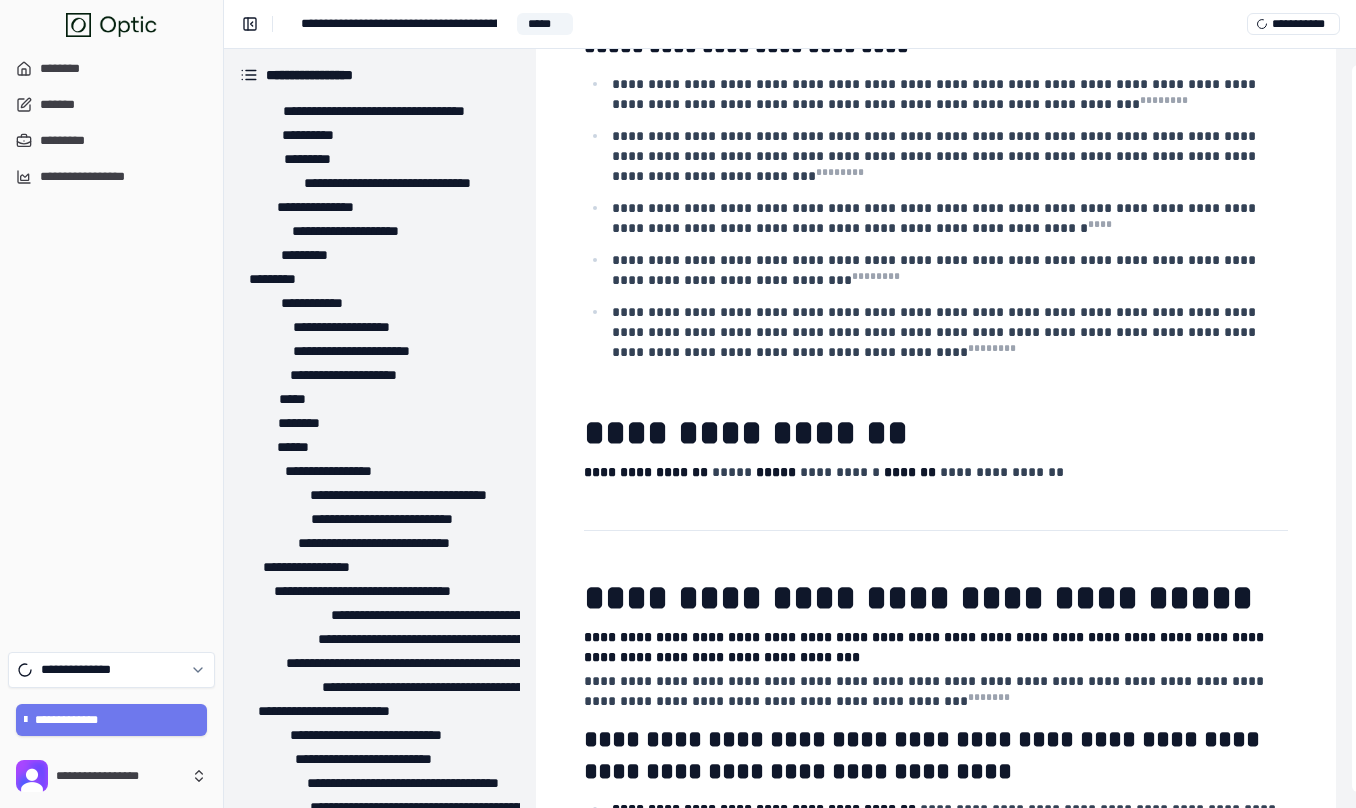 scroll, scrollTop: 7891, scrollLeft: 0, axis: vertical 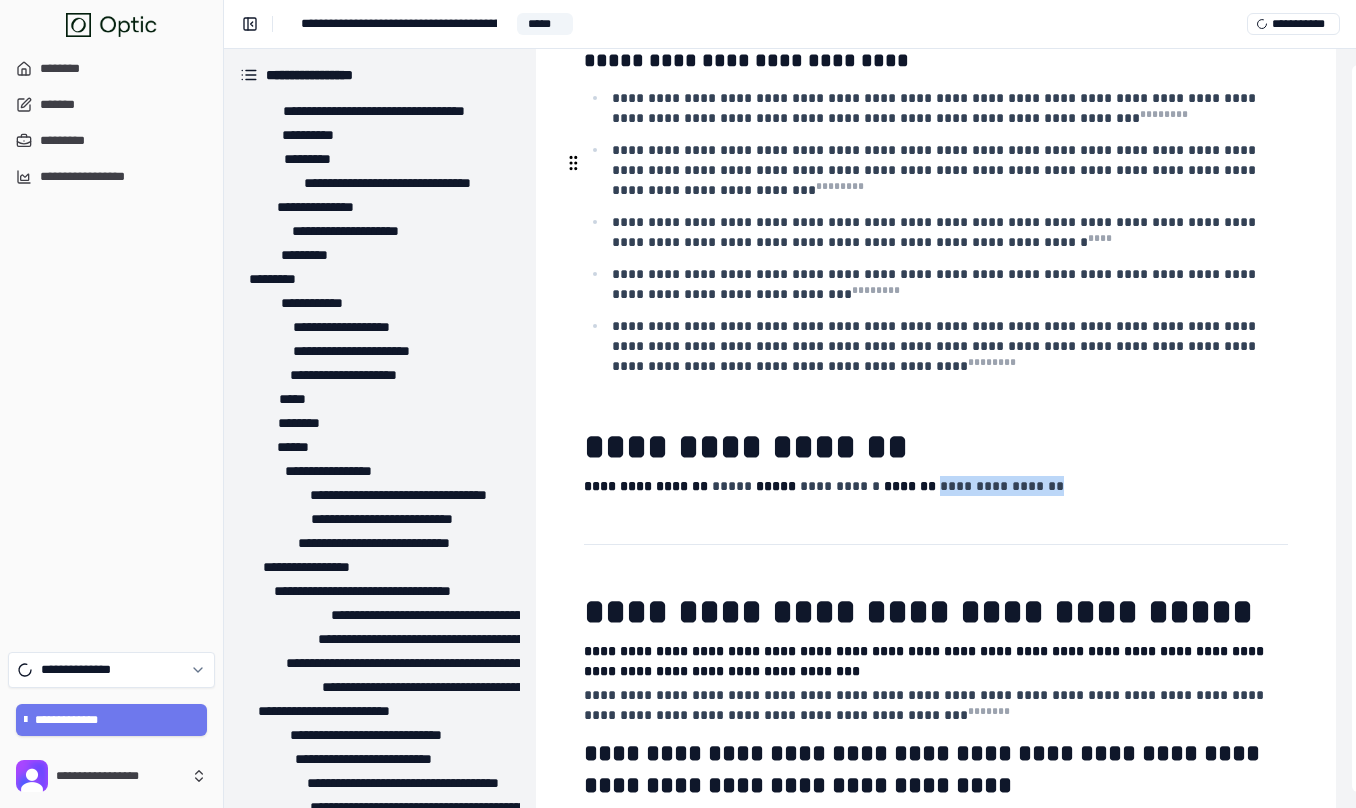 drag, startPoint x: 1036, startPoint y: 162, endPoint x: 913, endPoint y: 161, distance: 123.00407 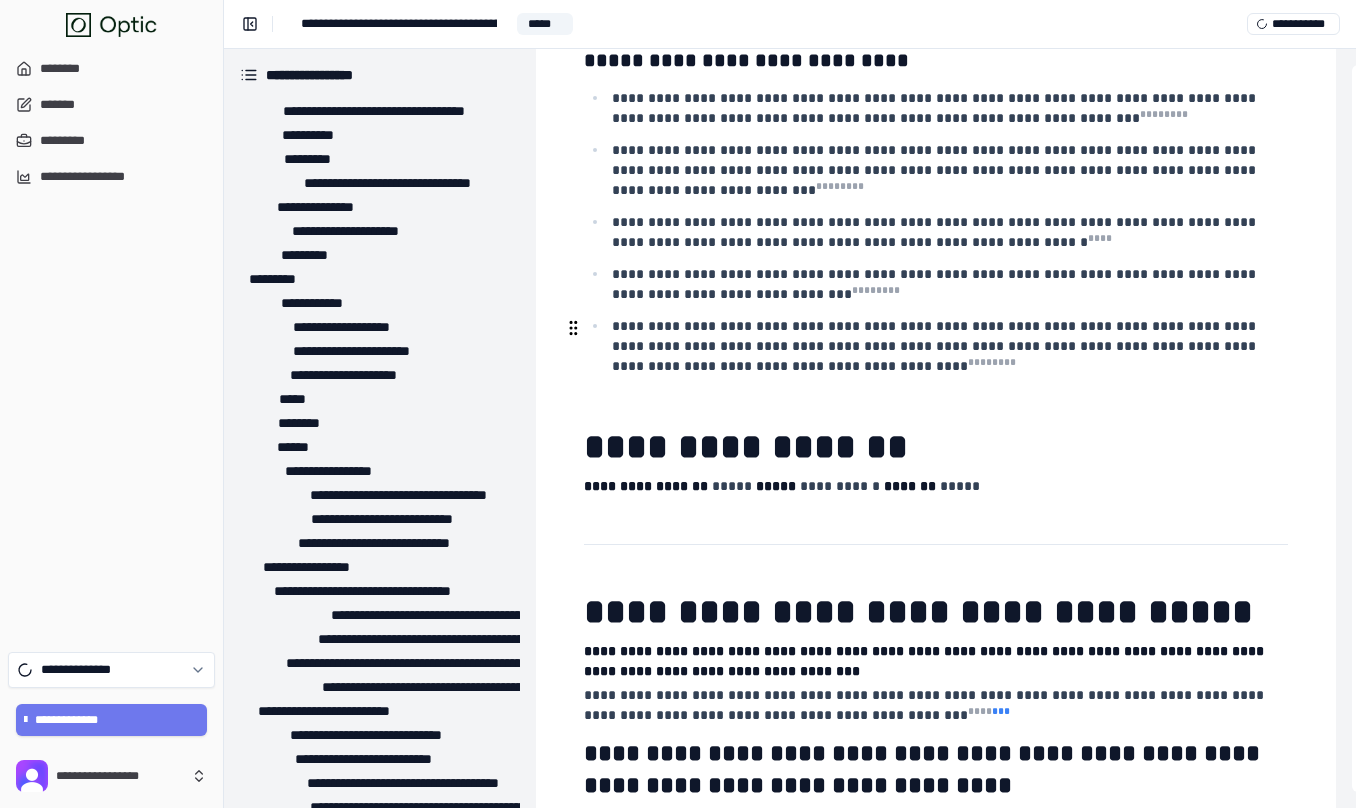click on "* * *" at bounding box center (1001, 711) 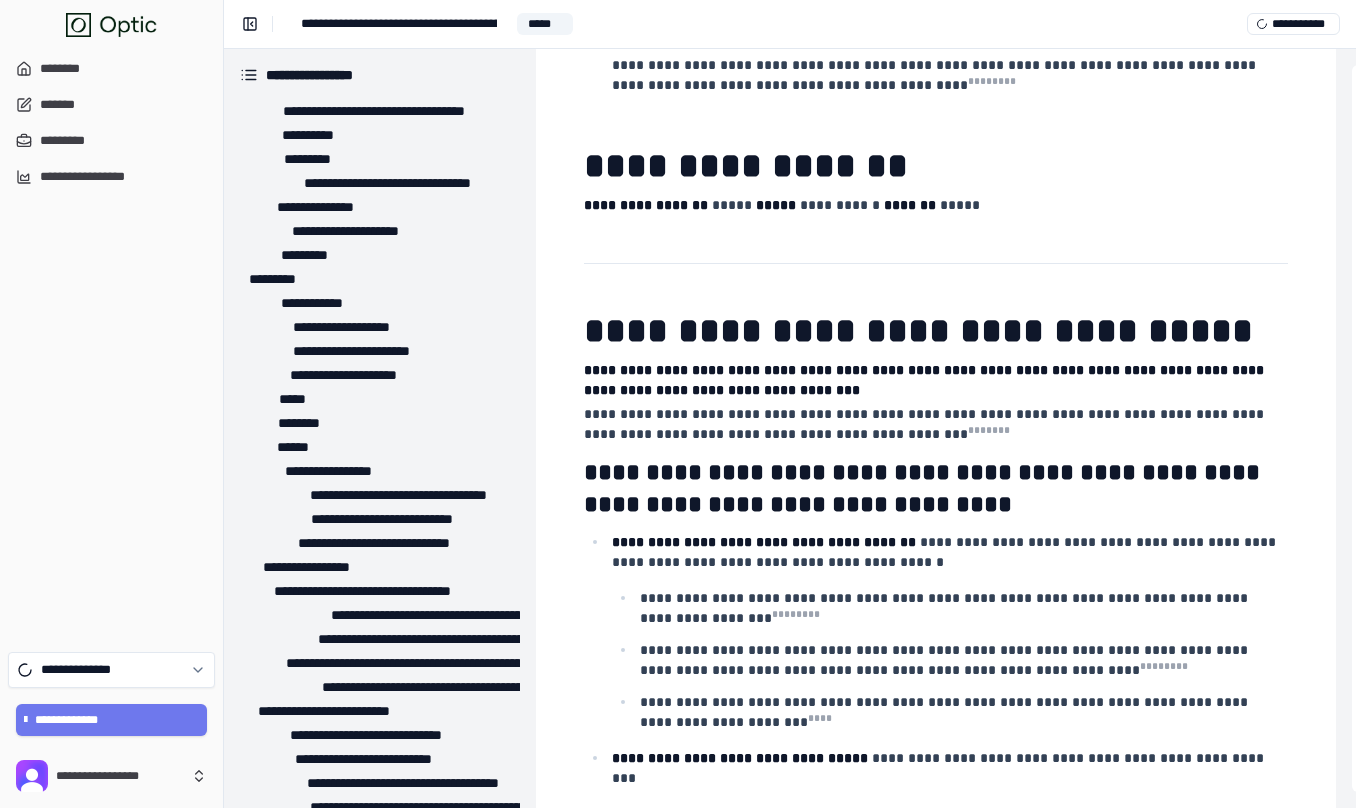 scroll, scrollTop: 8170, scrollLeft: 0, axis: vertical 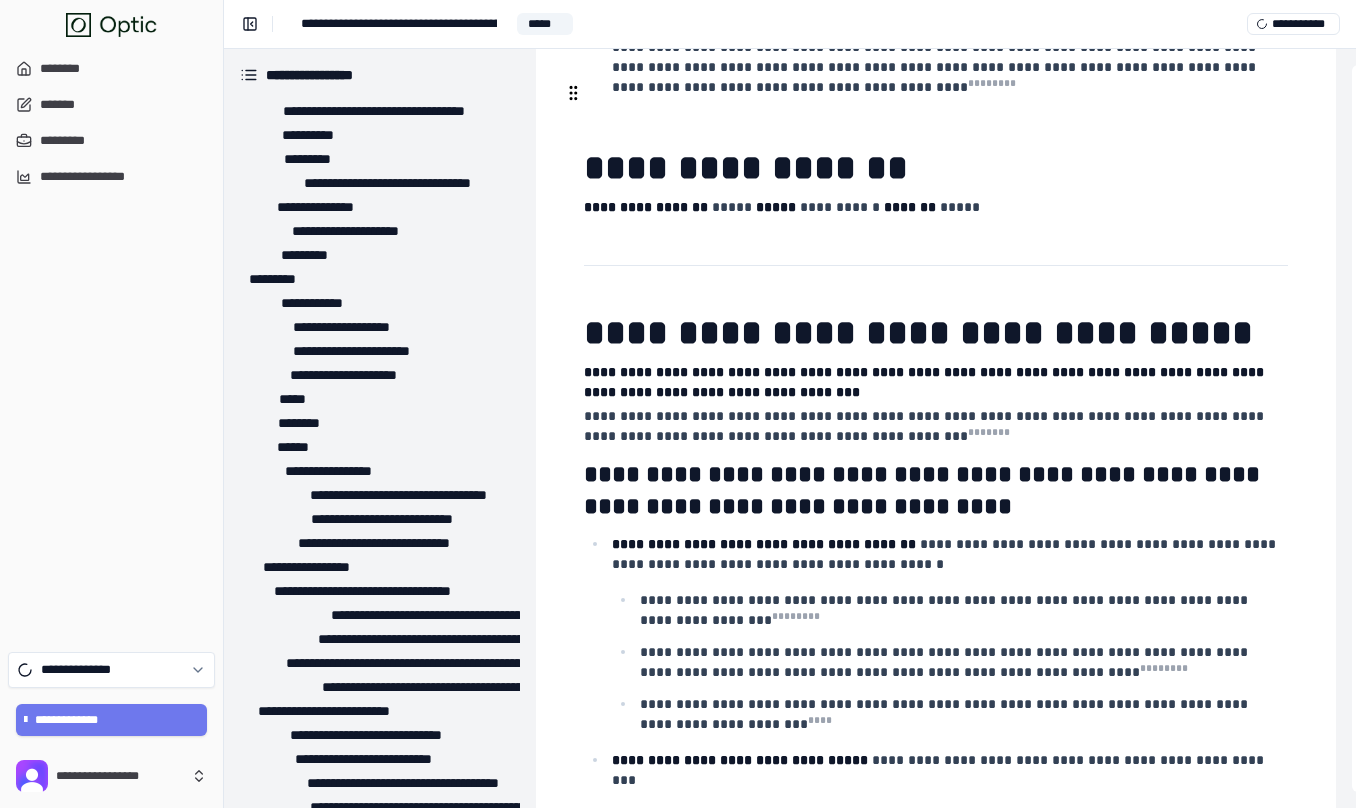 click on "**********" at bounding box center [926, 426] 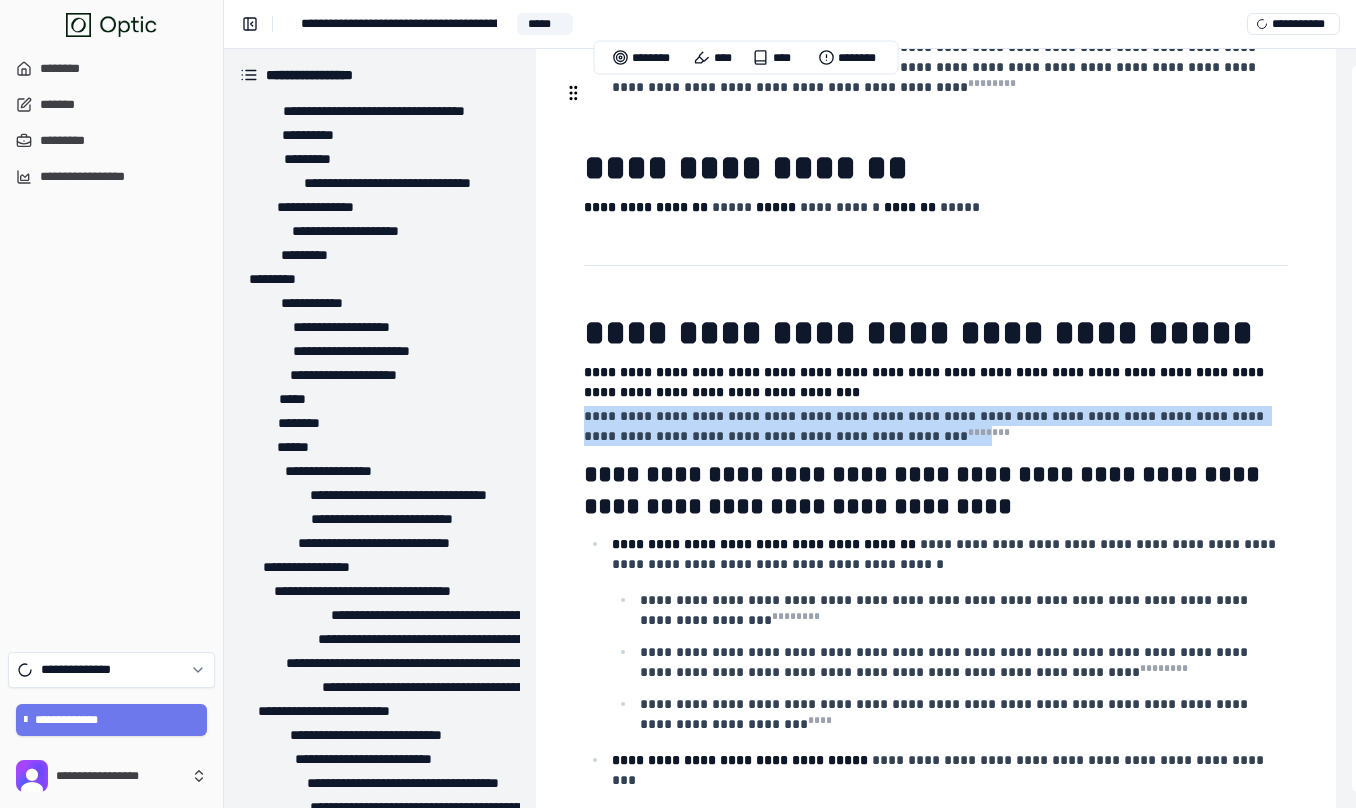 drag, startPoint x: 587, startPoint y: 93, endPoint x: 927, endPoint y: 107, distance: 340.28812 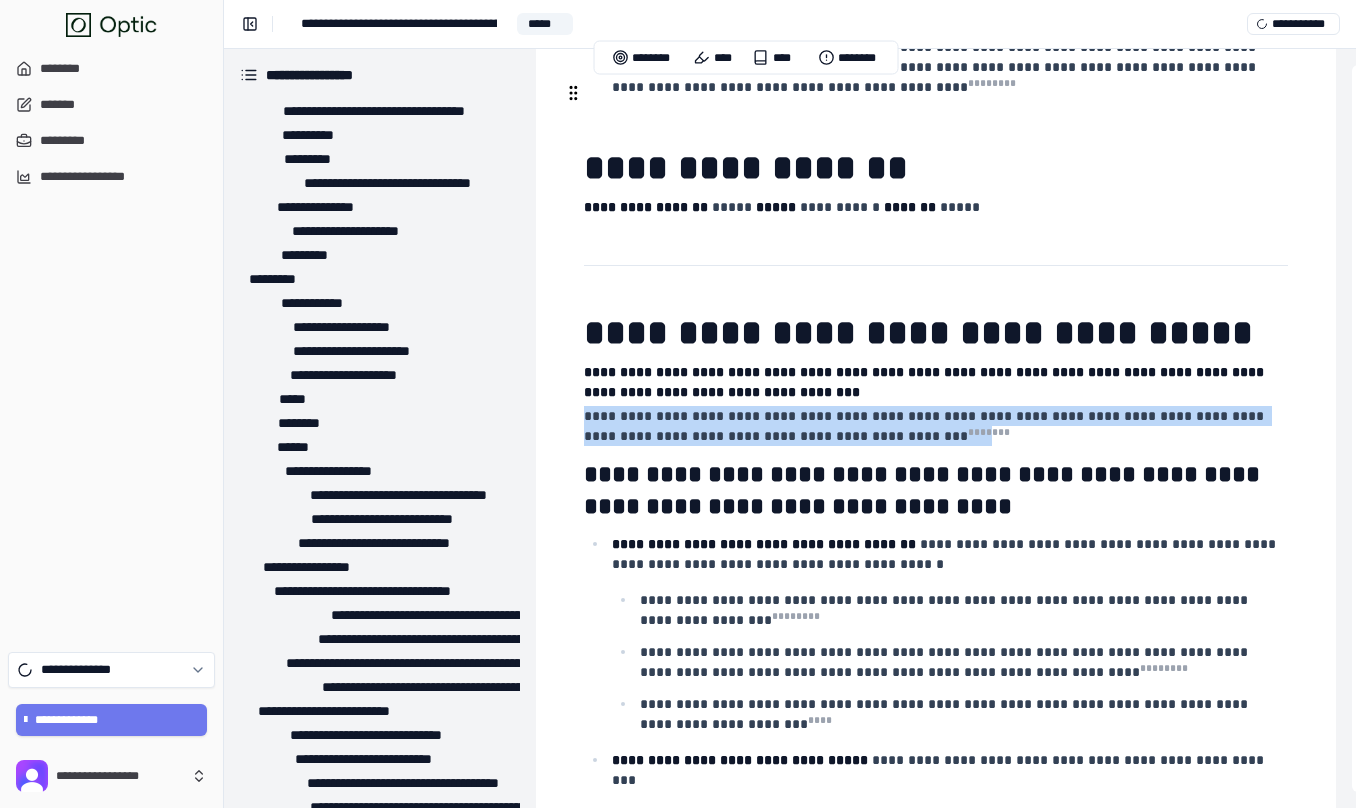 click on "**********" at bounding box center (934, 426) 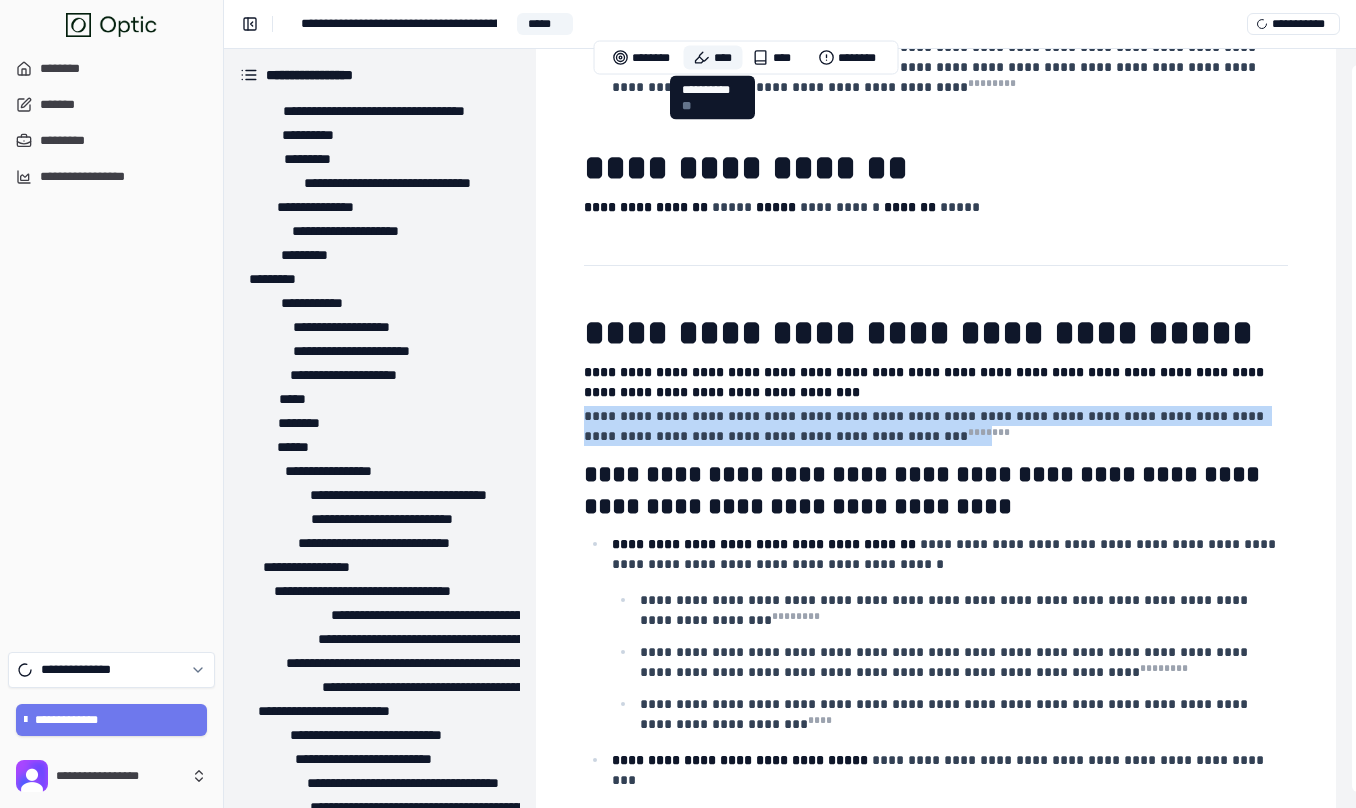 click on "****" at bounding box center (713, 58) 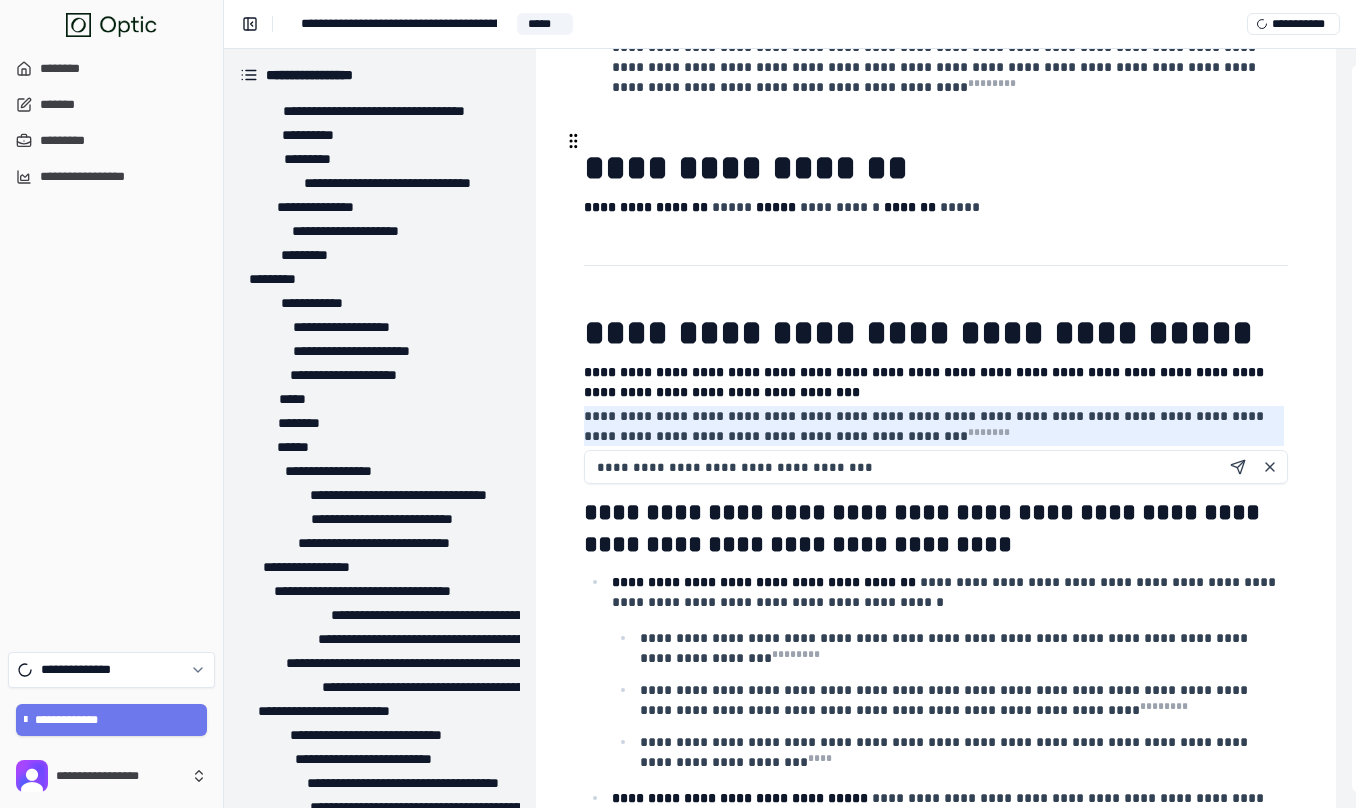 click on "**********" at bounding box center [936, 467] 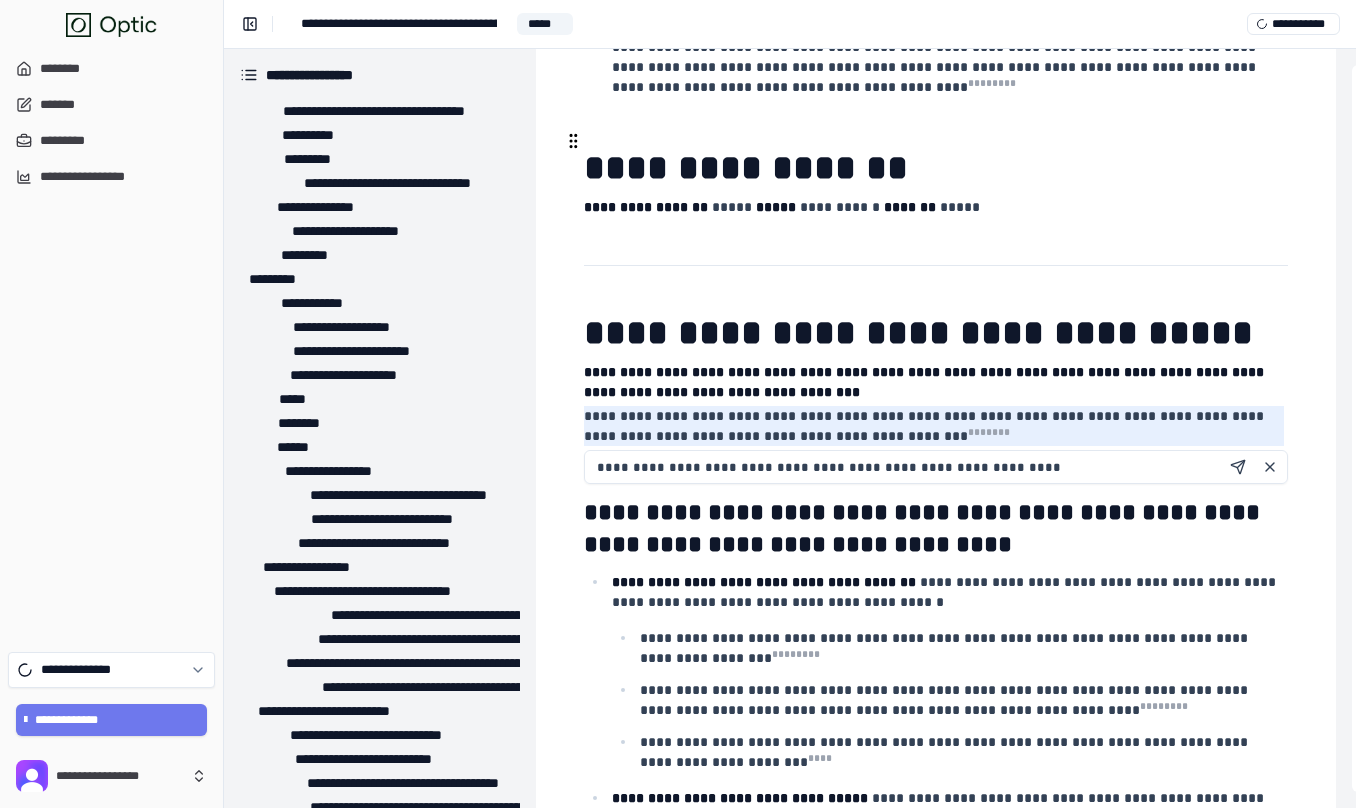 click on "**********" at bounding box center (936, 467) 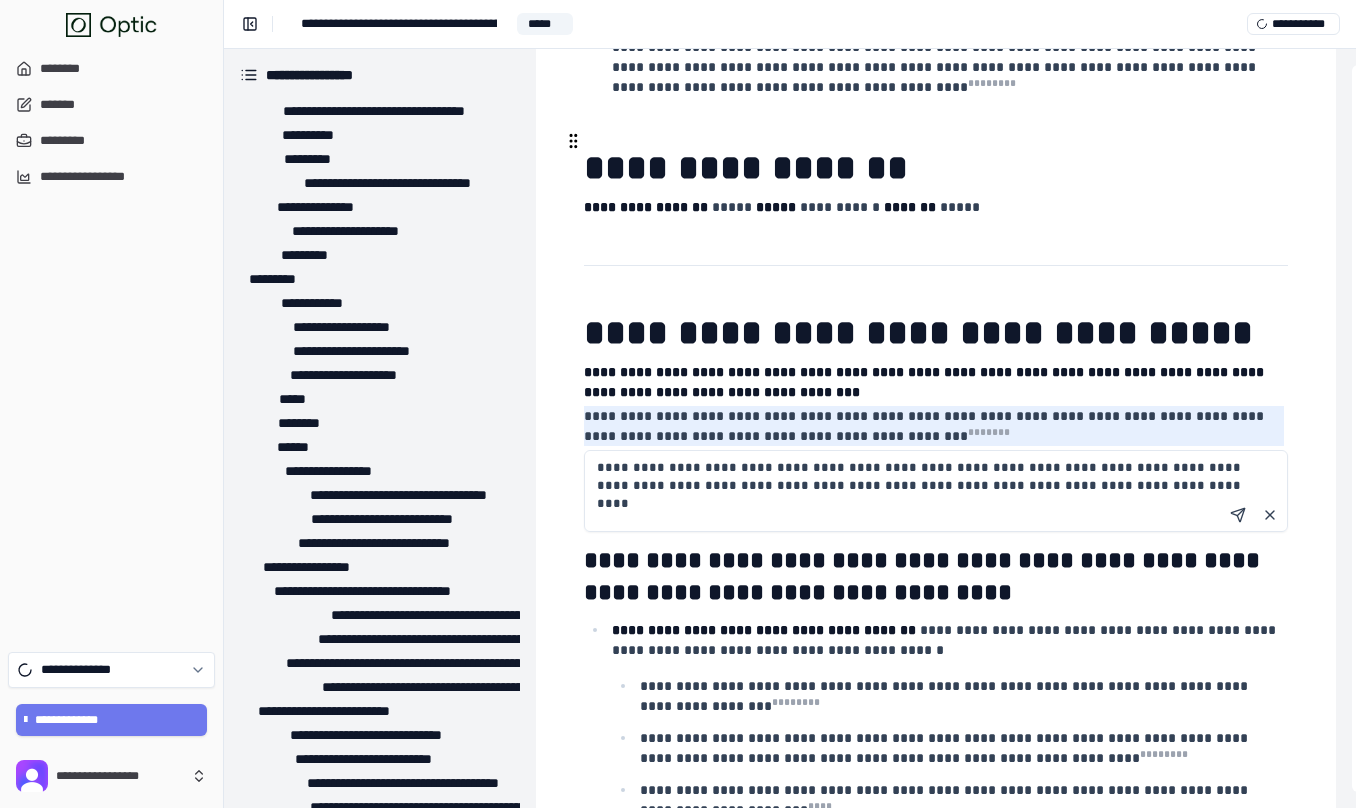 drag, startPoint x: 1055, startPoint y: 163, endPoint x: 801, endPoint y: 166, distance: 254.01772 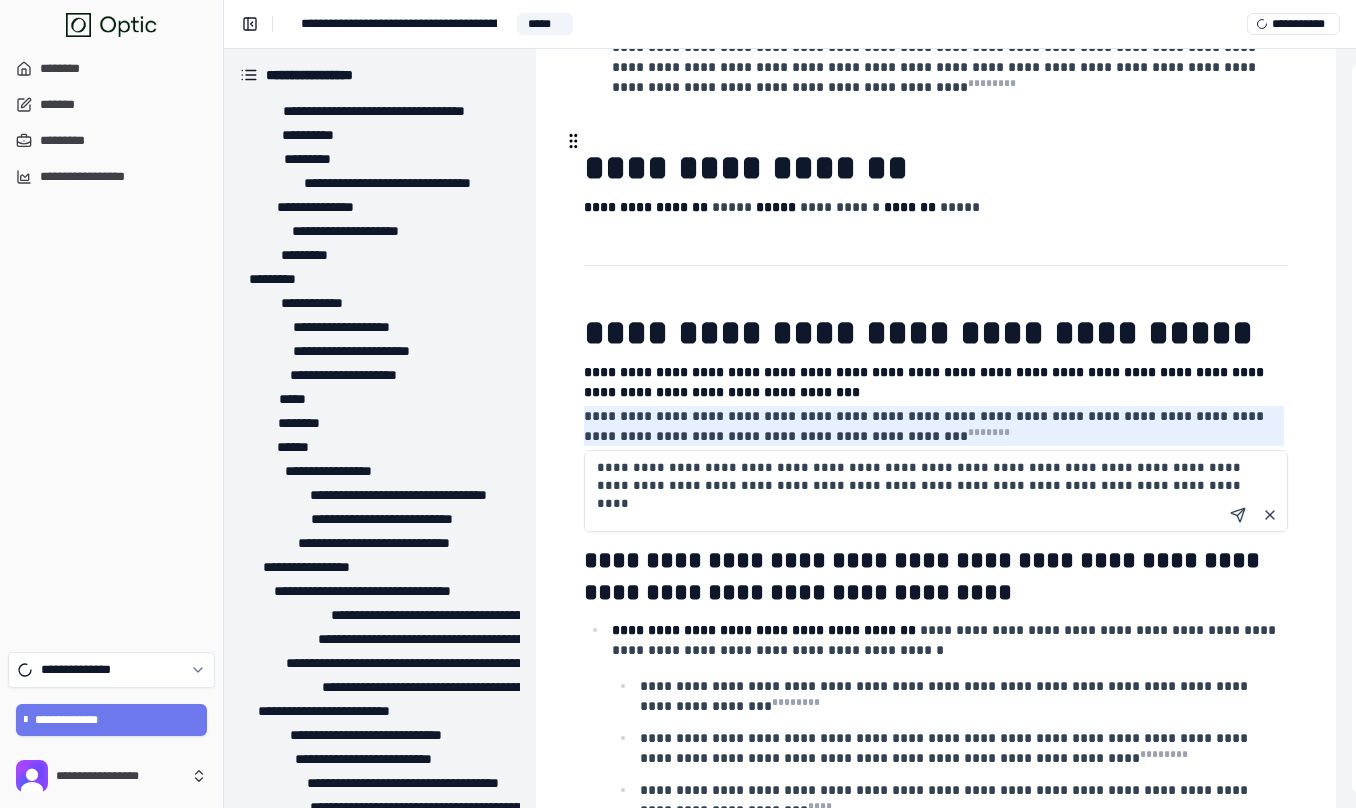 click on "**********" at bounding box center (936, 491) 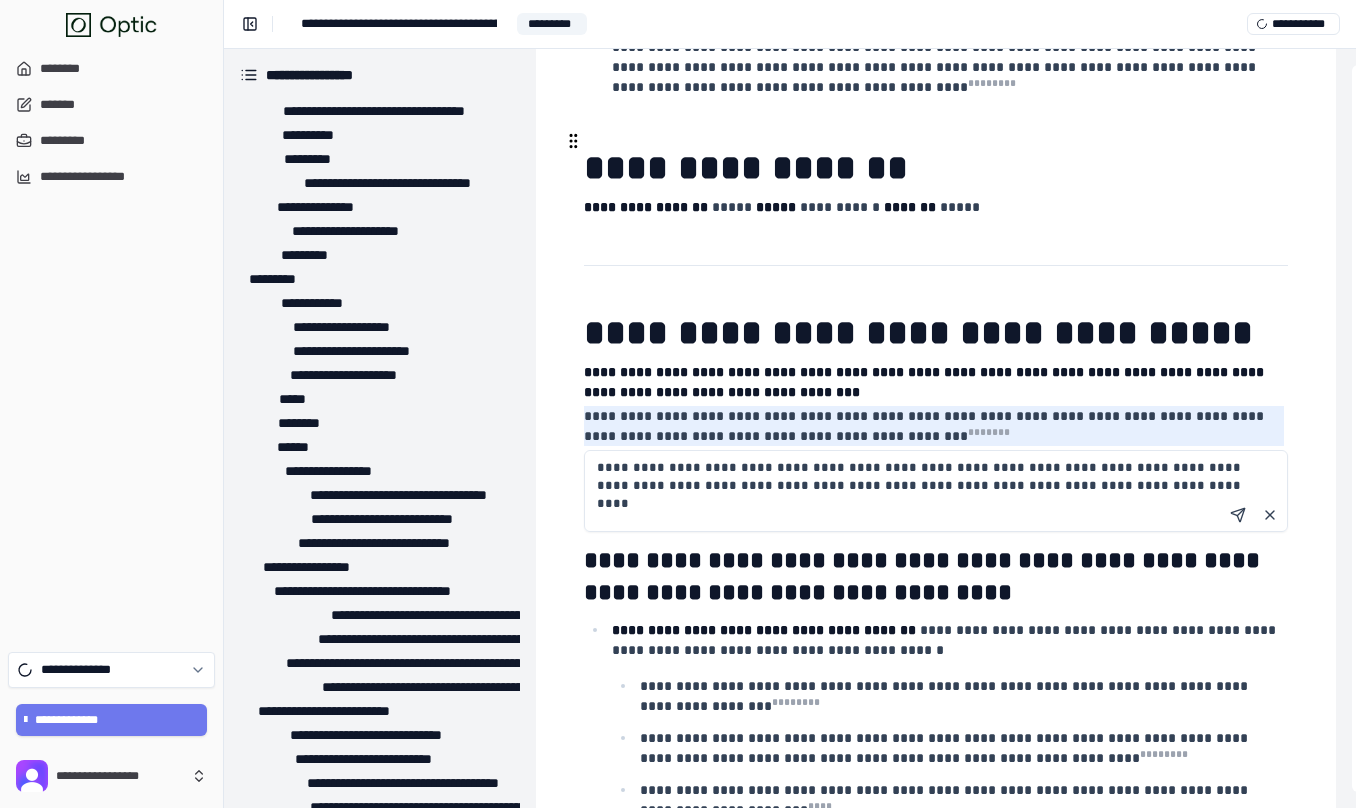 paste on "**********" 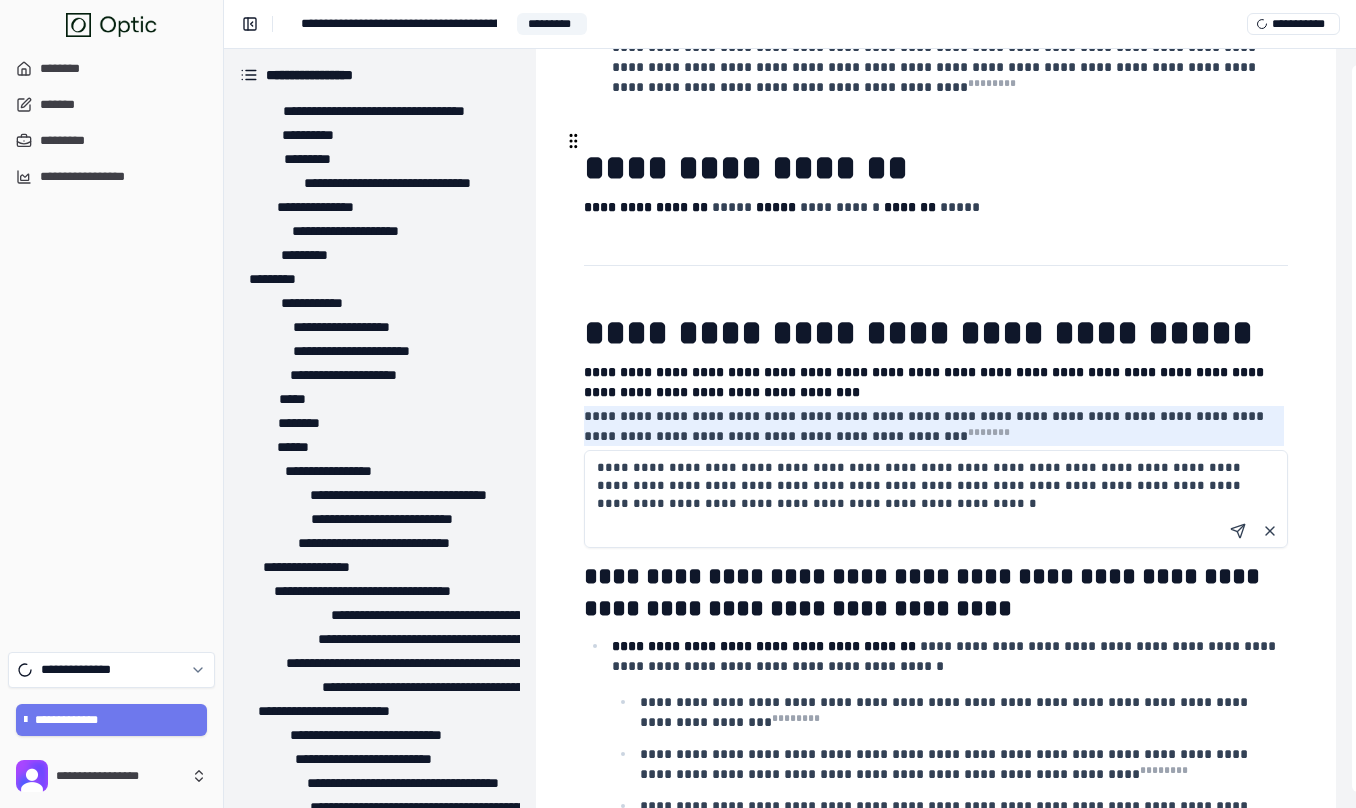 click on "**********" at bounding box center [936, 499] 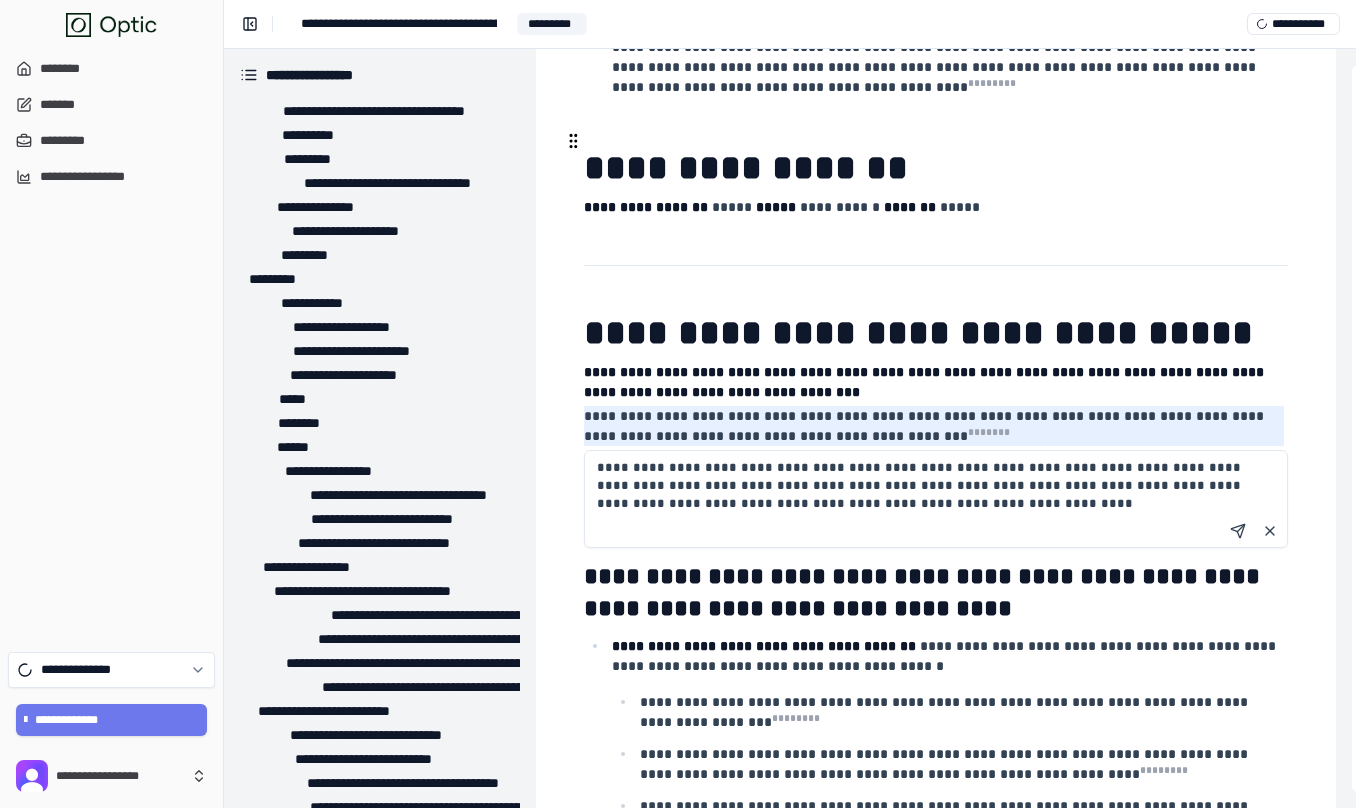click on "**********" at bounding box center (936, 499) 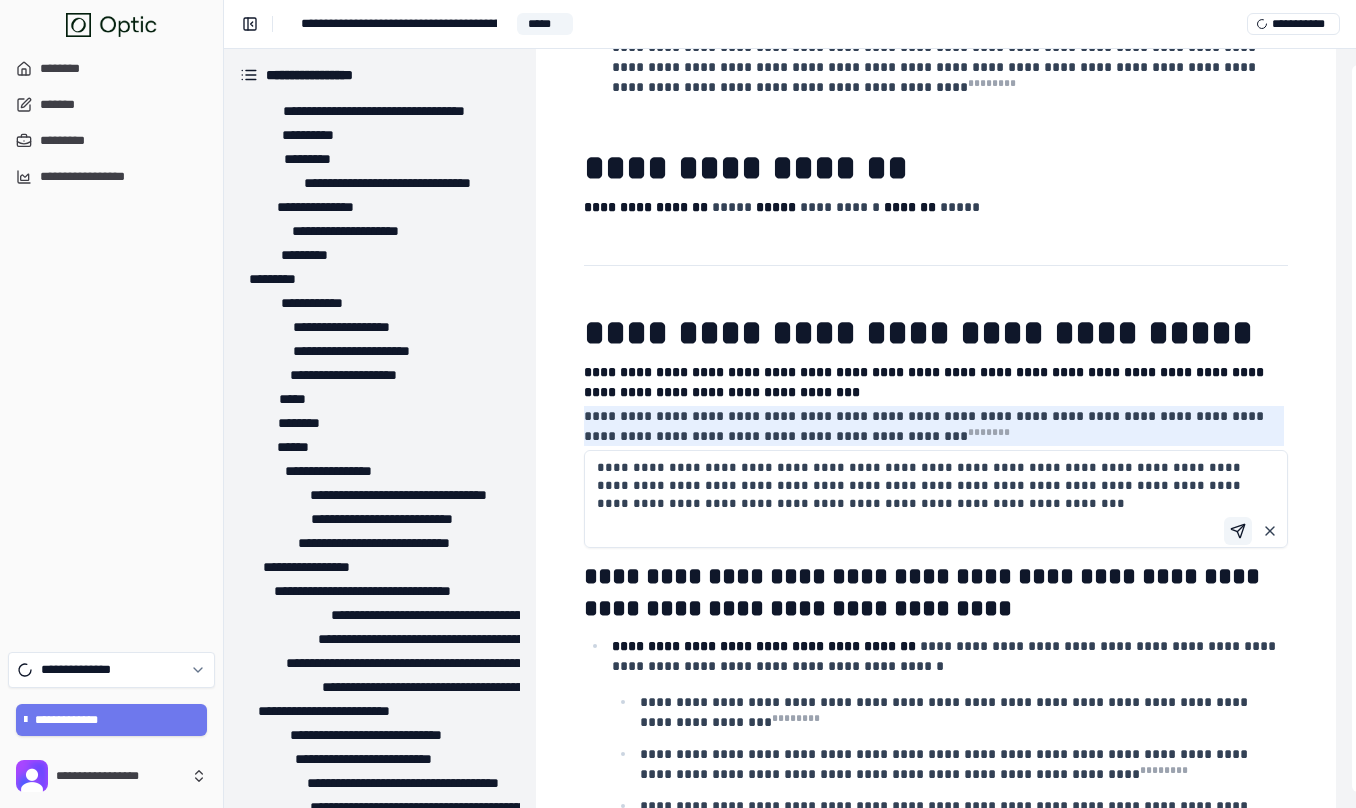 type on "**********" 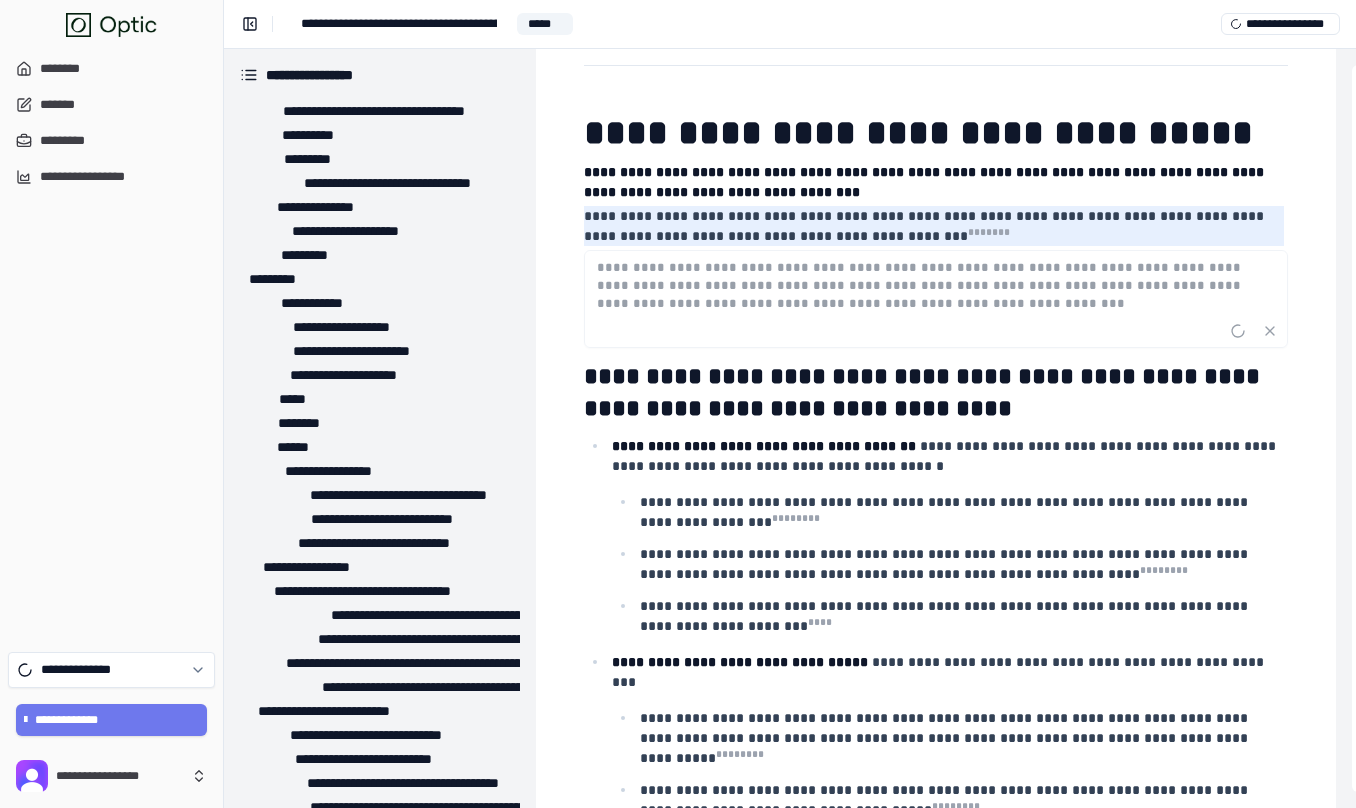 scroll, scrollTop: 8356, scrollLeft: 0, axis: vertical 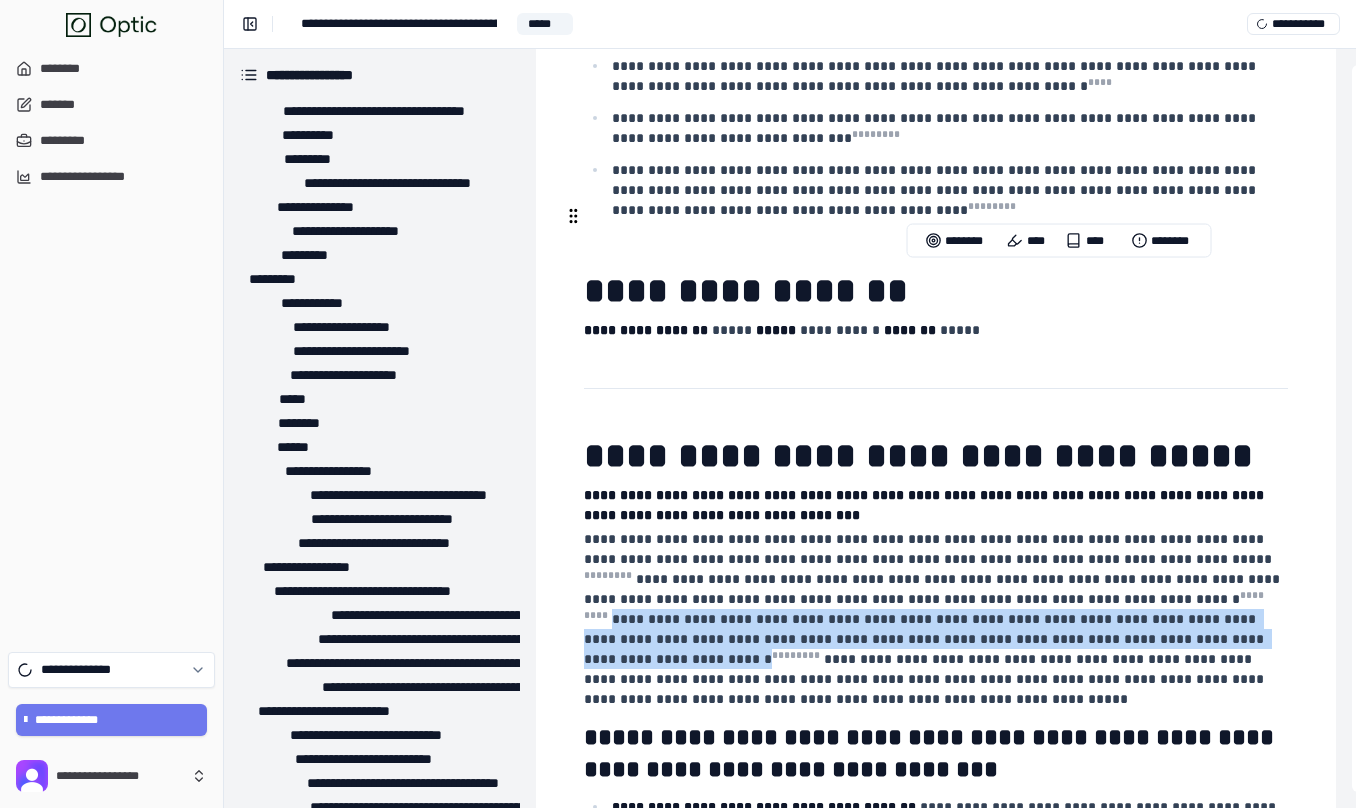drag, startPoint x: 1033, startPoint y: 272, endPoint x: 1085, endPoint y: 320, distance: 70.76723 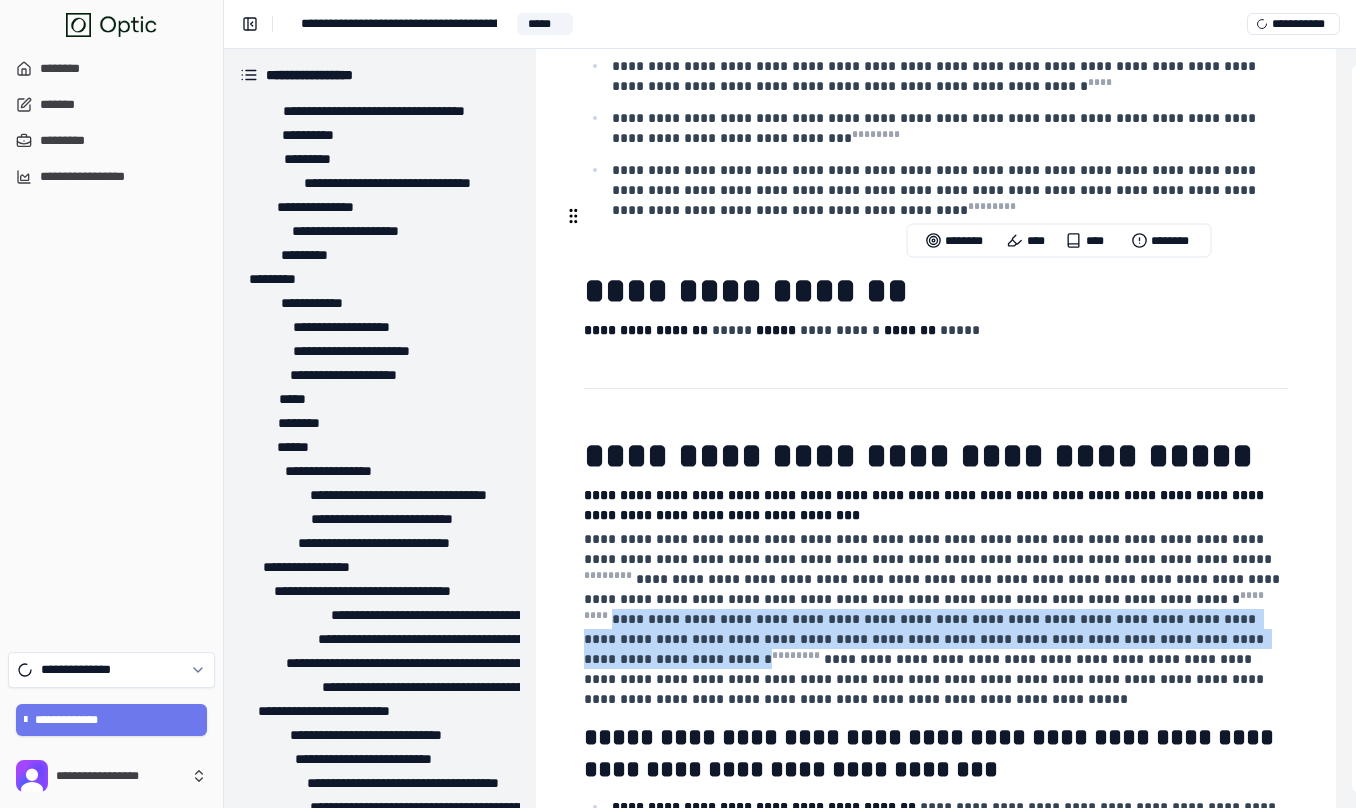 click on "**********" at bounding box center (934, 619) 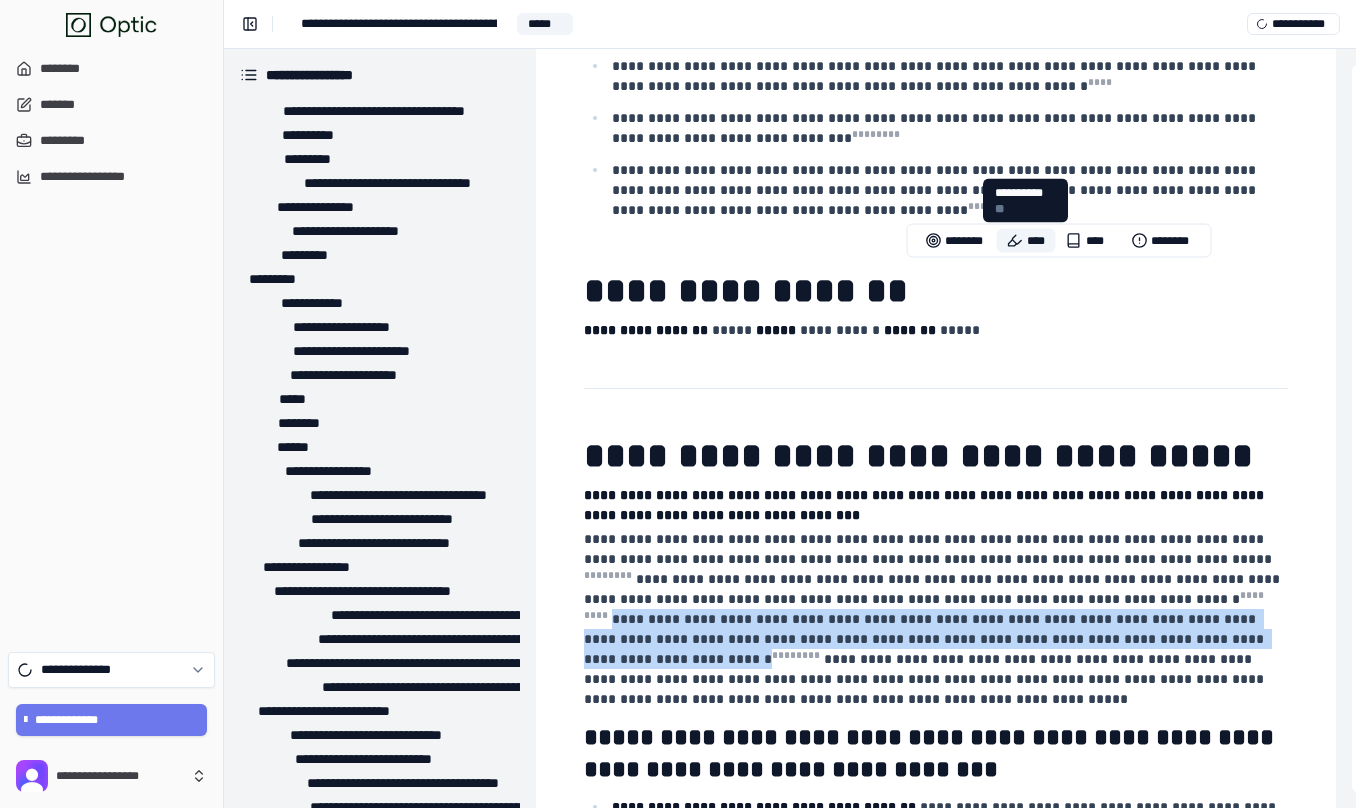 click on "****" at bounding box center [1026, 241] 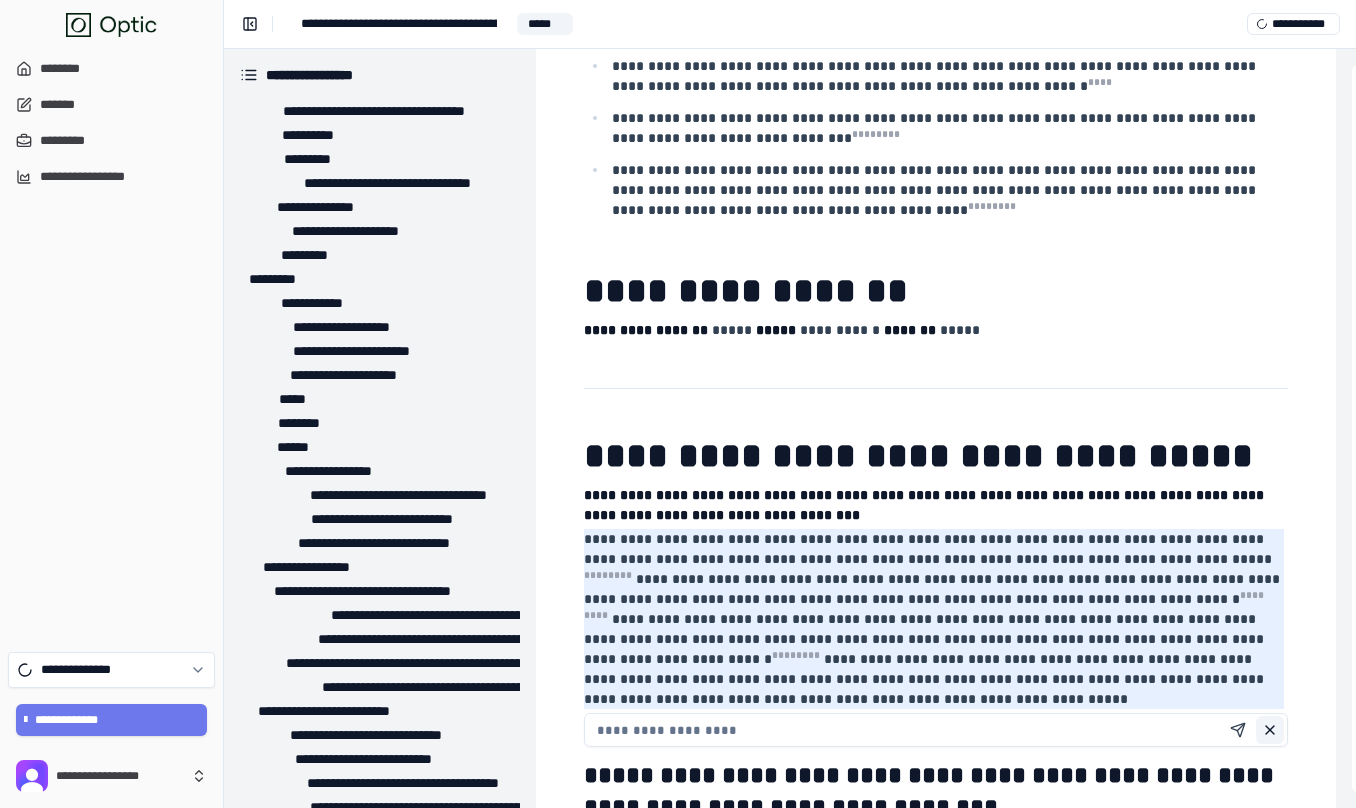 click at bounding box center [1270, 730] 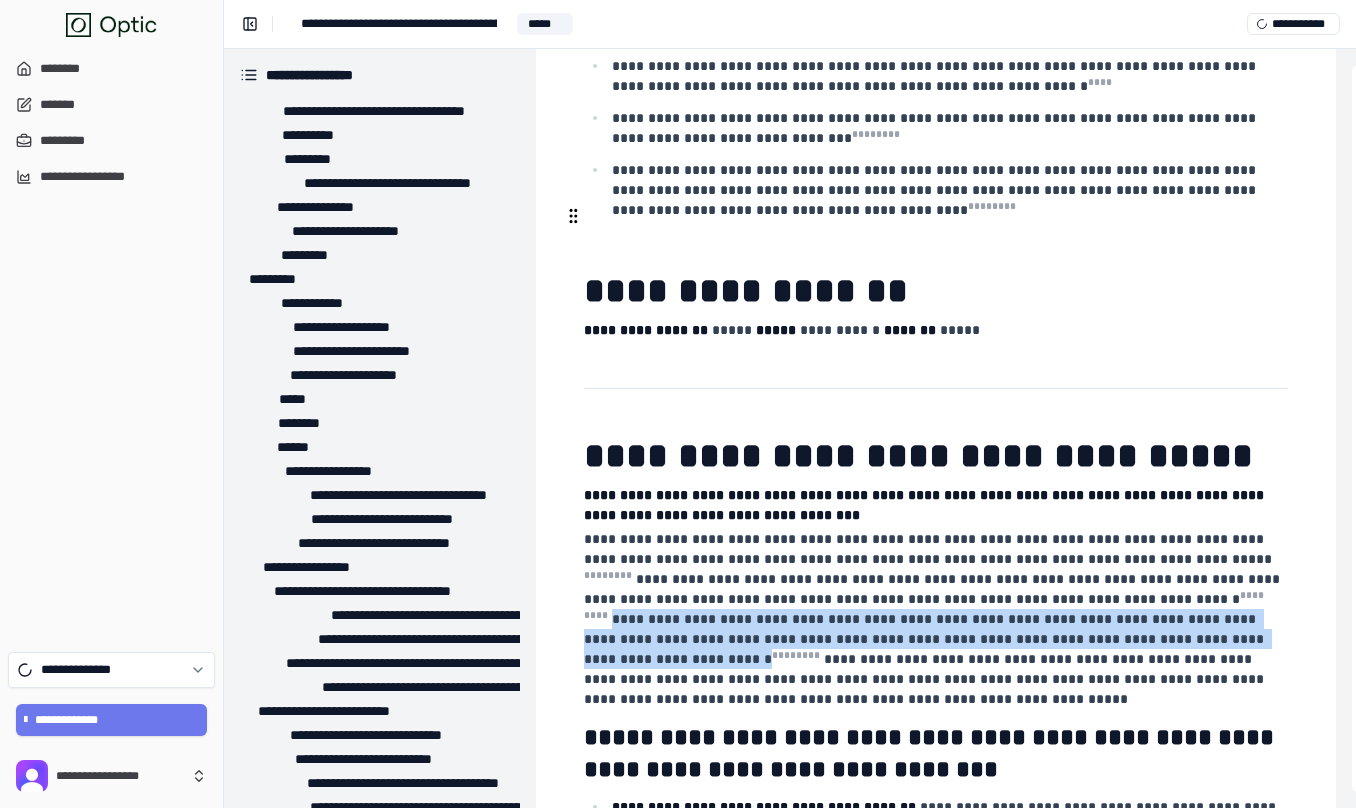 drag, startPoint x: 1034, startPoint y: 277, endPoint x: 1085, endPoint y: 312, distance: 61.854668 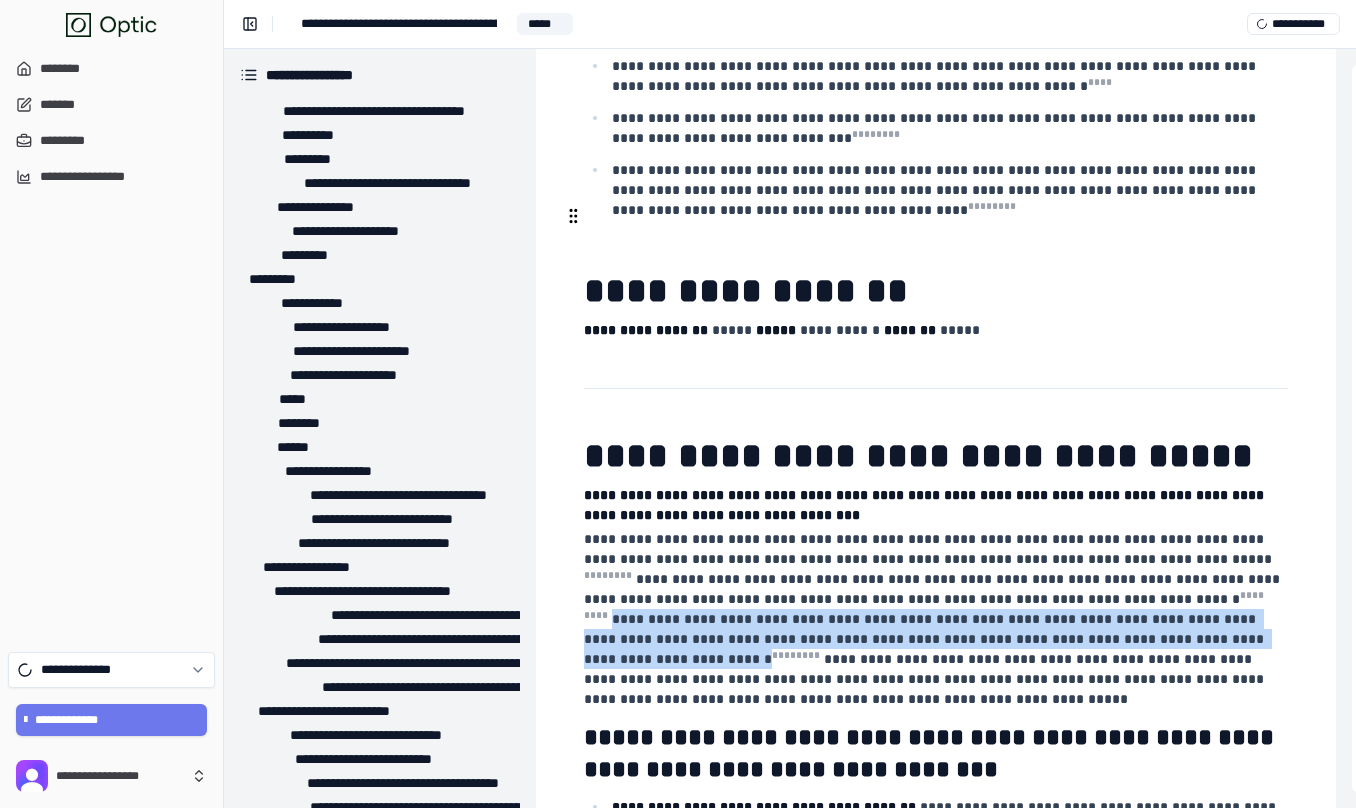 click on "**********" at bounding box center [934, 619] 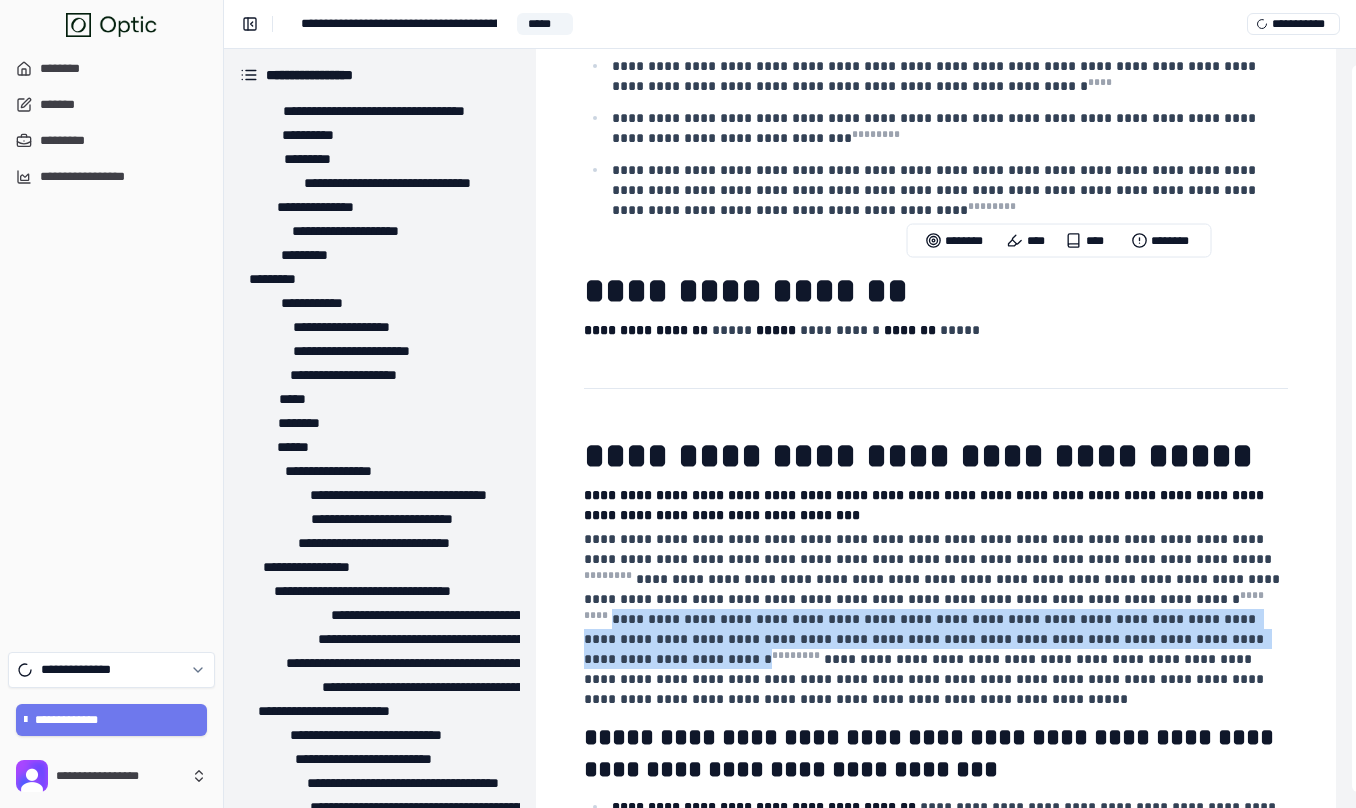 copy on "**********" 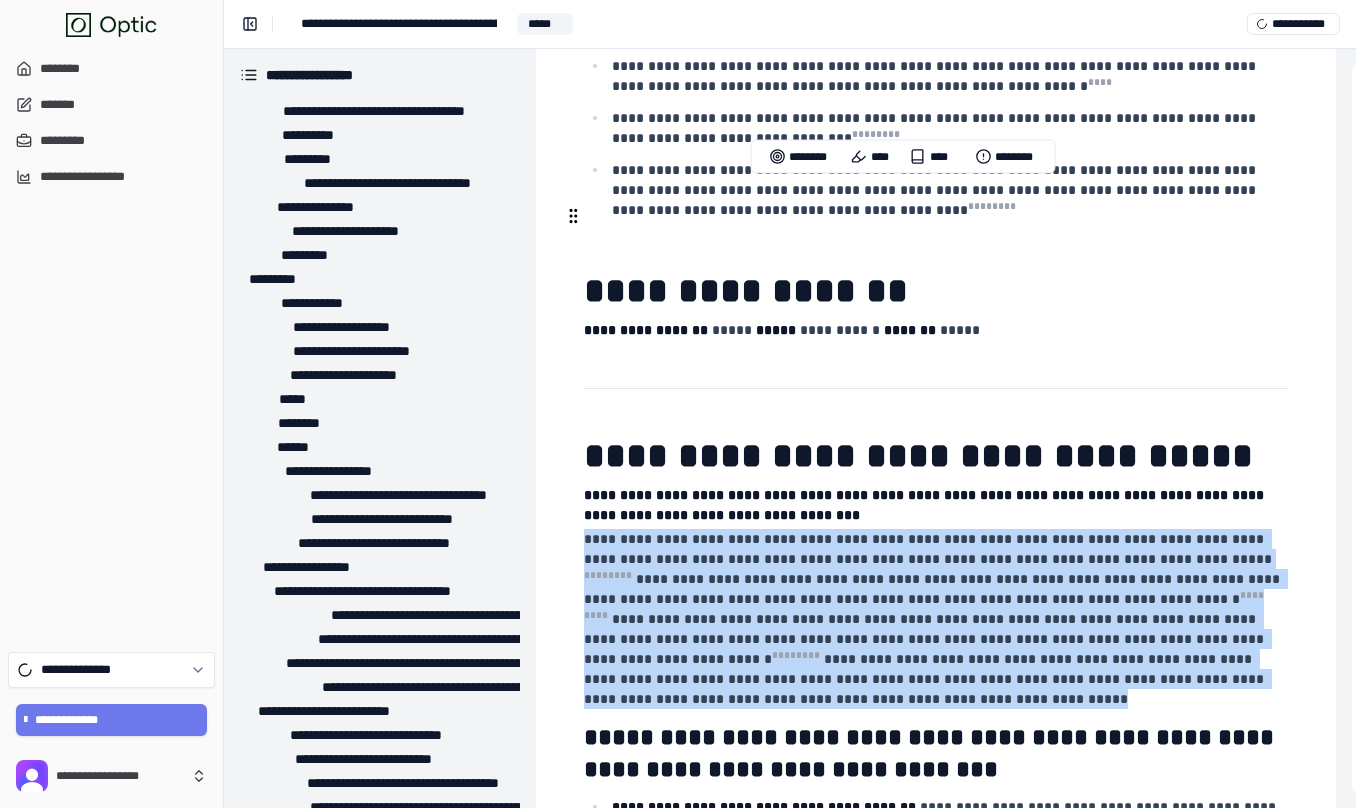 drag, startPoint x: 1248, startPoint y: 355, endPoint x: 585, endPoint y: 211, distance: 678.4578 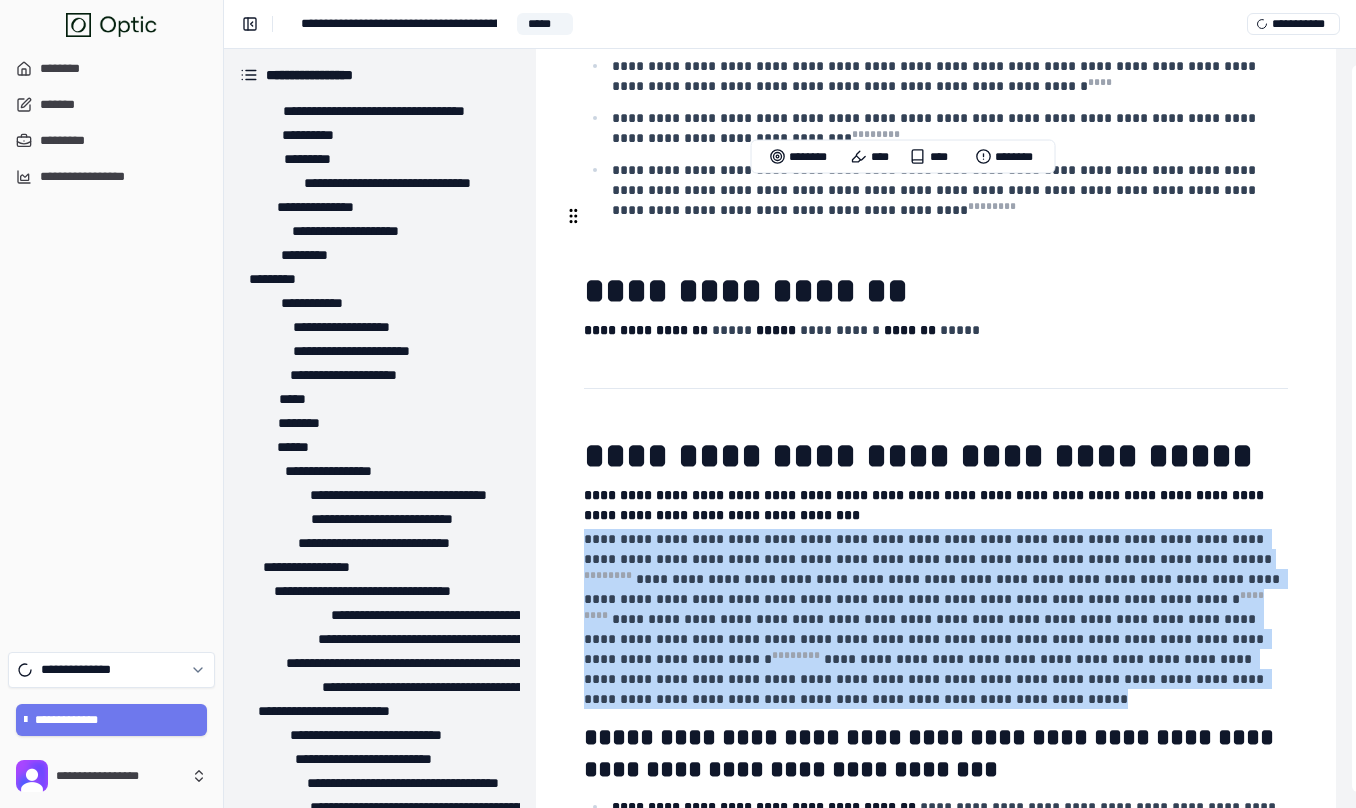 click on "**********" at bounding box center (934, 619) 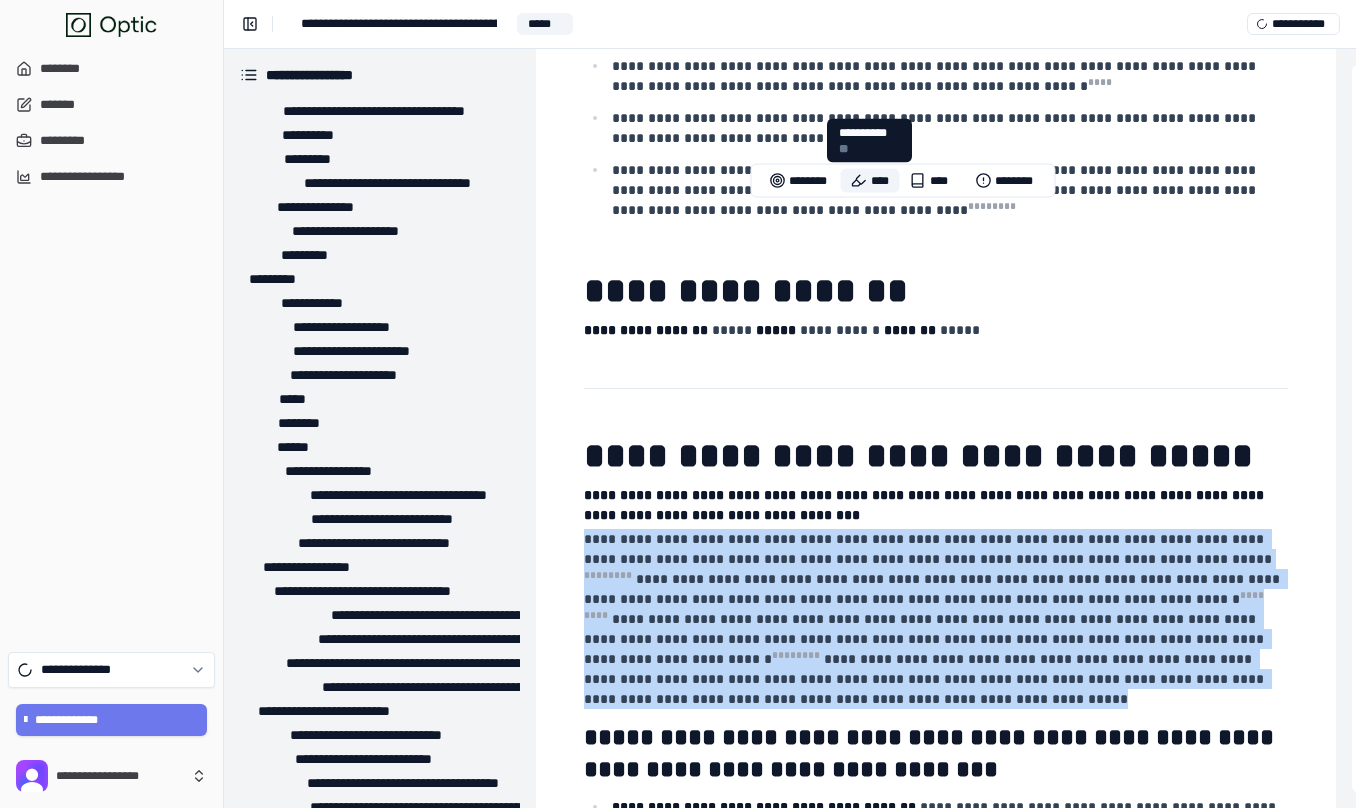click on "****" at bounding box center (870, 181) 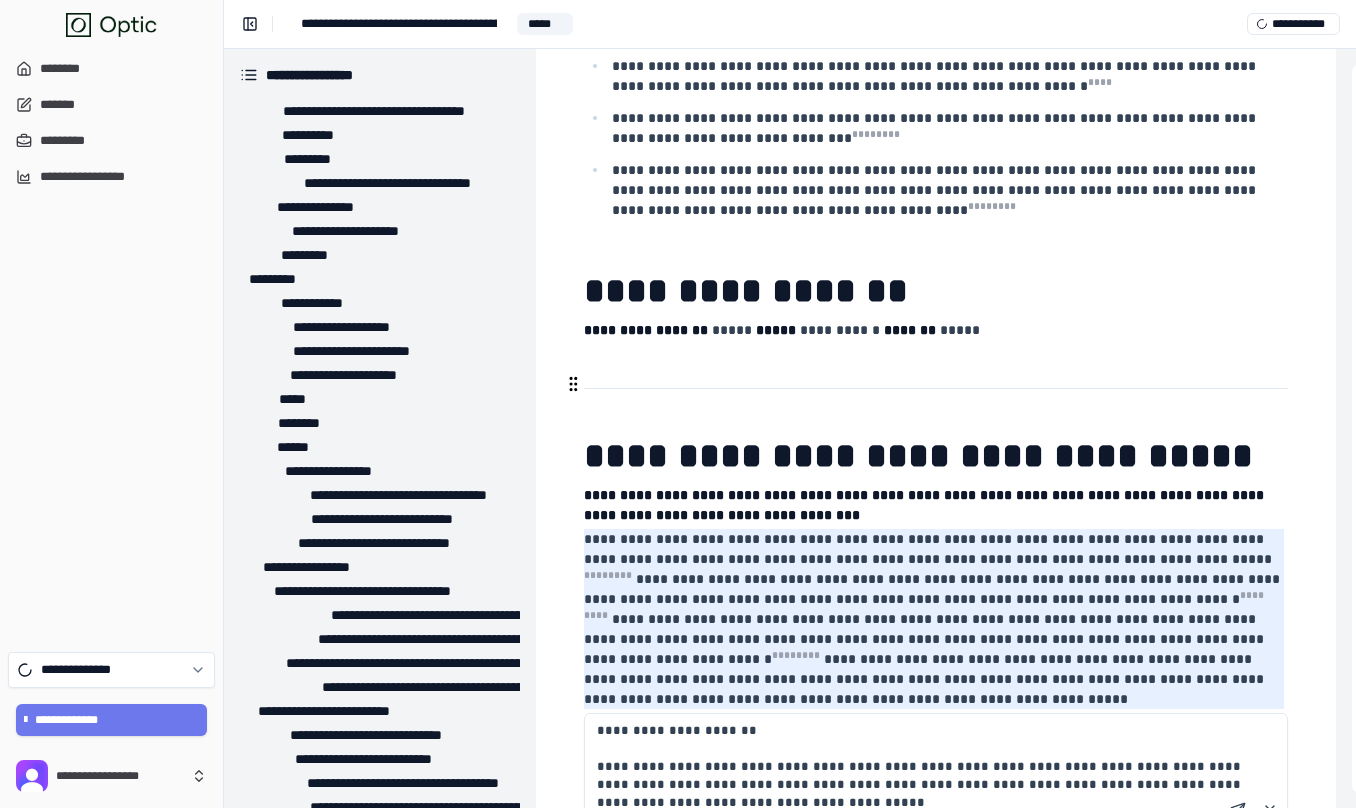 click on "**********" at bounding box center [936, 770] 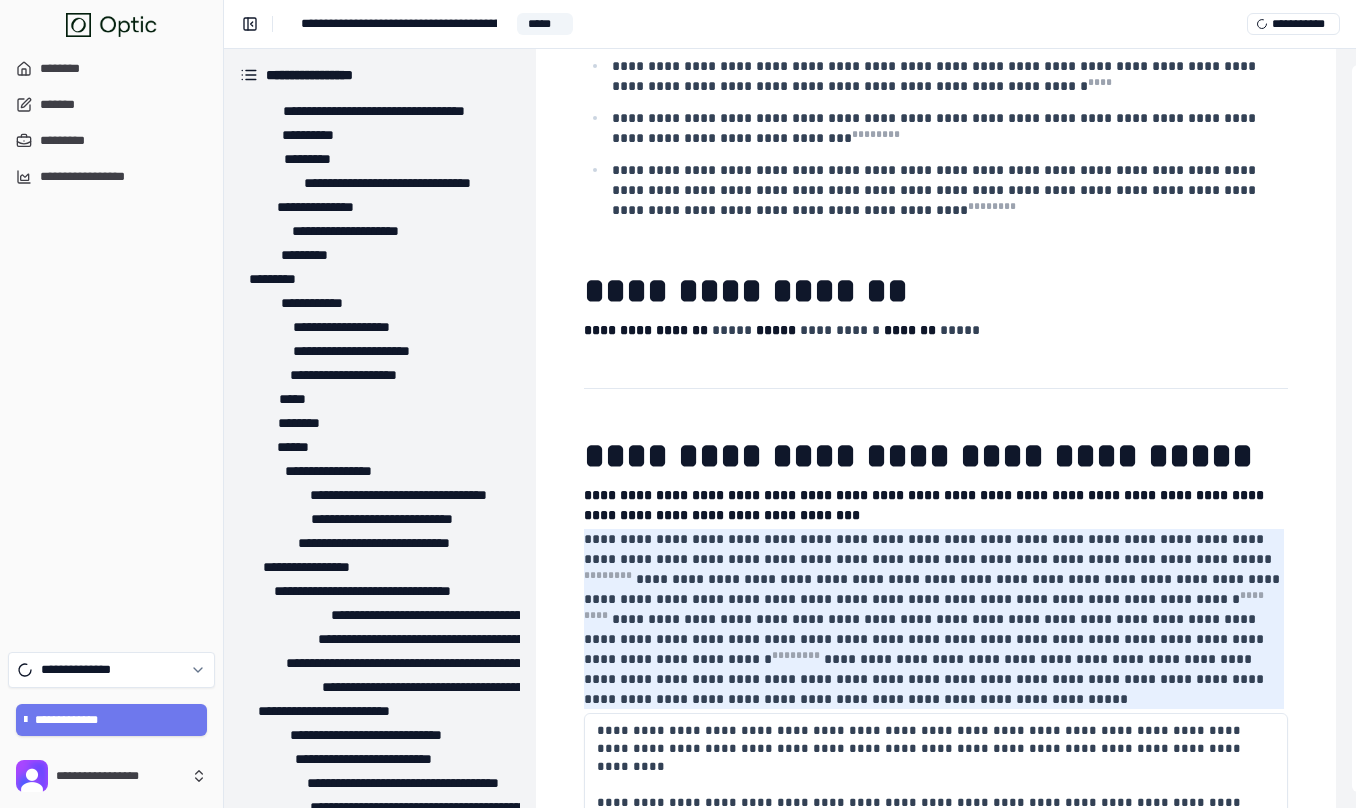 type on "**********" 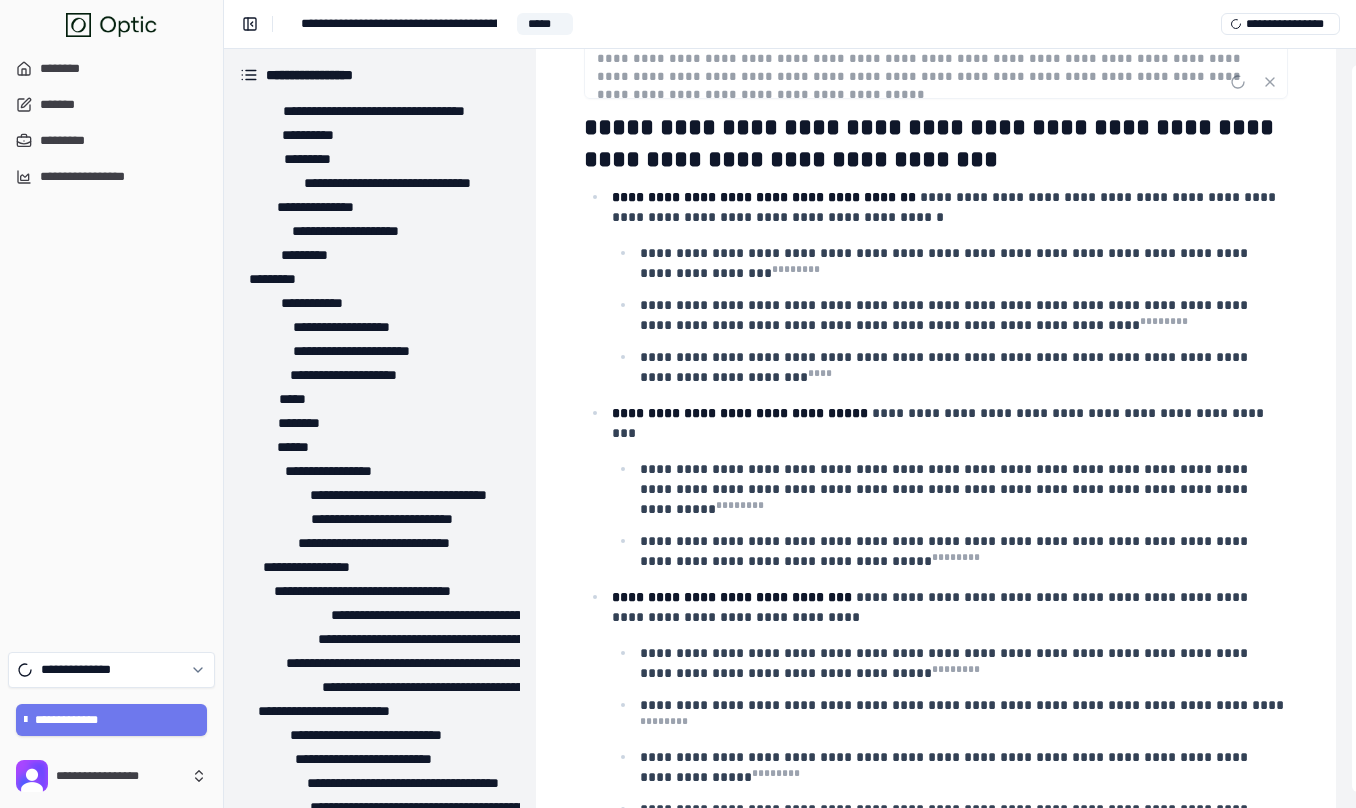 scroll, scrollTop: 8795, scrollLeft: 0, axis: vertical 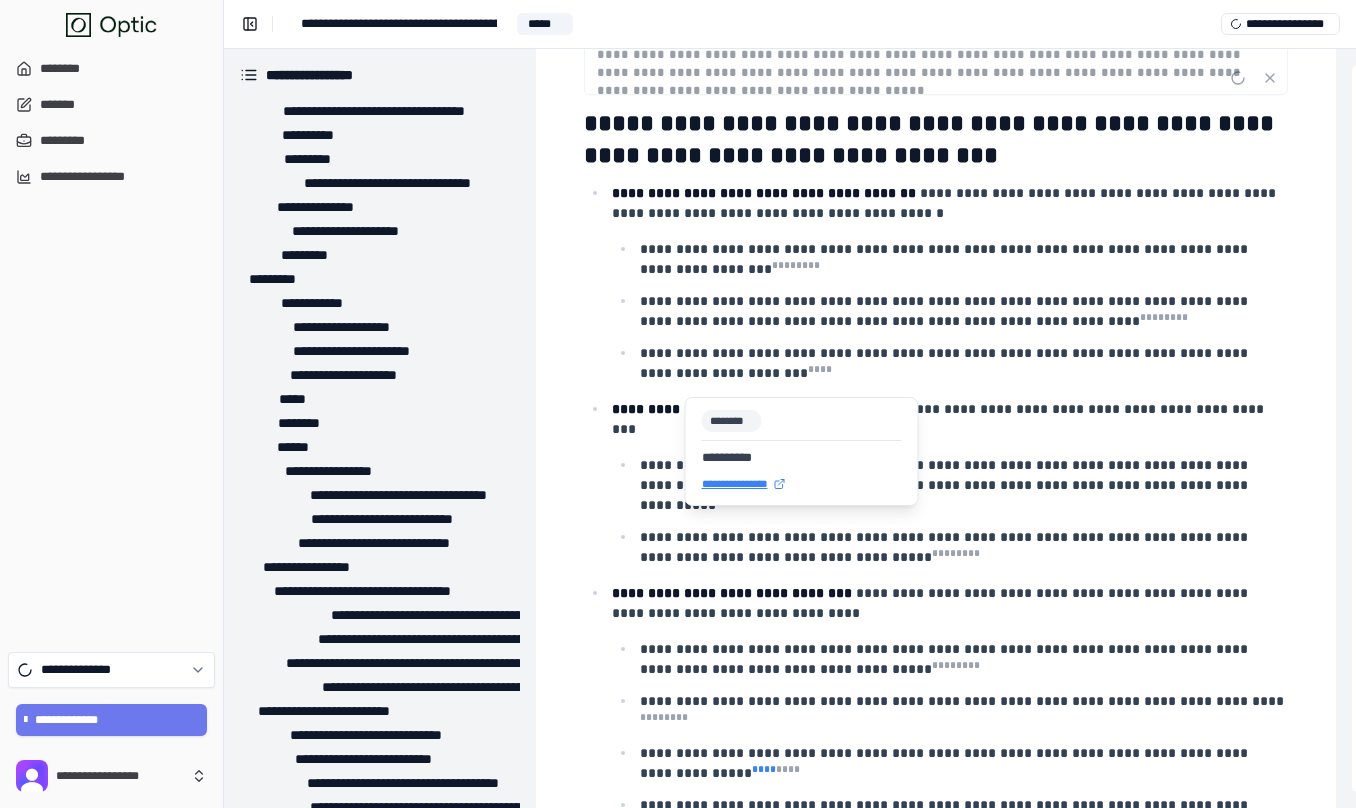 click on "**********" at bounding box center [802, 451] 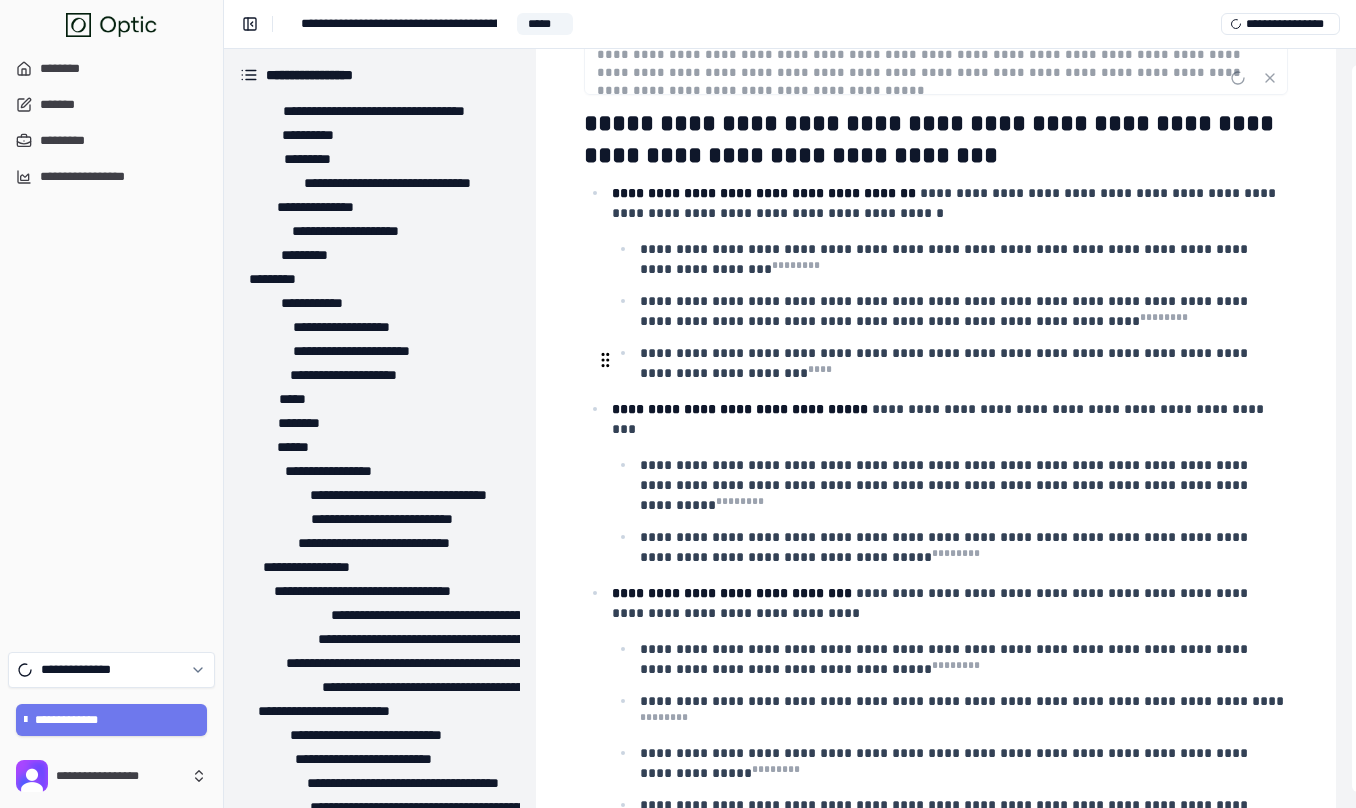 click on "**********" at bounding box center (950, 735) 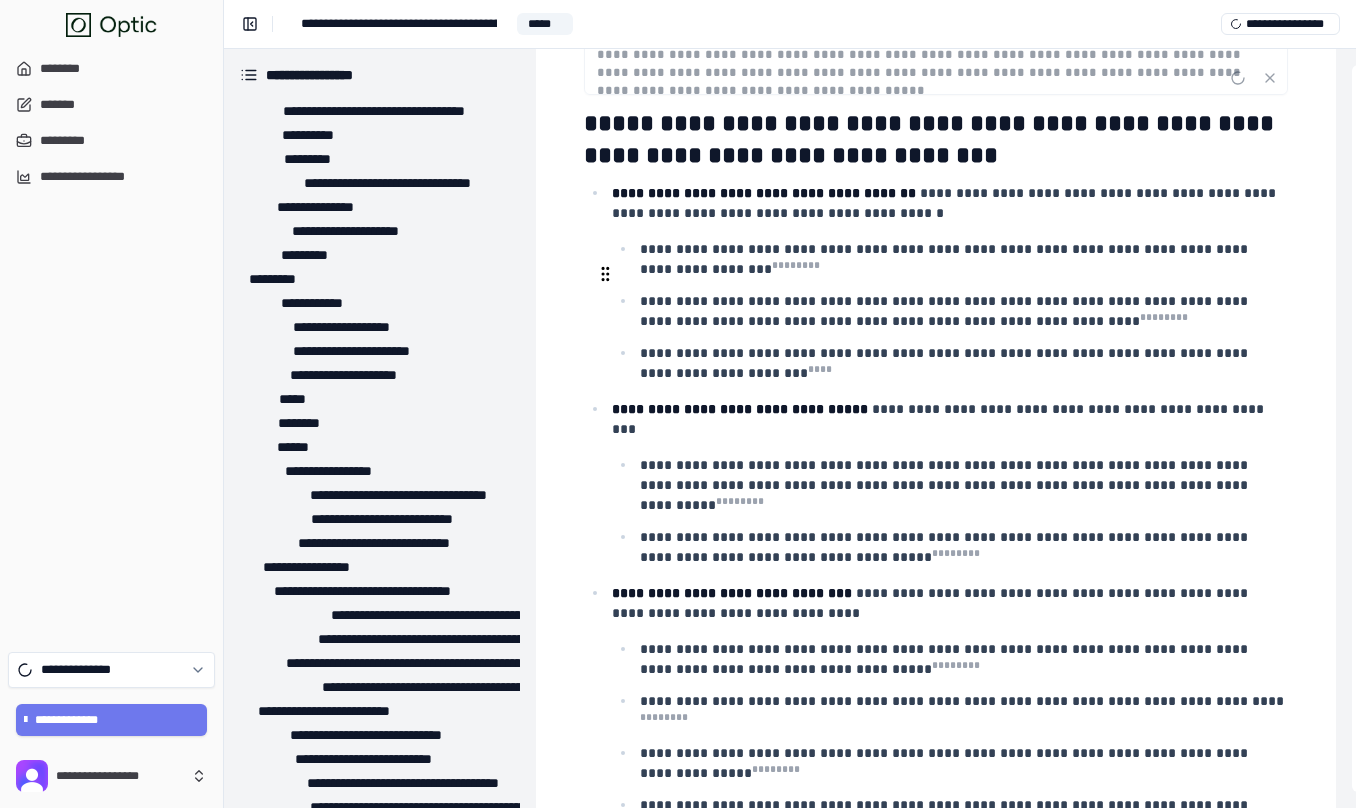 click on "**********" at bounding box center [946, 659] 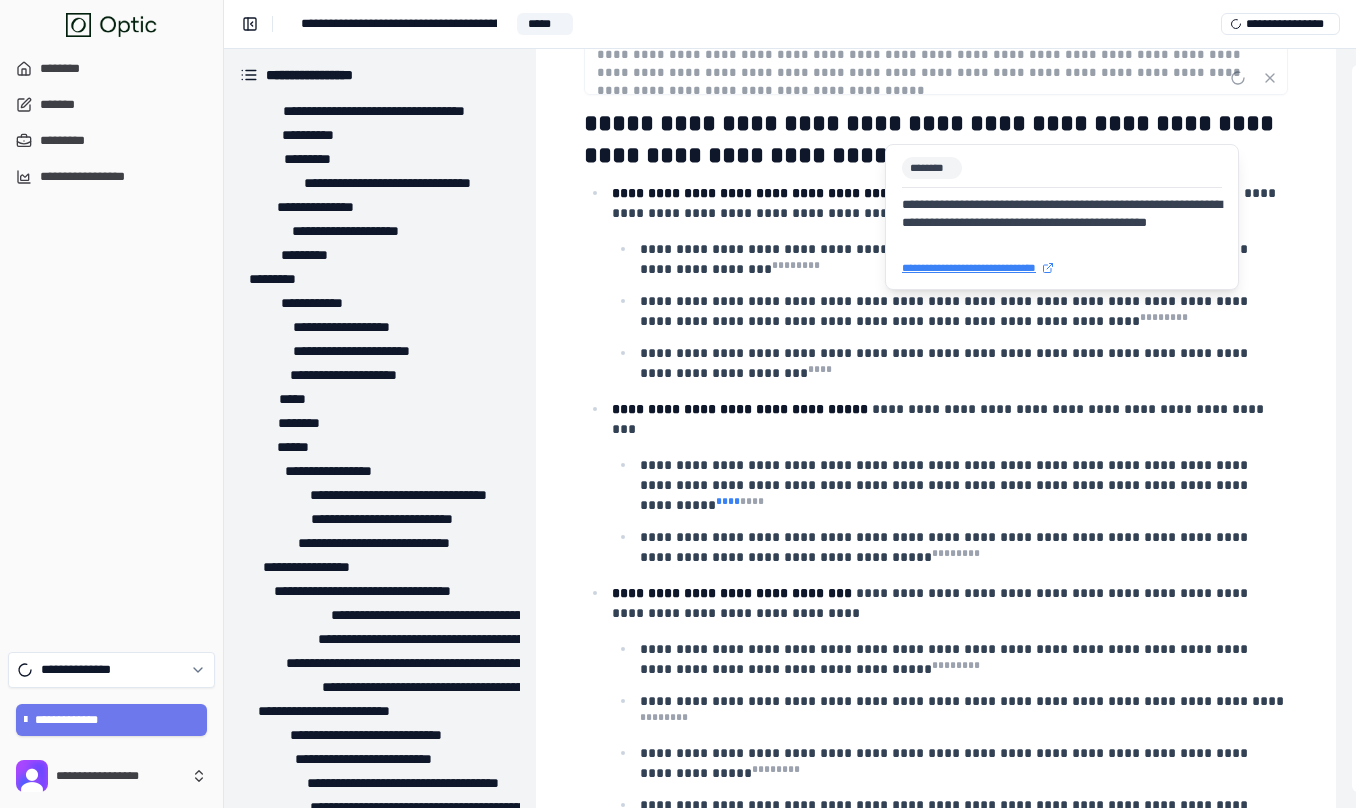 click on "* ** *" at bounding box center [728, 501] 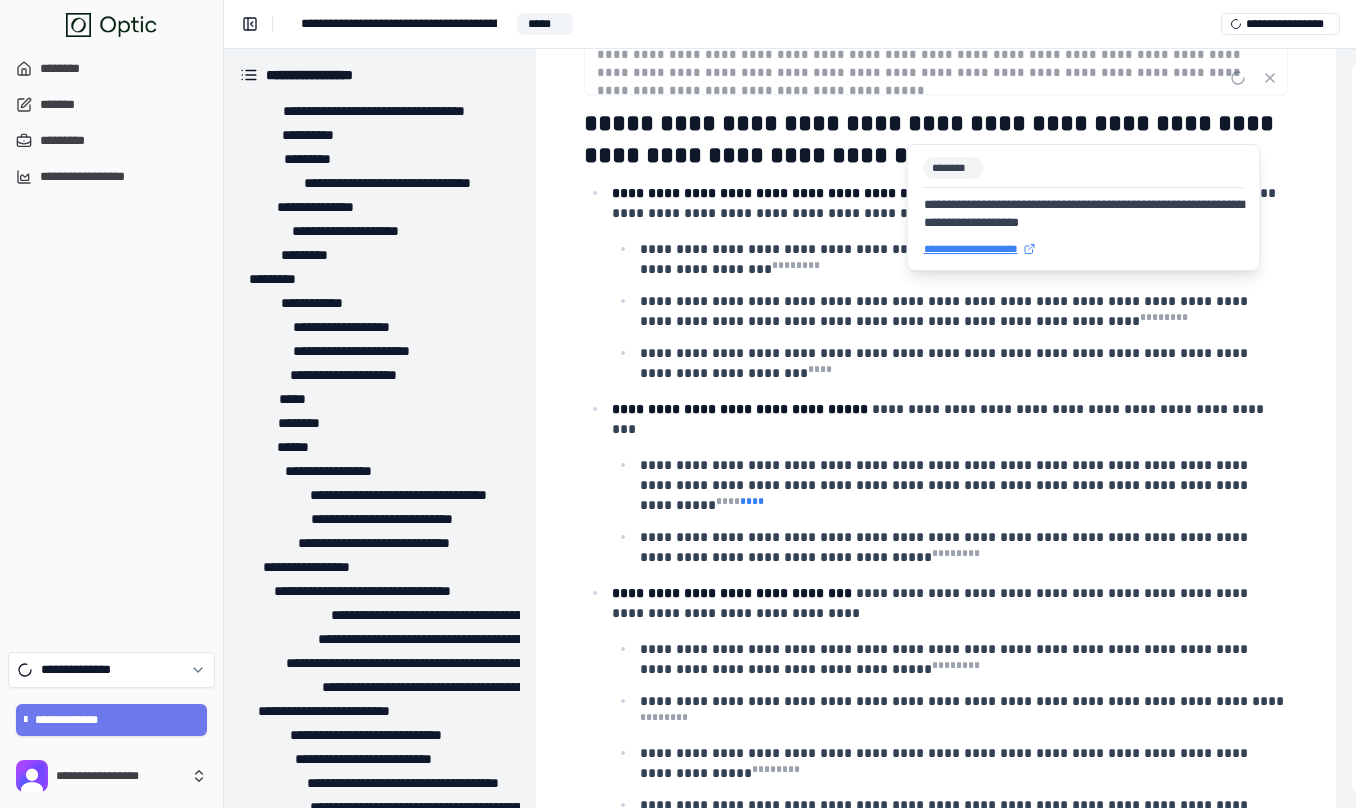 click on "* ** *" at bounding box center [752, 501] 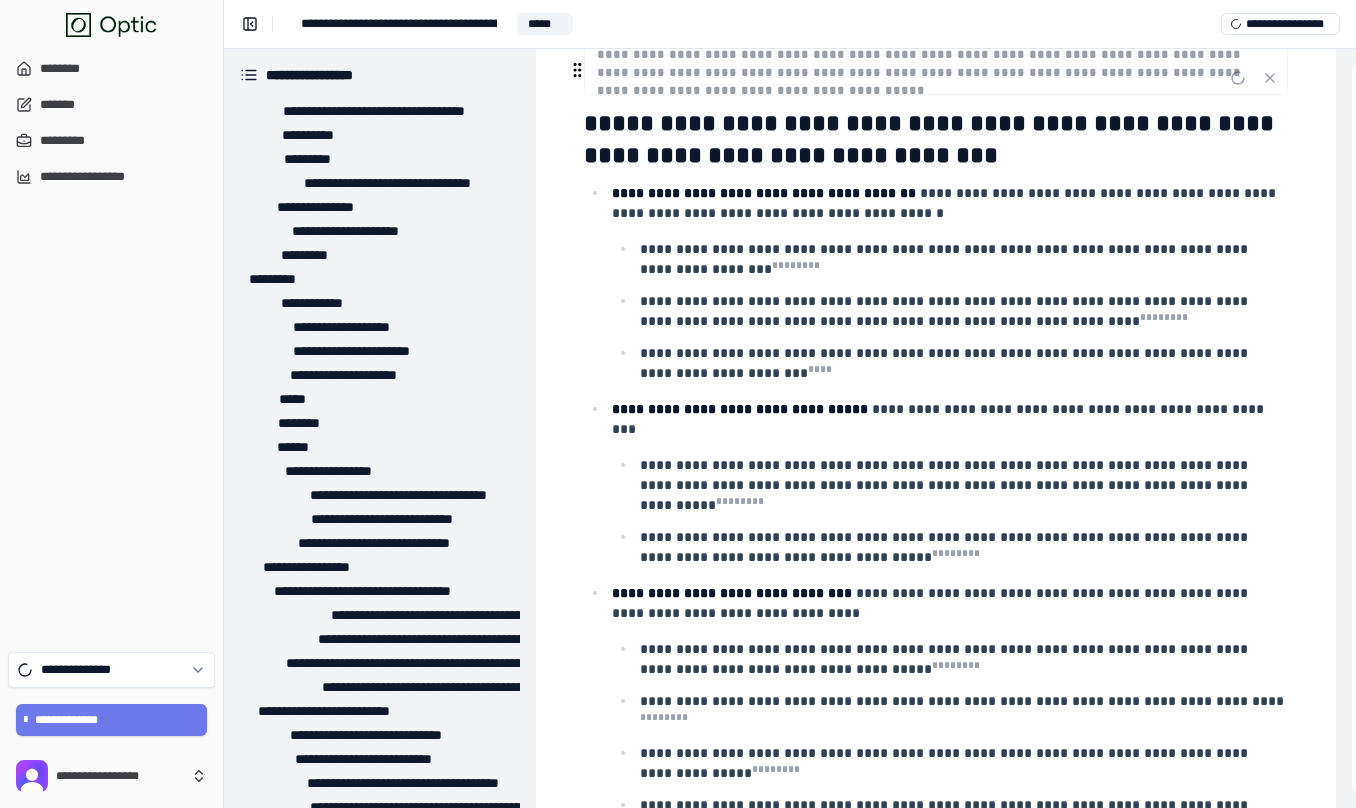 click on "**********" at bounding box center [948, 481] 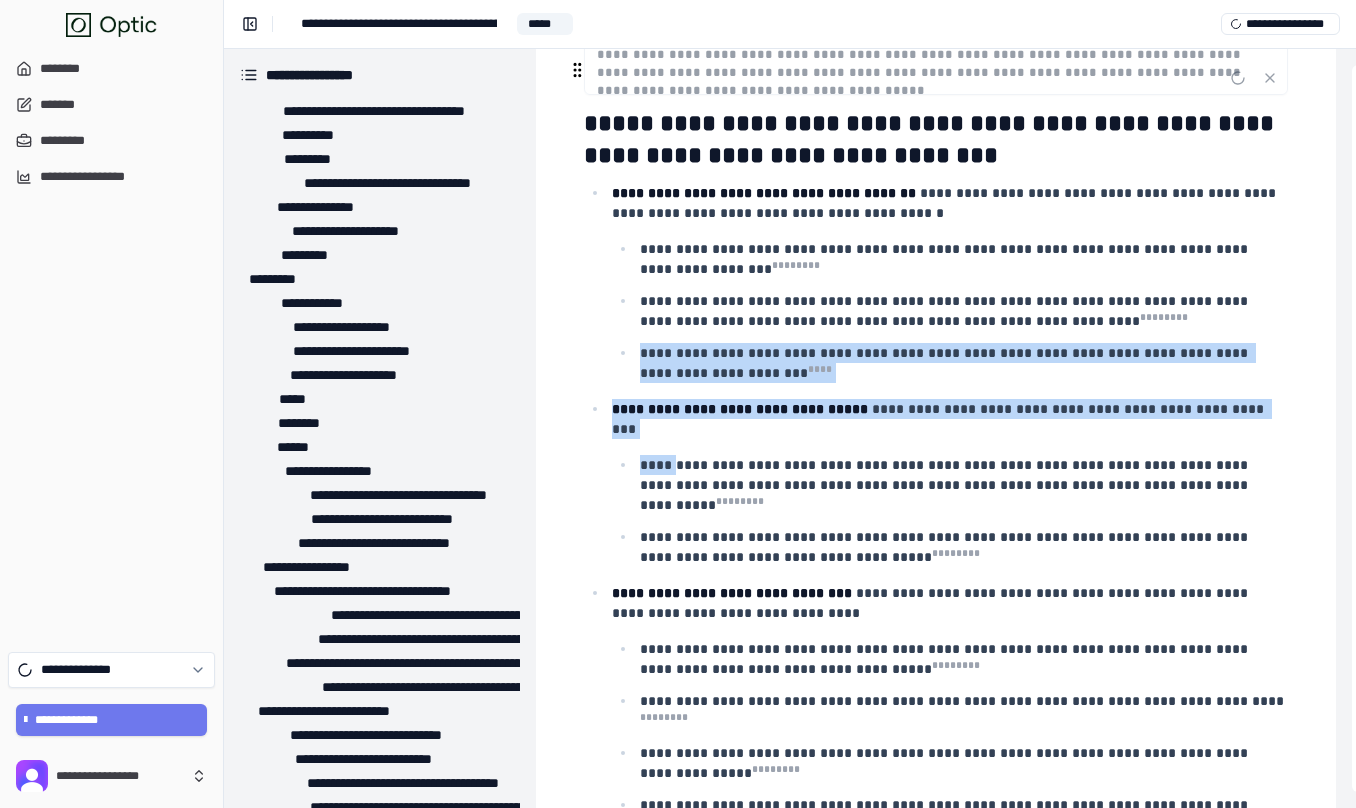 scroll, scrollTop: 8717, scrollLeft: 0, axis: vertical 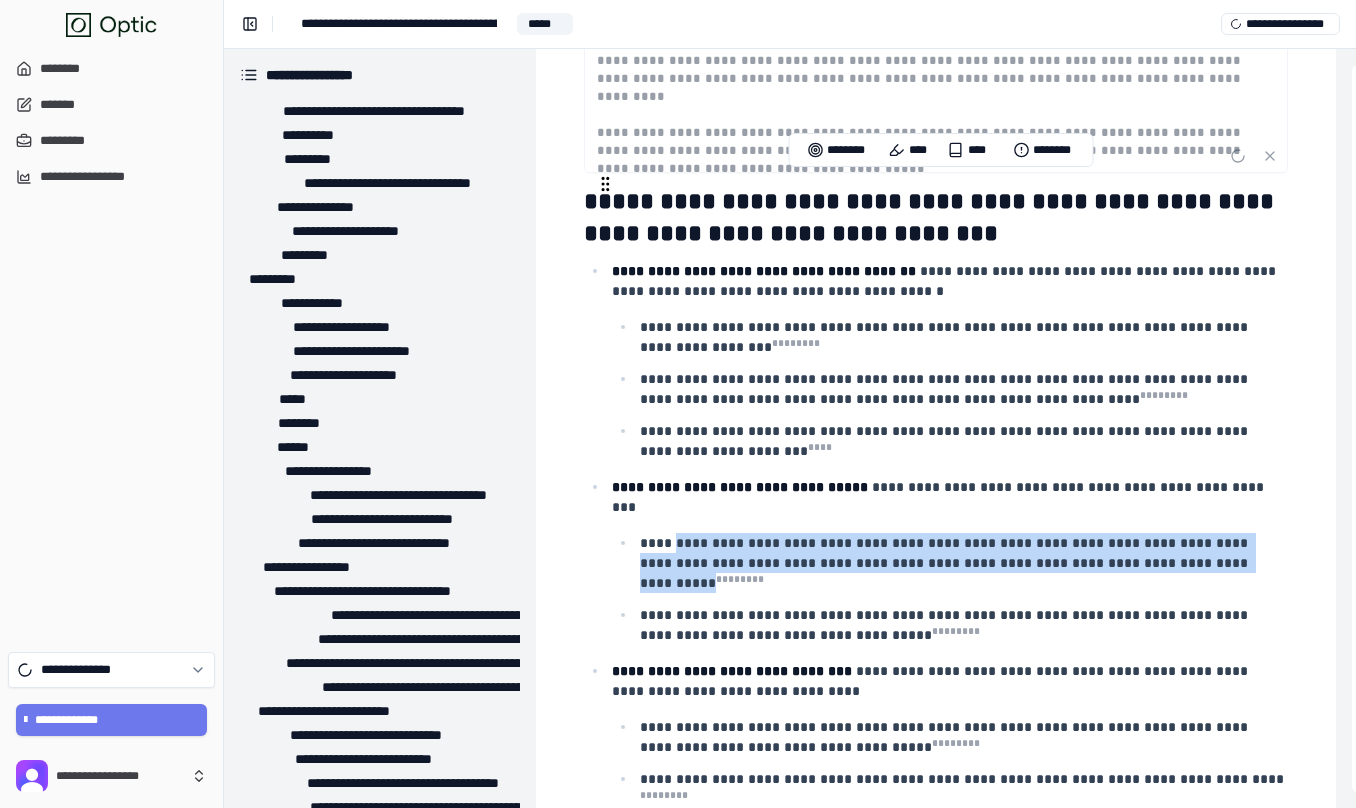 drag, startPoint x: 672, startPoint y: 107, endPoint x: 1215, endPoint y: 207, distance: 552.13135 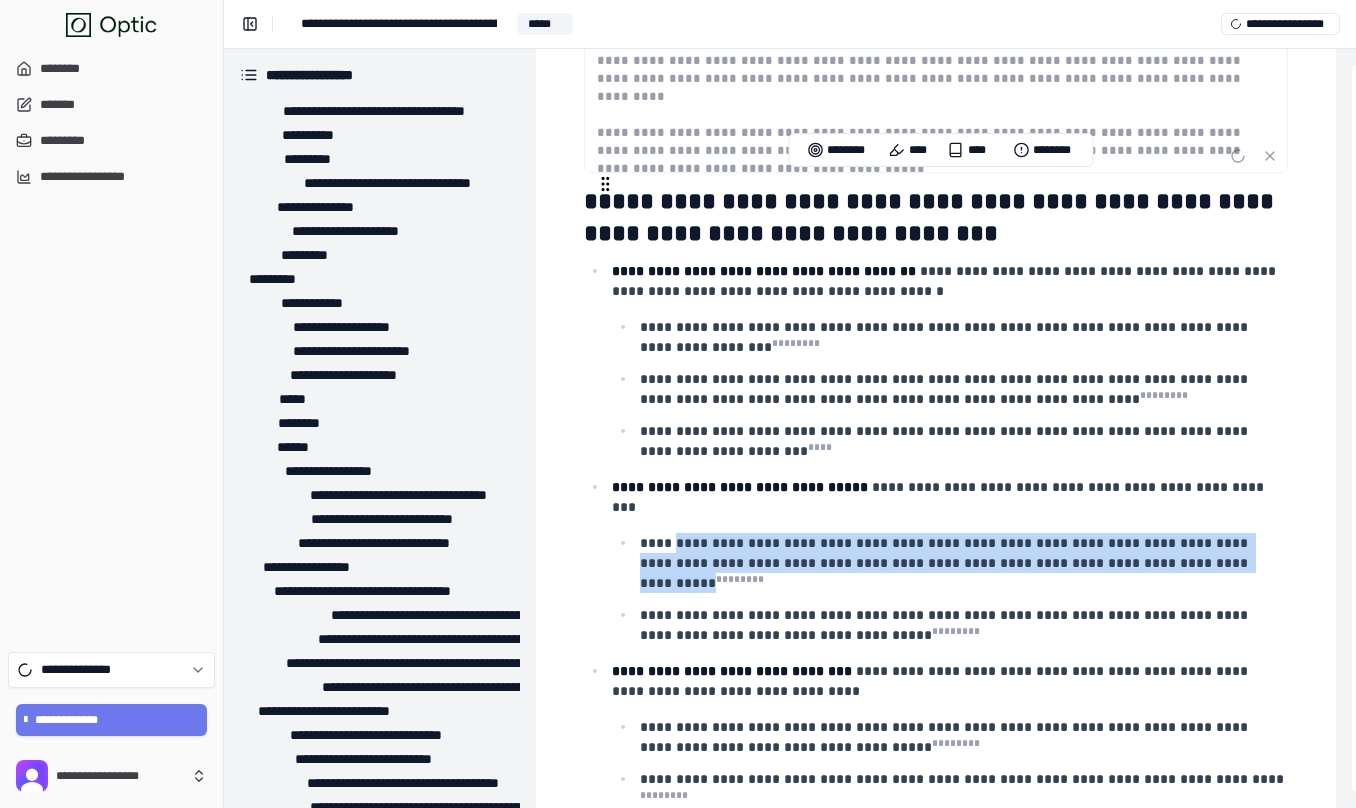 click on "**********" at bounding box center (946, 563) 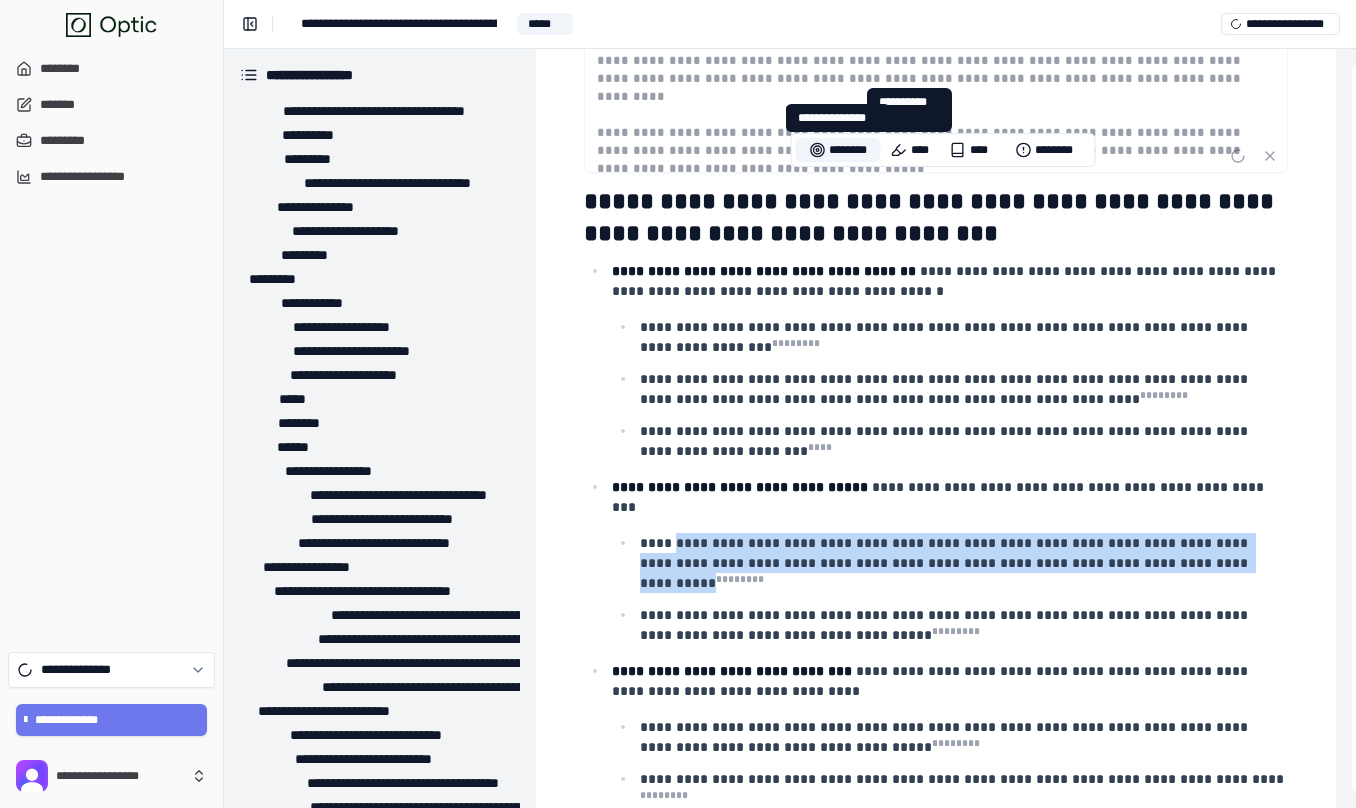 click on "********" at bounding box center (838, 150) 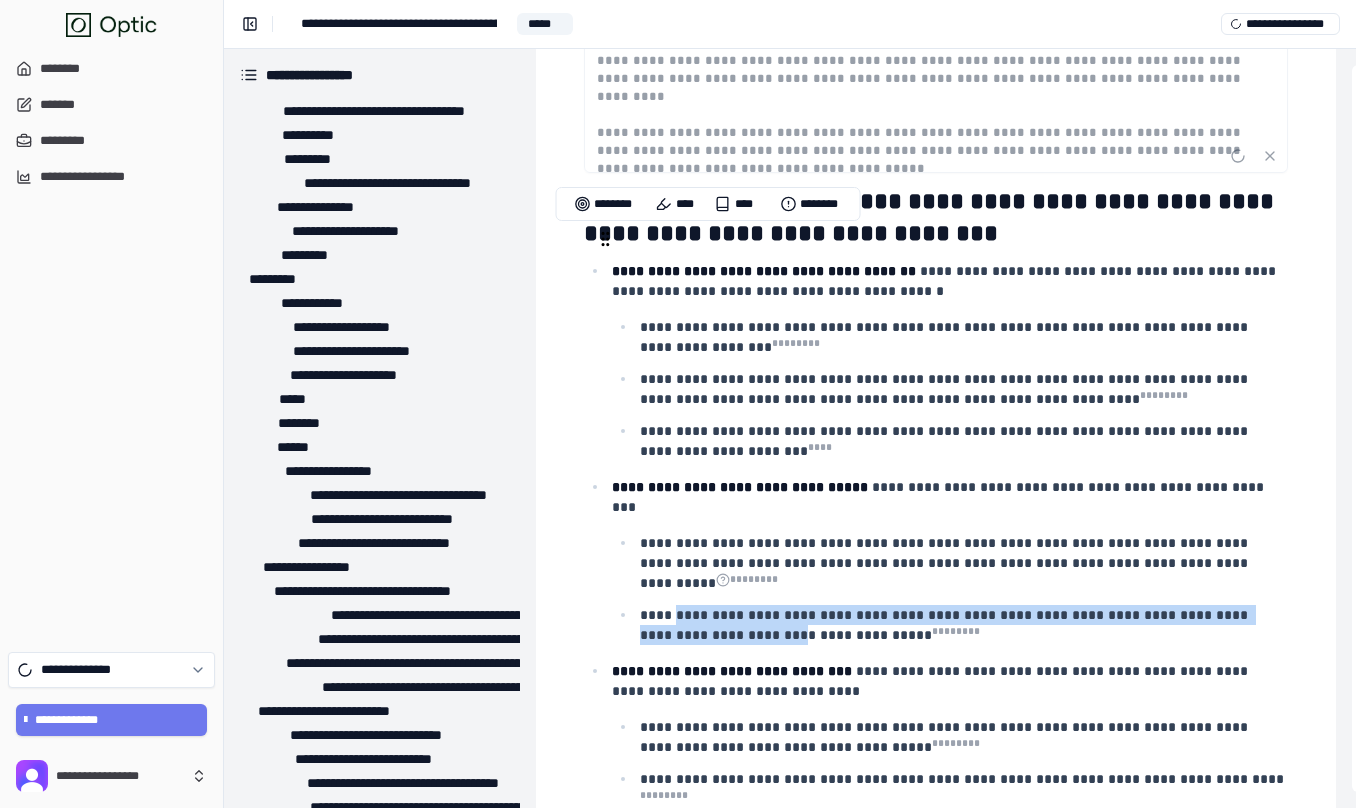drag, startPoint x: 673, startPoint y: 239, endPoint x: 745, endPoint y: 260, distance: 75 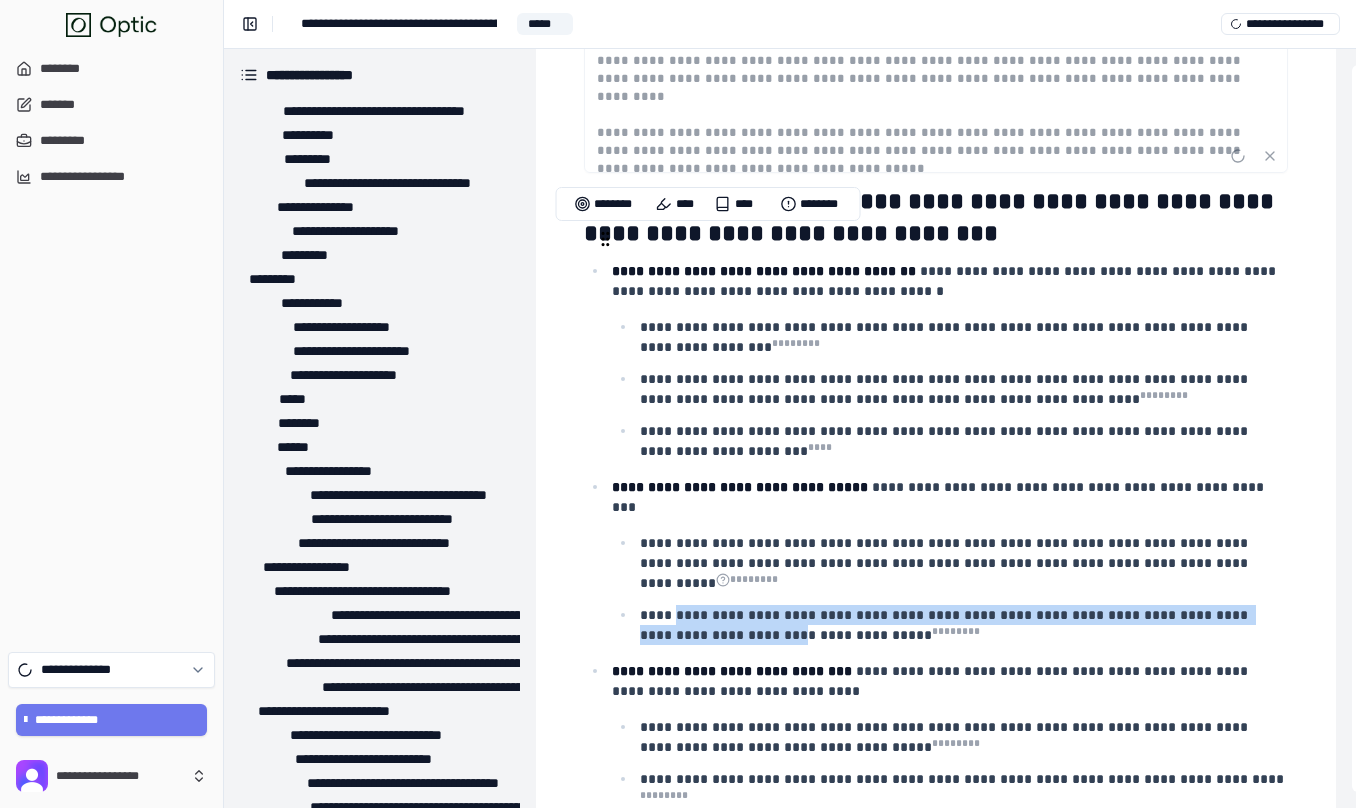 click on "**********" at bounding box center [946, 625] 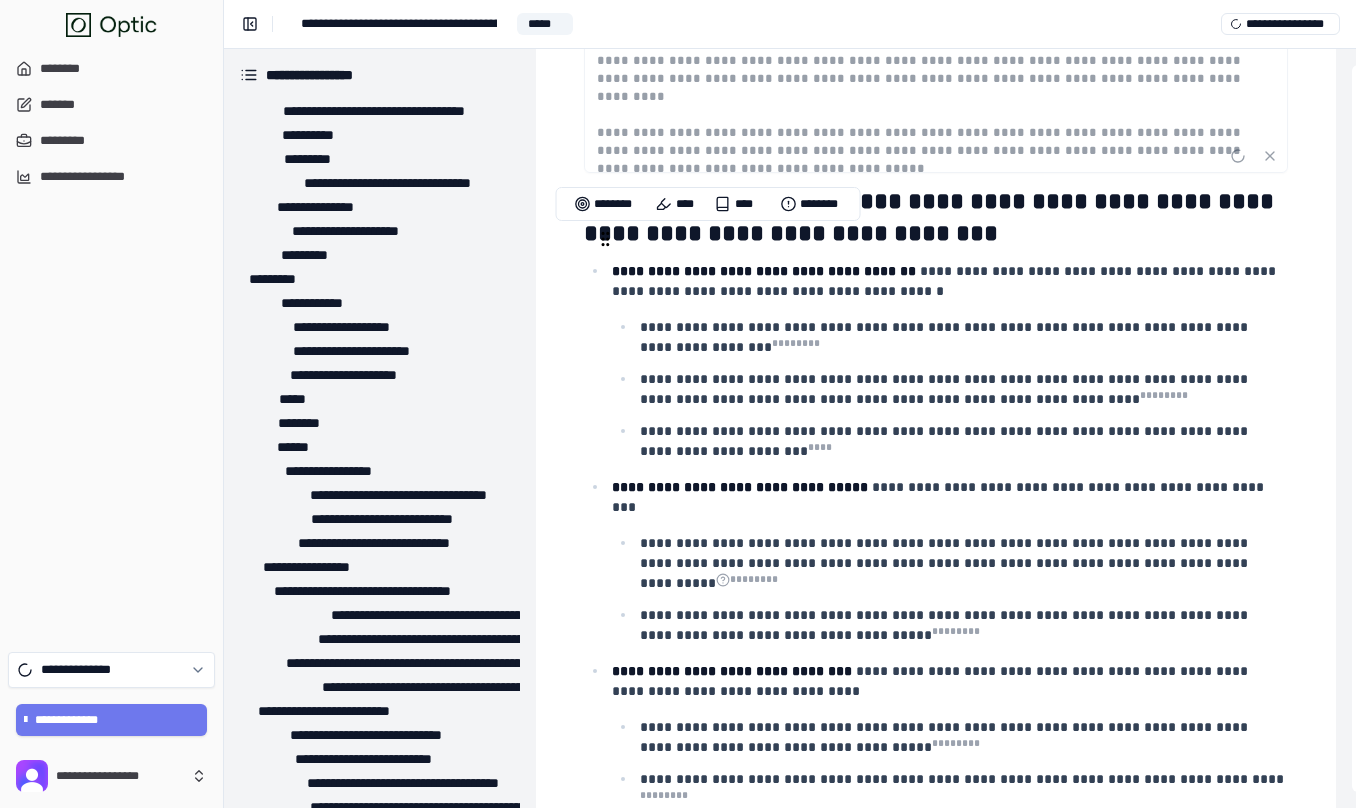 click on "**********" at bounding box center [946, 625] 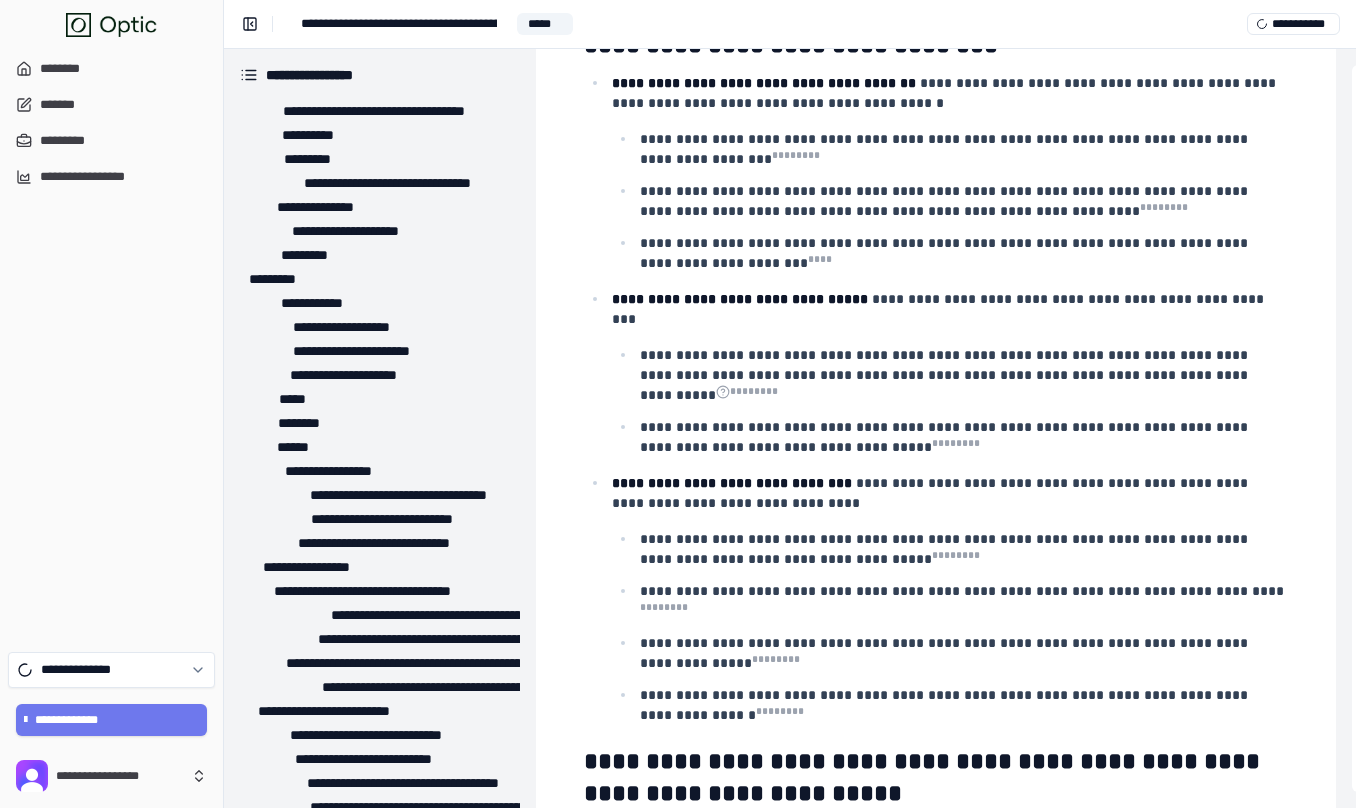 scroll, scrollTop: 8932, scrollLeft: 0, axis: vertical 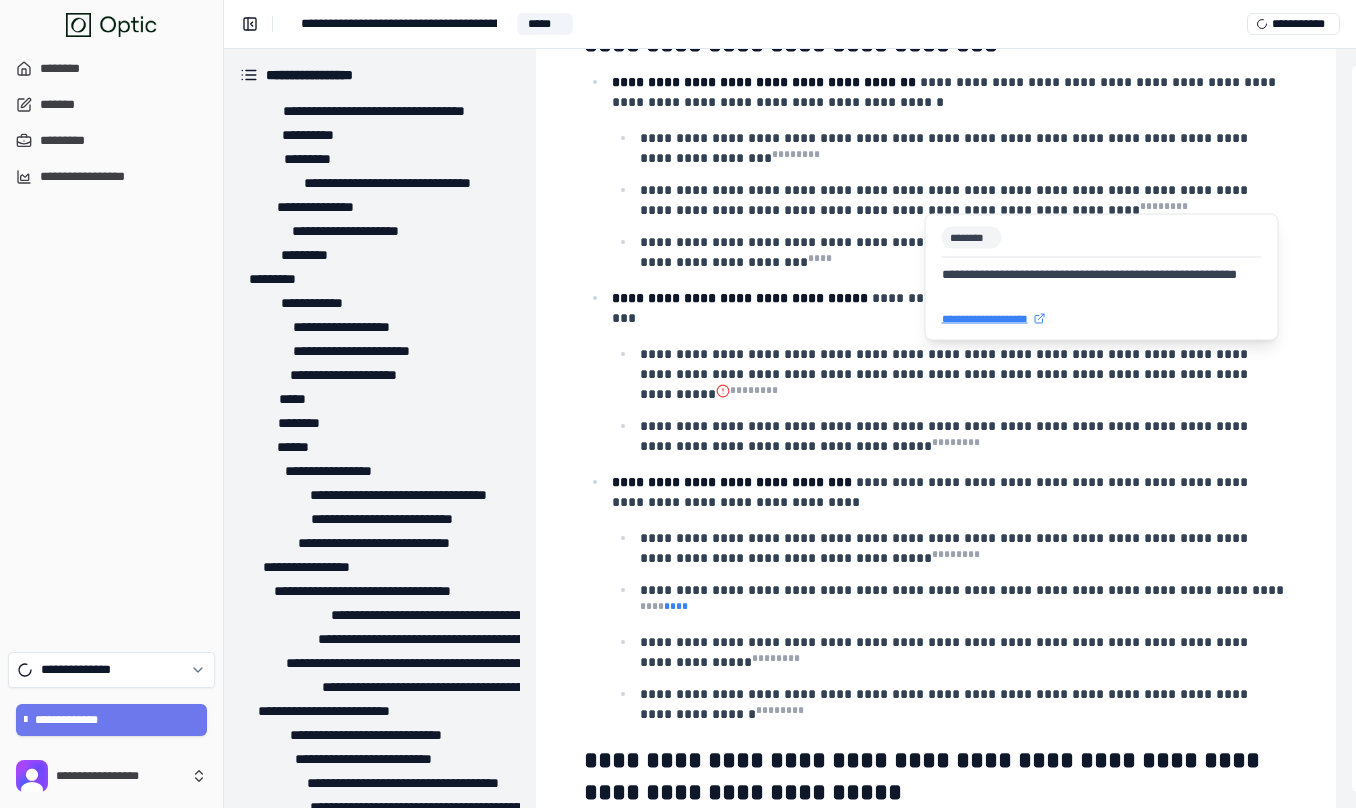 click on "* ** *" at bounding box center (676, 606) 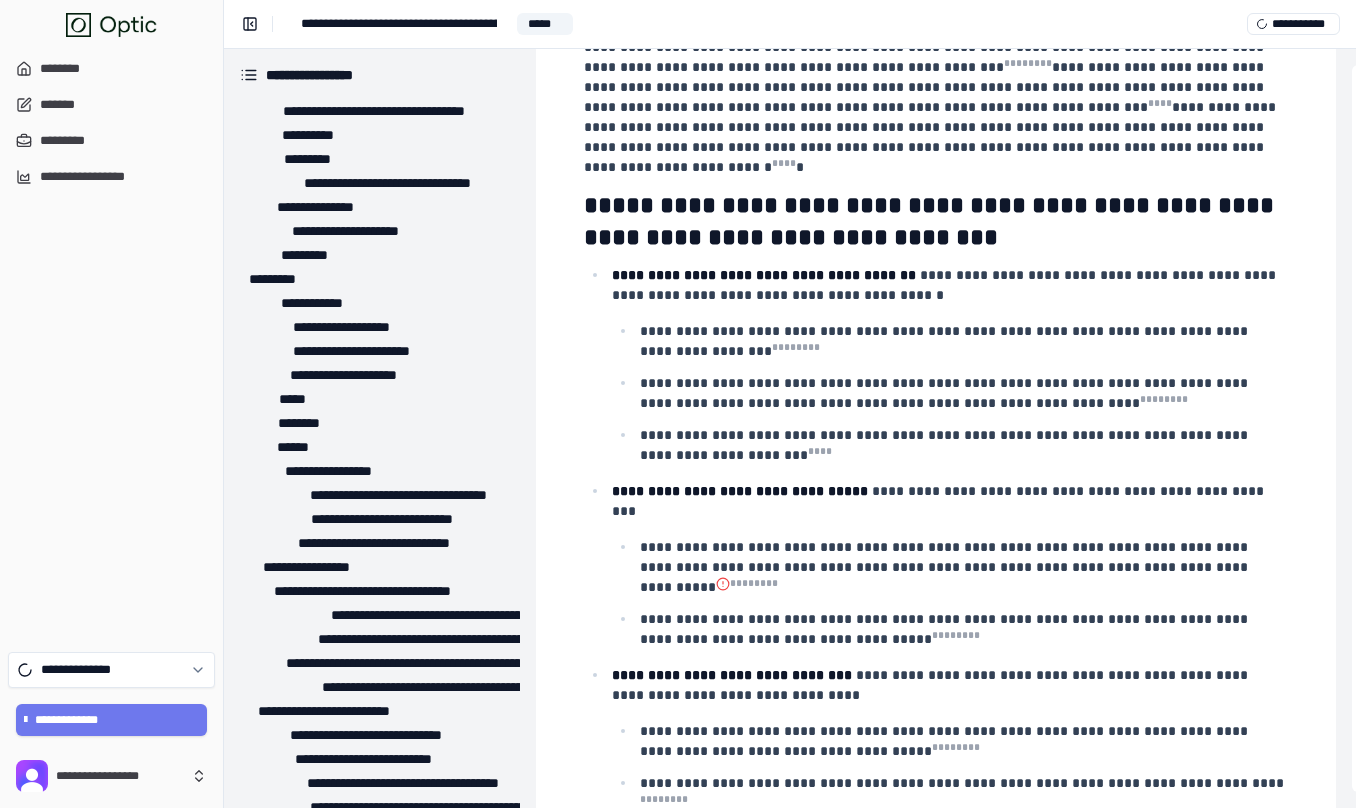 scroll, scrollTop: 8716, scrollLeft: 0, axis: vertical 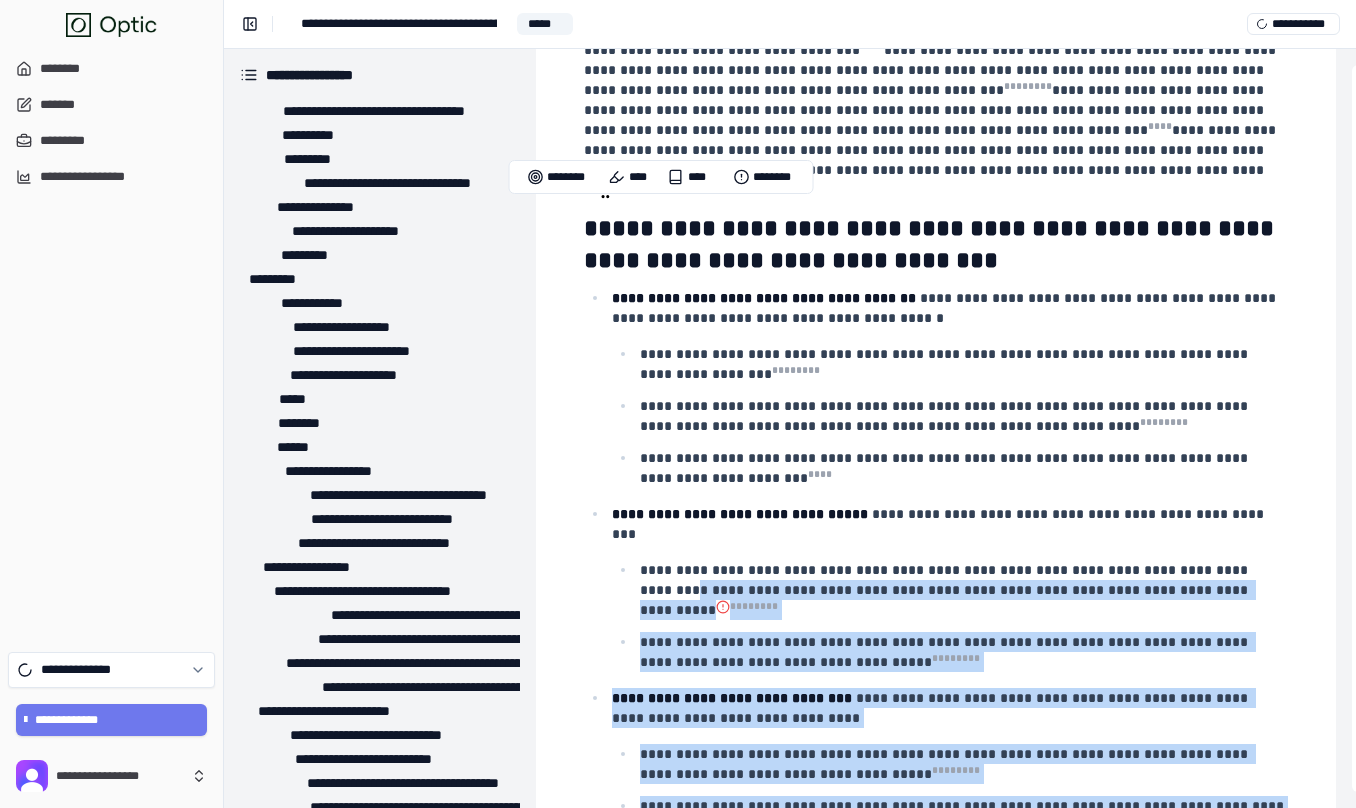 drag, startPoint x: 707, startPoint y: 519, endPoint x: 643, endPoint y: 205, distance: 320.45593 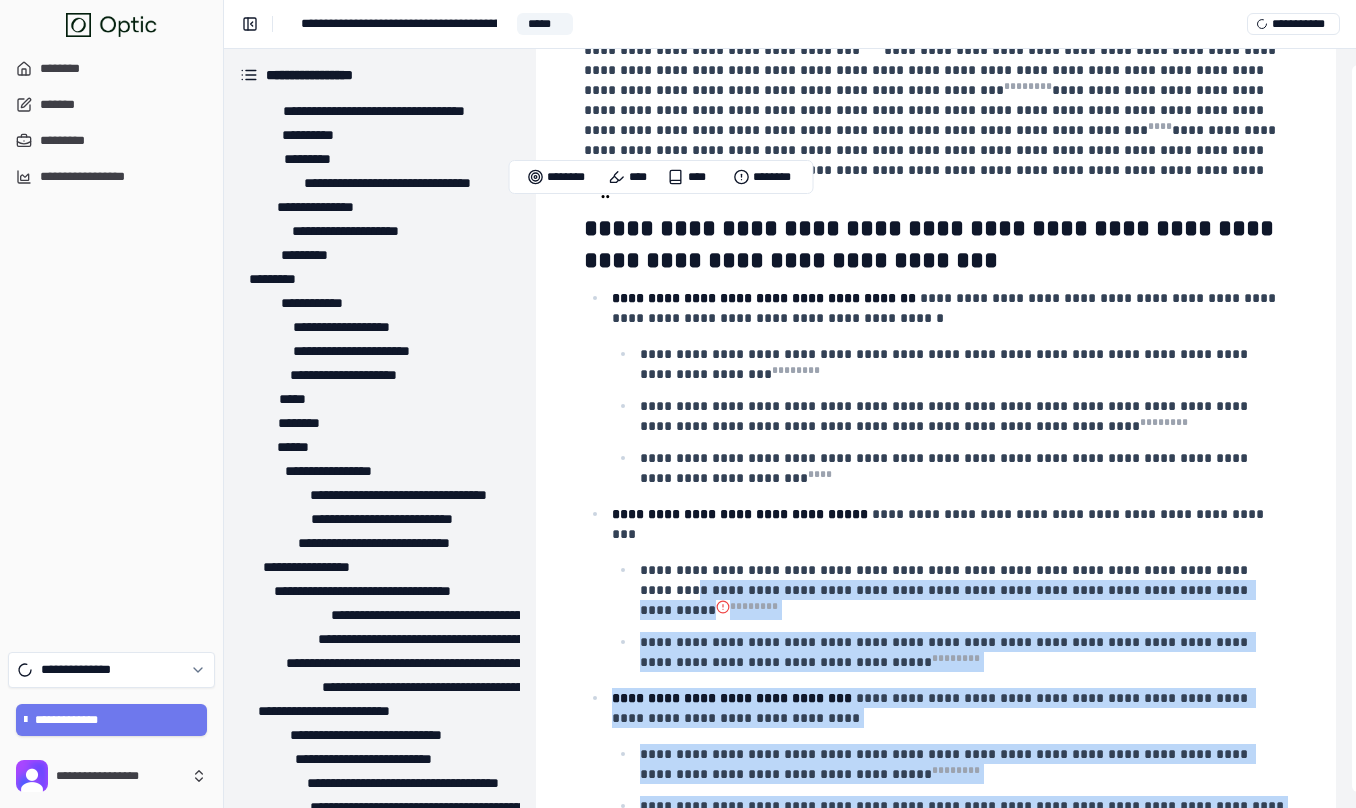 click on "**********" at bounding box center [936, 612] 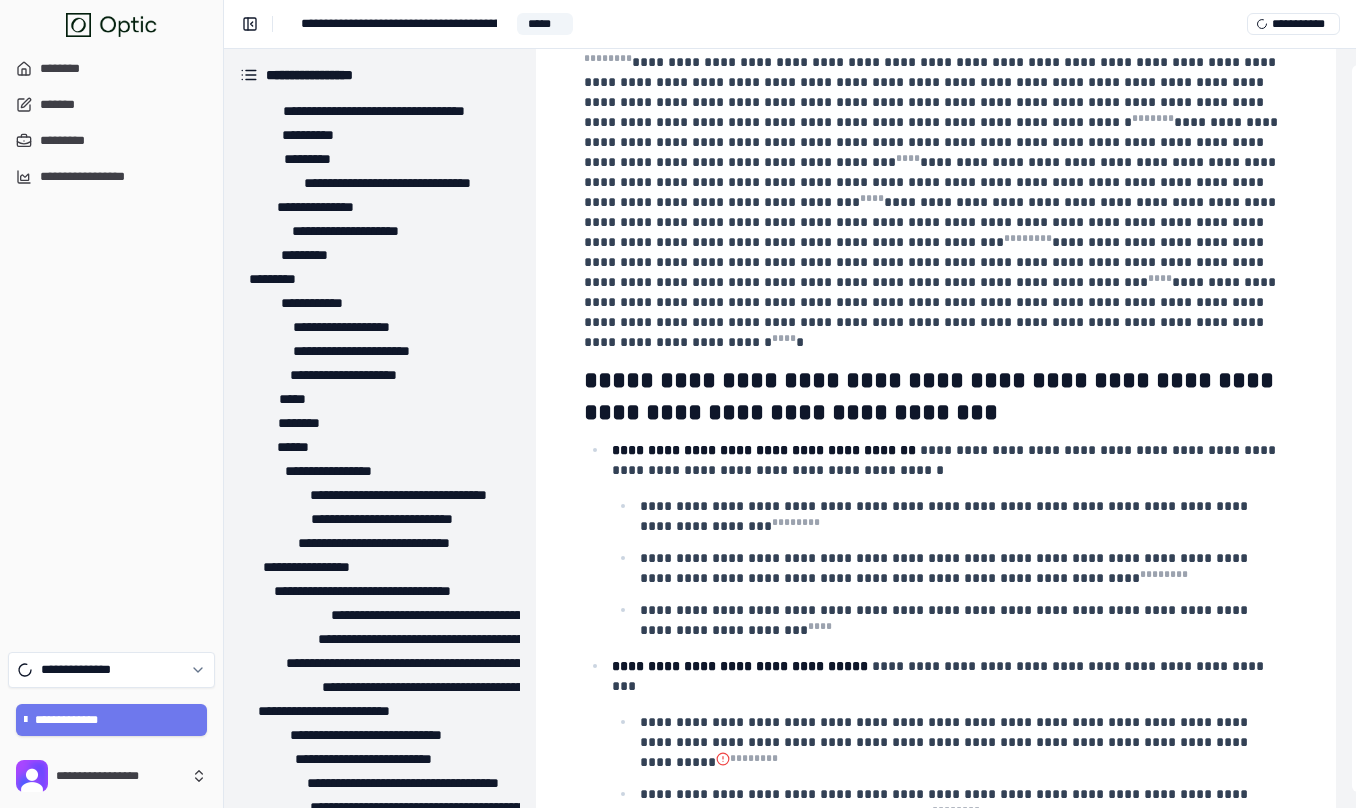 scroll, scrollTop: 8560, scrollLeft: 0, axis: vertical 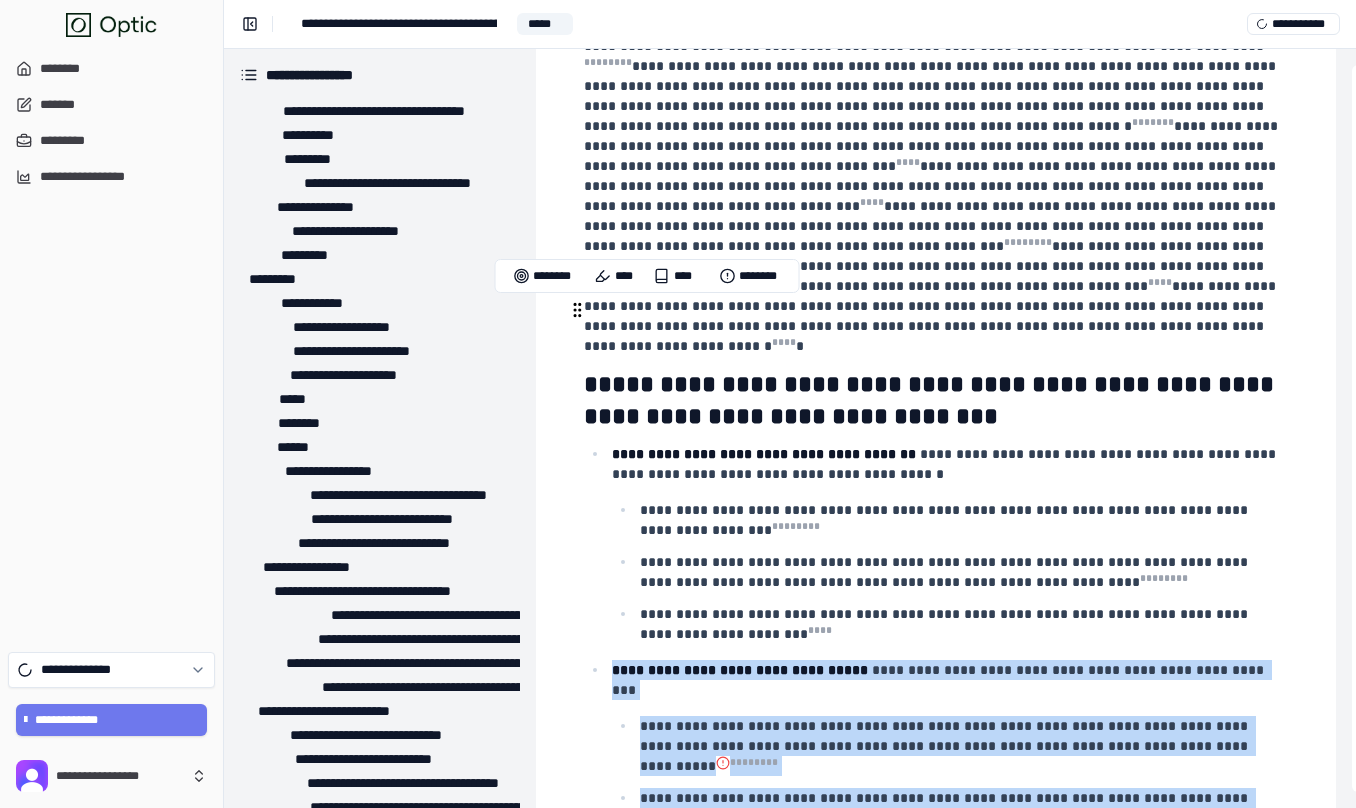 drag, startPoint x: 716, startPoint y: 671, endPoint x: 588, endPoint y: 317, distance: 376.4306 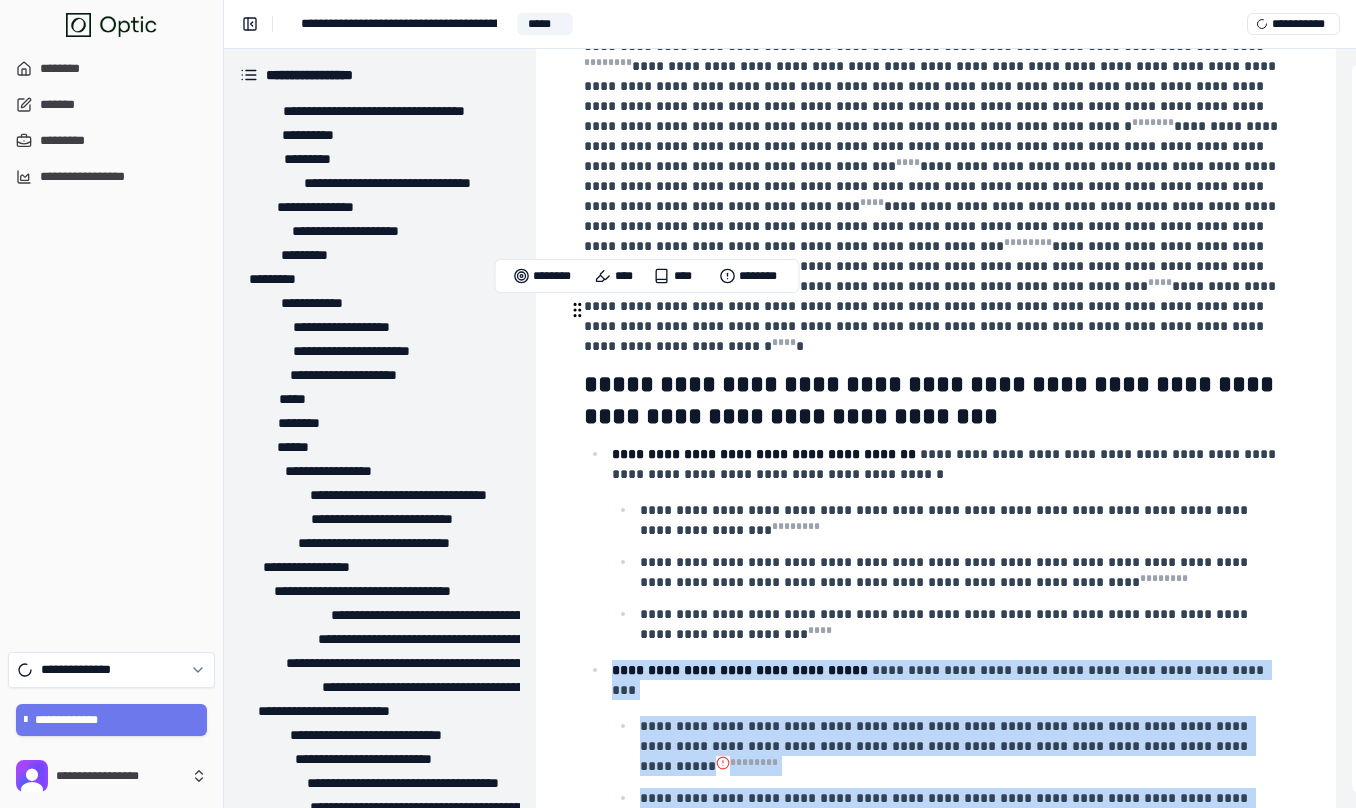 click on "**********" at bounding box center (936, 768) 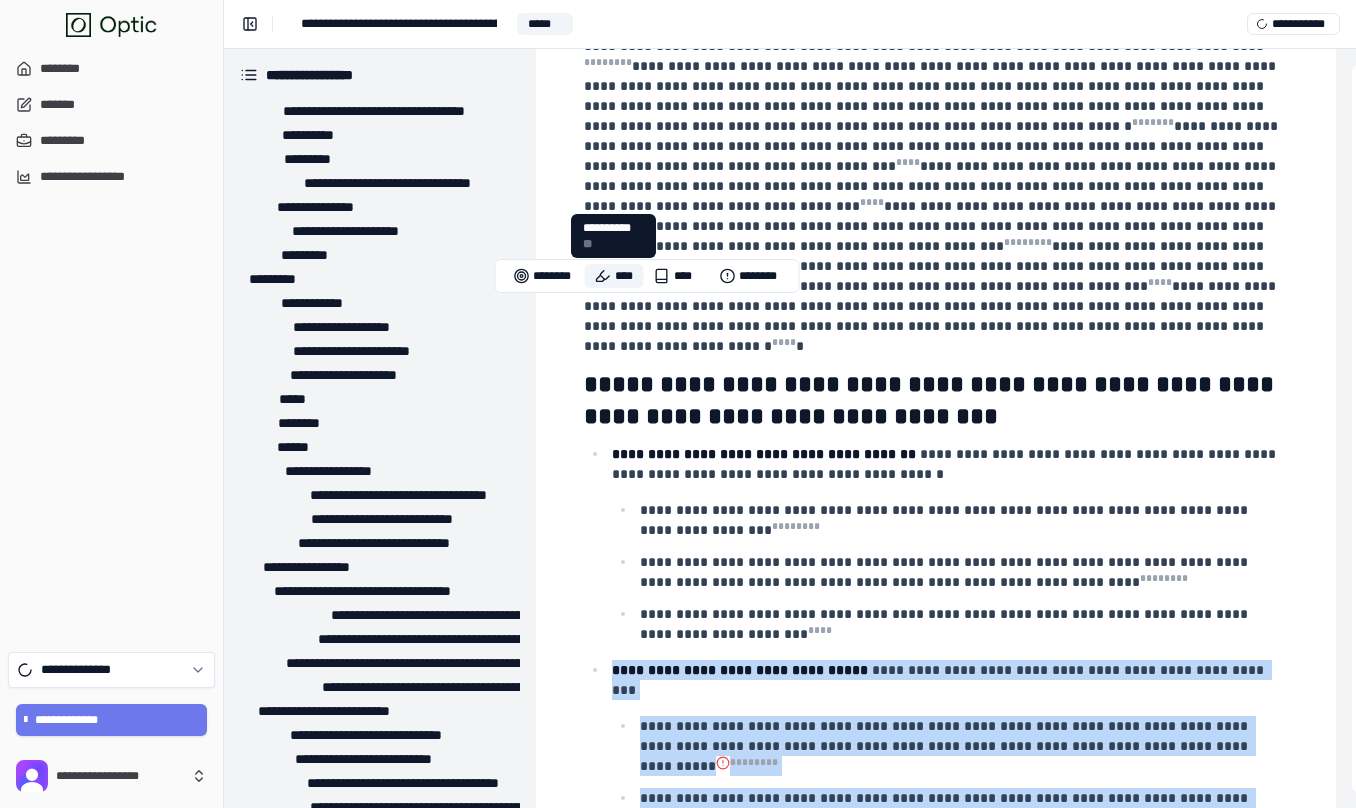 click on "****" at bounding box center [614, 276] 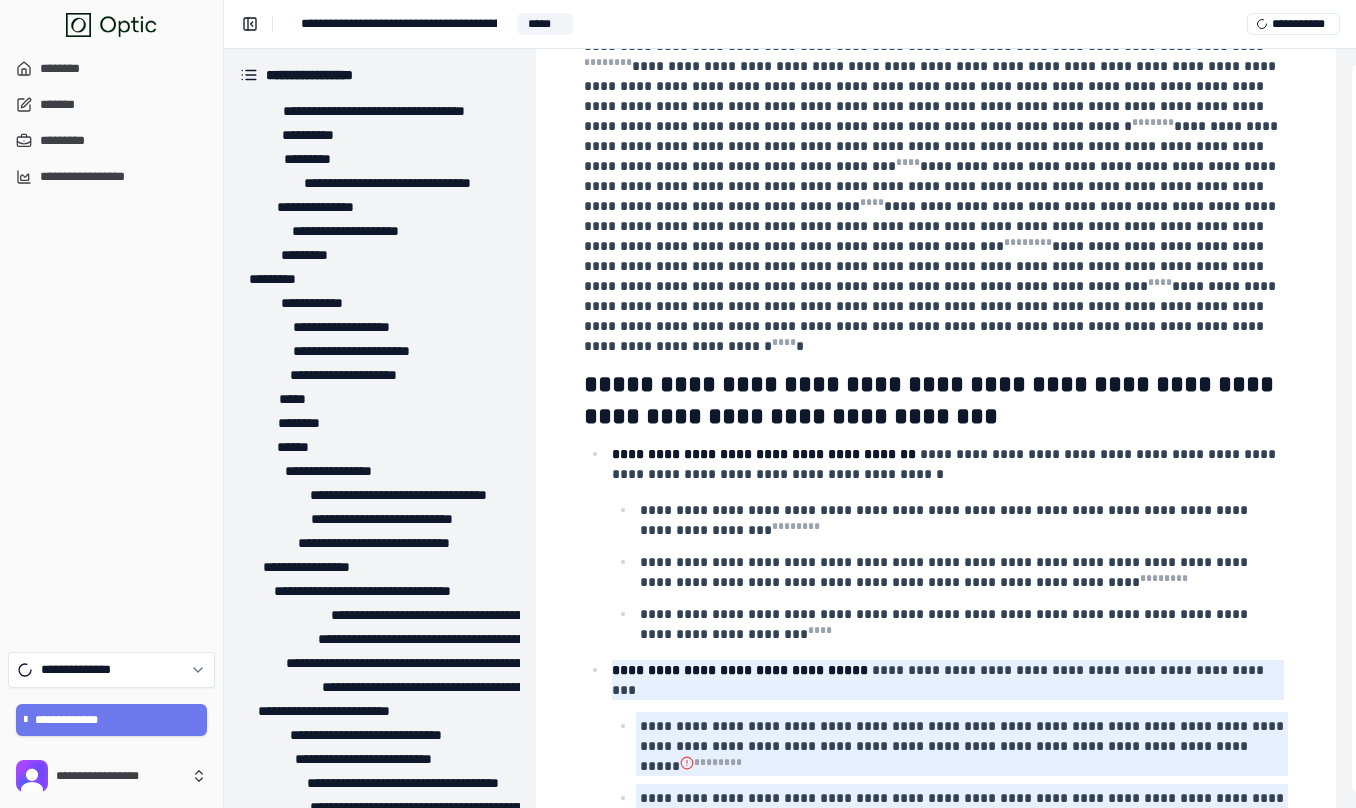 type on "**********" 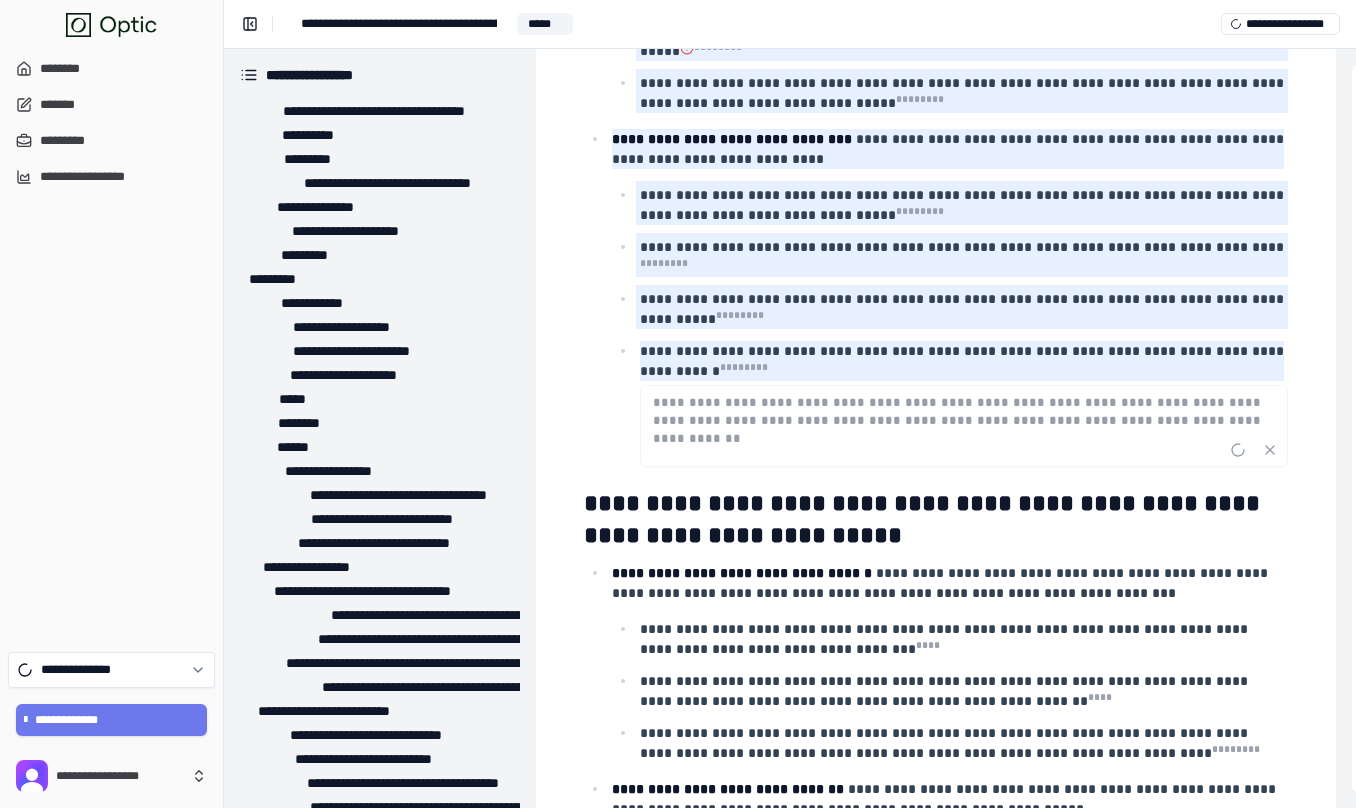 scroll, scrollTop: 9271, scrollLeft: 0, axis: vertical 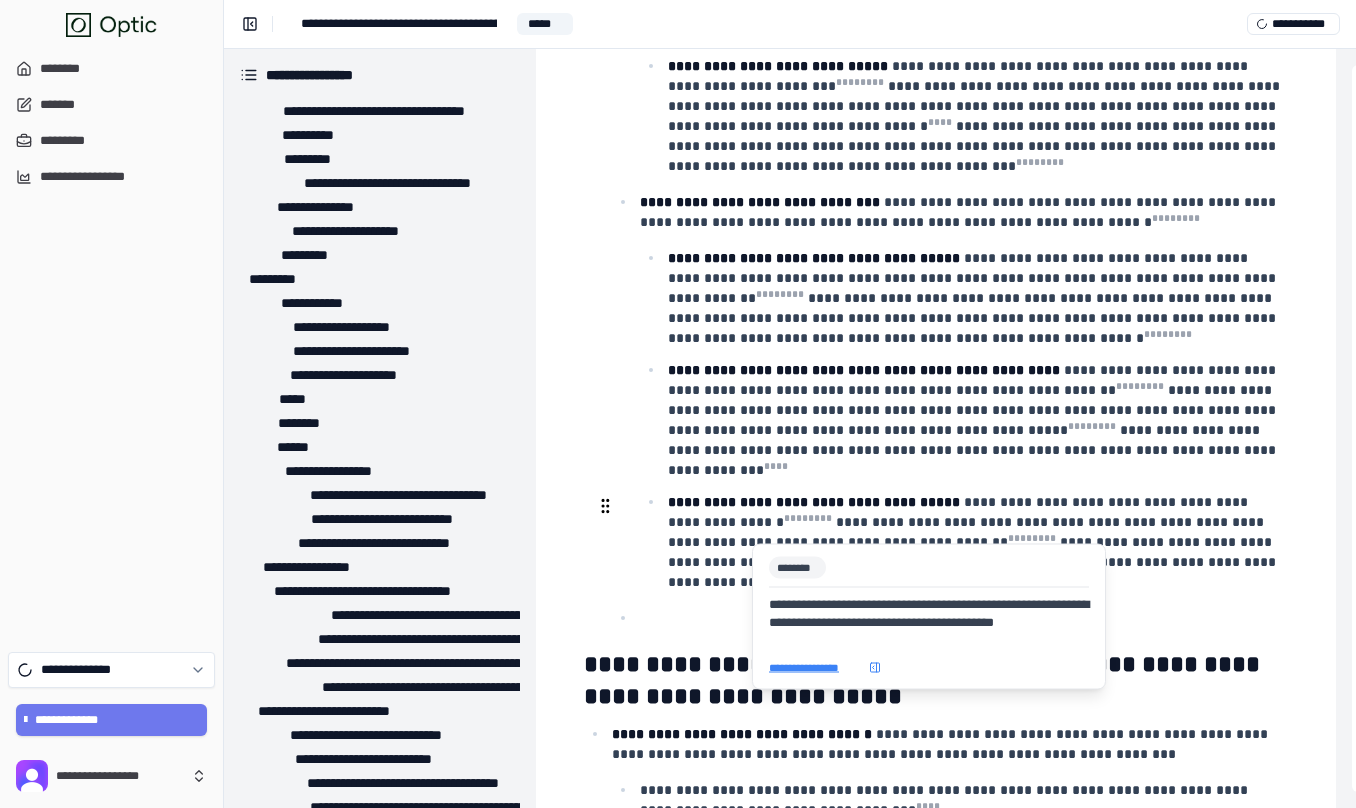 click on "* ** *" at bounding box center (1248, 910) 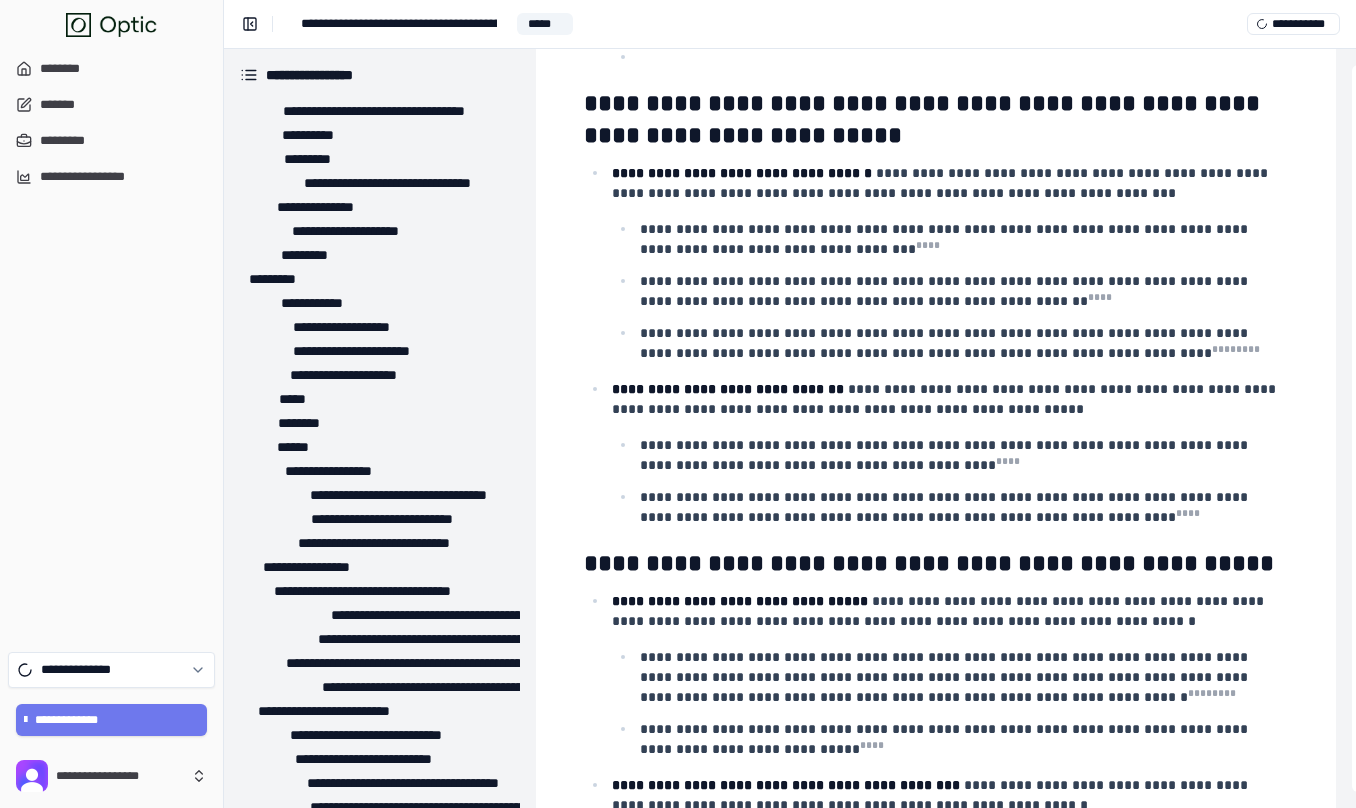 scroll, scrollTop: 9993, scrollLeft: 0, axis: vertical 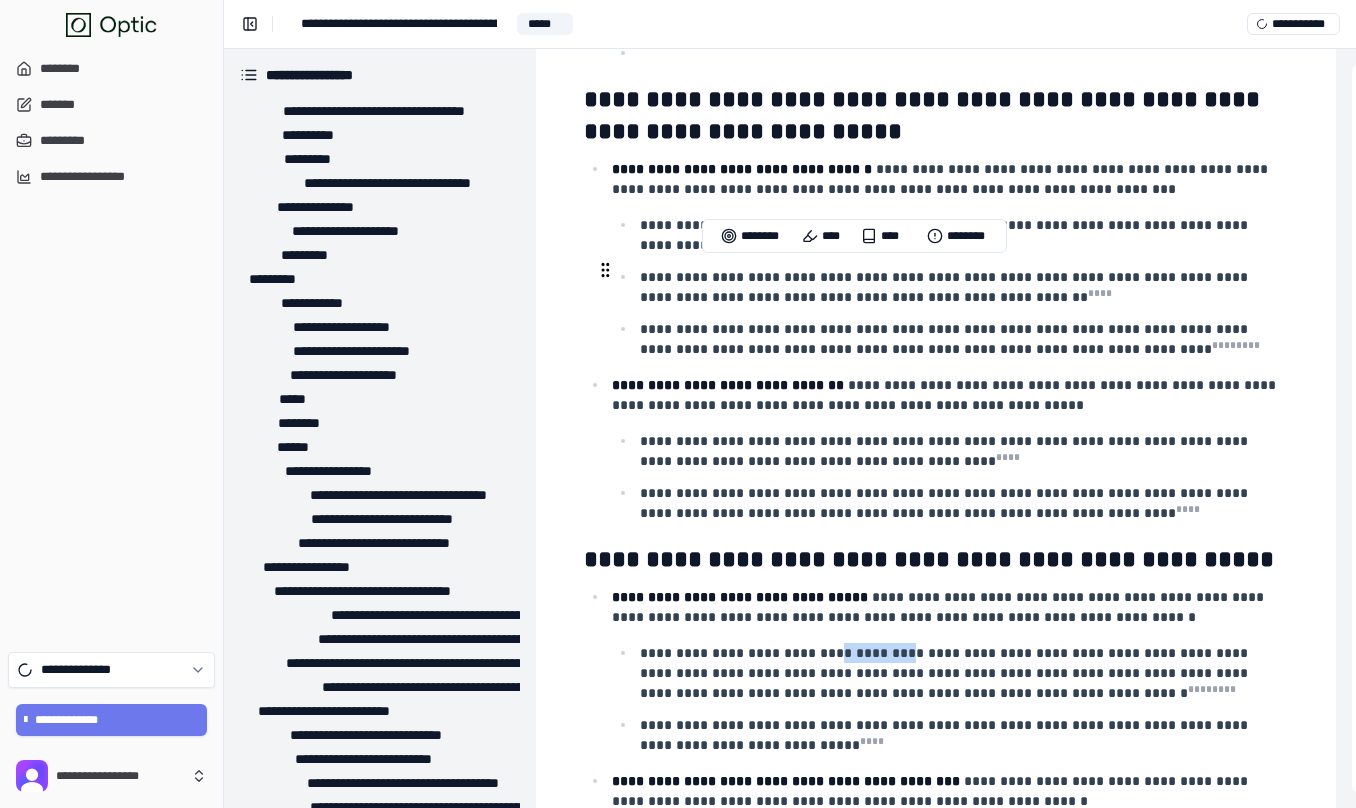 drag, startPoint x: 811, startPoint y: 270, endPoint x: 897, endPoint y: 268, distance: 86.023254 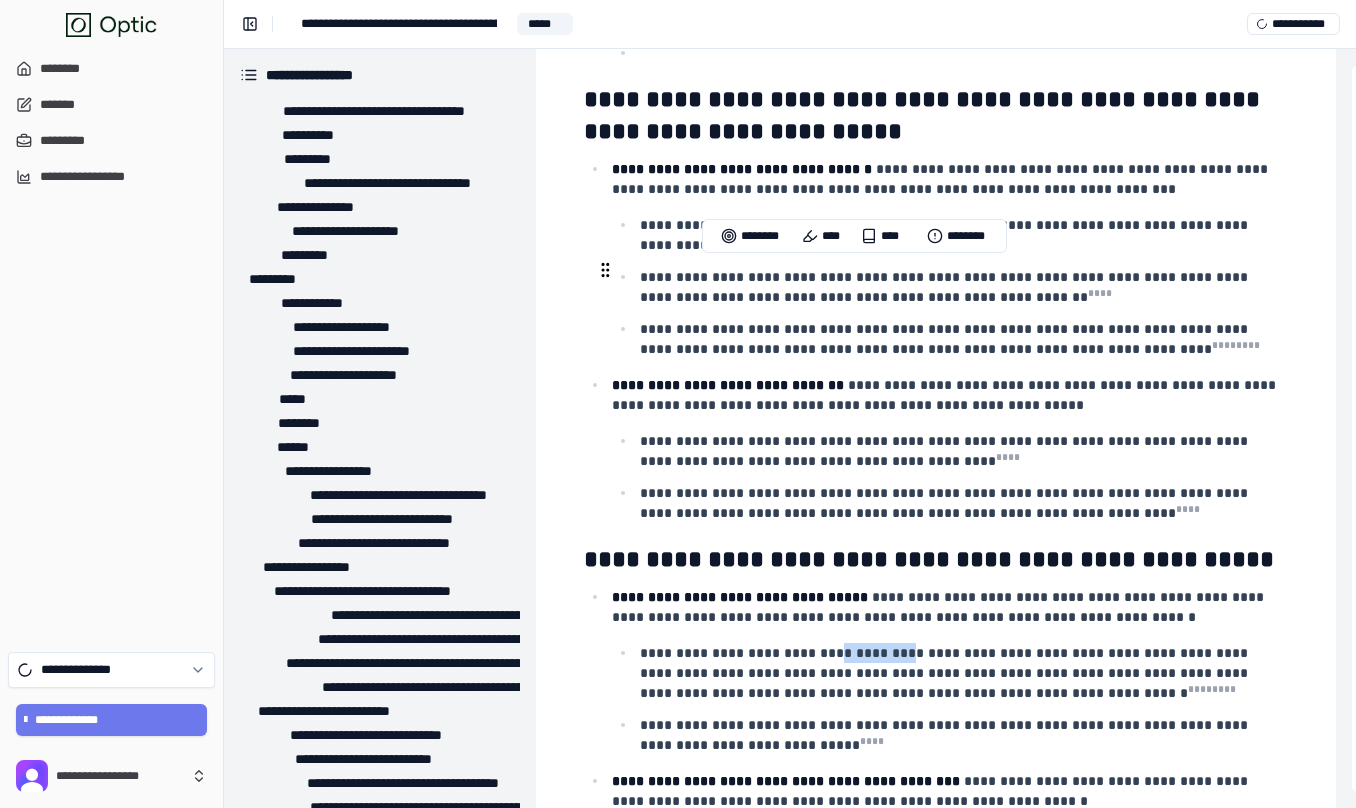 click on "**********" at bounding box center (946, 673) 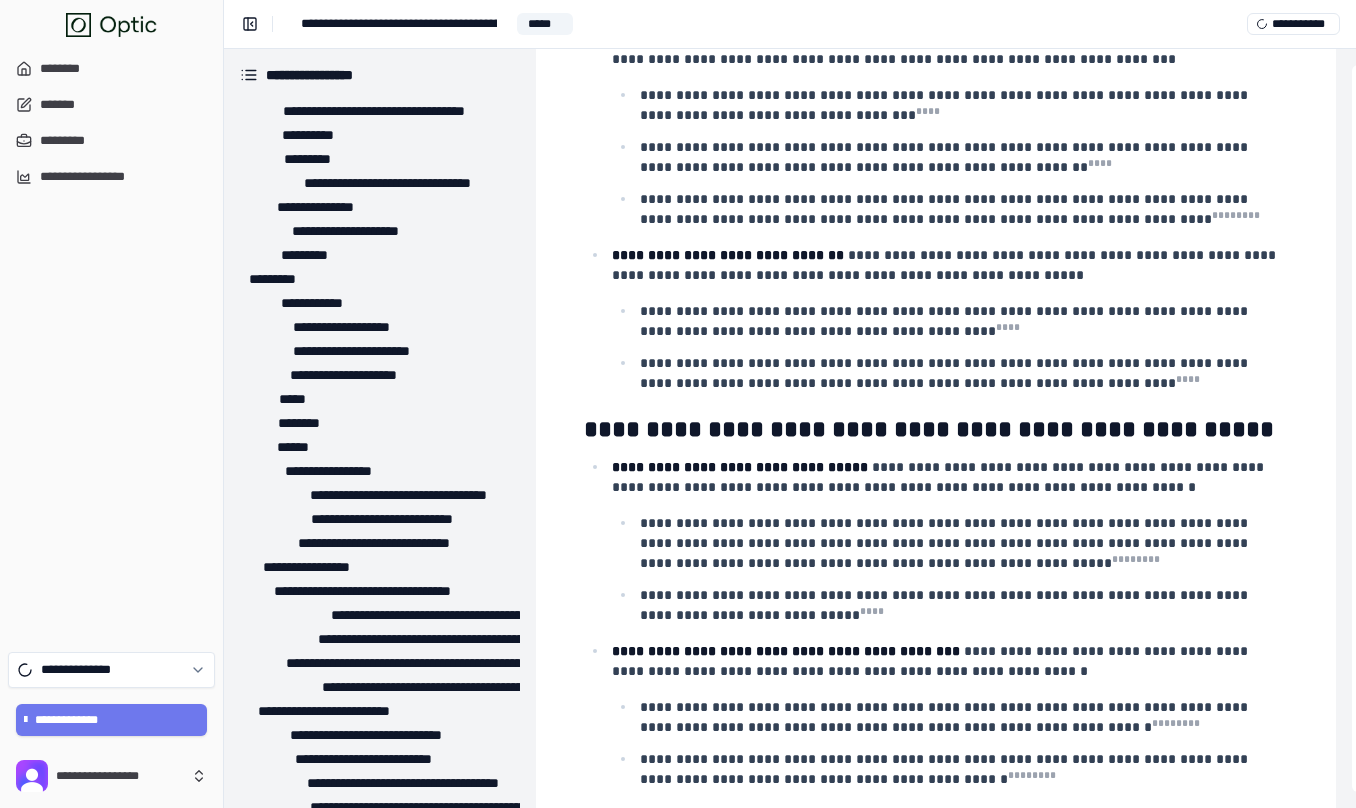 scroll, scrollTop: 10125, scrollLeft: 0, axis: vertical 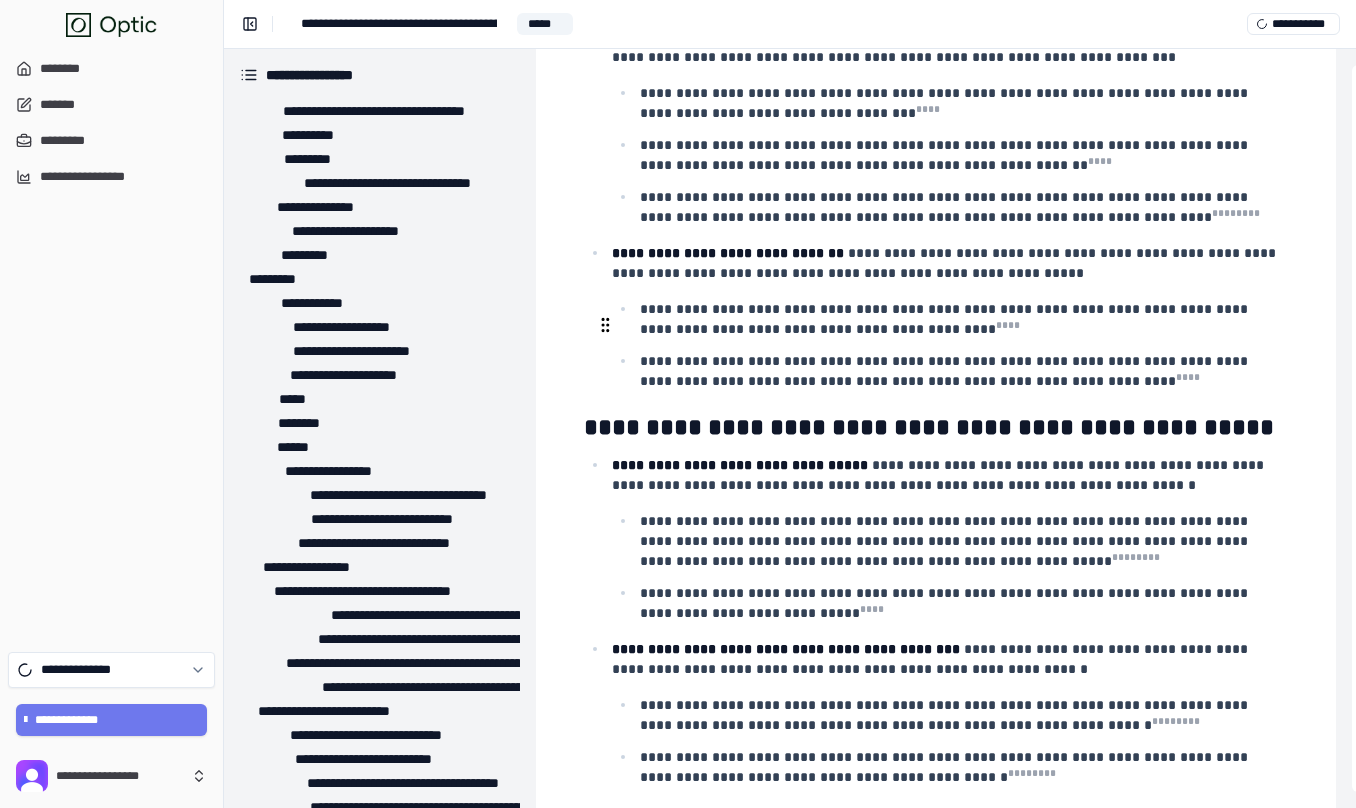 drag, startPoint x: 1025, startPoint y: 347, endPoint x: 674, endPoint y: 329, distance: 351.46124 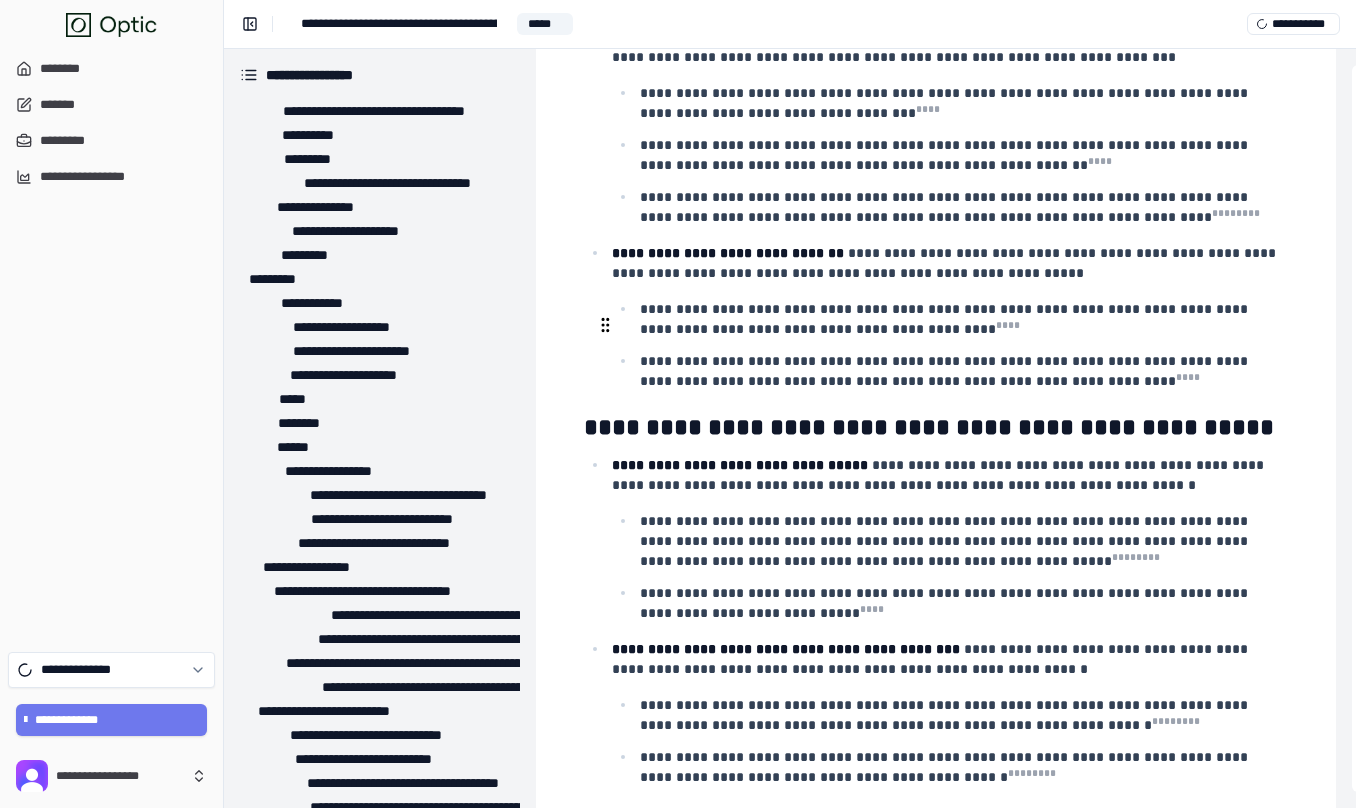 click on "**********" at bounding box center (946, 715) 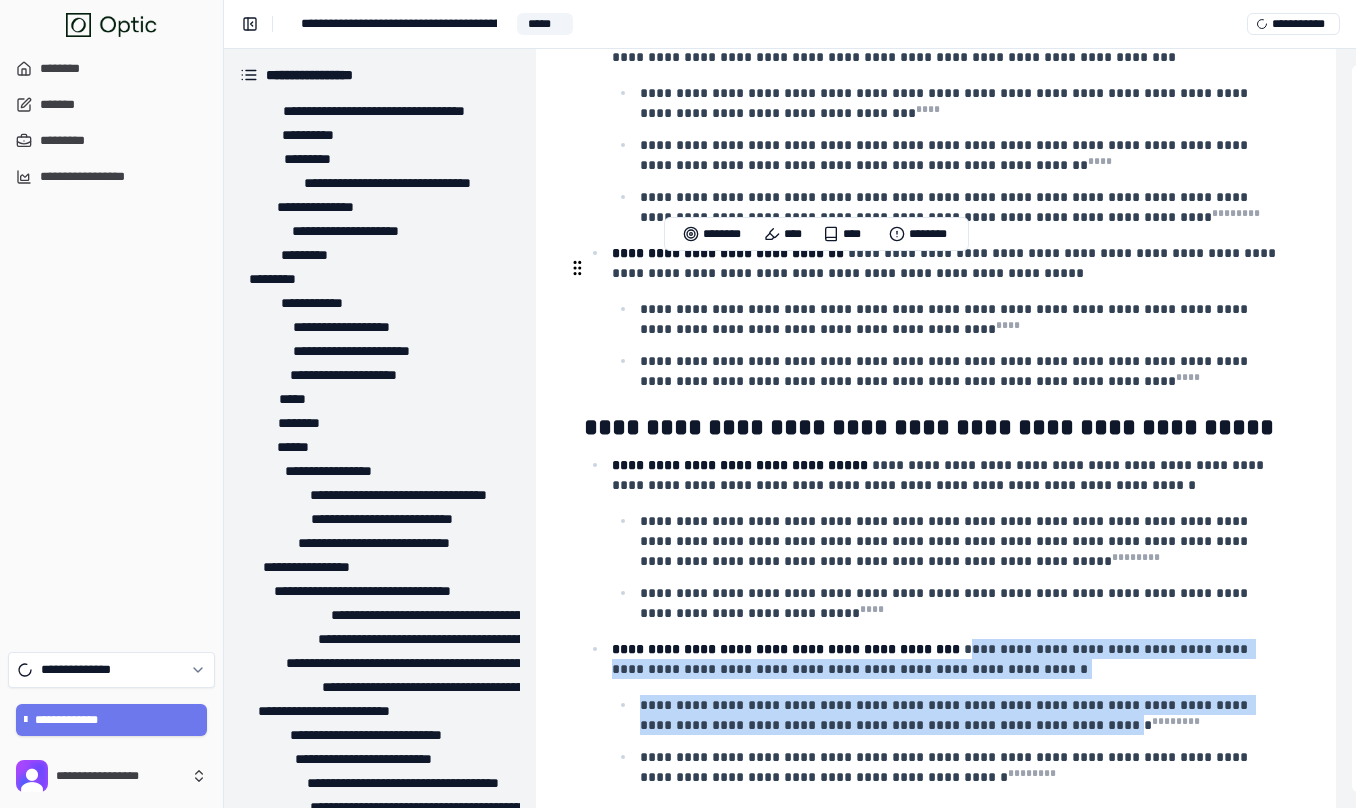 drag, startPoint x: 1023, startPoint y: 348, endPoint x: 983, endPoint y: 266, distance: 91.235954 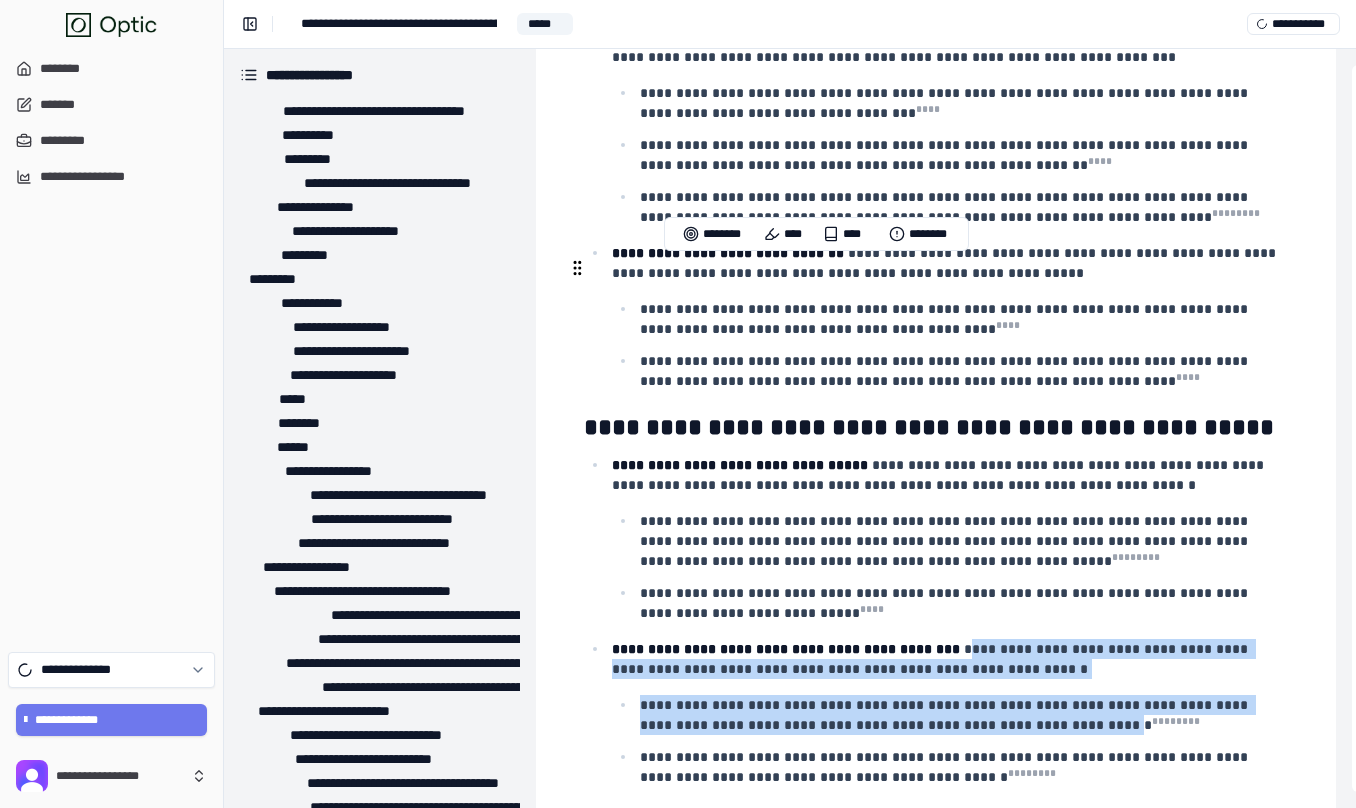 click on "**********" at bounding box center [948, 711] 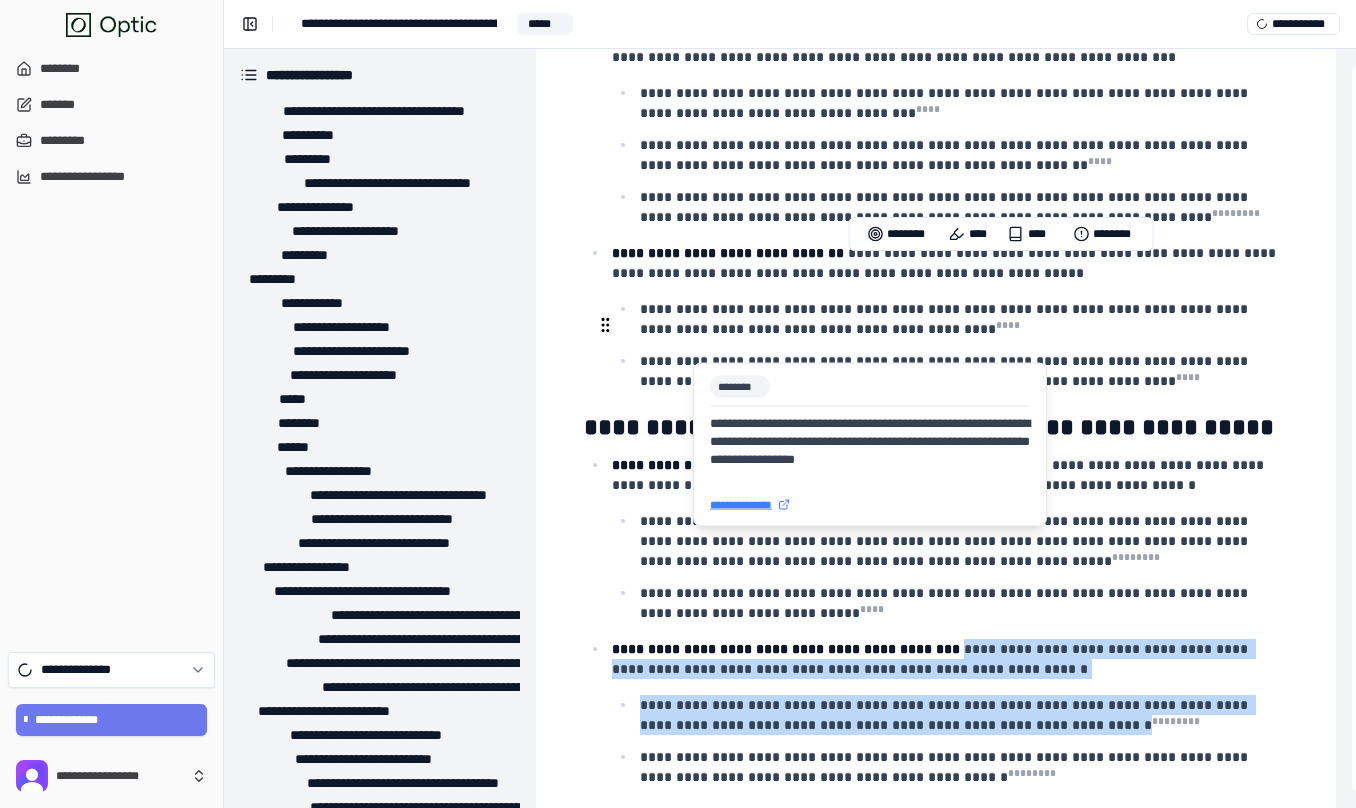 drag, startPoint x: 977, startPoint y: 267, endPoint x: 1027, endPoint y: 348, distance: 95.189285 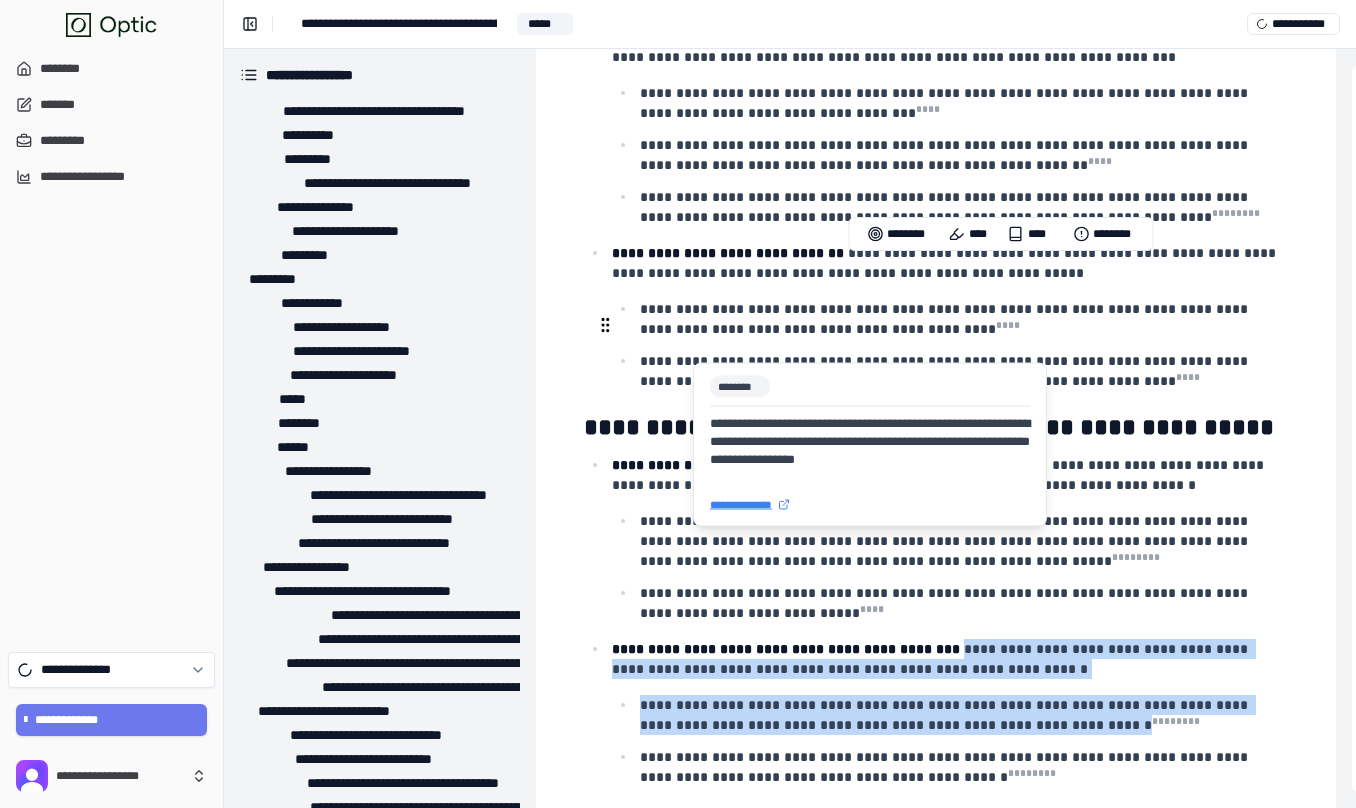 click on "**********" at bounding box center (948, 711) 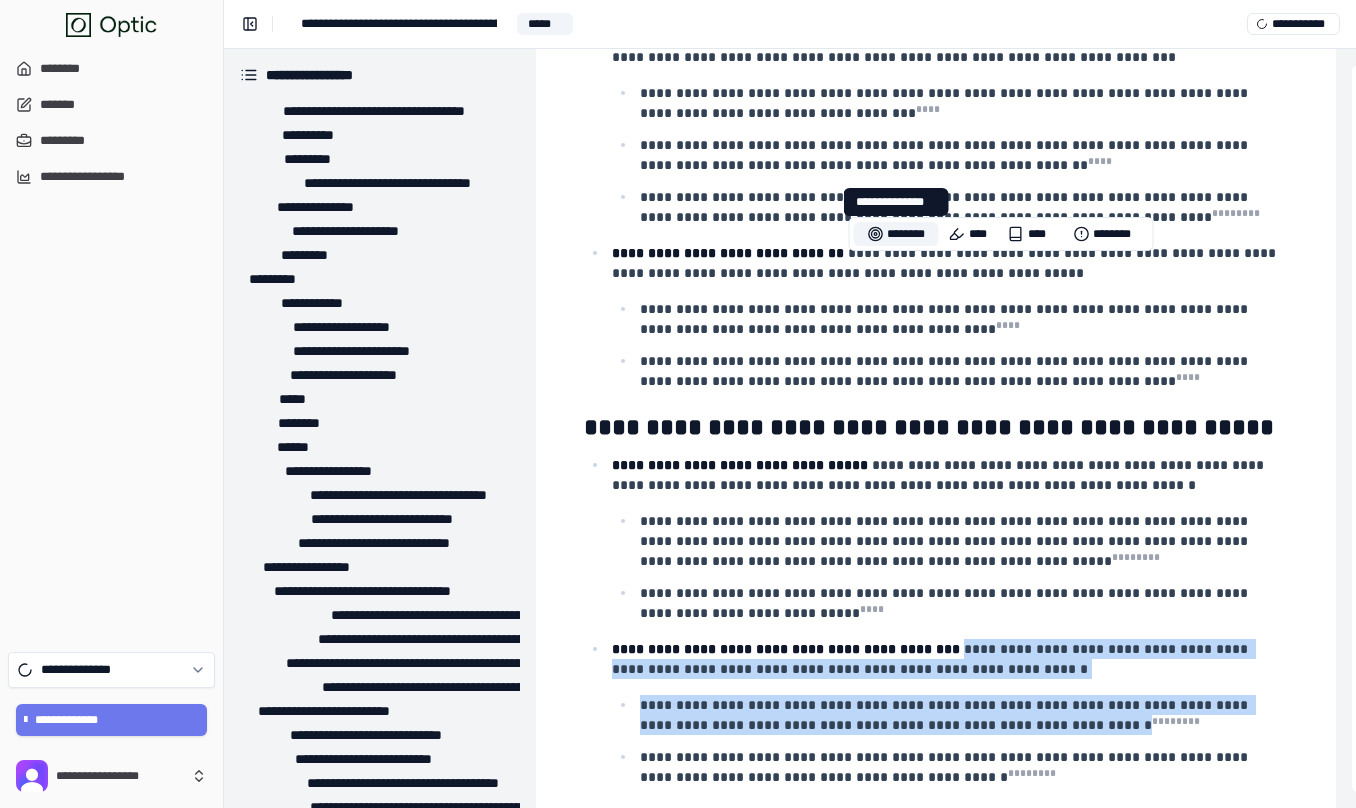 click on "********" at bounding box center (896, 234) 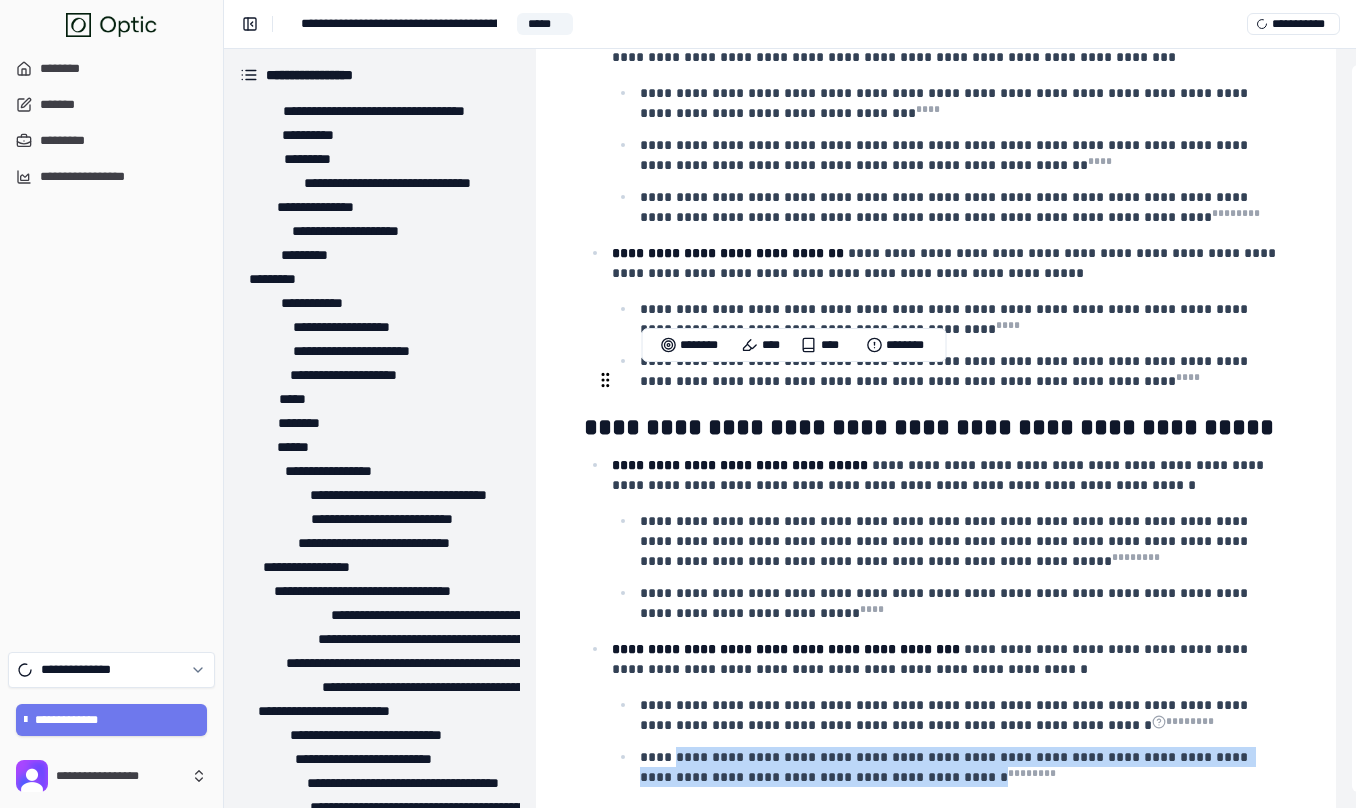 drag, startPoint x: 671, startPoint y: 379, endPoint x: 916, endPoint y: 402, distance: 246.07722 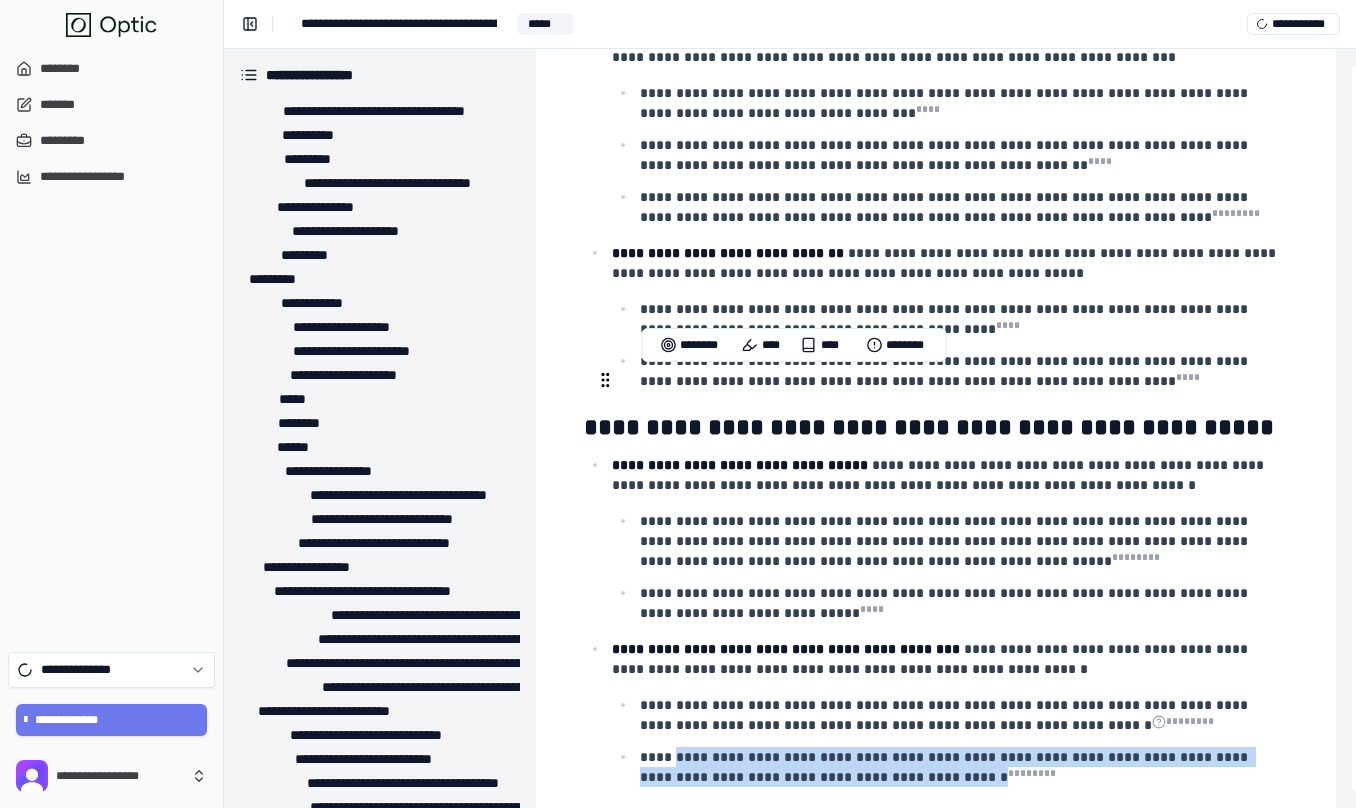 click on "**********" at bounding box center [946, 767] 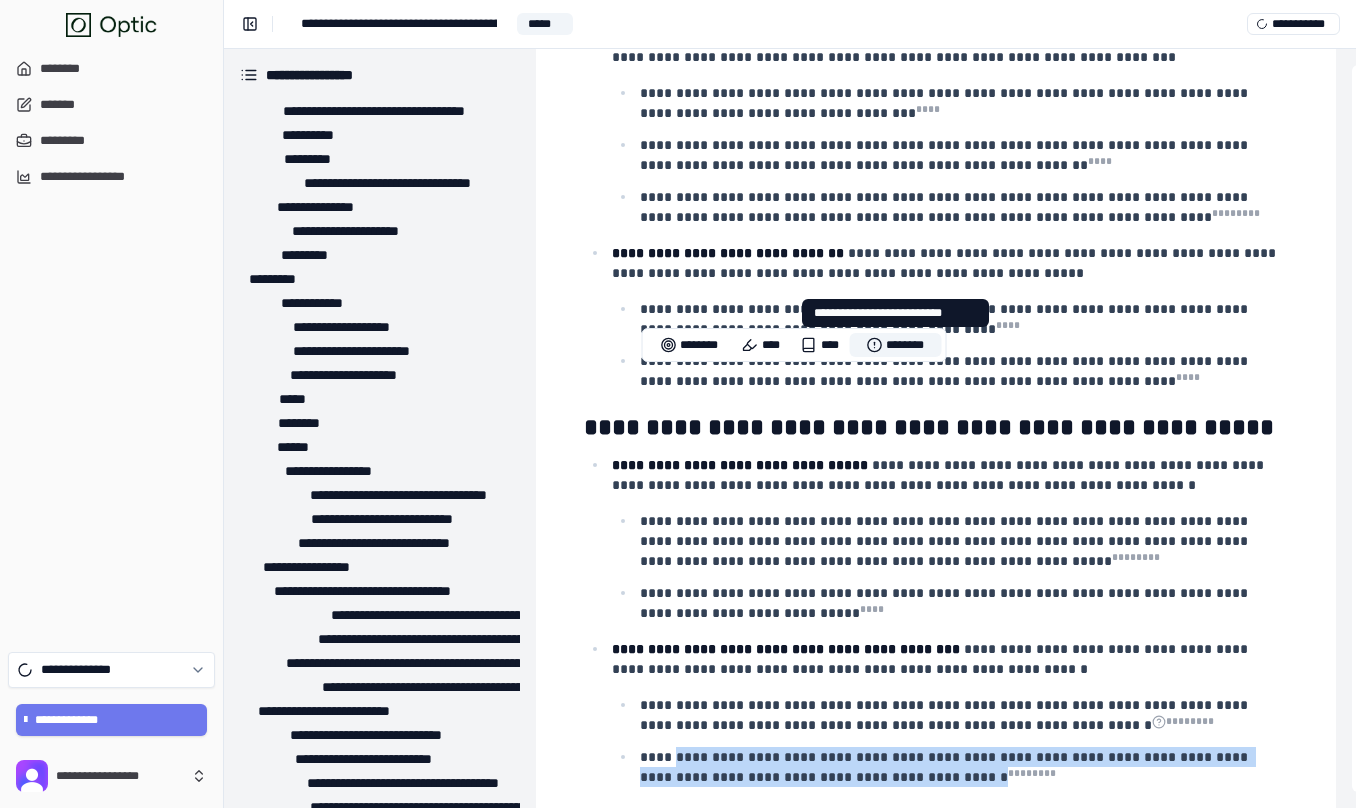 click on "********" at bounding box center (895, 345) 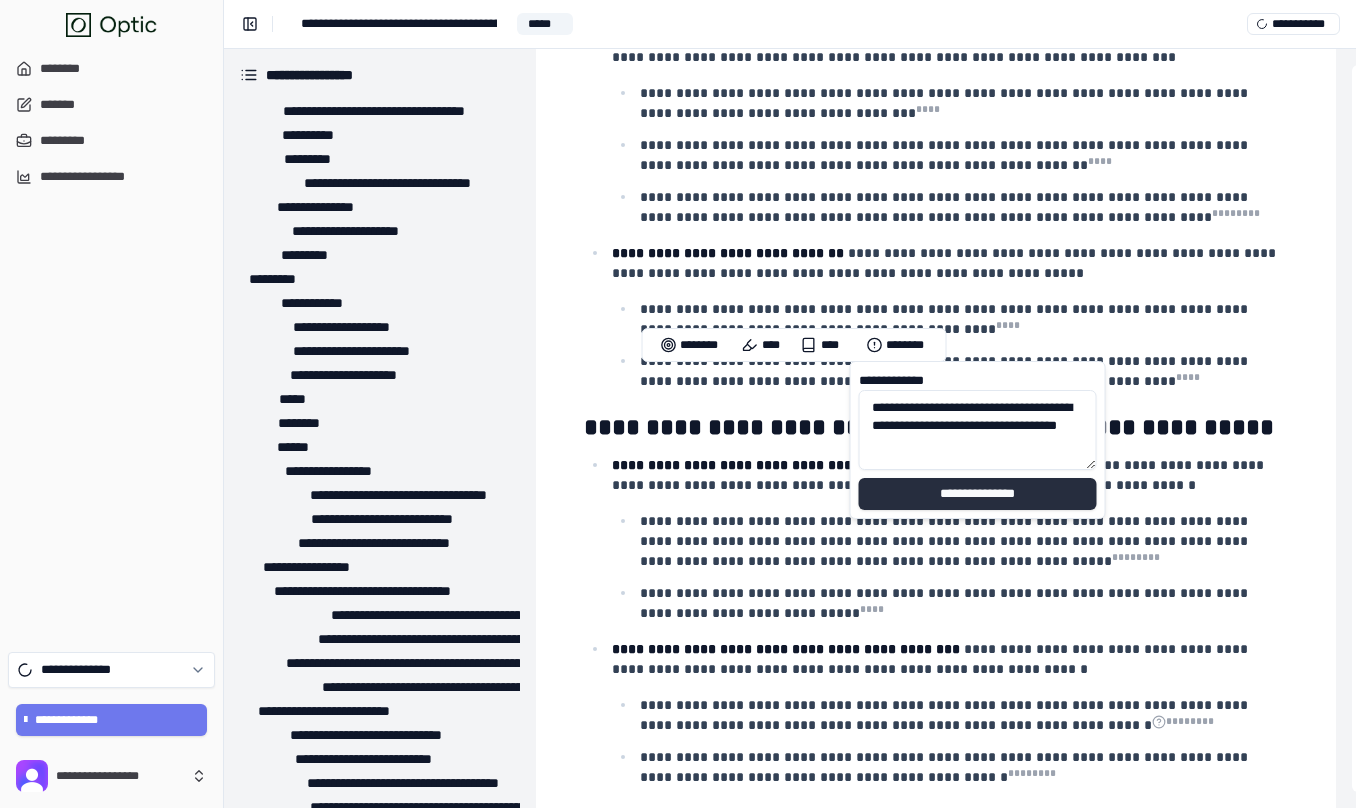 type on "**********" 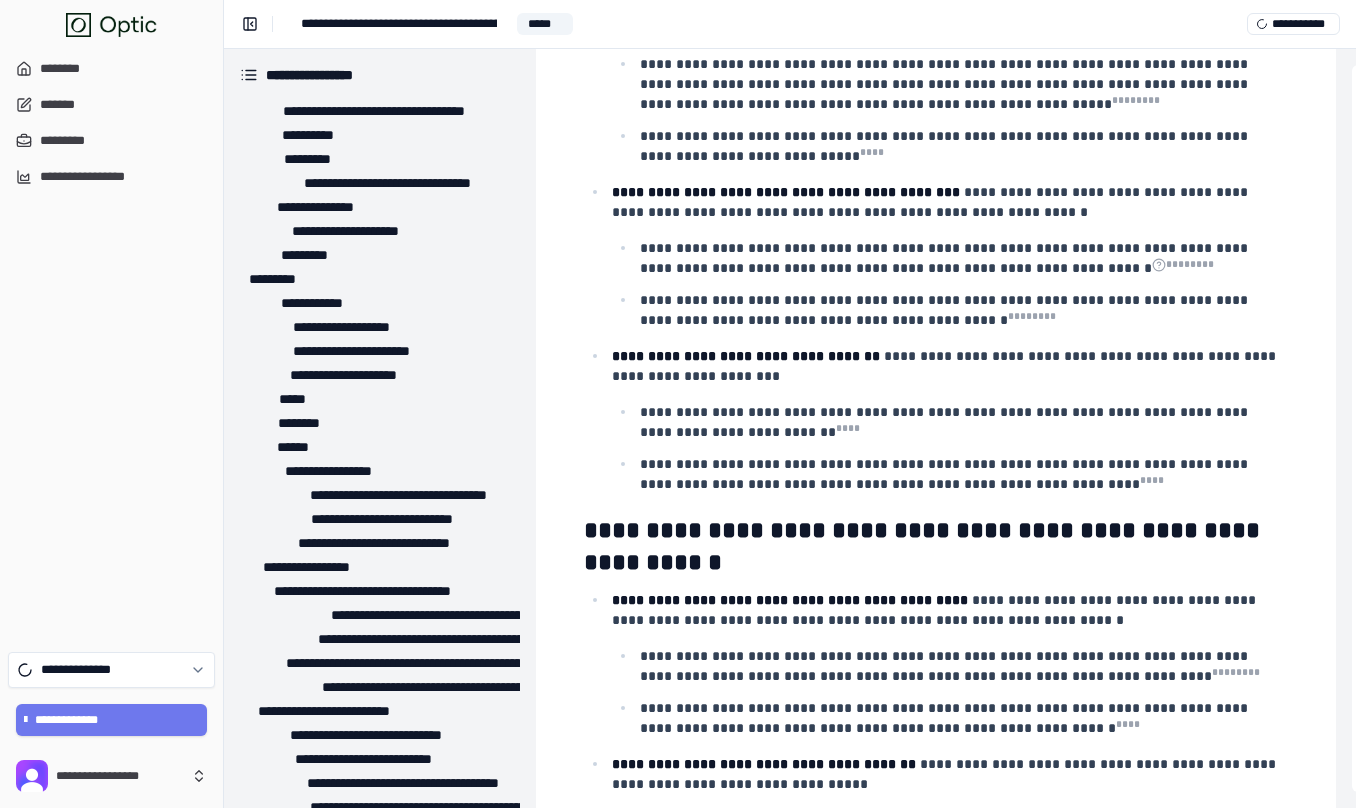scroll, scrollTop: 10583, scrollLeft: 0, axis: vertical 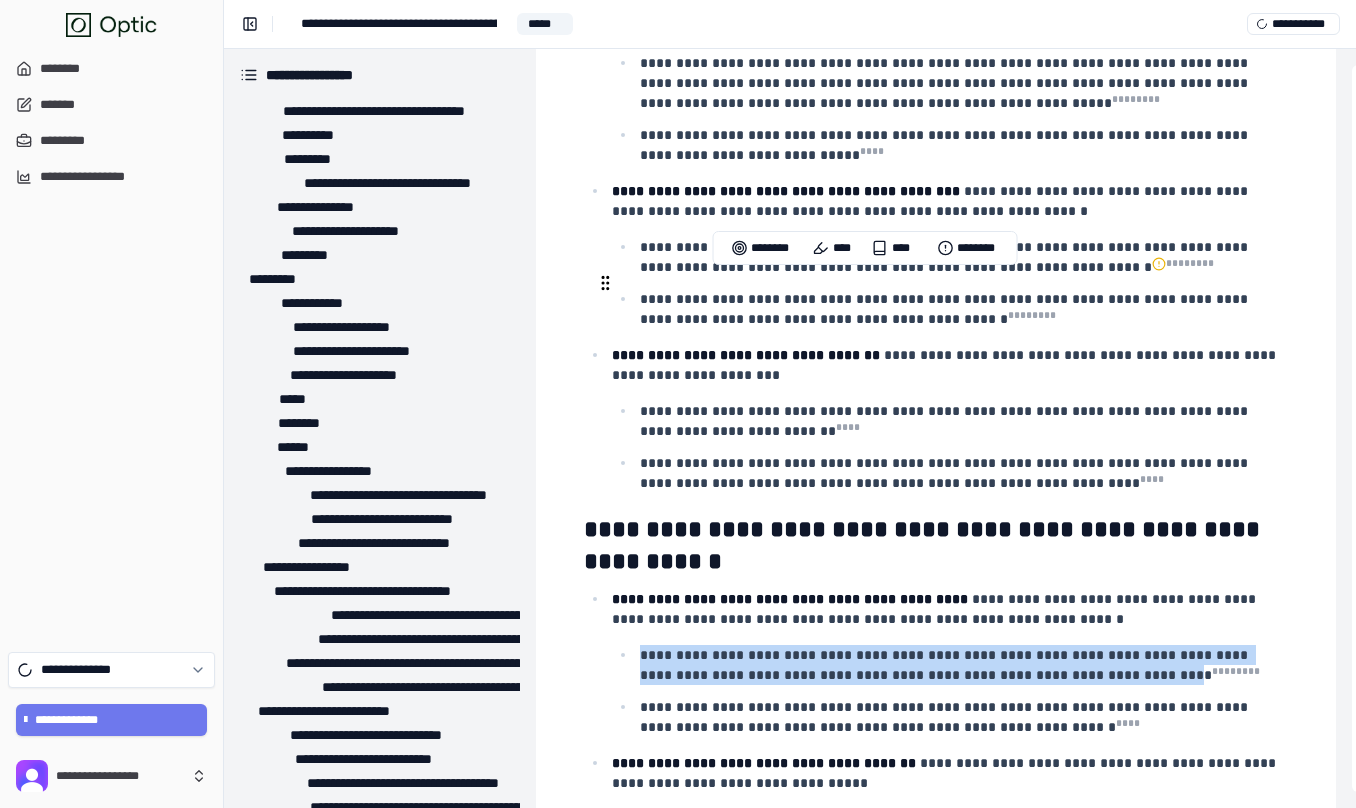 drag, startPoint x: 1092, startPoint y: 303, endPoint x: 639, endPoint y: 288, distance: 453.2483 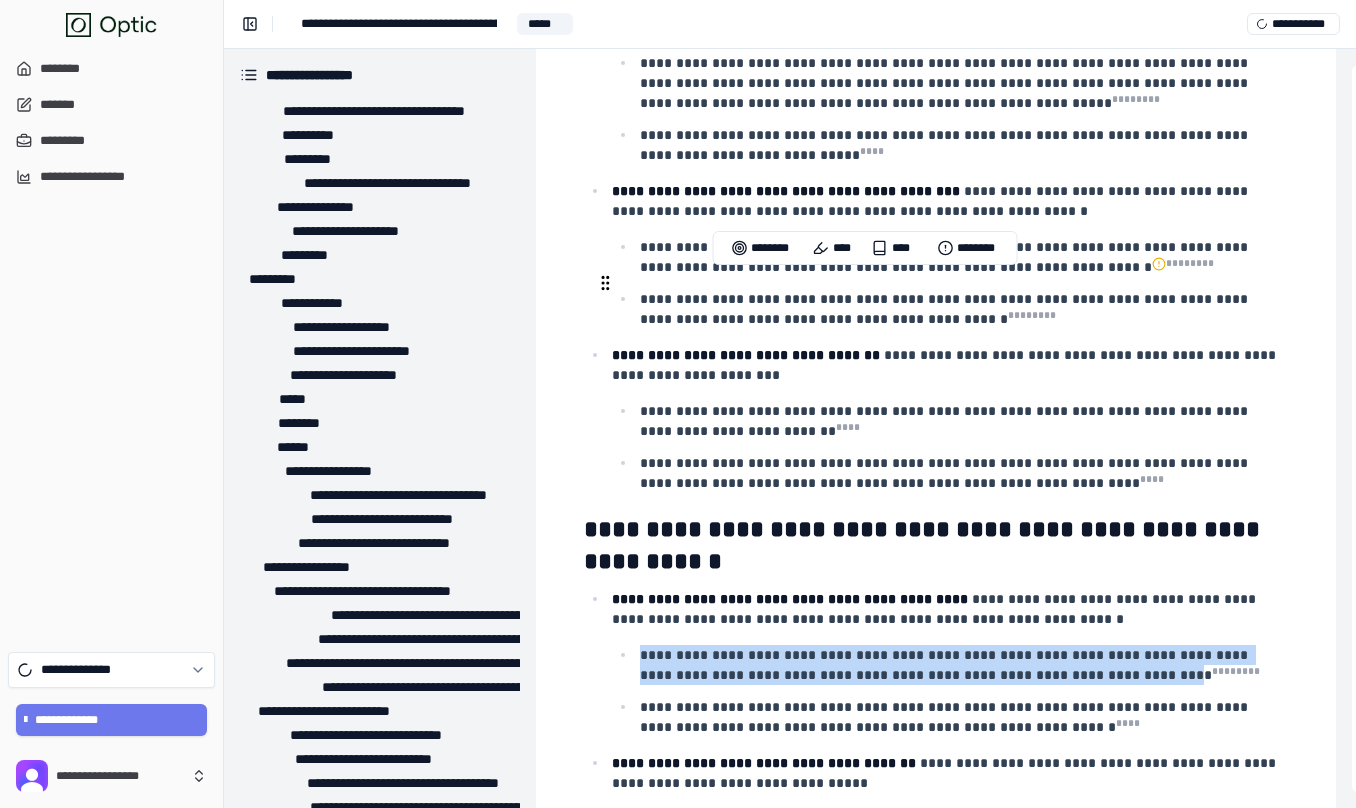 click on "**********" at bounding box center [962, 663] 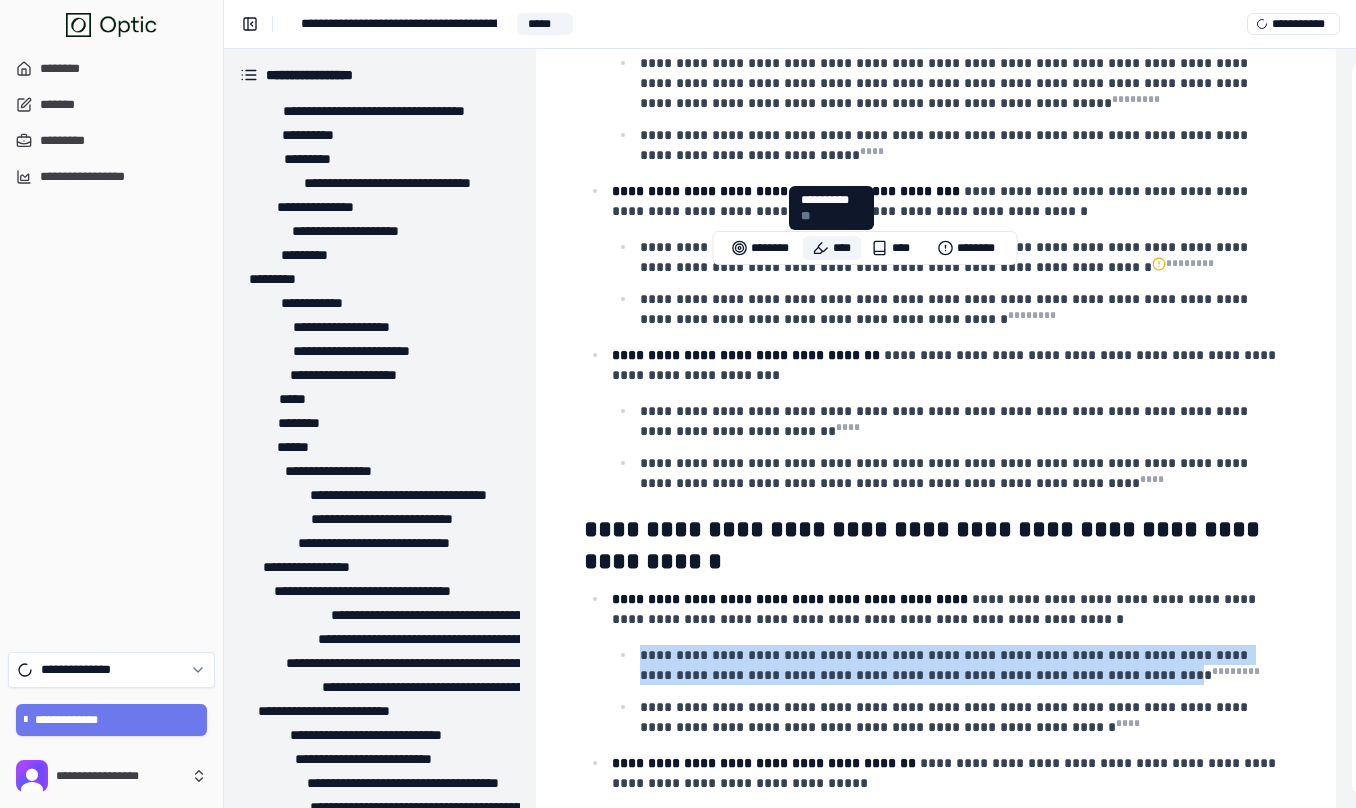 click on "****" at bounding box center (832, 248) 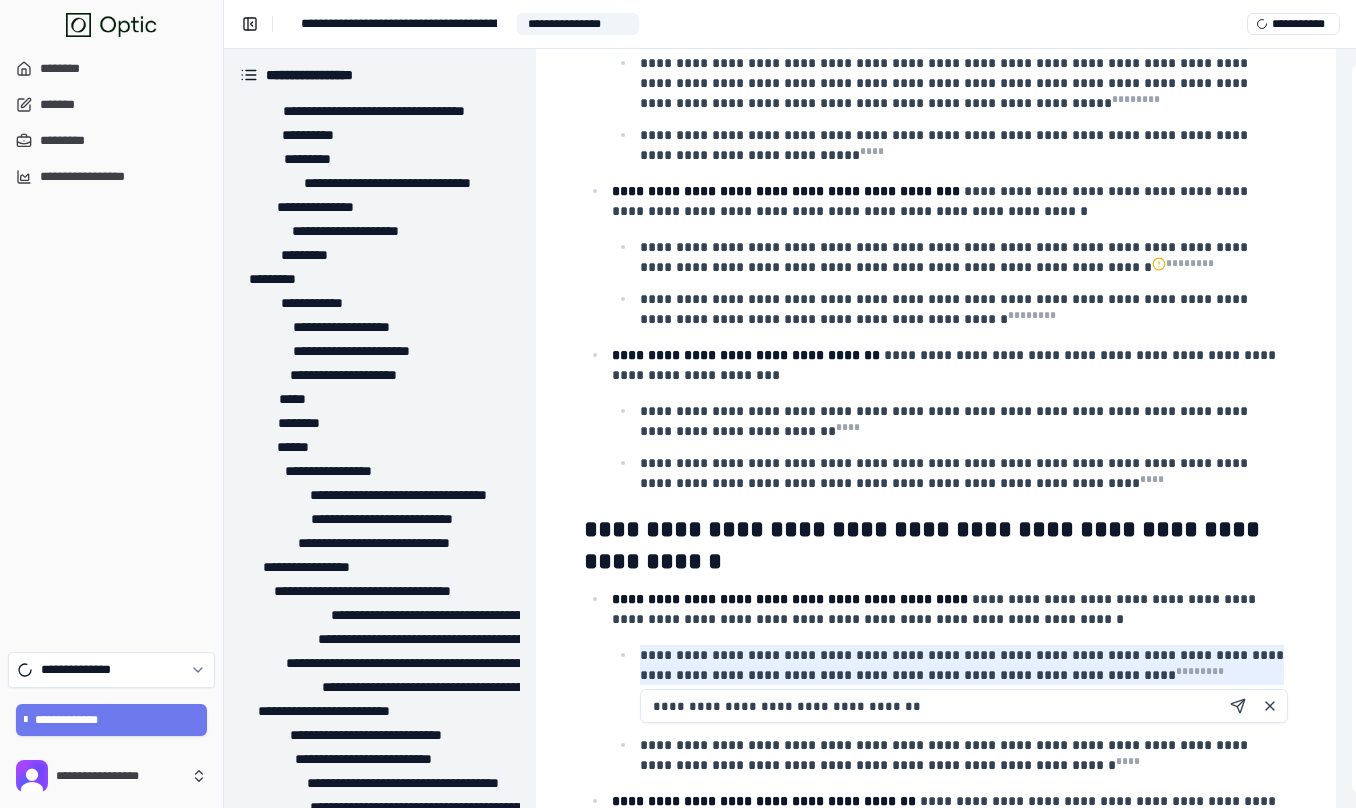 type on "**********" 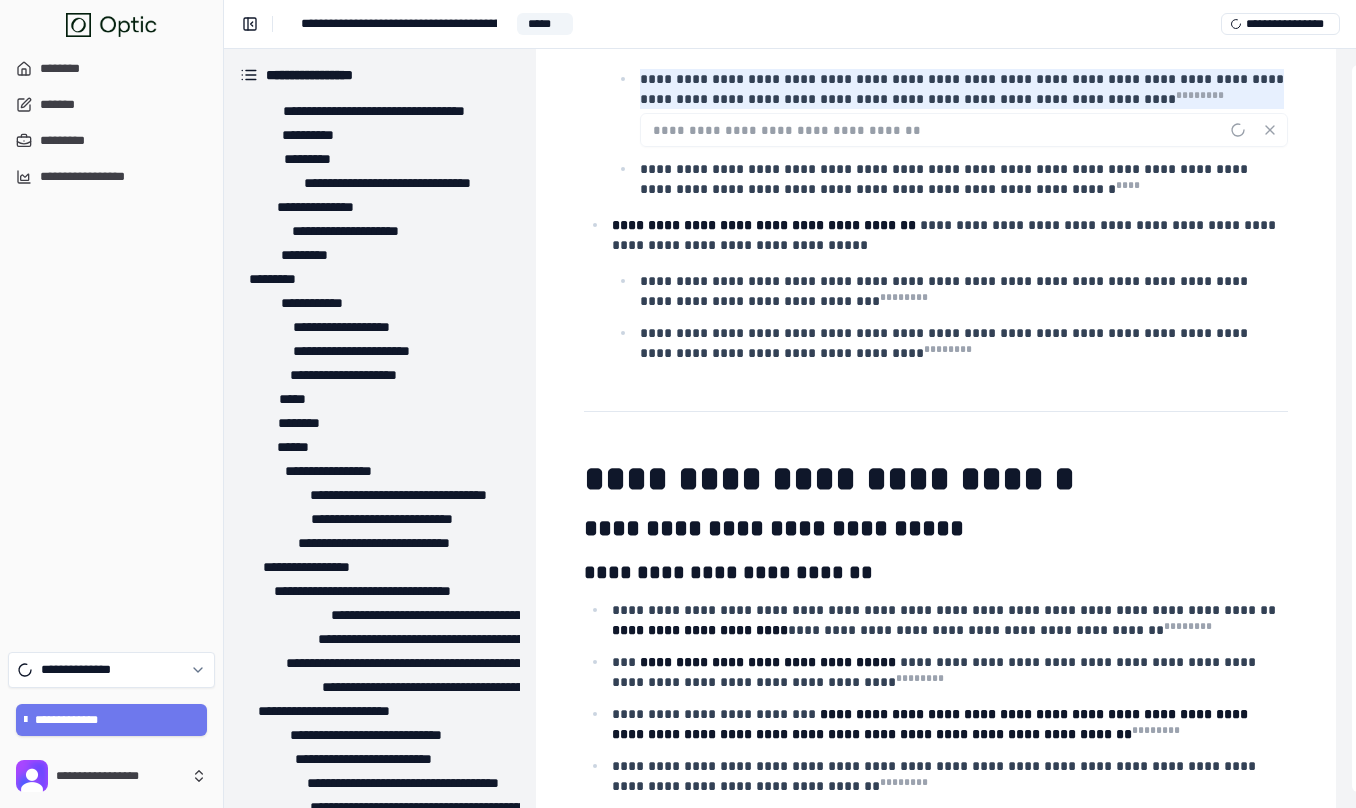 scroll, scrollTop: 11160, scrollLeft: 0, axis: vertical 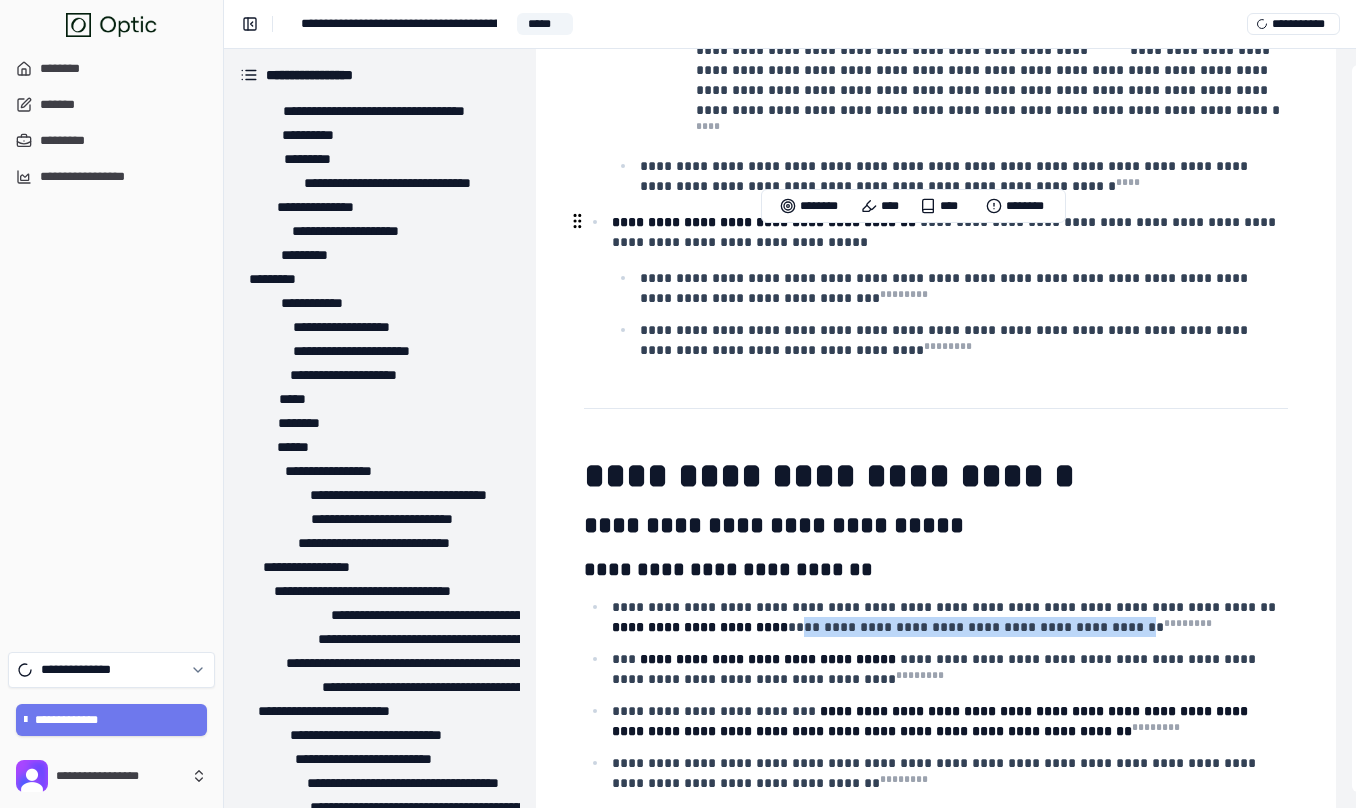 drag, startPoint x: 755, startPoint y: 242, endPoint x: 1071, endPoint y: 244, distance: 316.00632 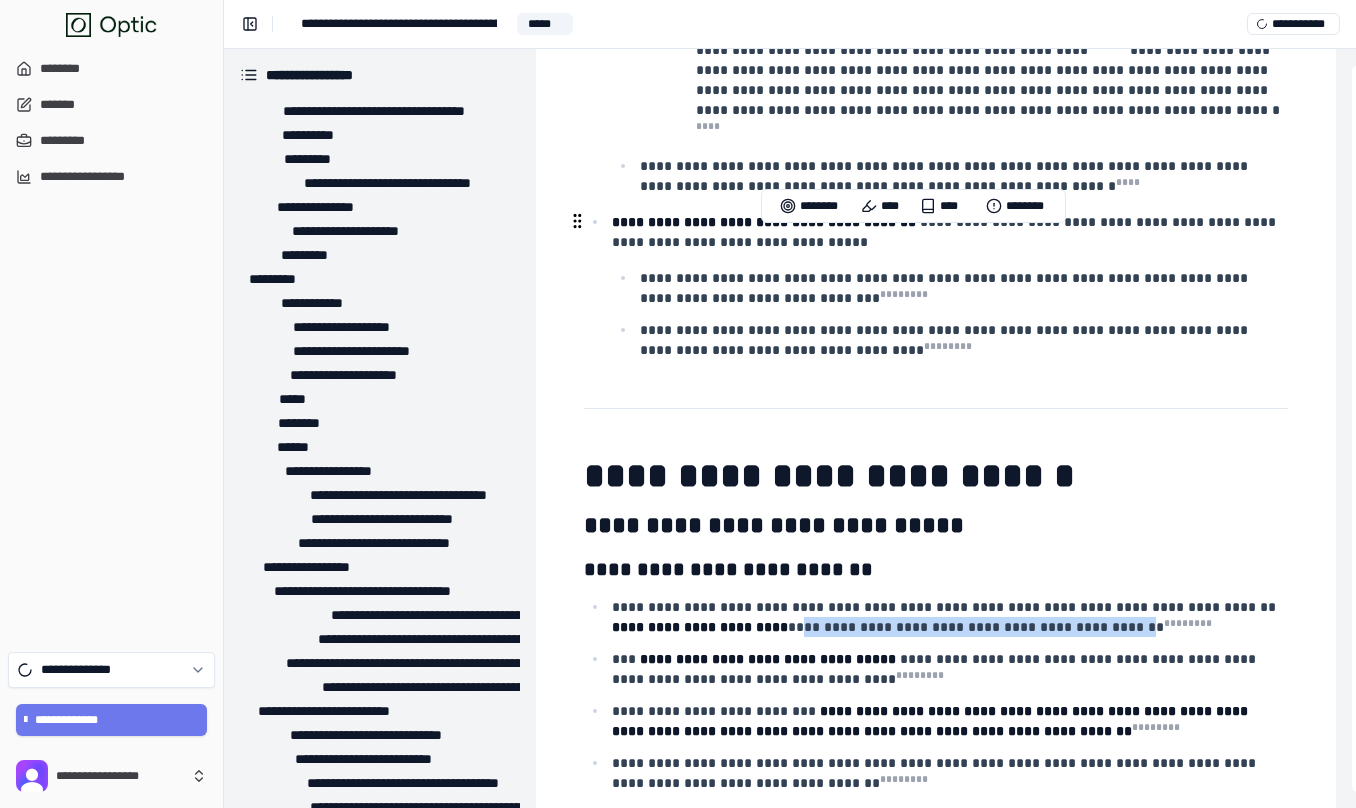 click on "**********" at bounding box center [1000, 627] 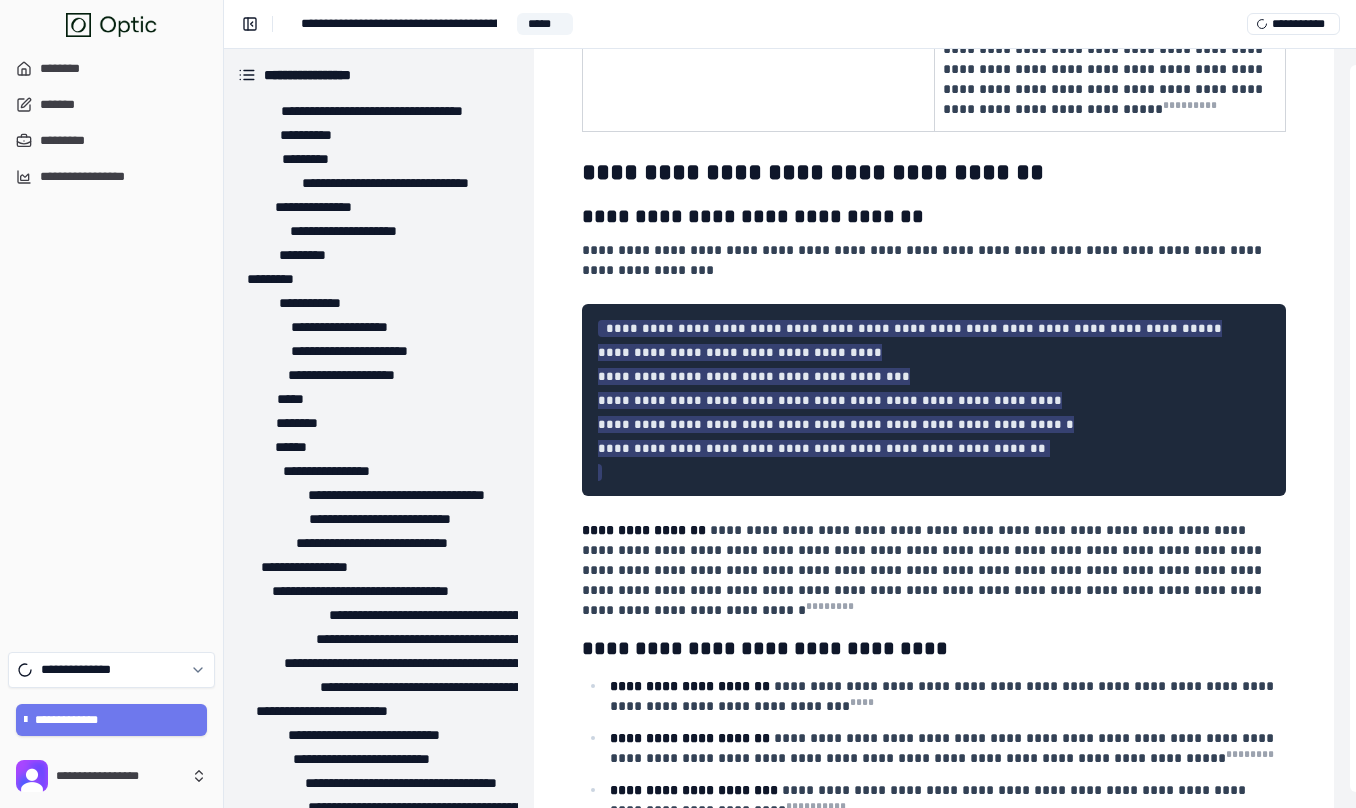 scroll, scrollTop: 12455, scrollLeft: 2, axis: both 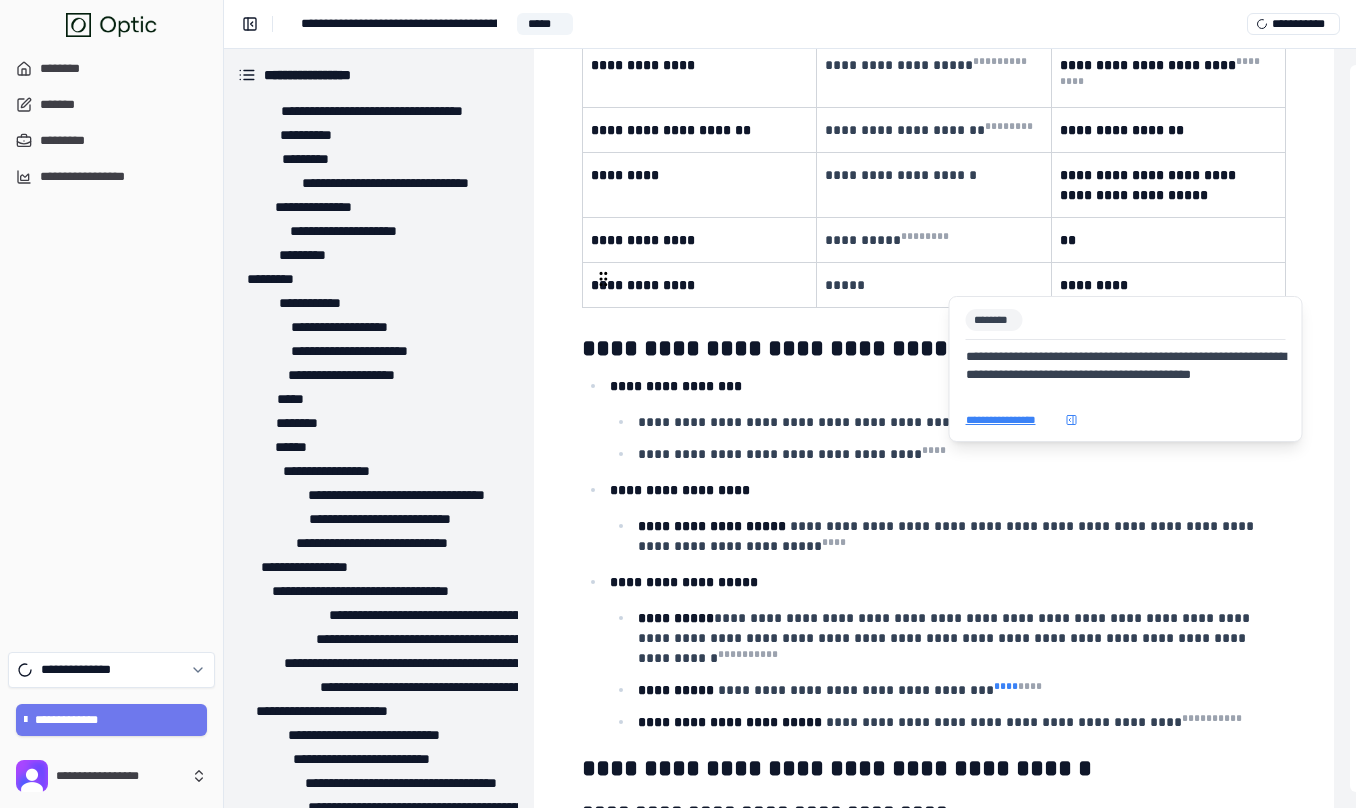 click on "* ** *" at bounding box center (1006, 686) 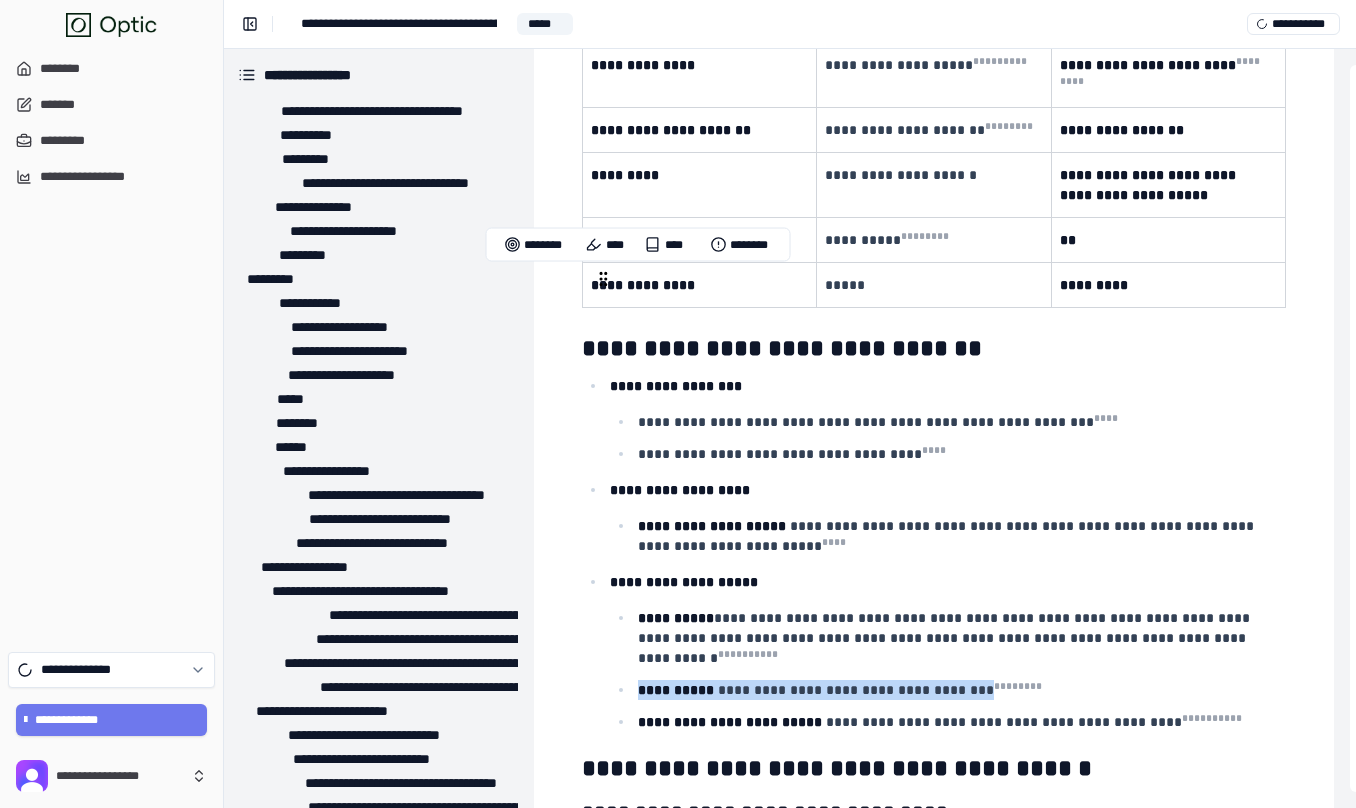 drag, startPoint x: 641, startPoint y: 280, endPoint x: 947, endPoint y: 277, distance: 306.0147 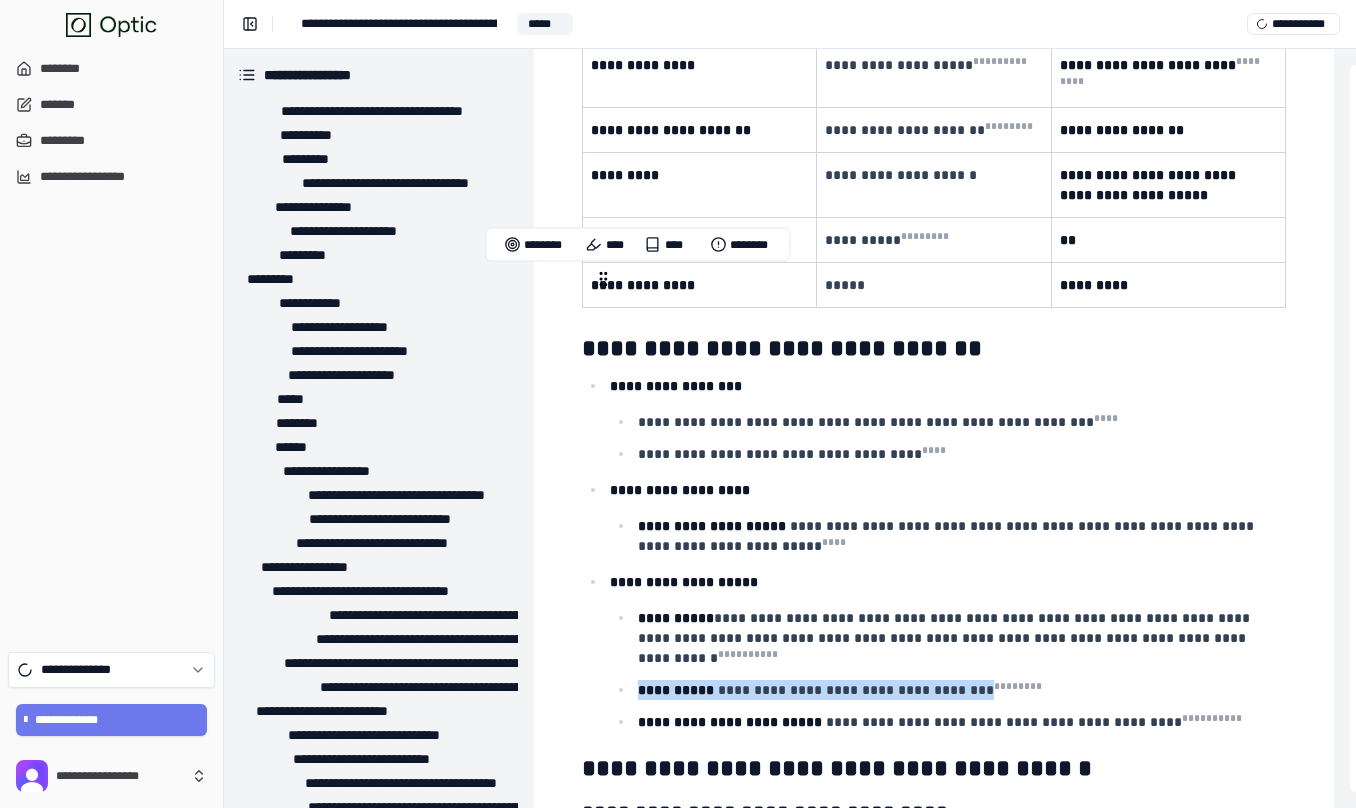 click on "**********" at bounding box center (960, 690) 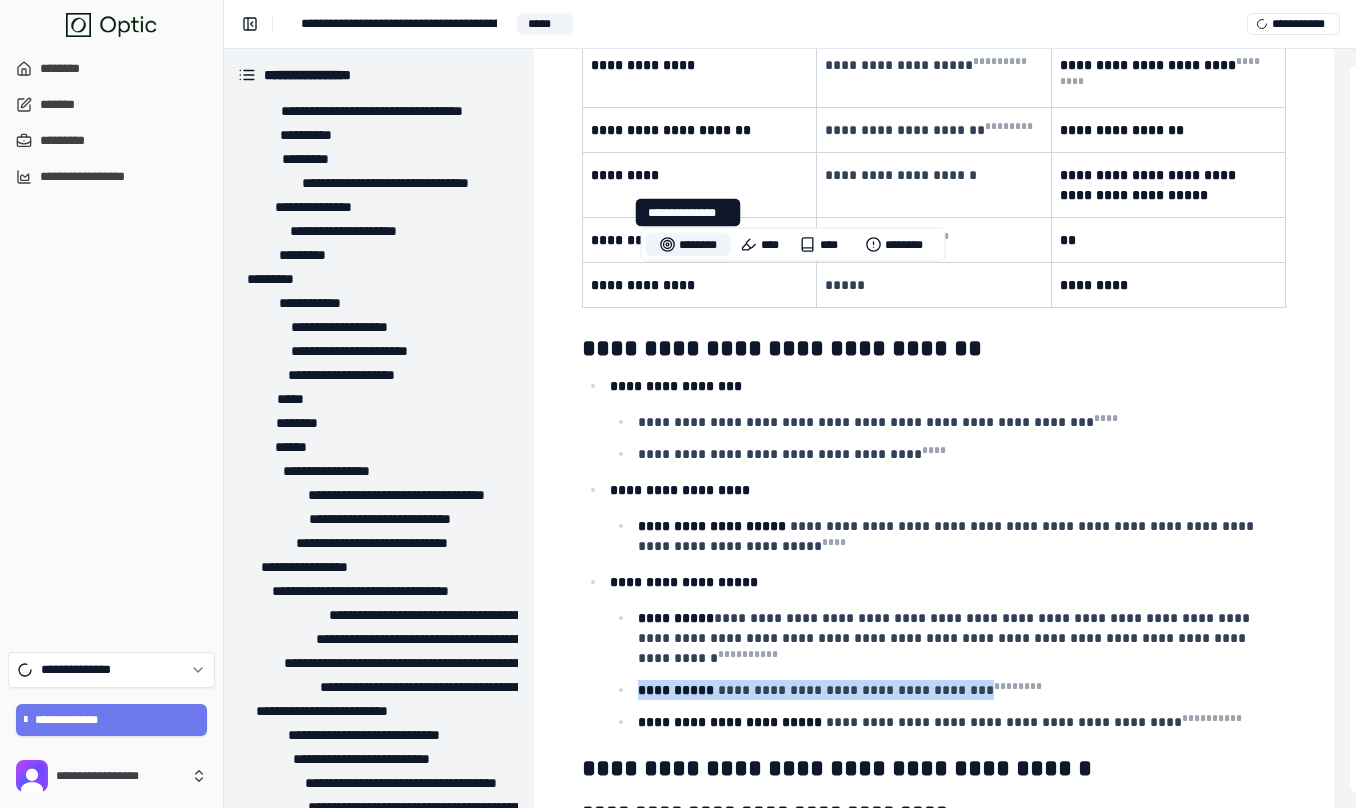 click on "********" at bounding box center (688, 245) 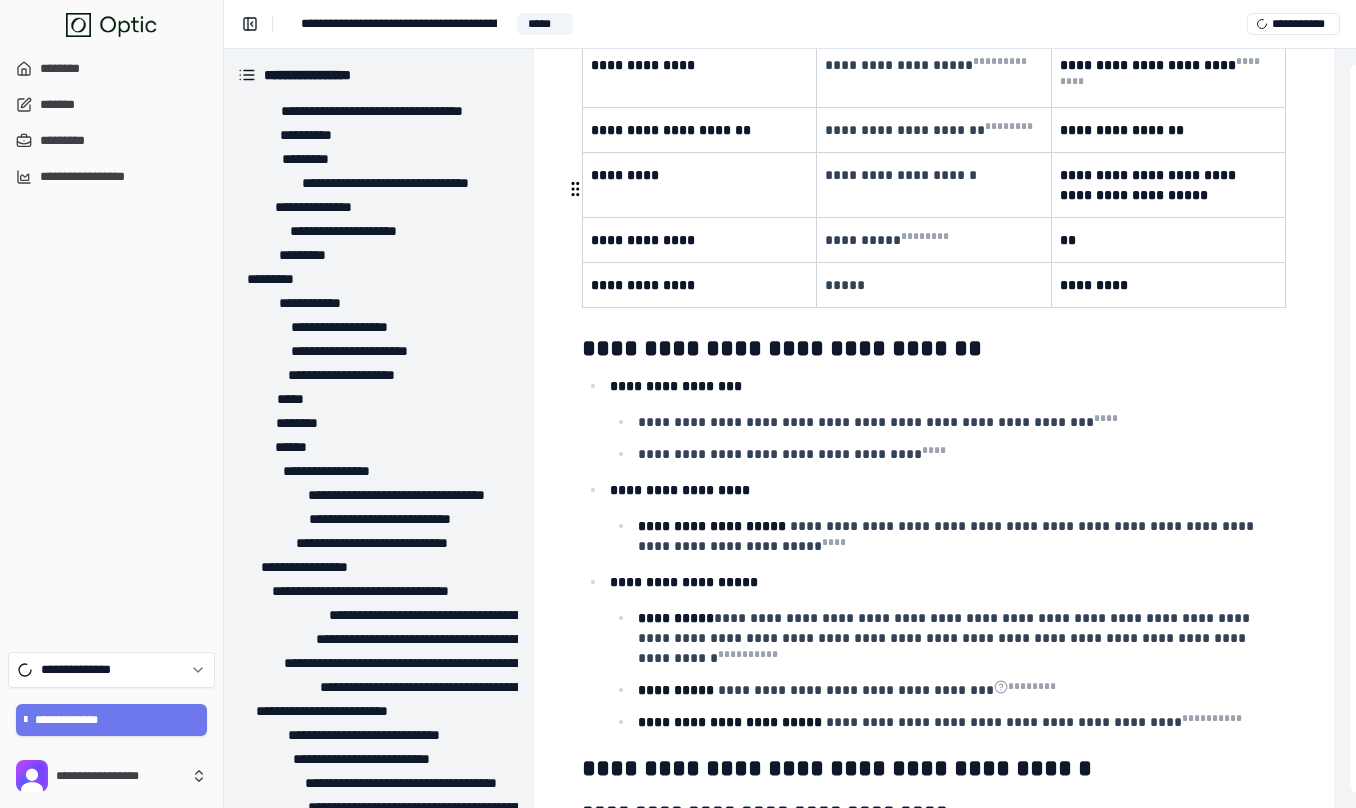 click on "**********" at bounding box center (960, 688) 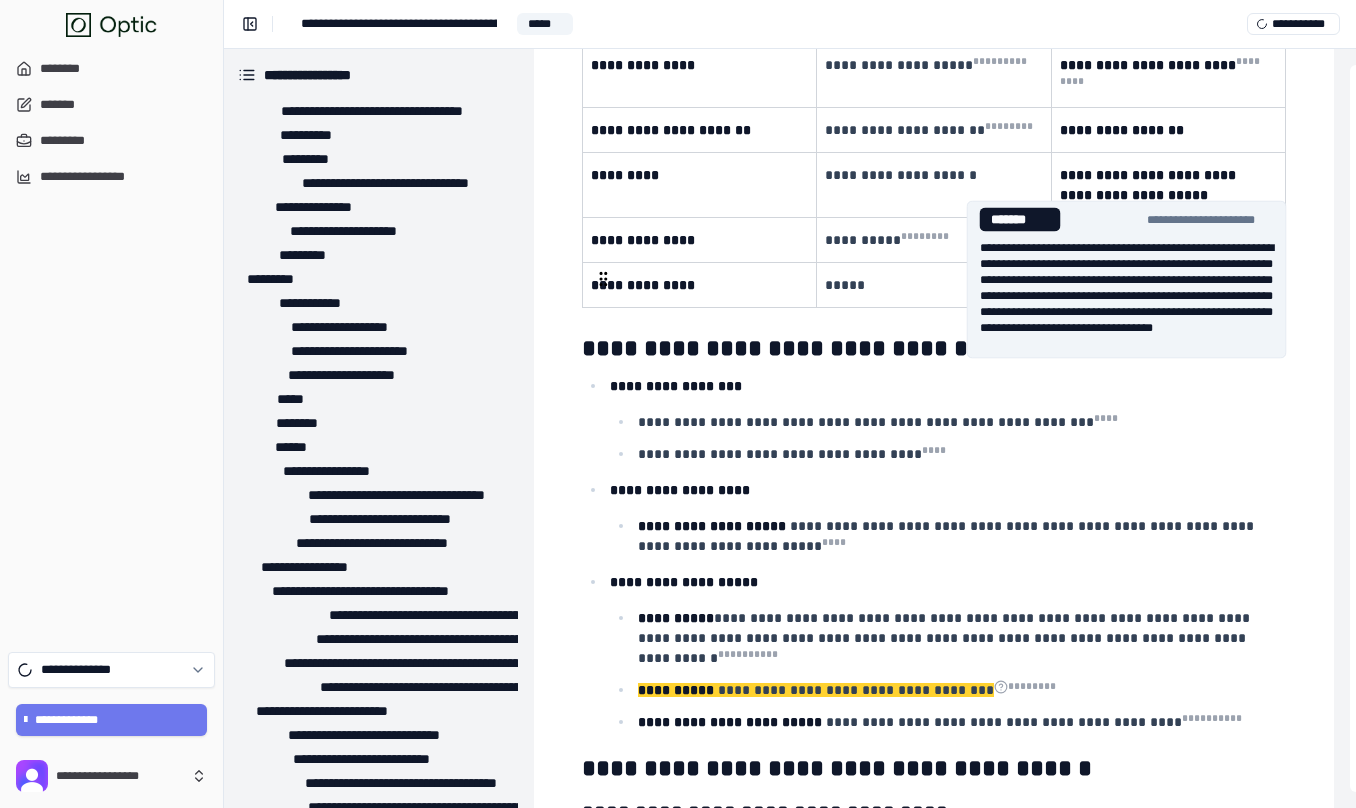click 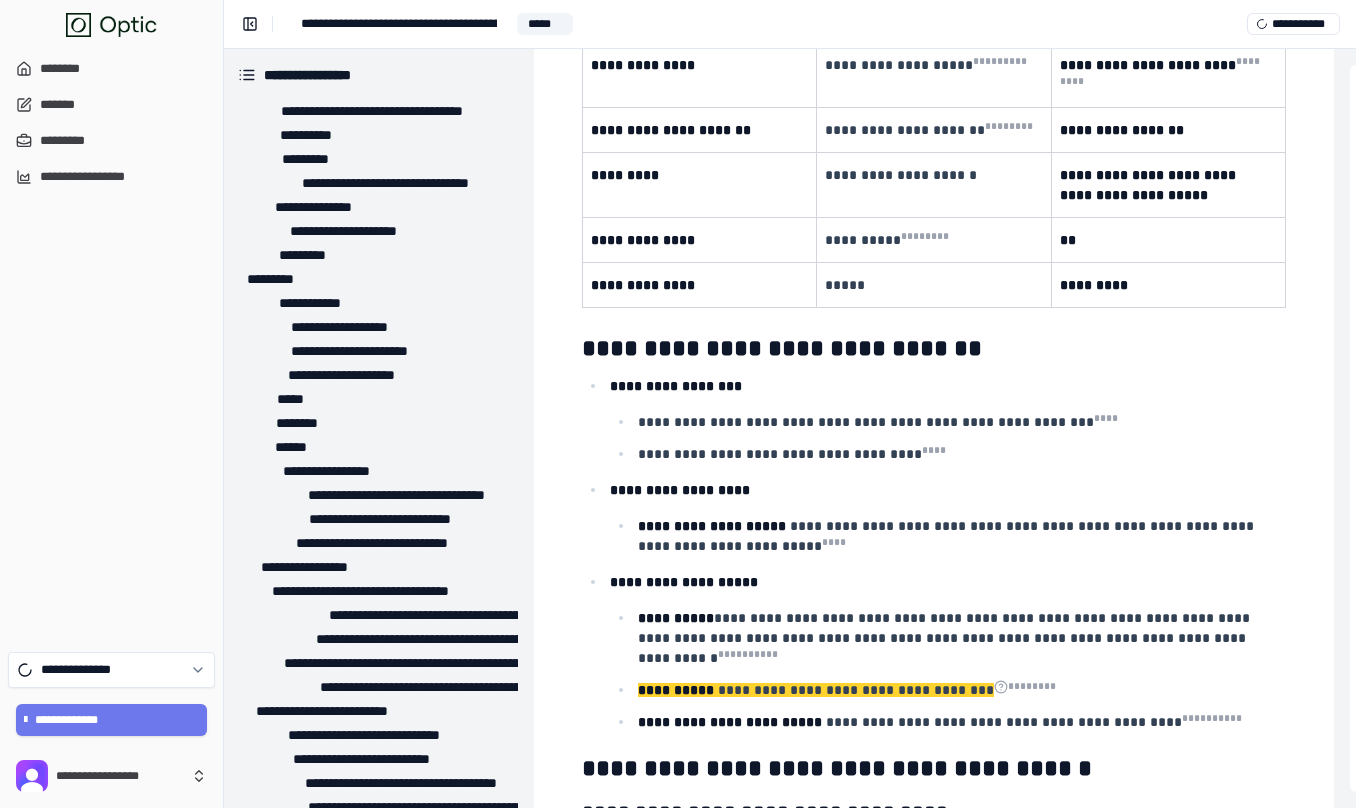 click on "**********" at bounding box center (934, -5858) 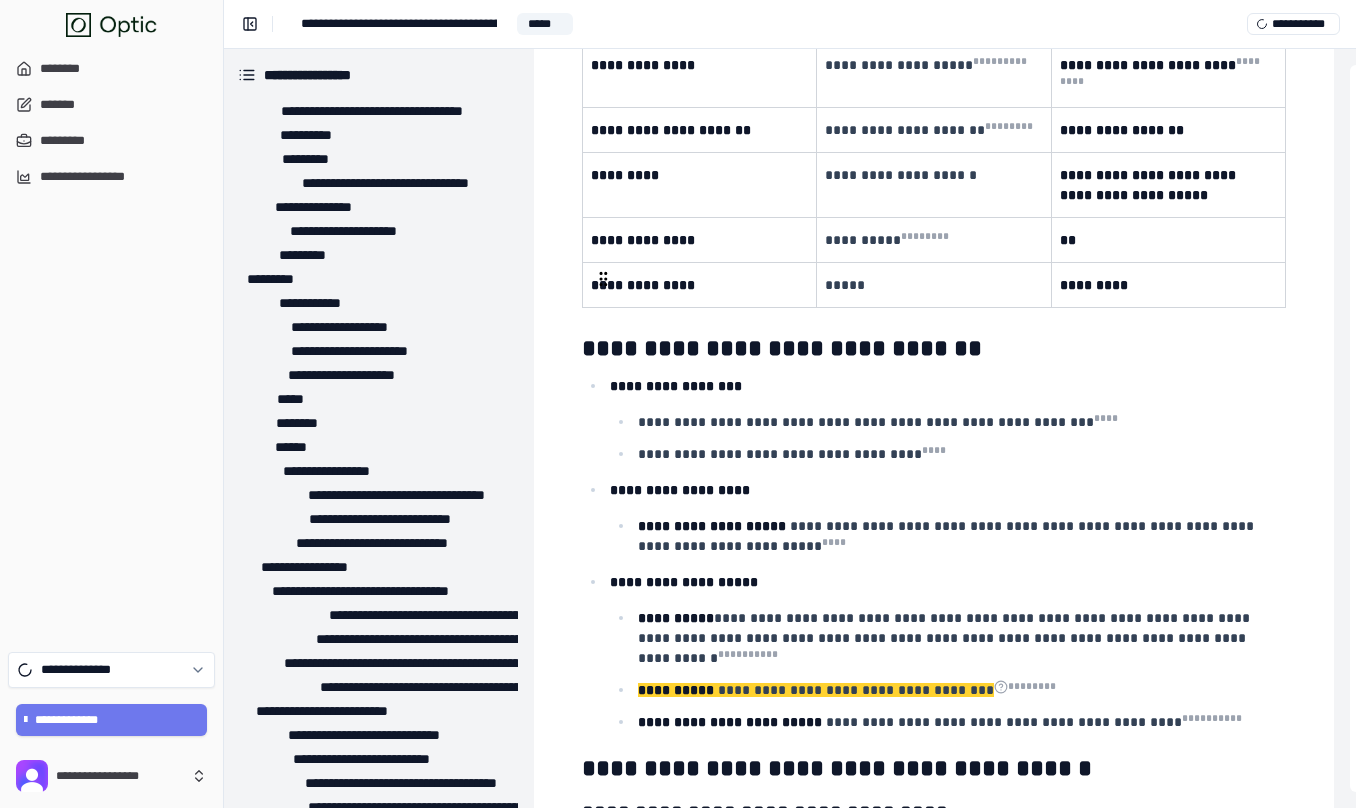 click 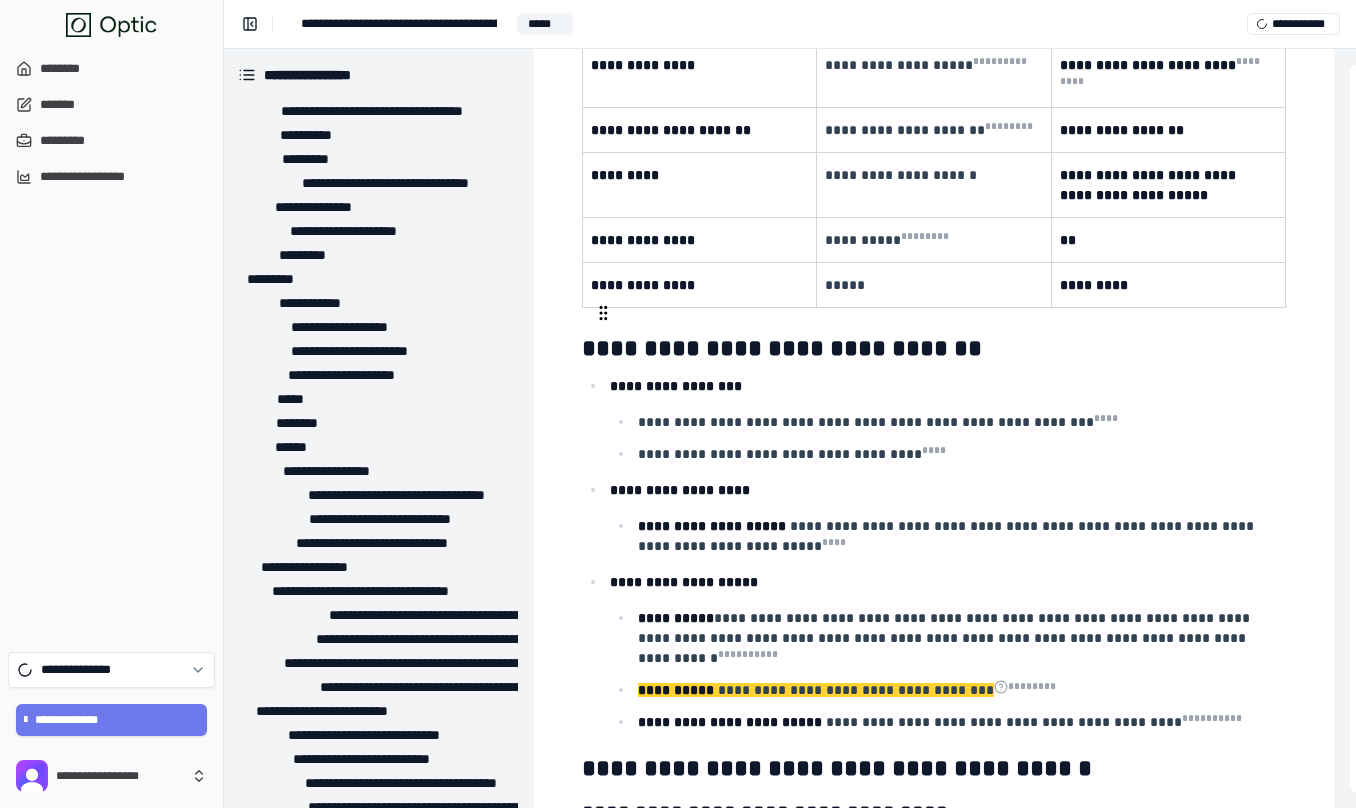 click on "**********" at bounding box center (730, 722) 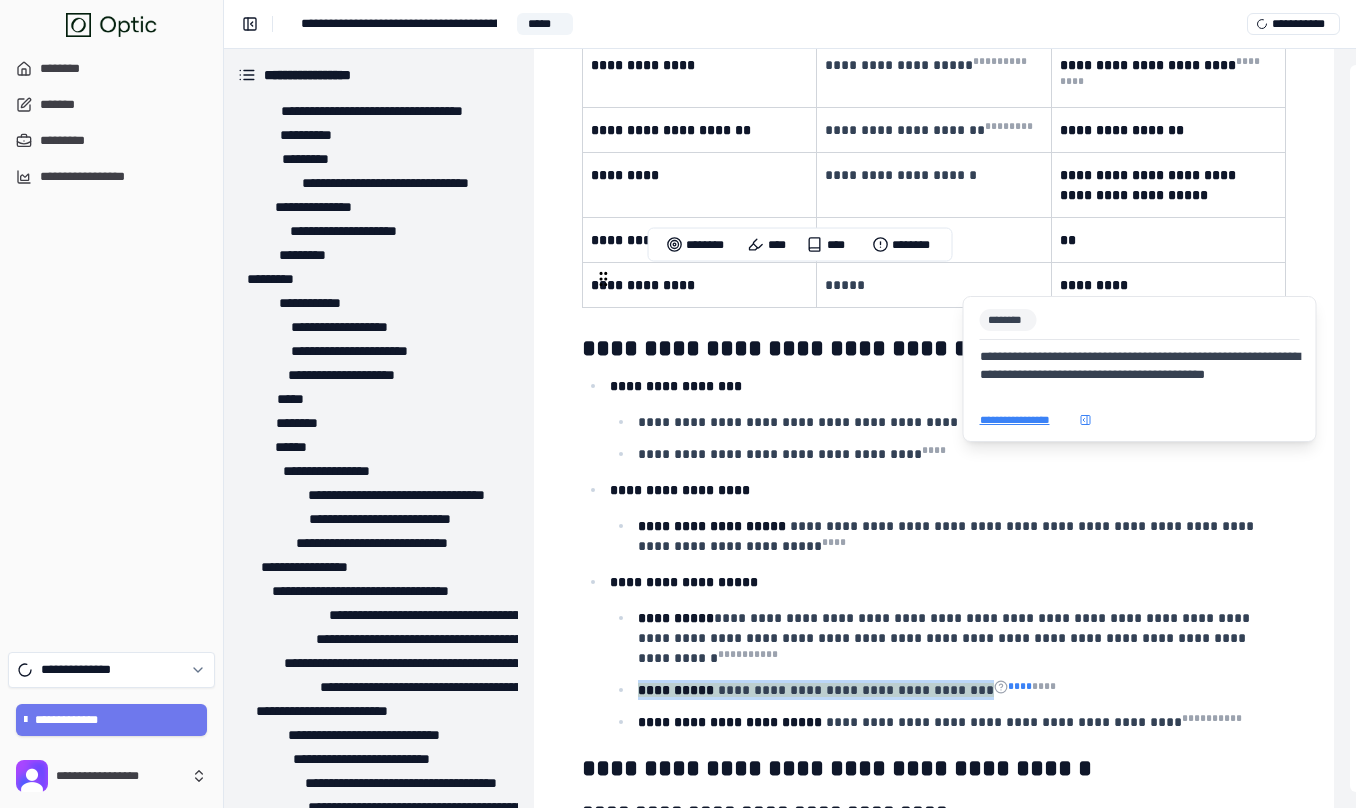 drag, startPoint x: 642, startPoint y: 281, endPoint x: 967, endPoint y: 273, distance: 325.09845 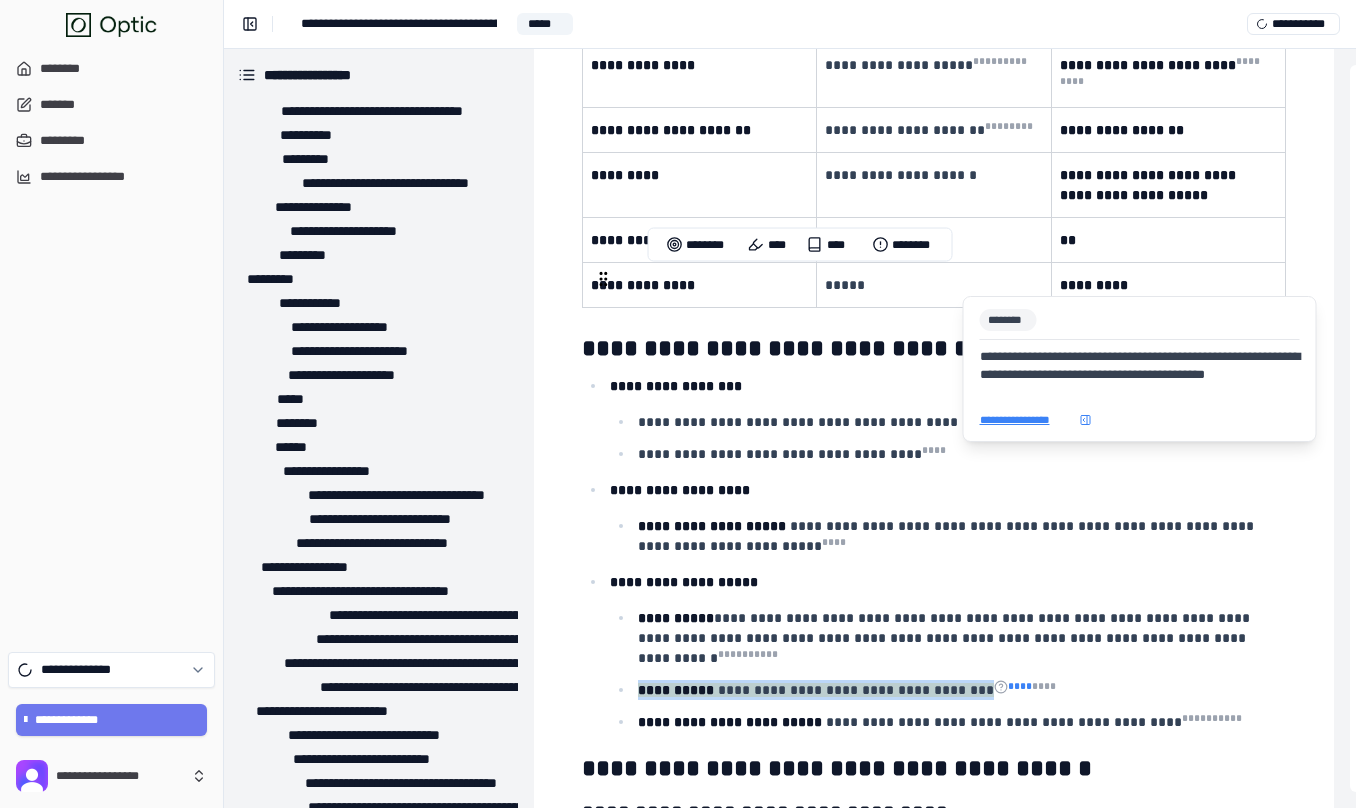 click on "**********" at bounding box center [960, 690] 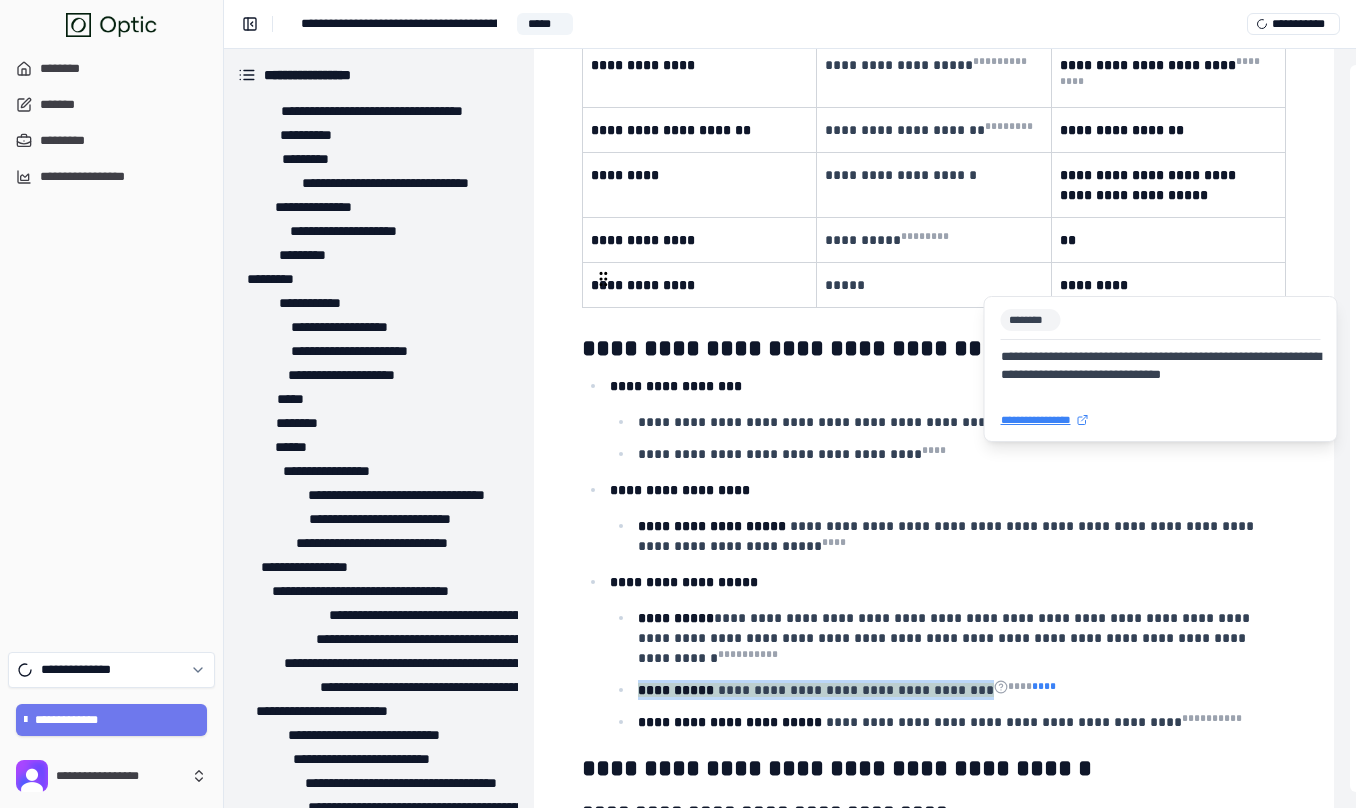 click on "* ** *" at bounding box center [1044, 686] 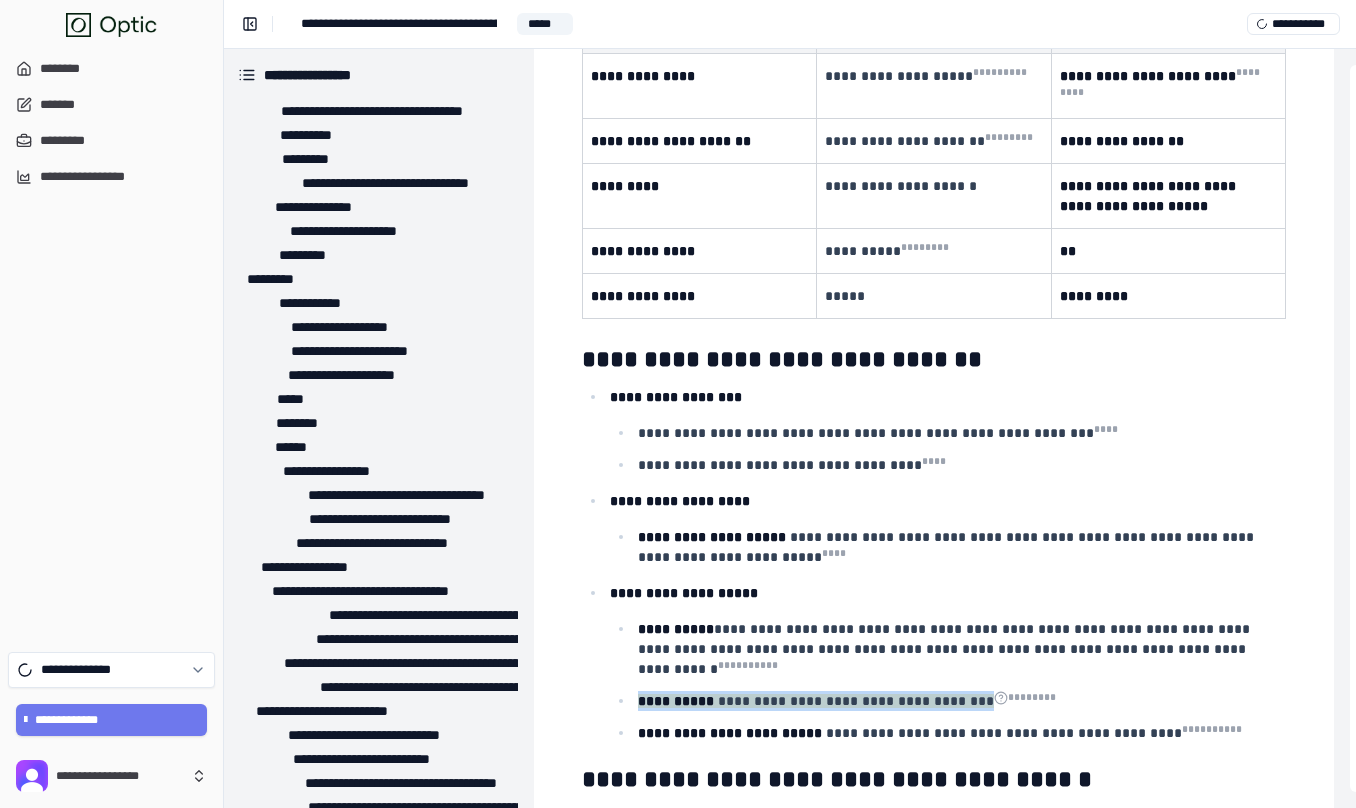 scroll, scrollTop: 14077, scrollLeft: 2, axis: both 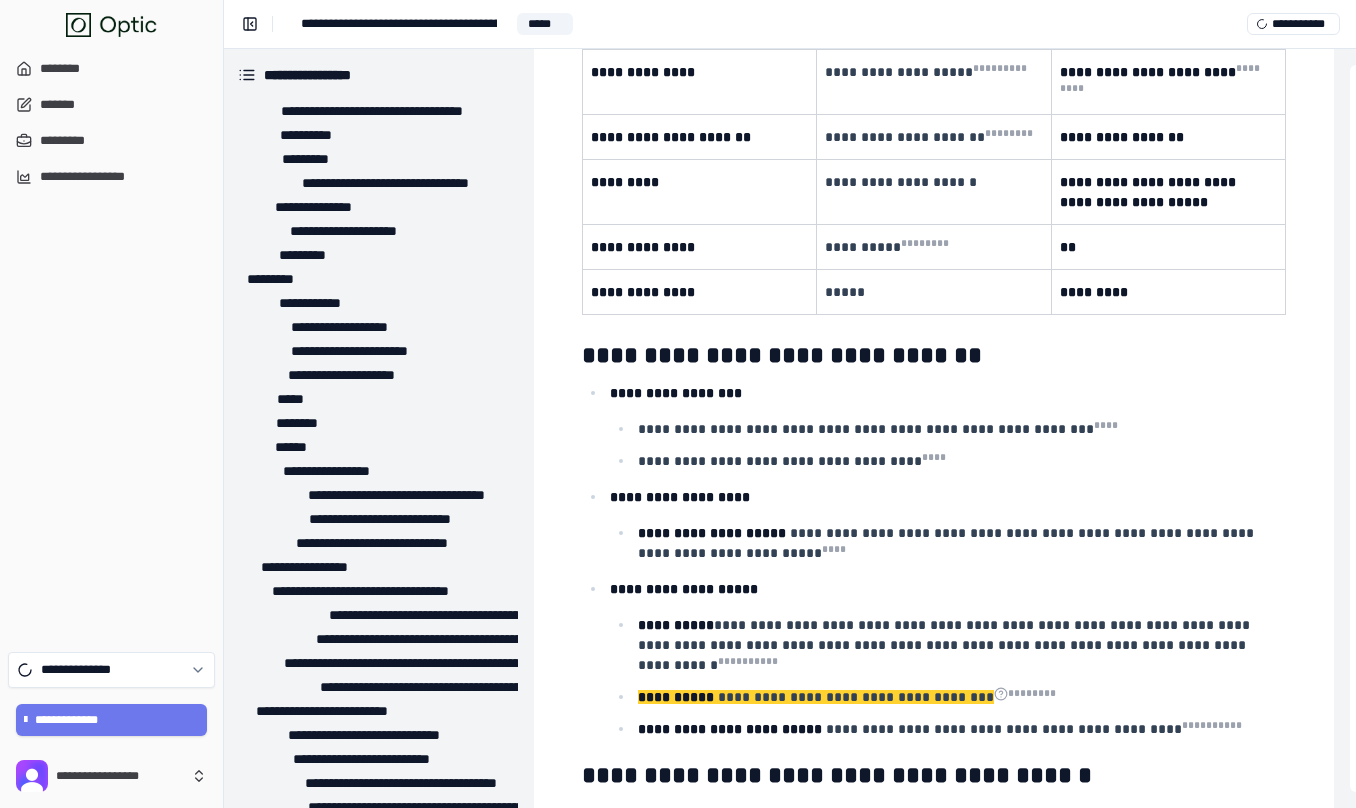 click on "**********" at bounding box center (934, -5851) 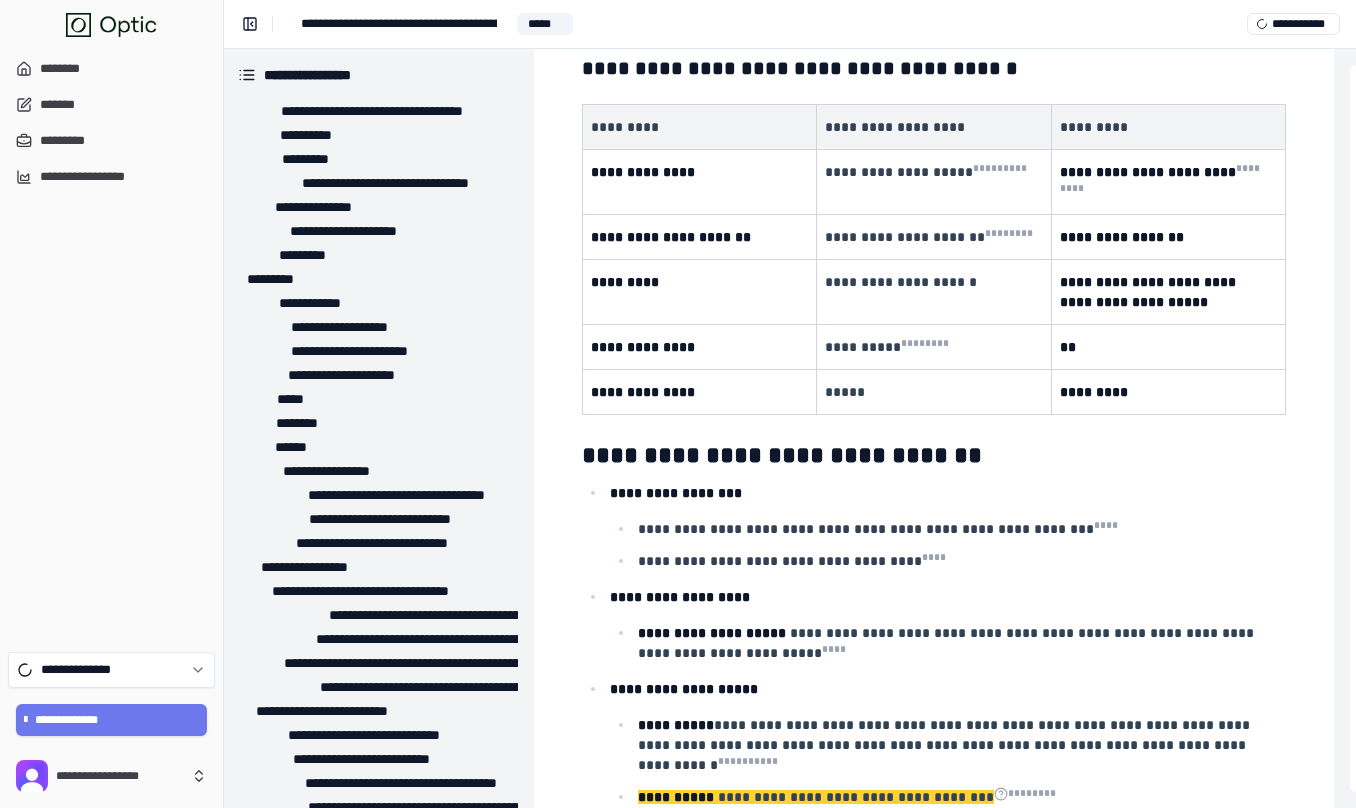 scroll, scrollTop: 13951, scrollLeft: 2, axis: both 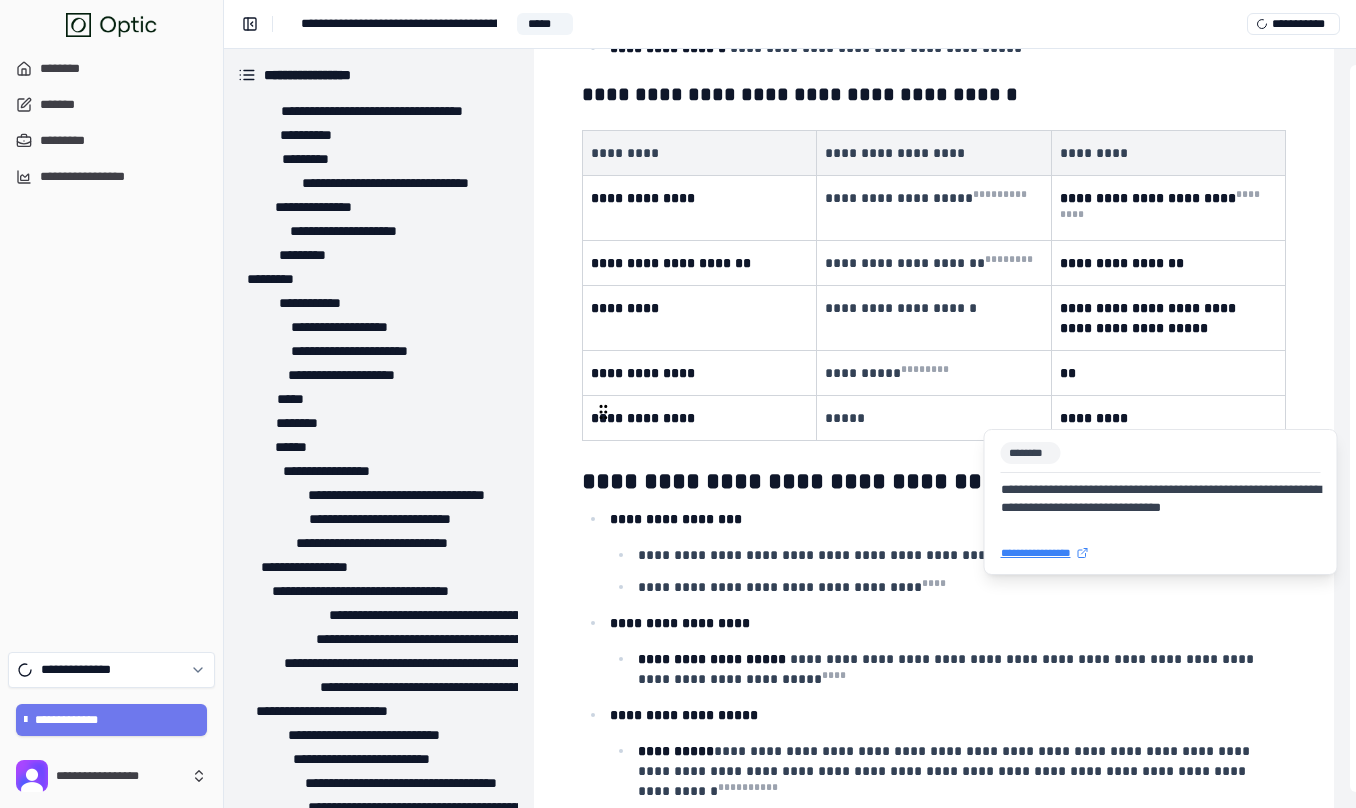 click on "* ** *" at bounding box center [1044, 819] 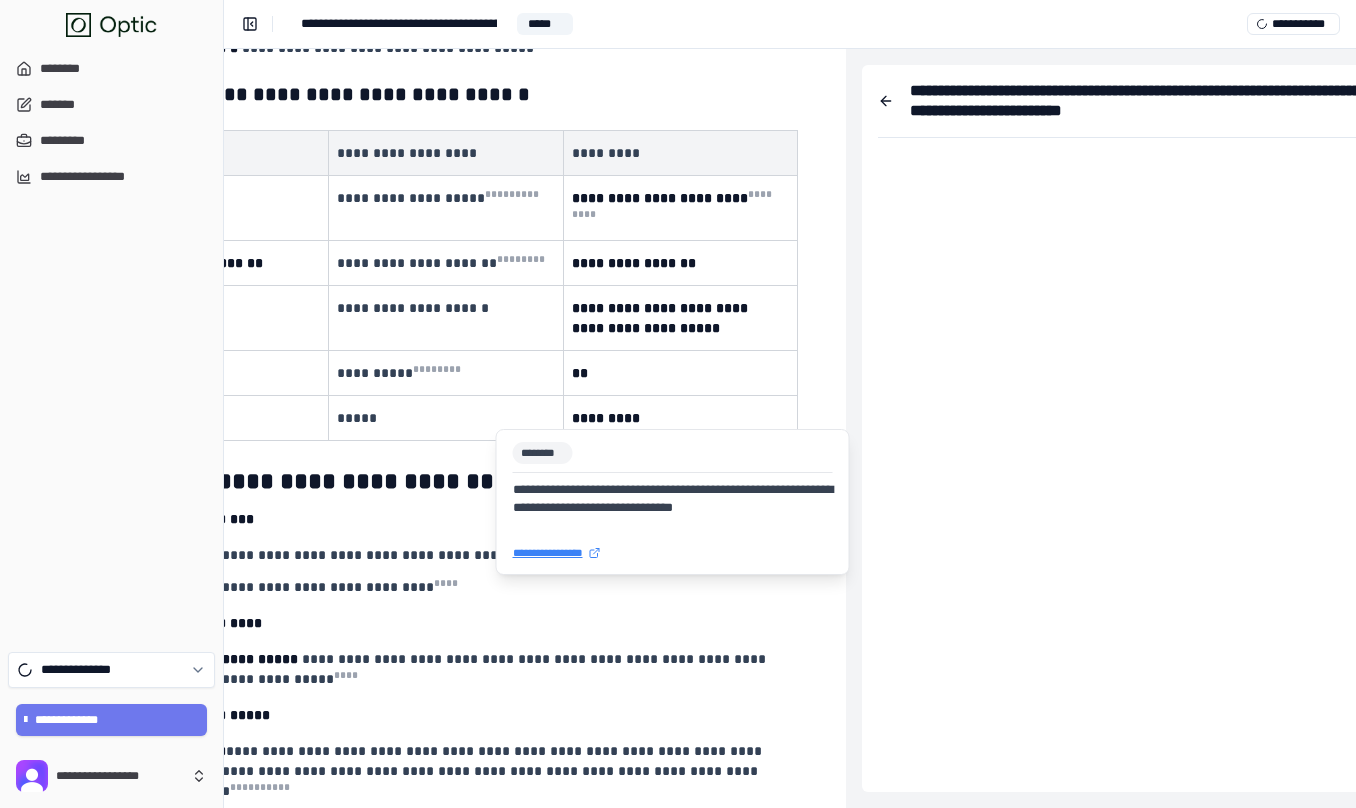 scroll, scrollTop: 13951, scrollLeft: 491, axis: both 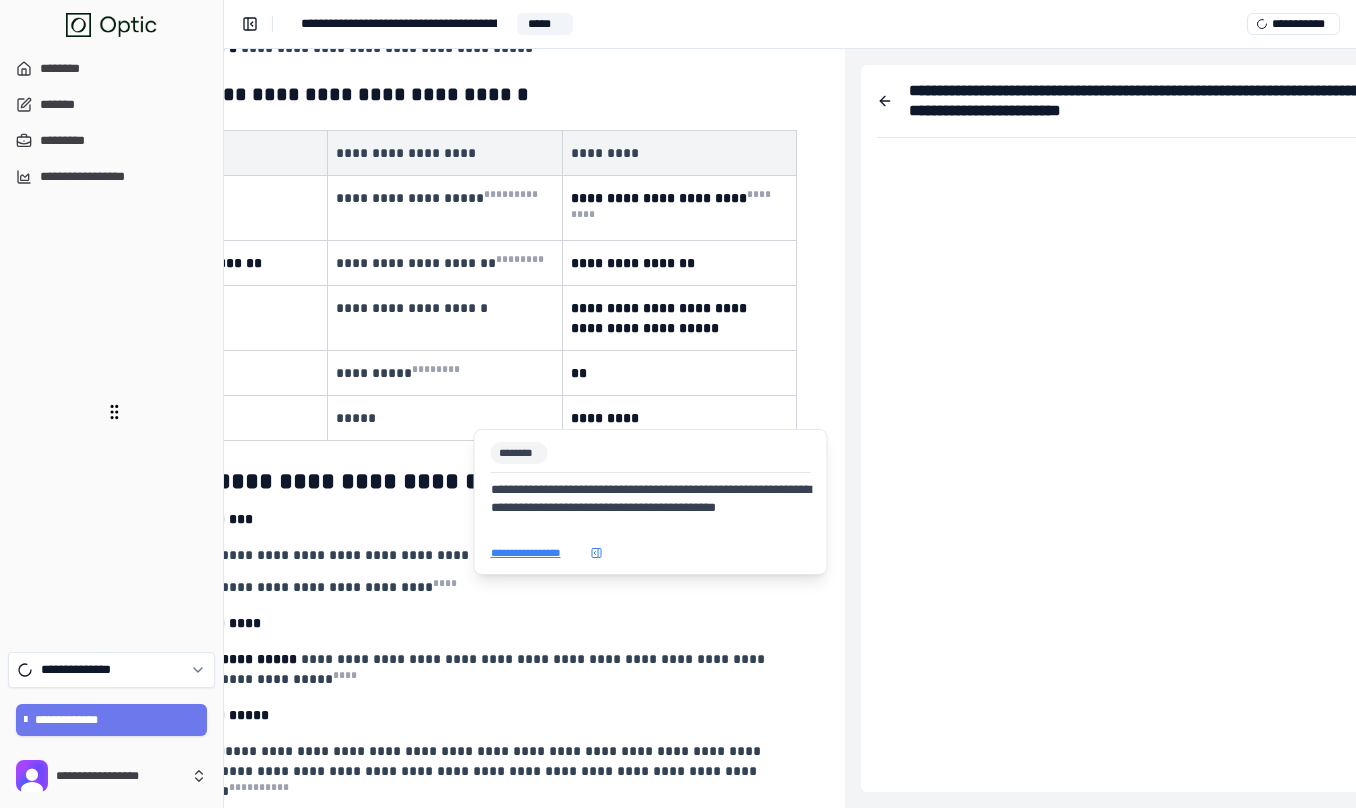 click on "* ** *" at bounding box center (531, 819) 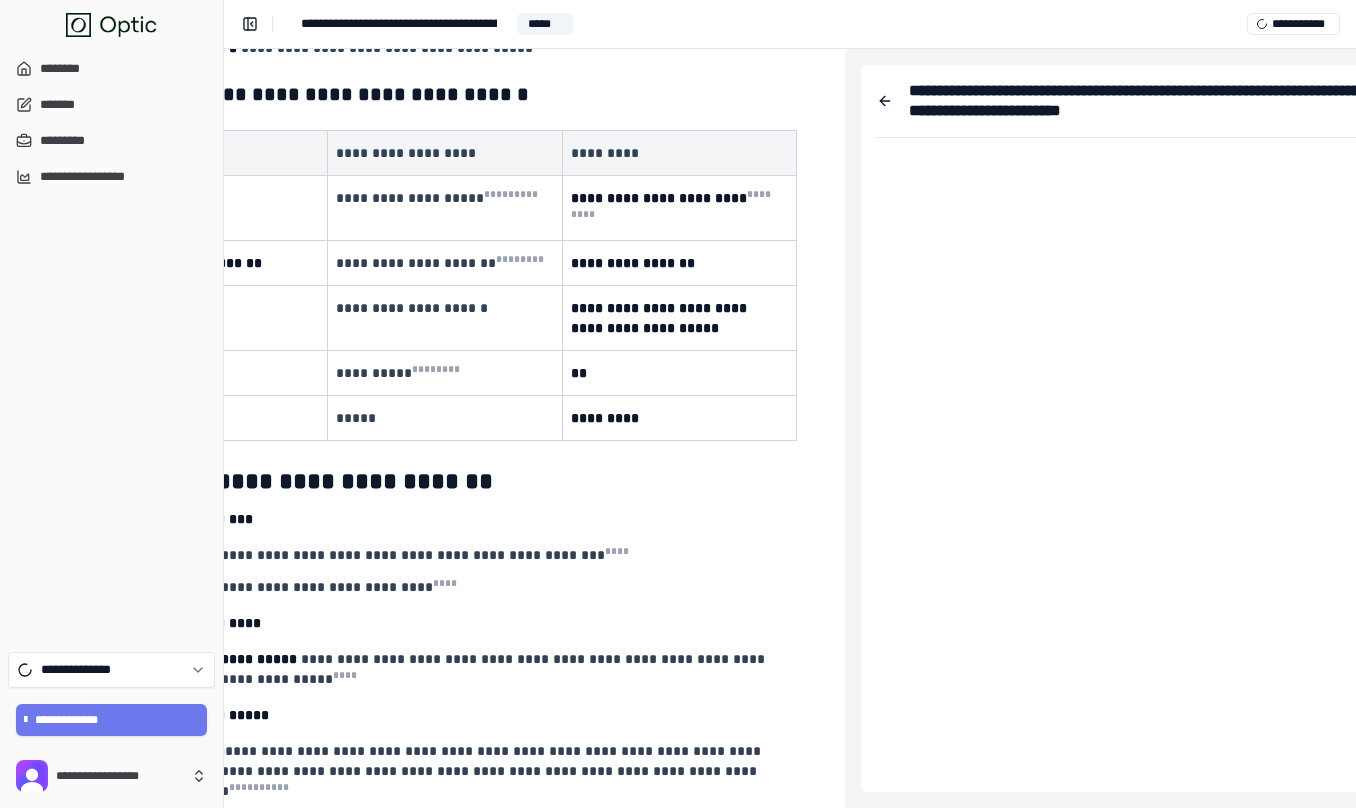 click on "**********" at bounding box center [1152, 428] 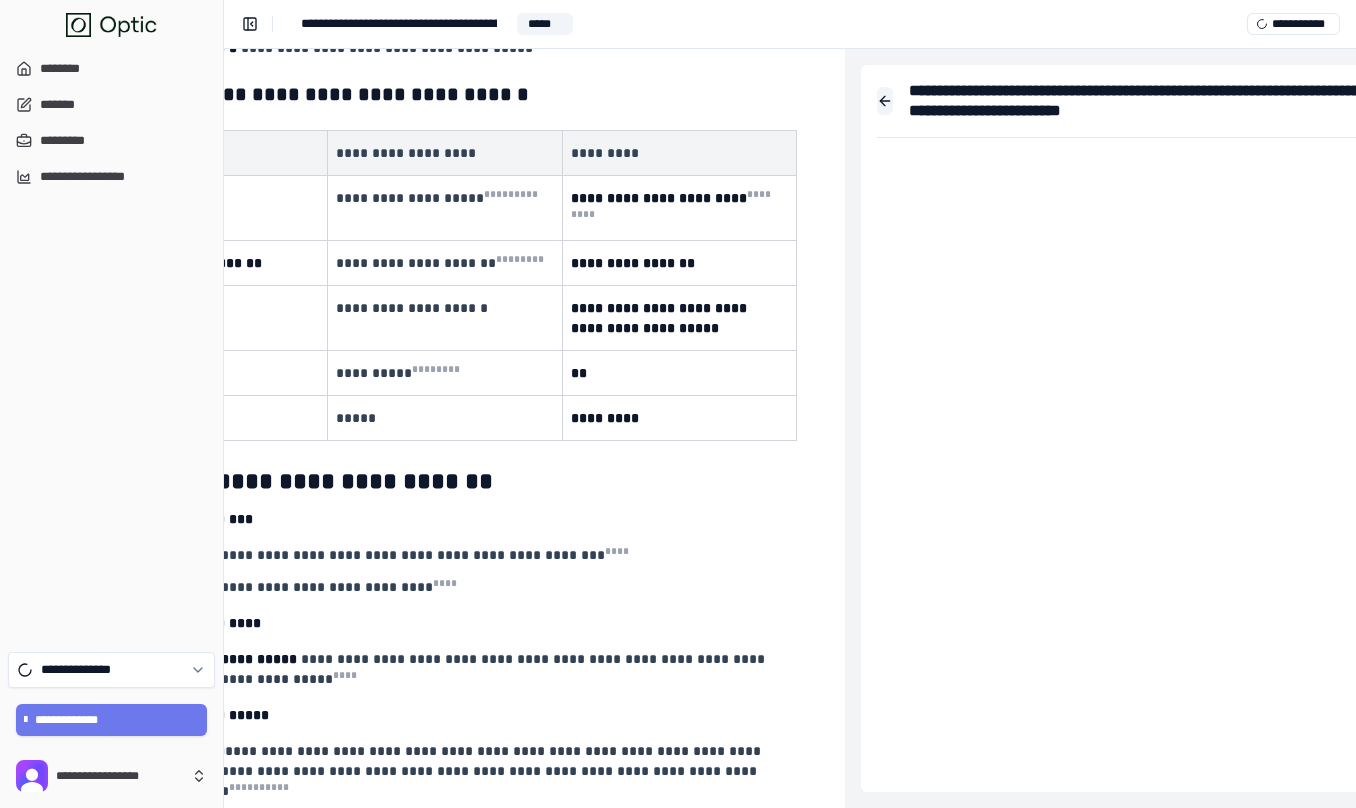 click at bounding box center (885, 101) 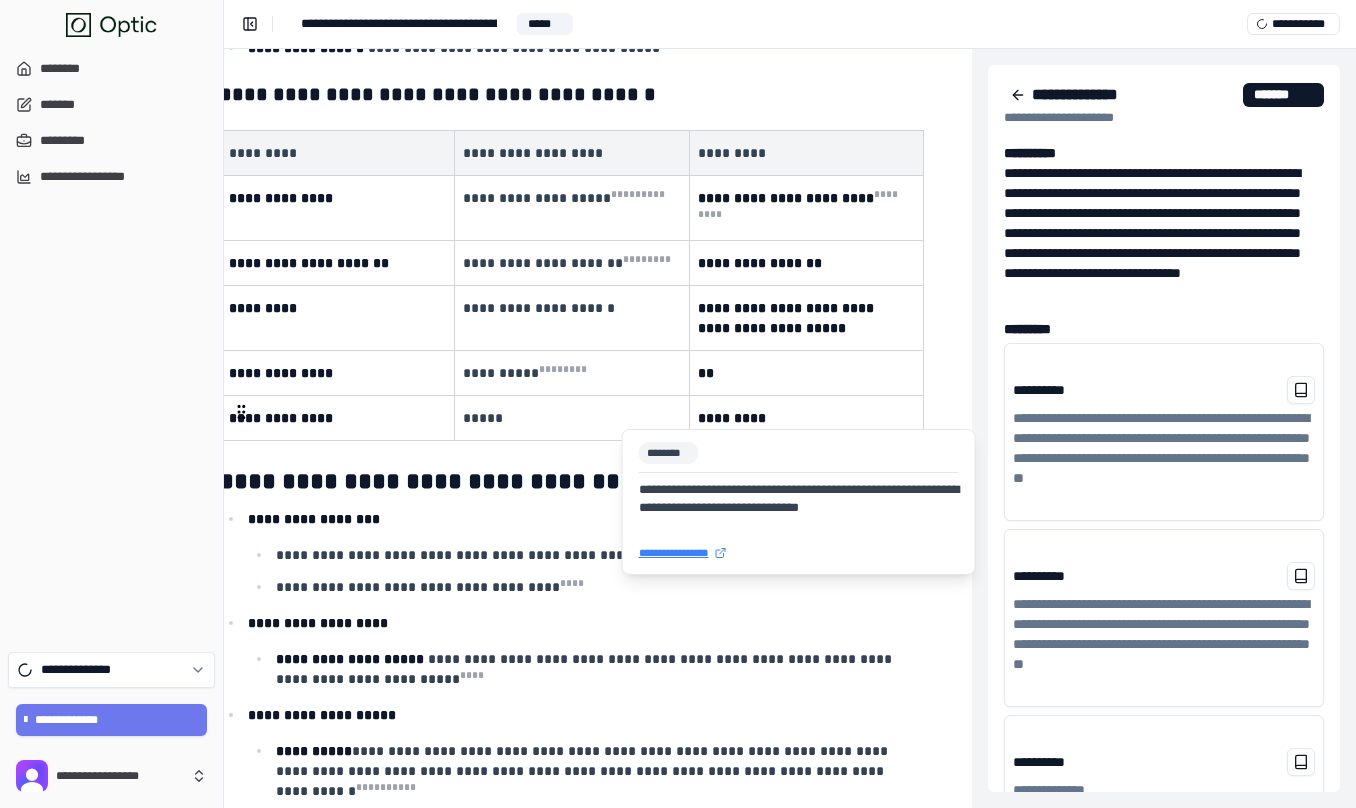 click on "* ** *" at bounding box center [682, 819] 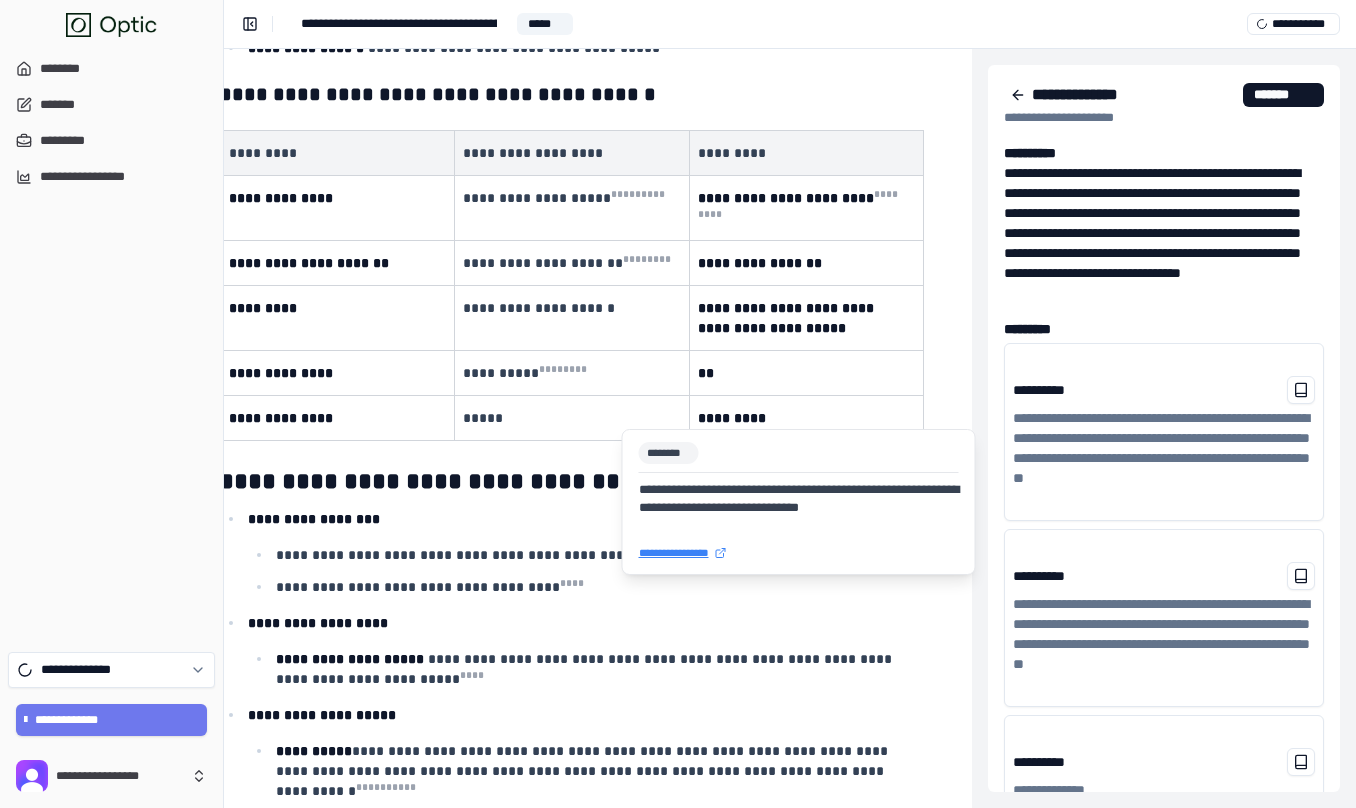 click on "**********" at bounding box center (799, 553) 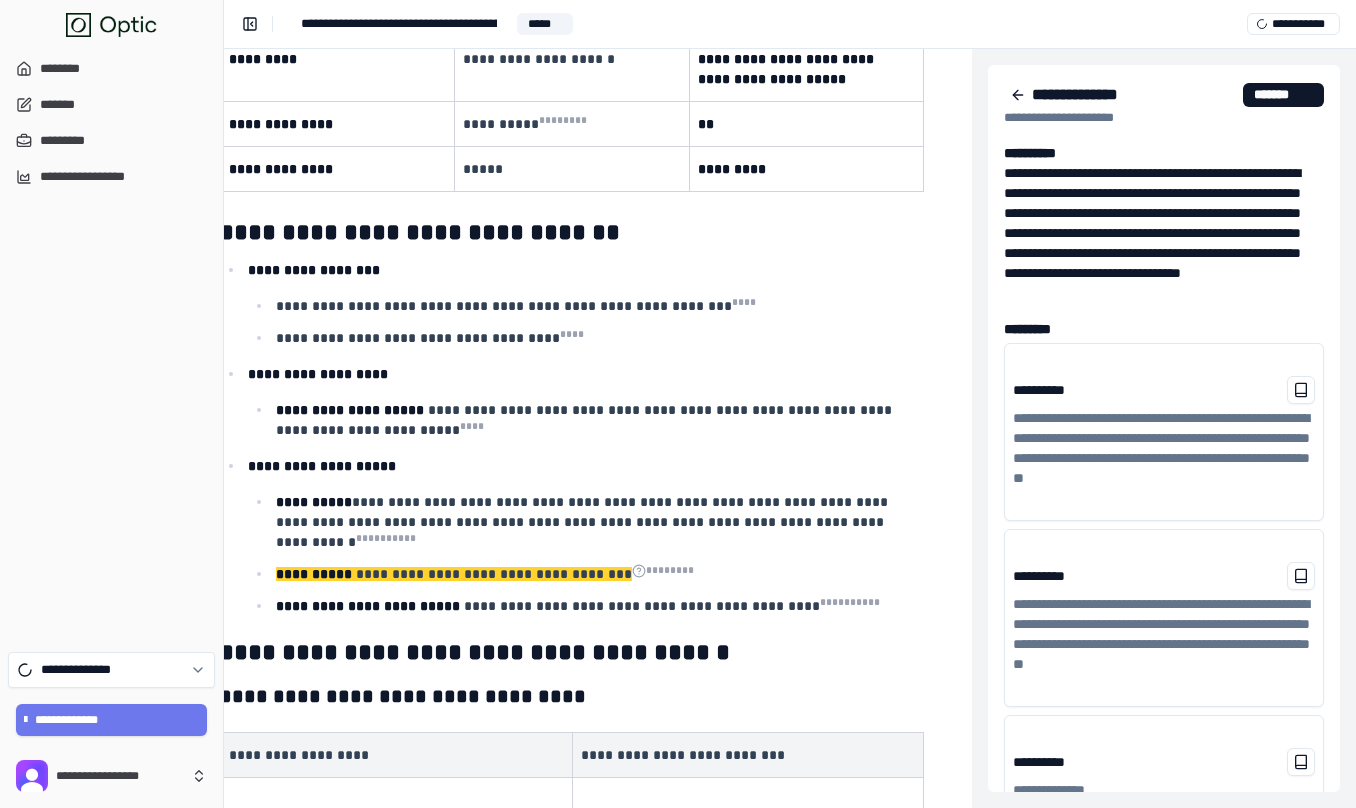 scroll, scrollTop: 14201, scrollLeft: 364, axis: both 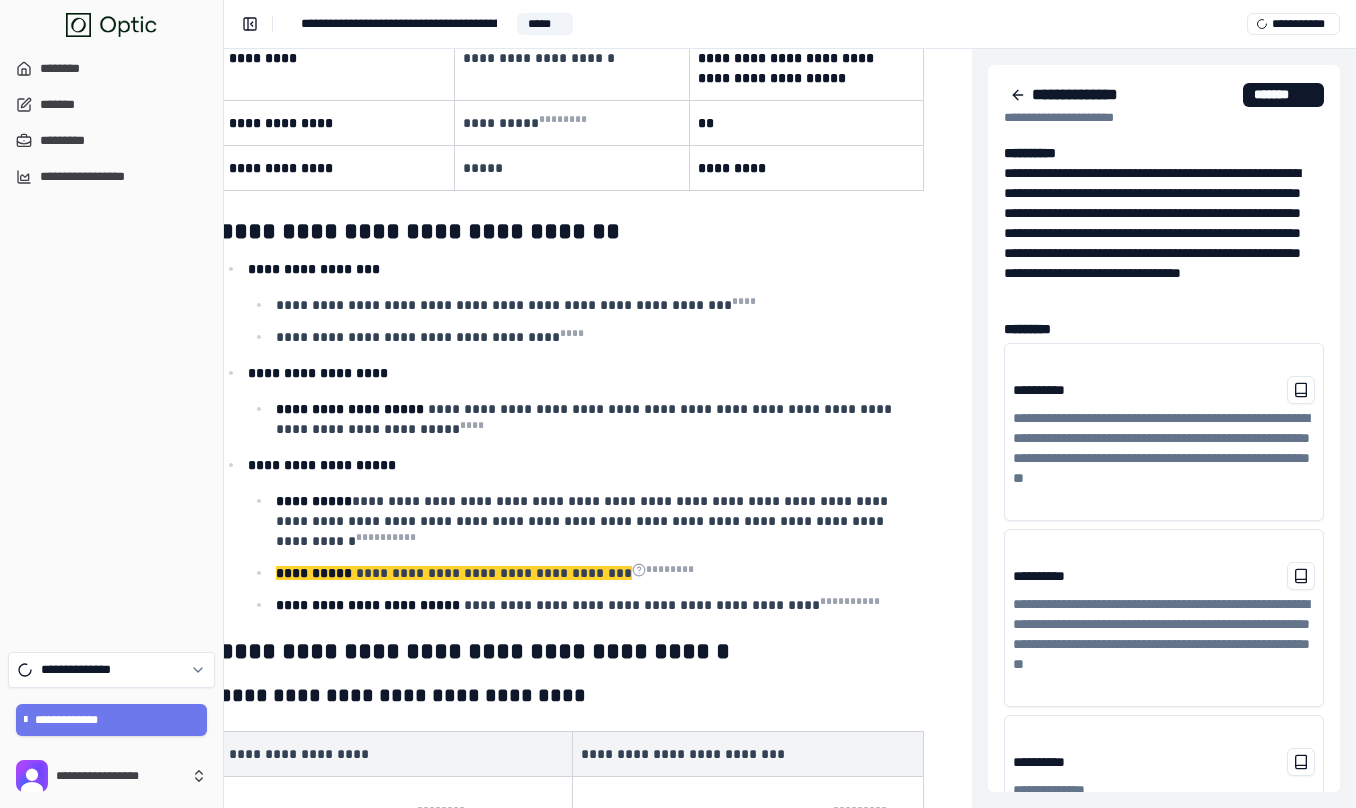 click on "**********" at bounding box center (572, -5975) 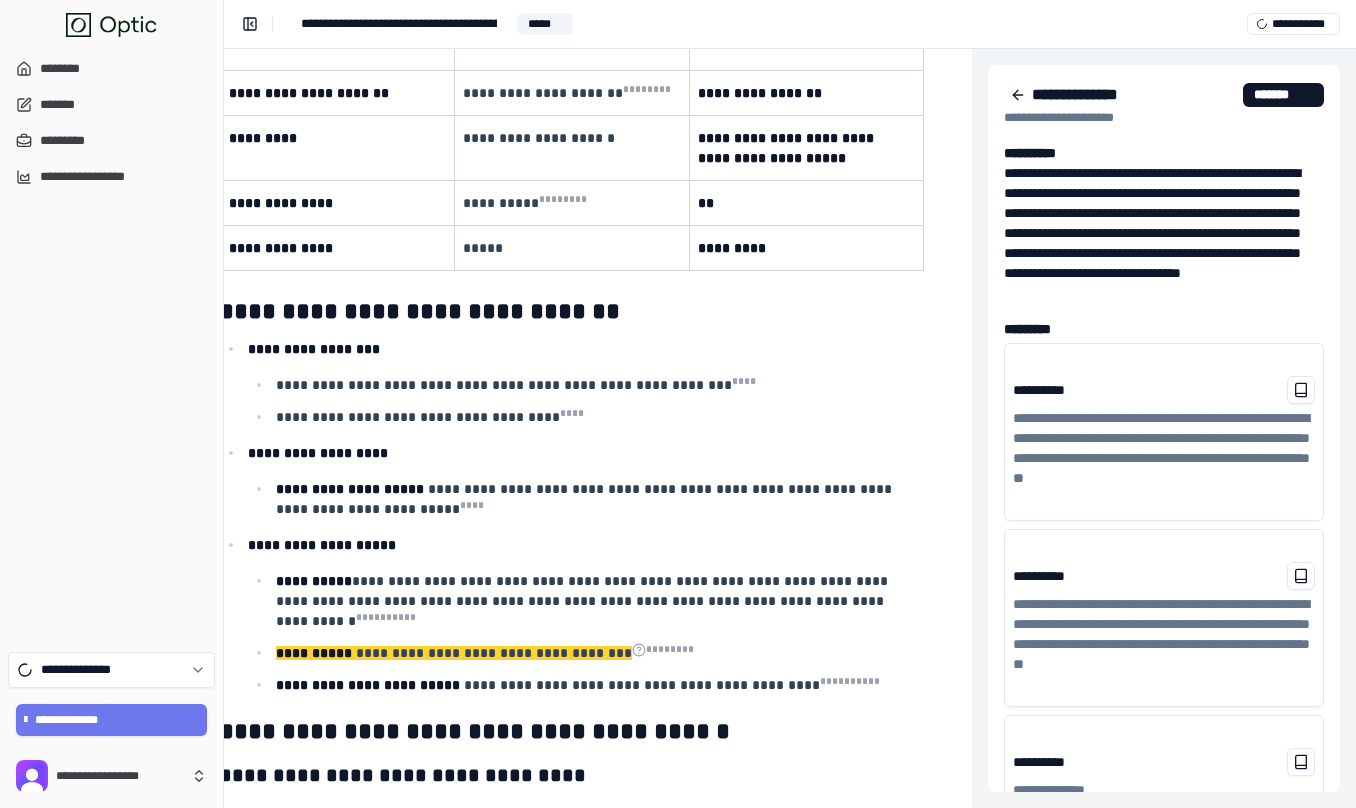 scroll, scrollTop: 14103, scrollLeft: 364, axis: both 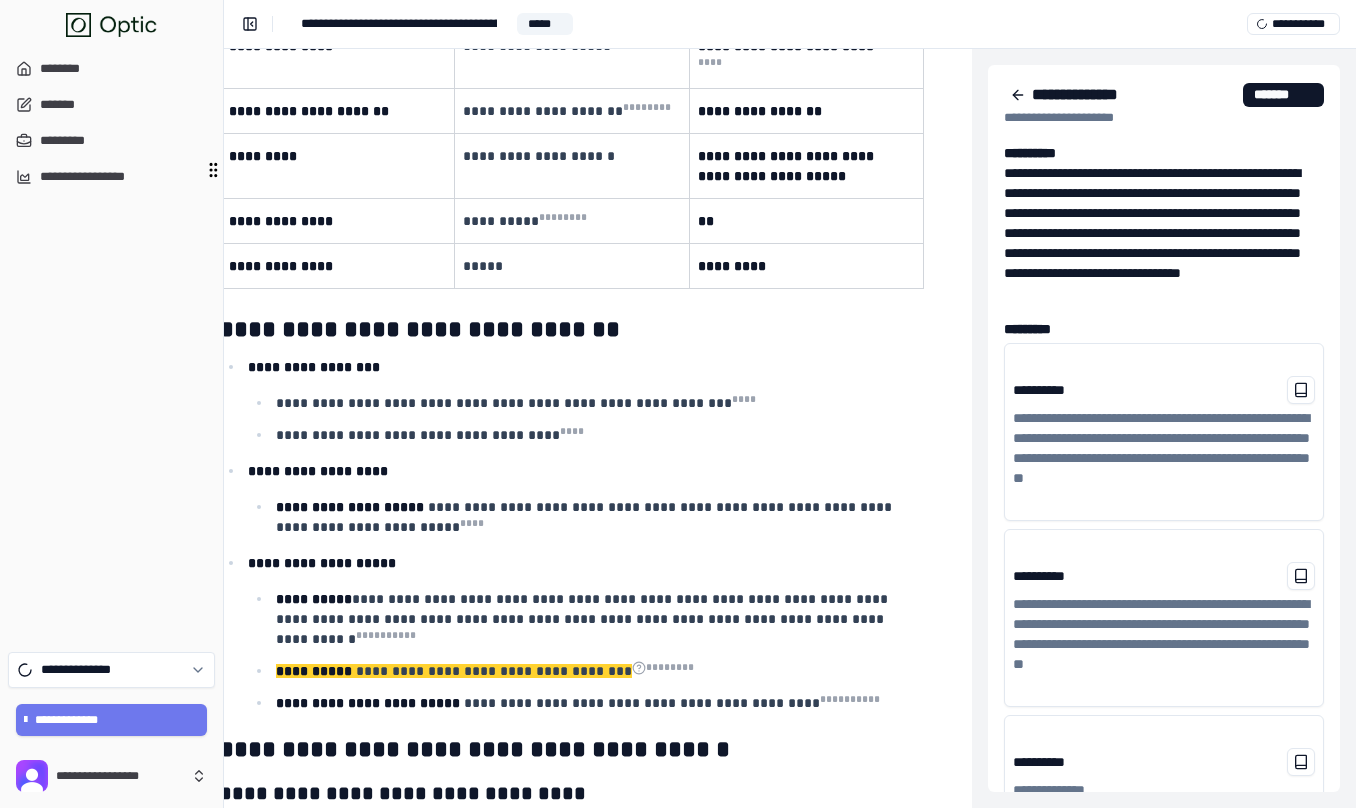 click on "**********" at bounding box center [586, 649] 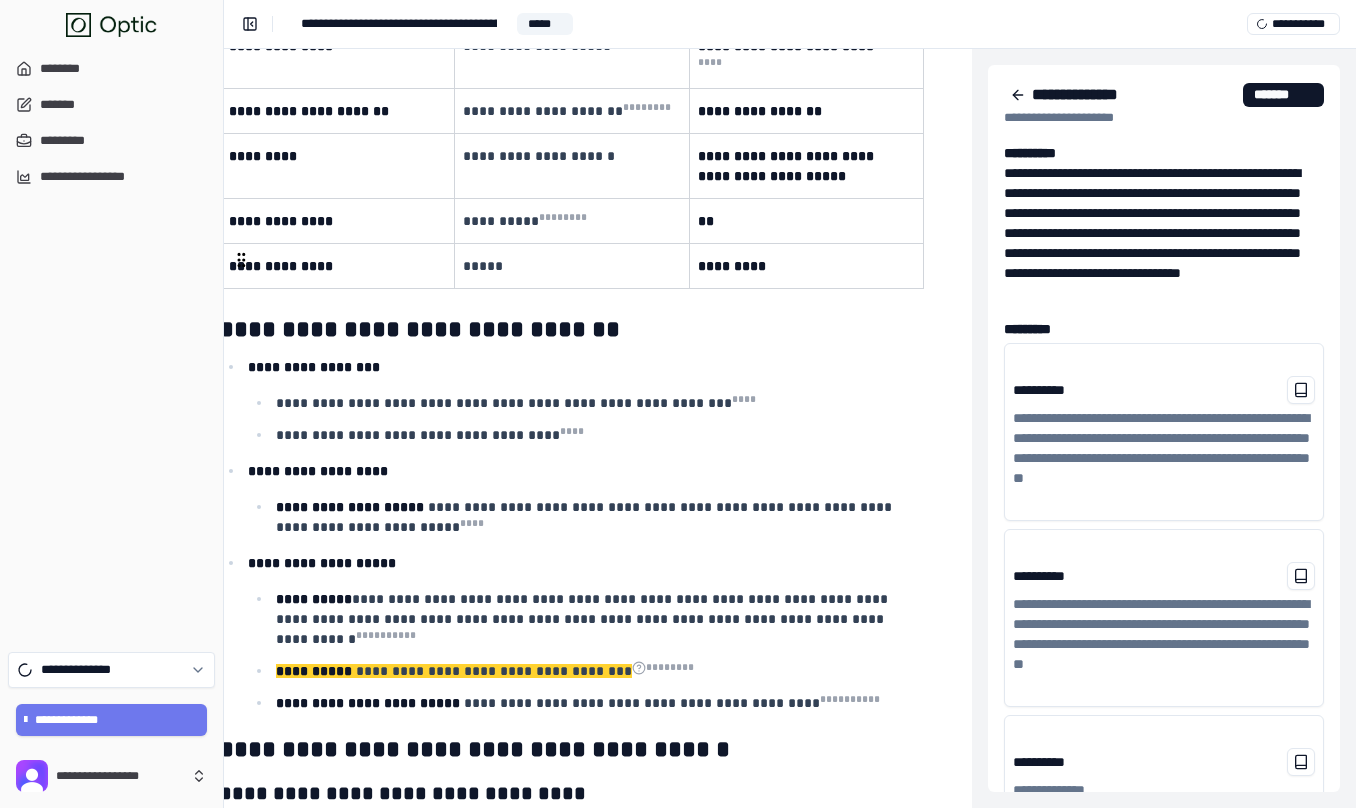 click on "**********" at bounding box center [598, 669] 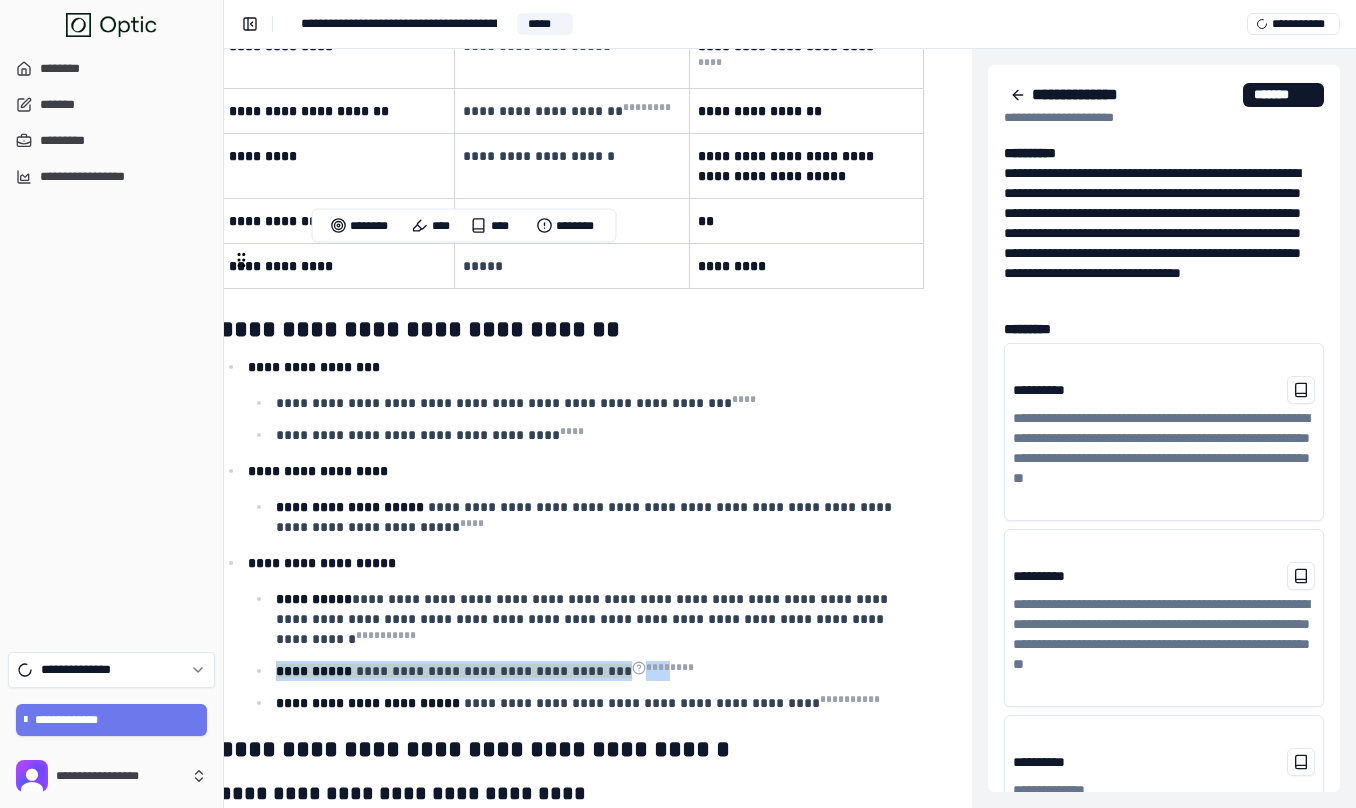 drag, startPoint x: 681, startPoint y: 258, endPoint x: 277, endPoint y: 258, distance: 404 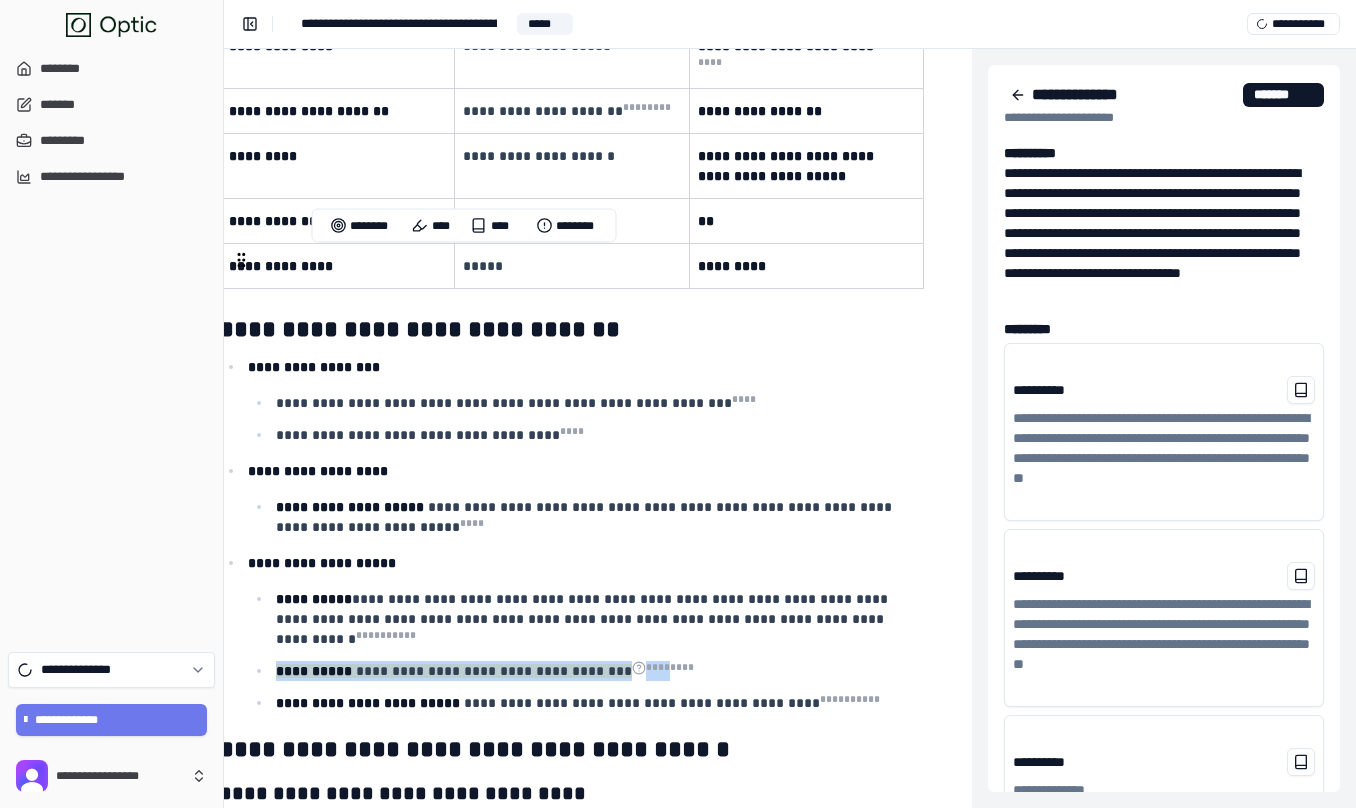 click on "**********" at bounding box center (598, 671) 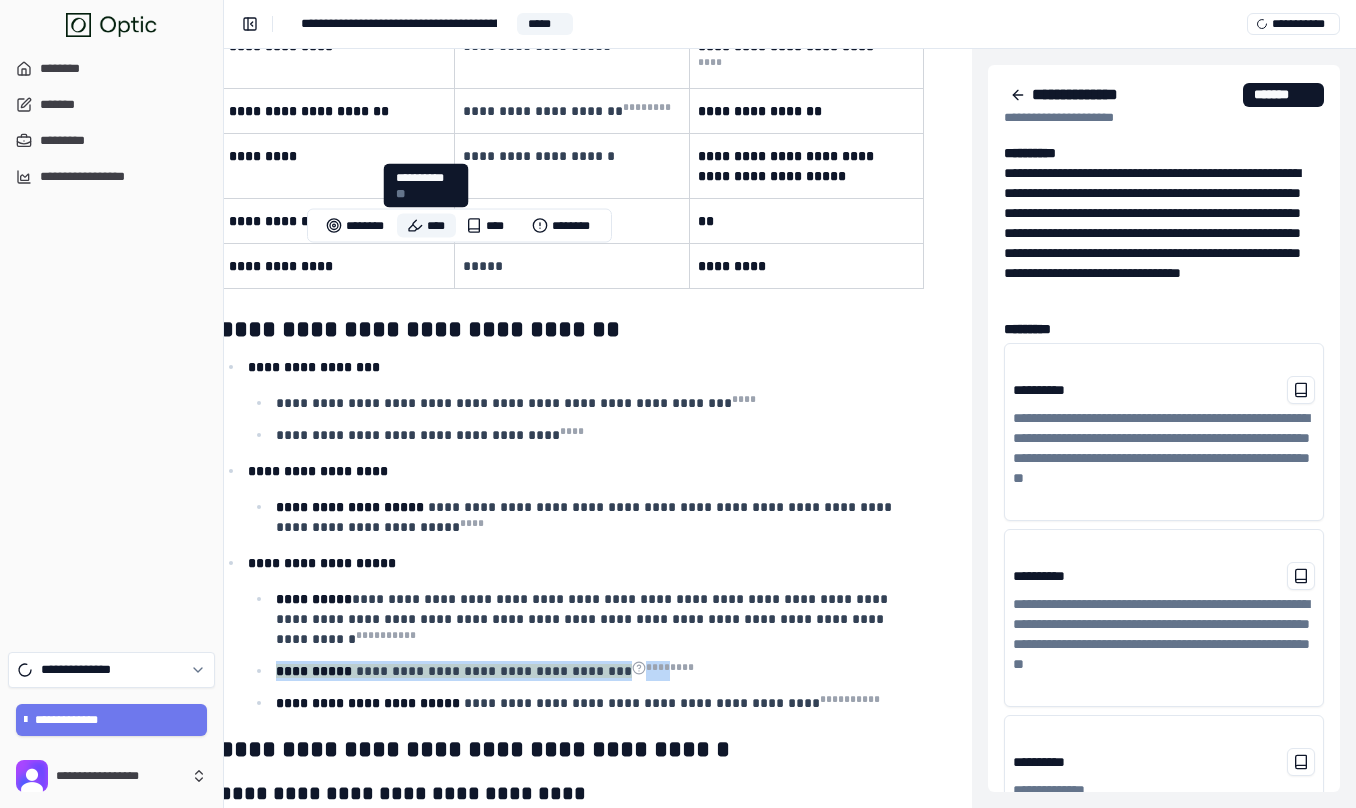 click on "****" at bounding box center [426, 226] 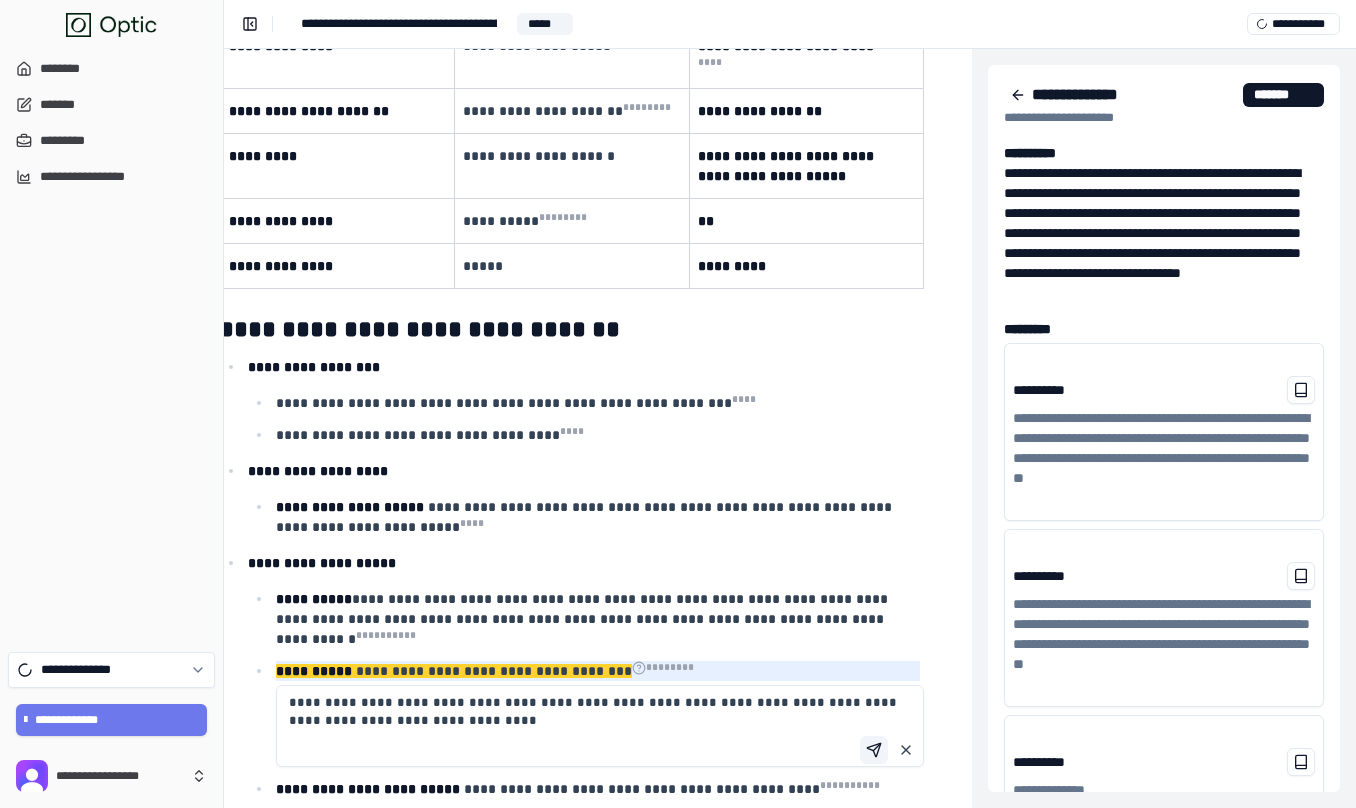 type on "**********" 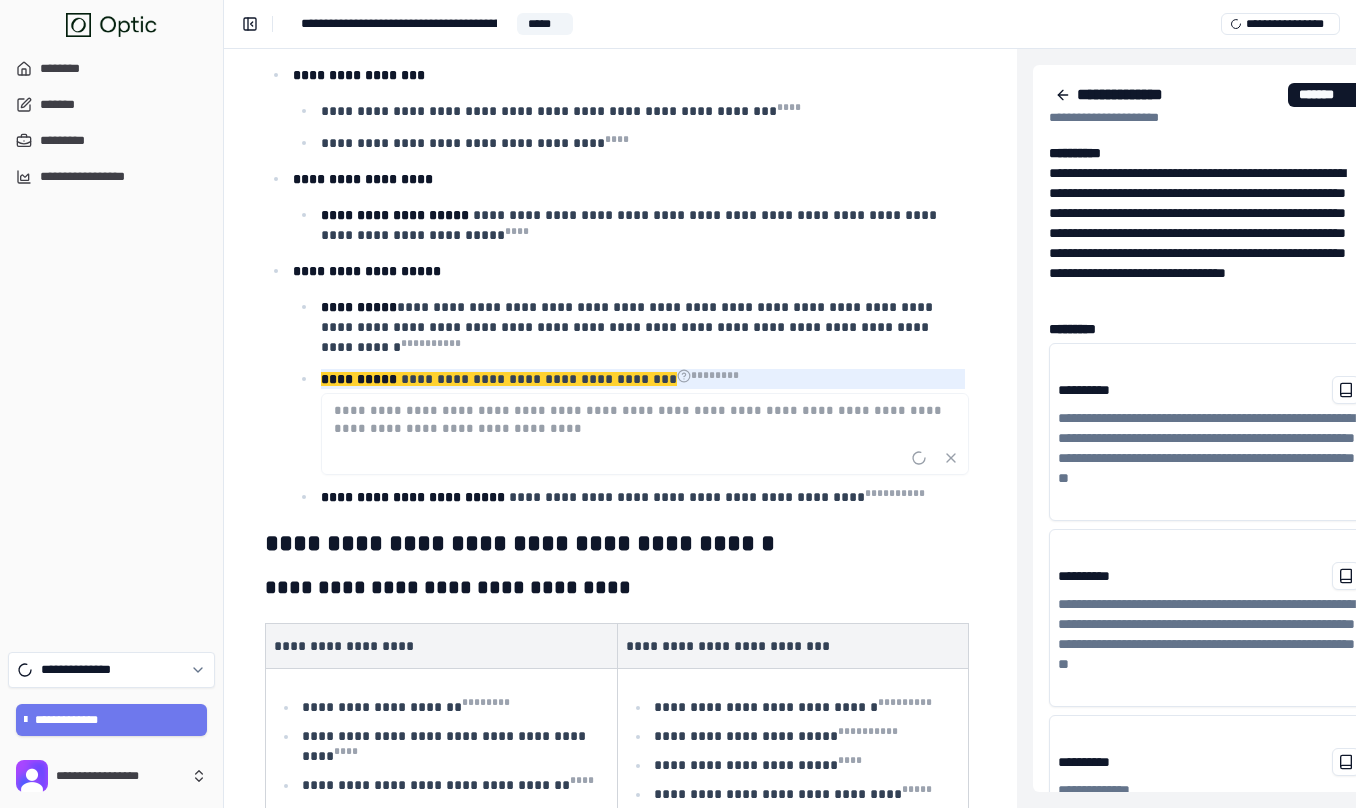 scroll, scrollTop: 14395, scrollLeft: 304, axis: both 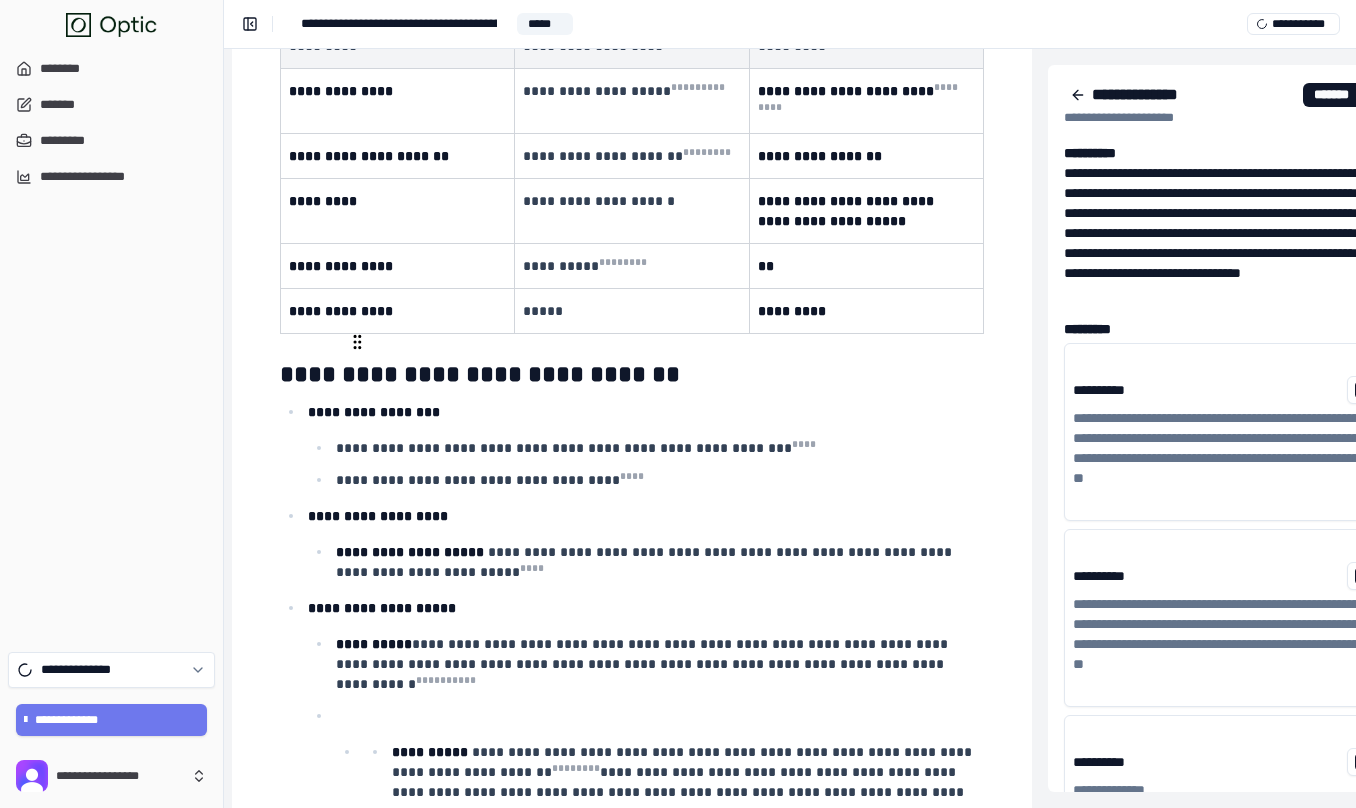 click on "**********" at bounding box center [430, 752] 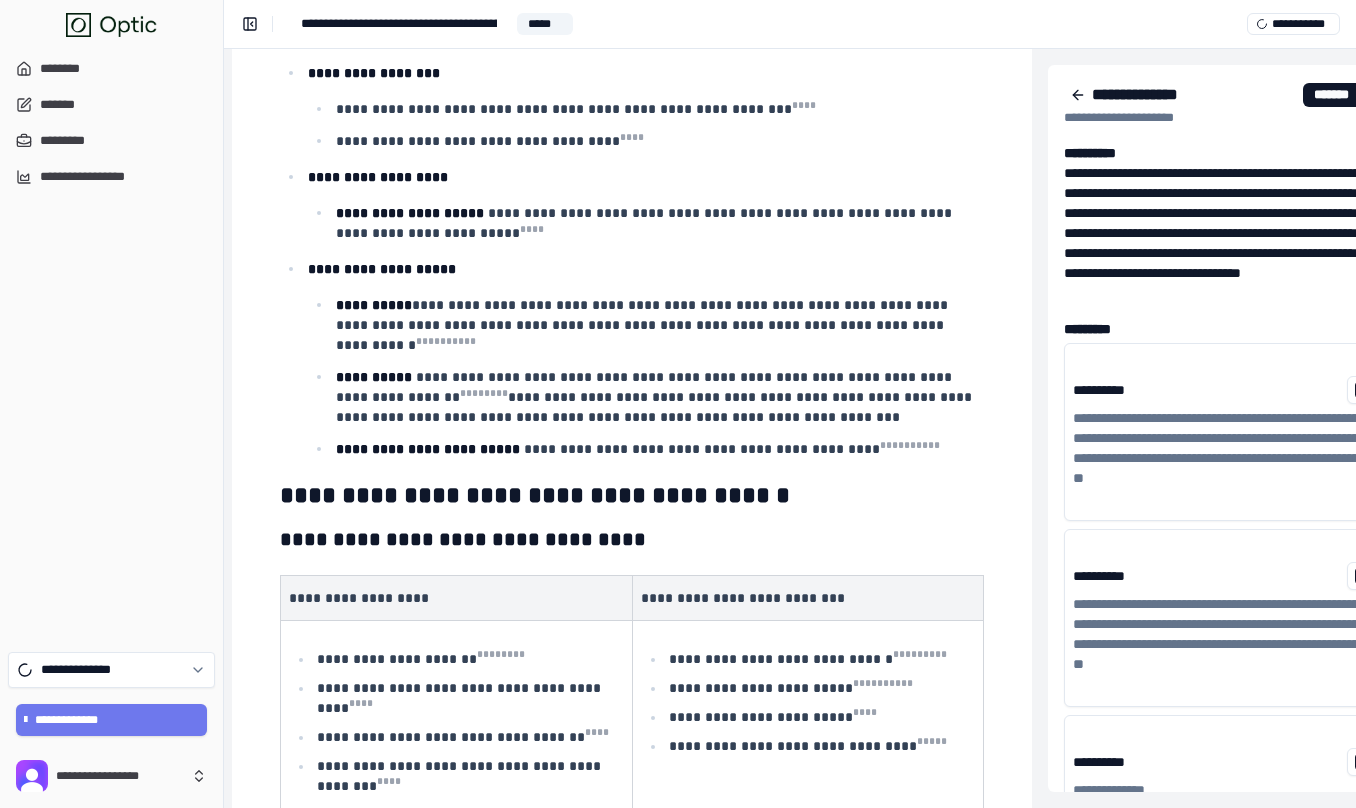 scroll, scrollTop: 14399, scrollLeft: 304, axis: both 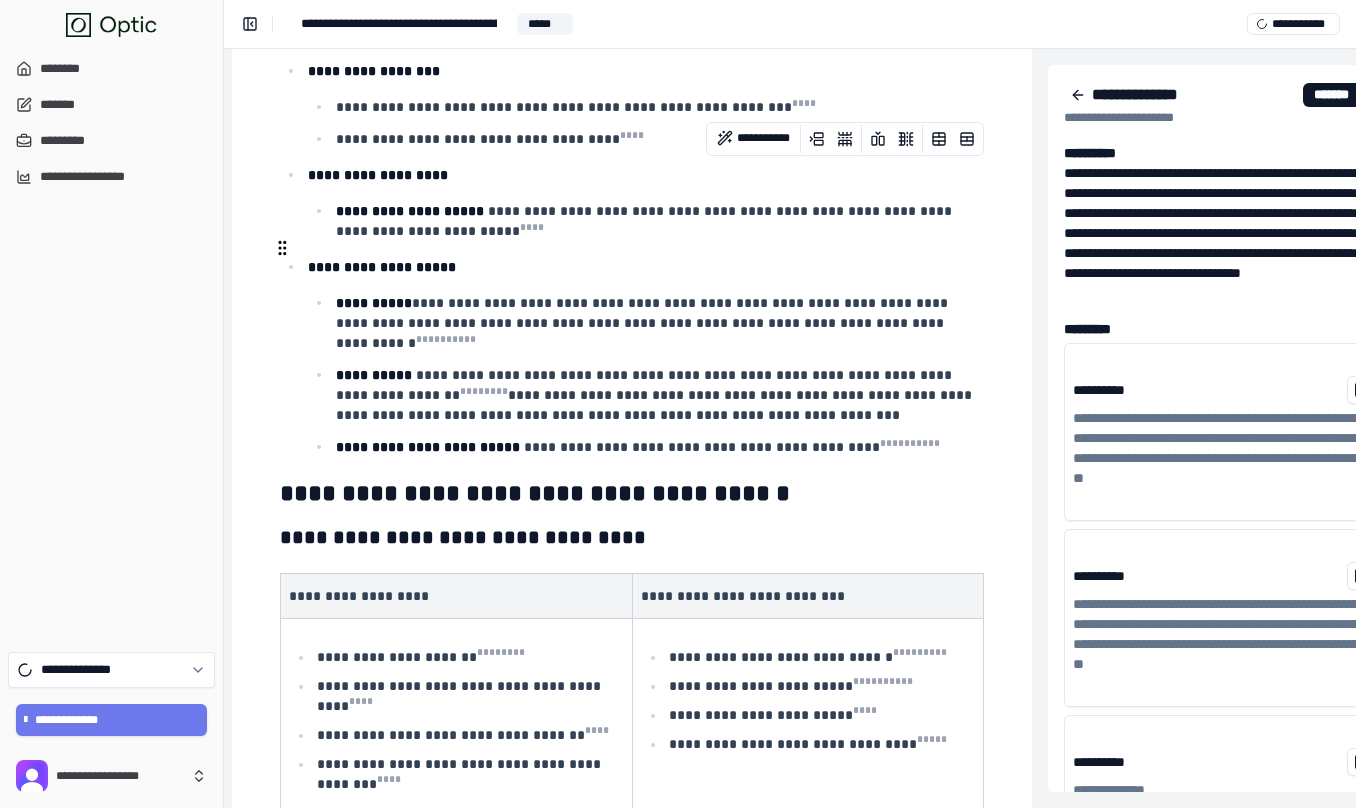 click on "**********" at bounding box center (468, 657) 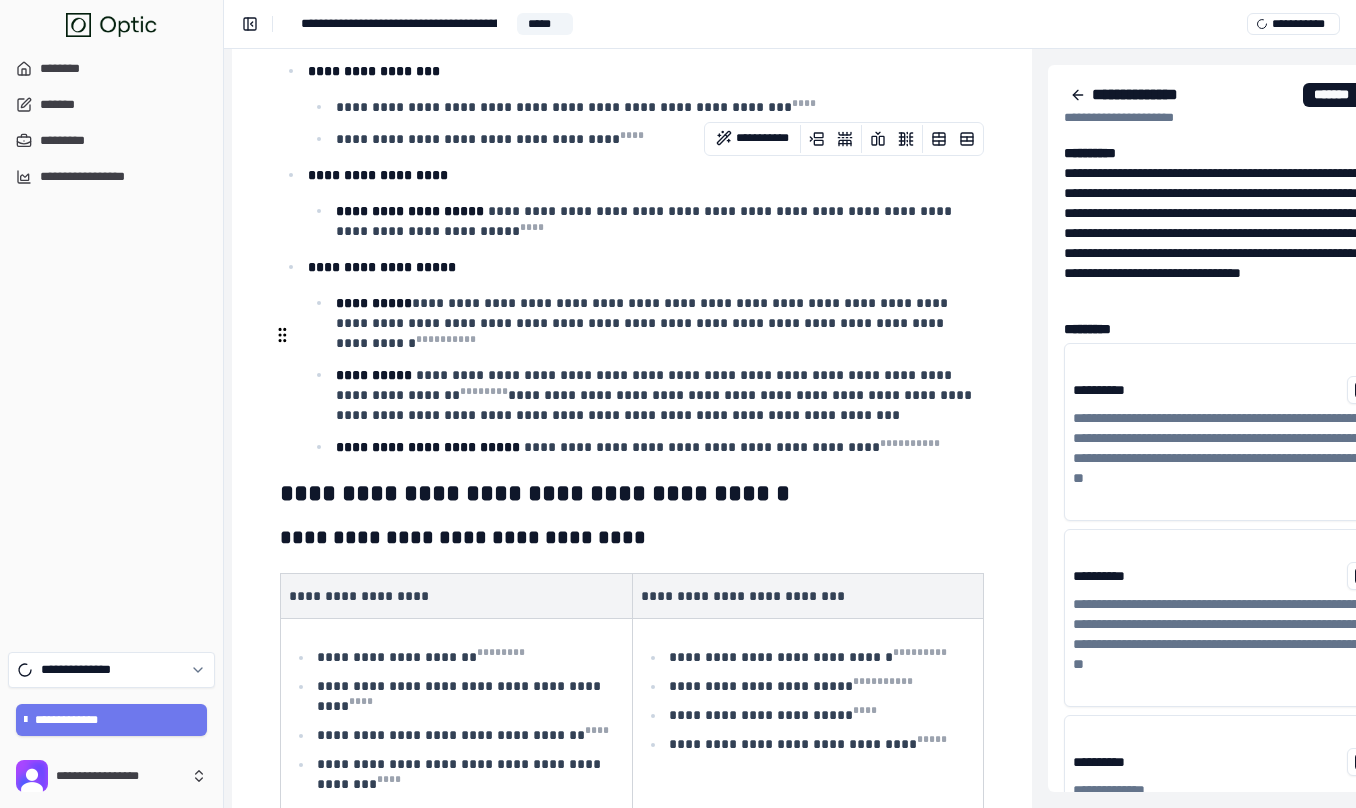 click on "**********" at bounding box center [468, 774] 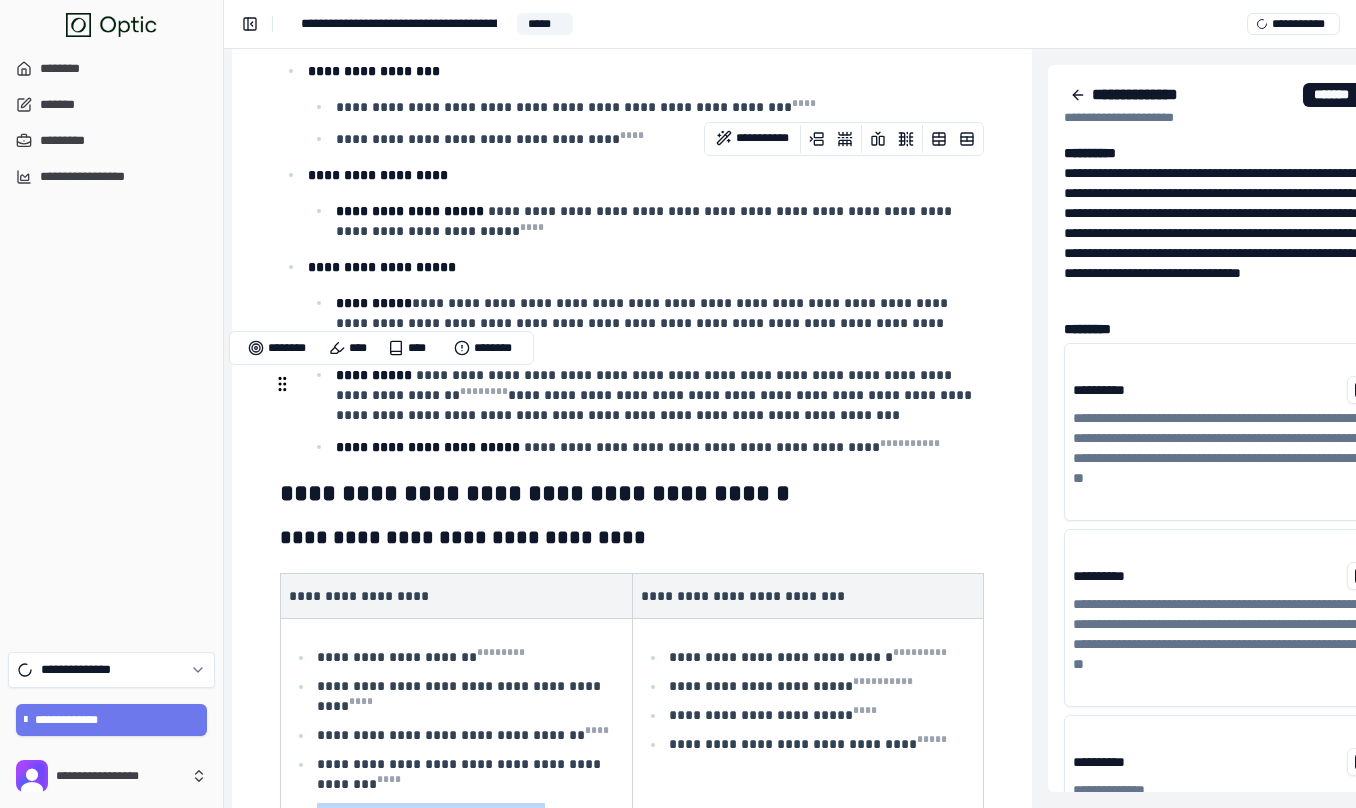 drag, startPoint x: 458, startPoint y: 416, endPoint x: 308, endPoint y: 381, distance: 154.02922 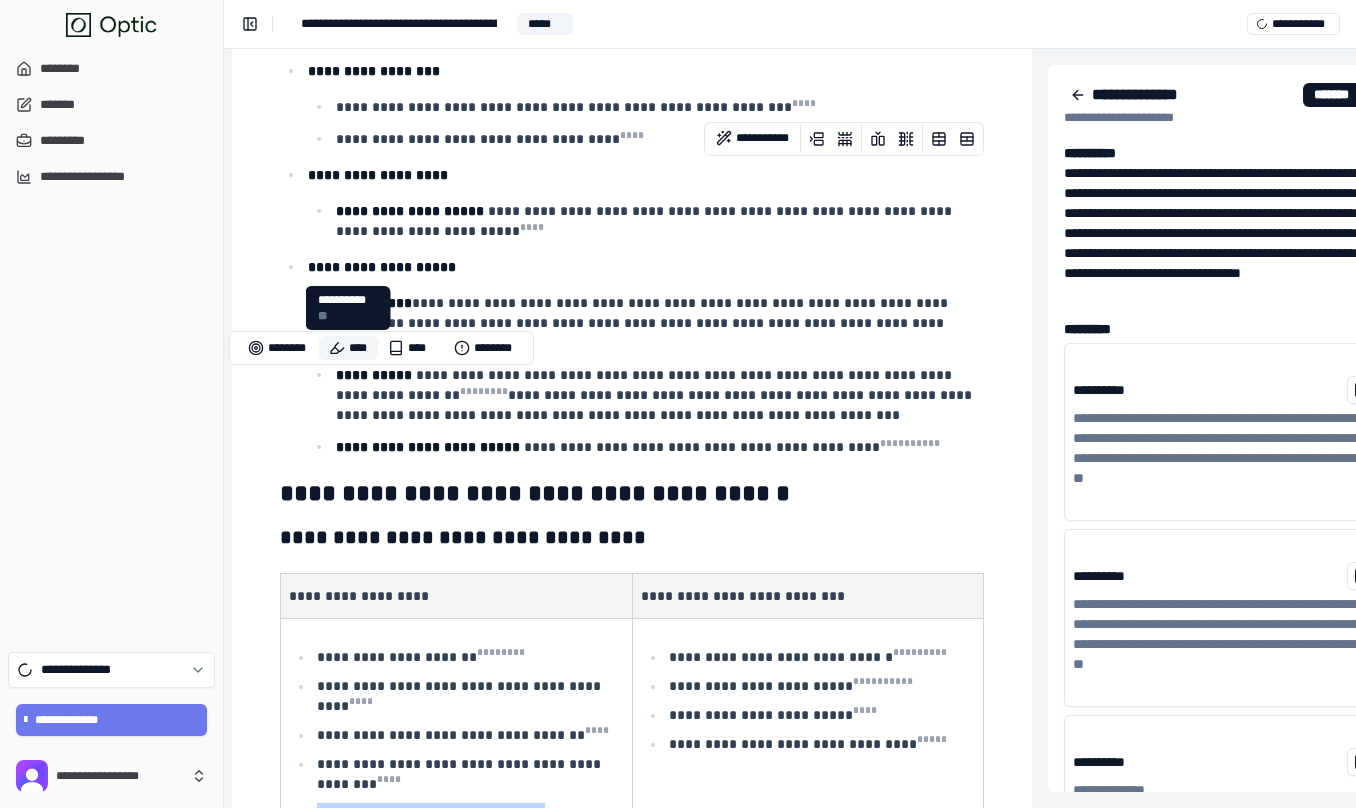 click on "****" at bounding box center (348, 348) 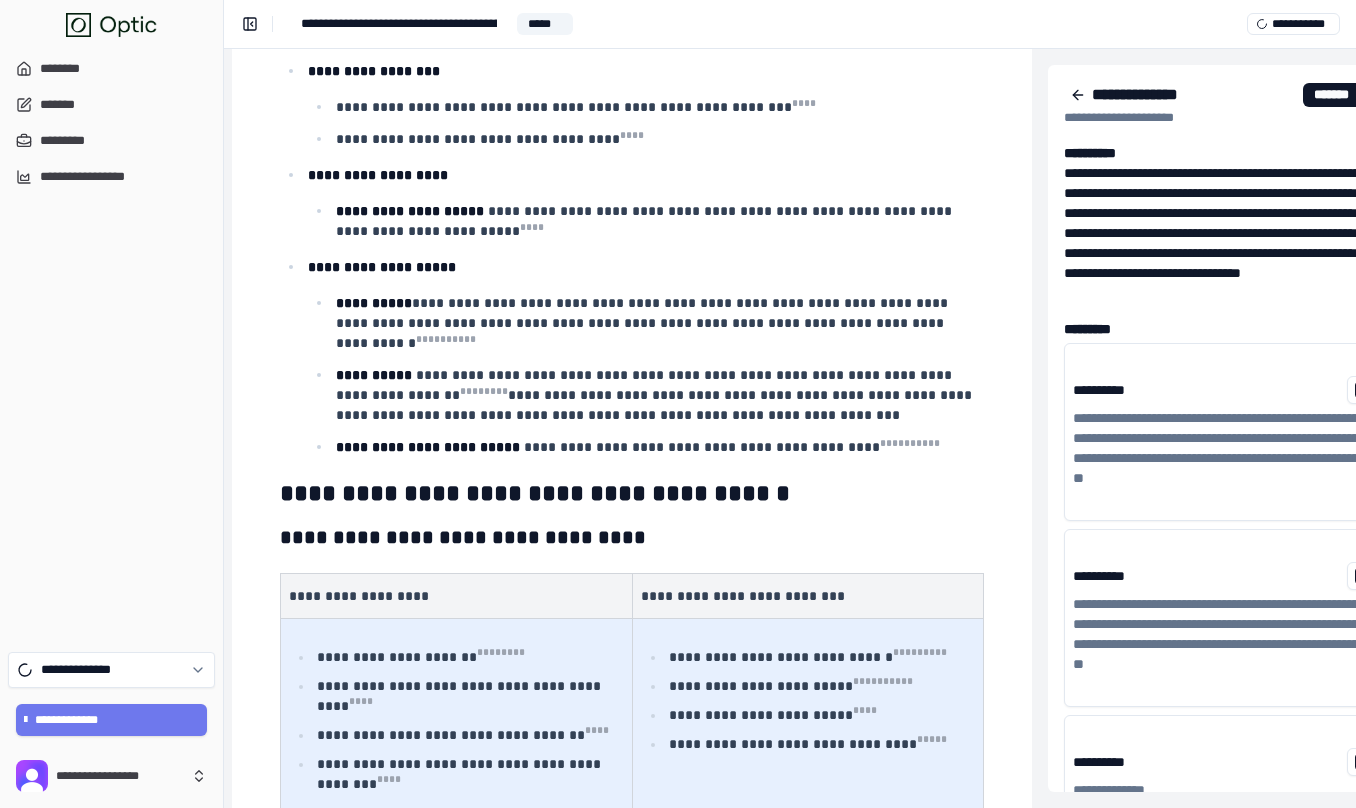 click at bounding box center (966, 907) 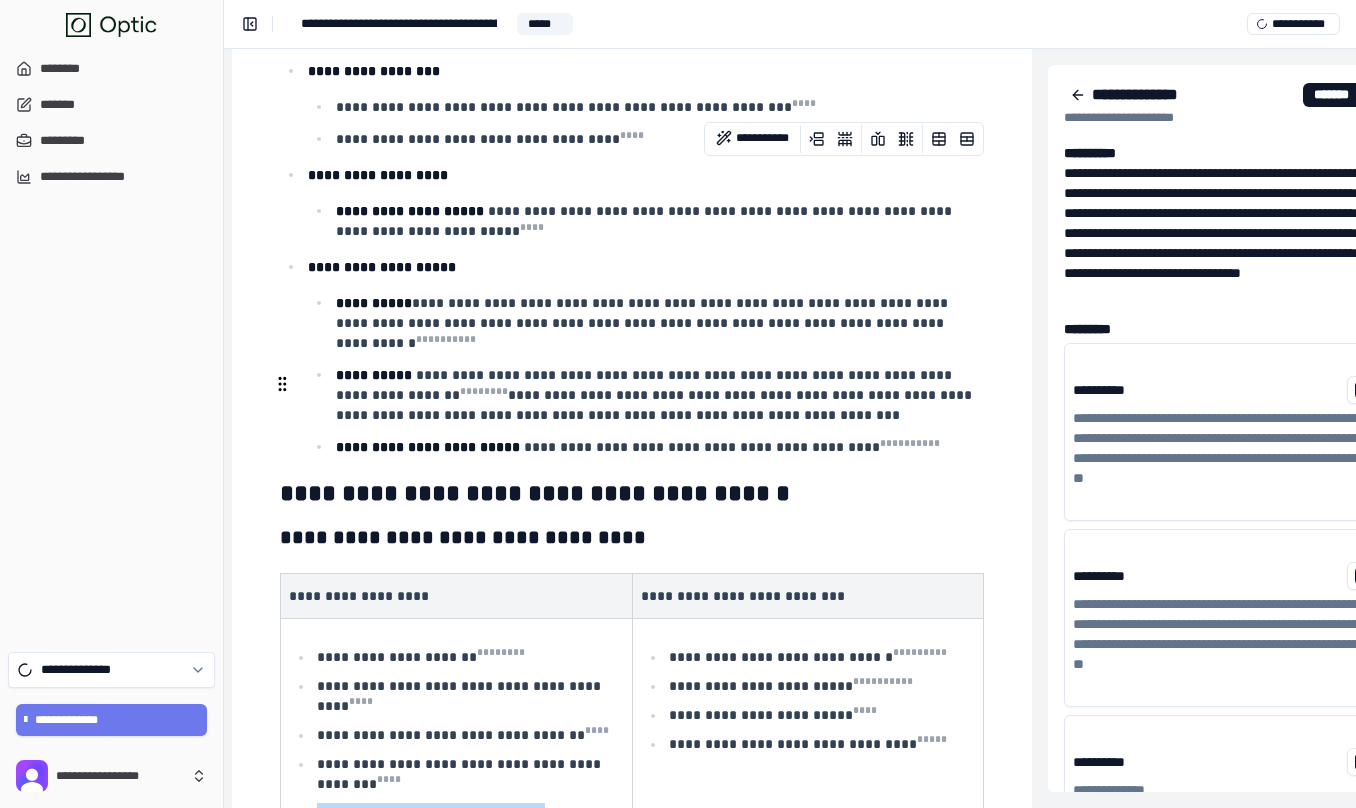 drag, startPoint x: 477, startPoint y: 411, endPoint x: 316, endPoint y: 386, distance: 162.92943 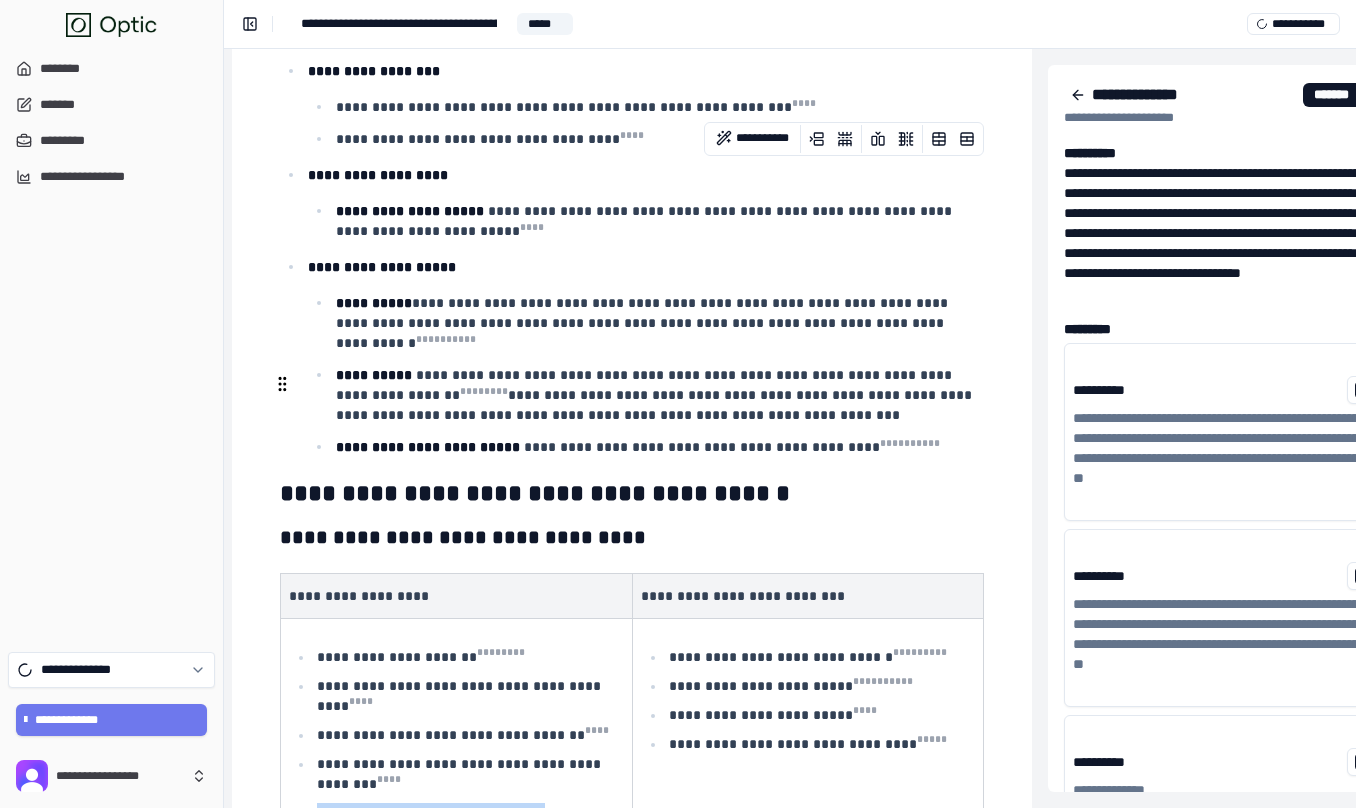 click on "**********" at bounding box center (456, 748) 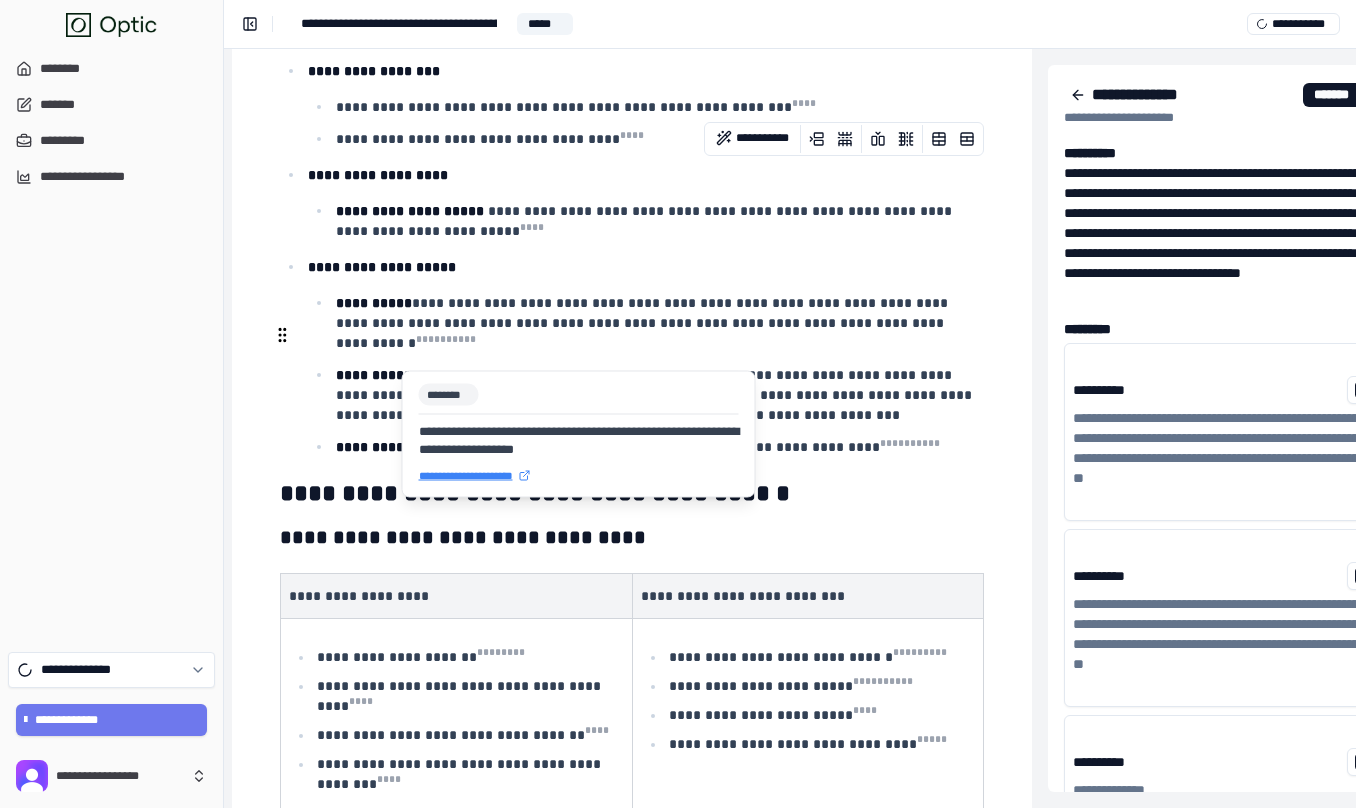 click on "**********" at bounding box center (468, 774) 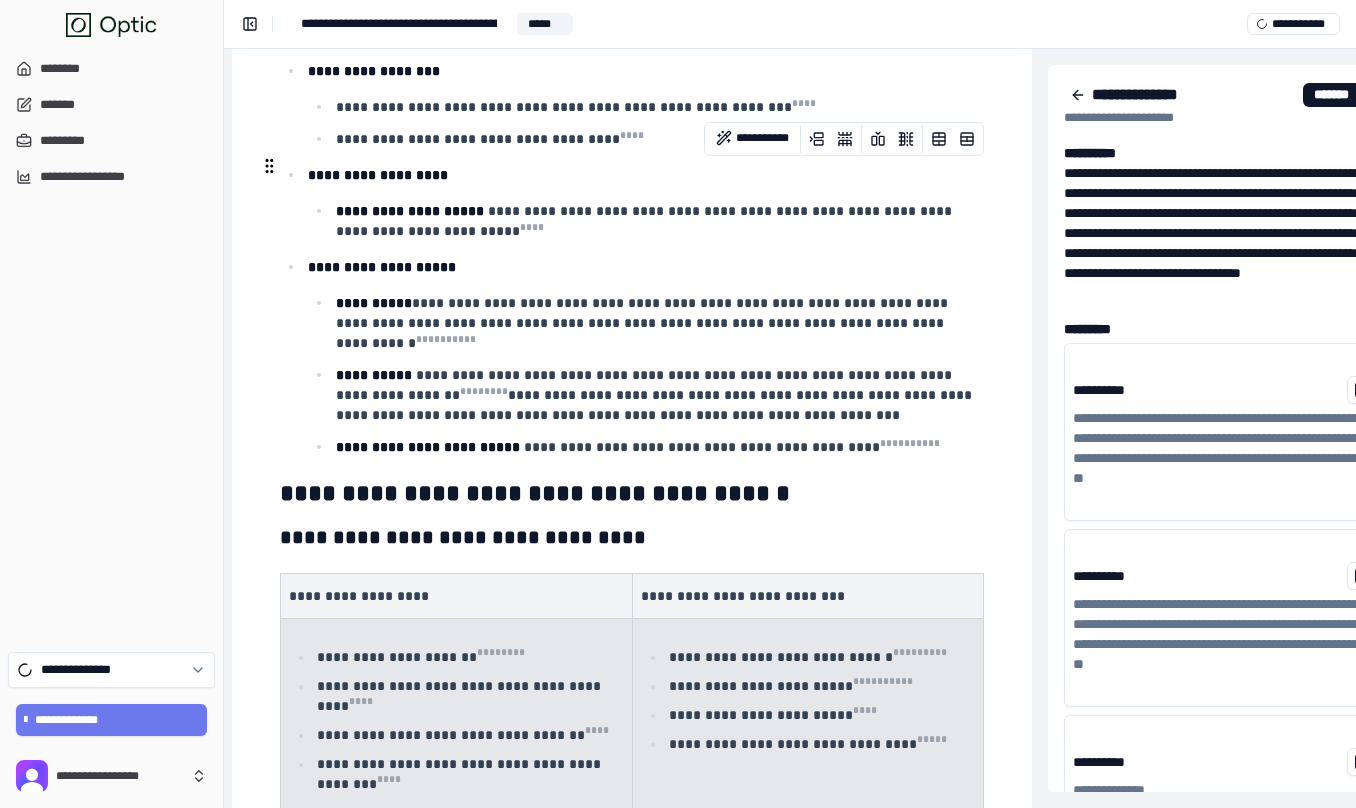 drag, startPoint x: 805, startPoint y: 370, endPoint x: 455, endPoint y: 261, distance: 366.58014 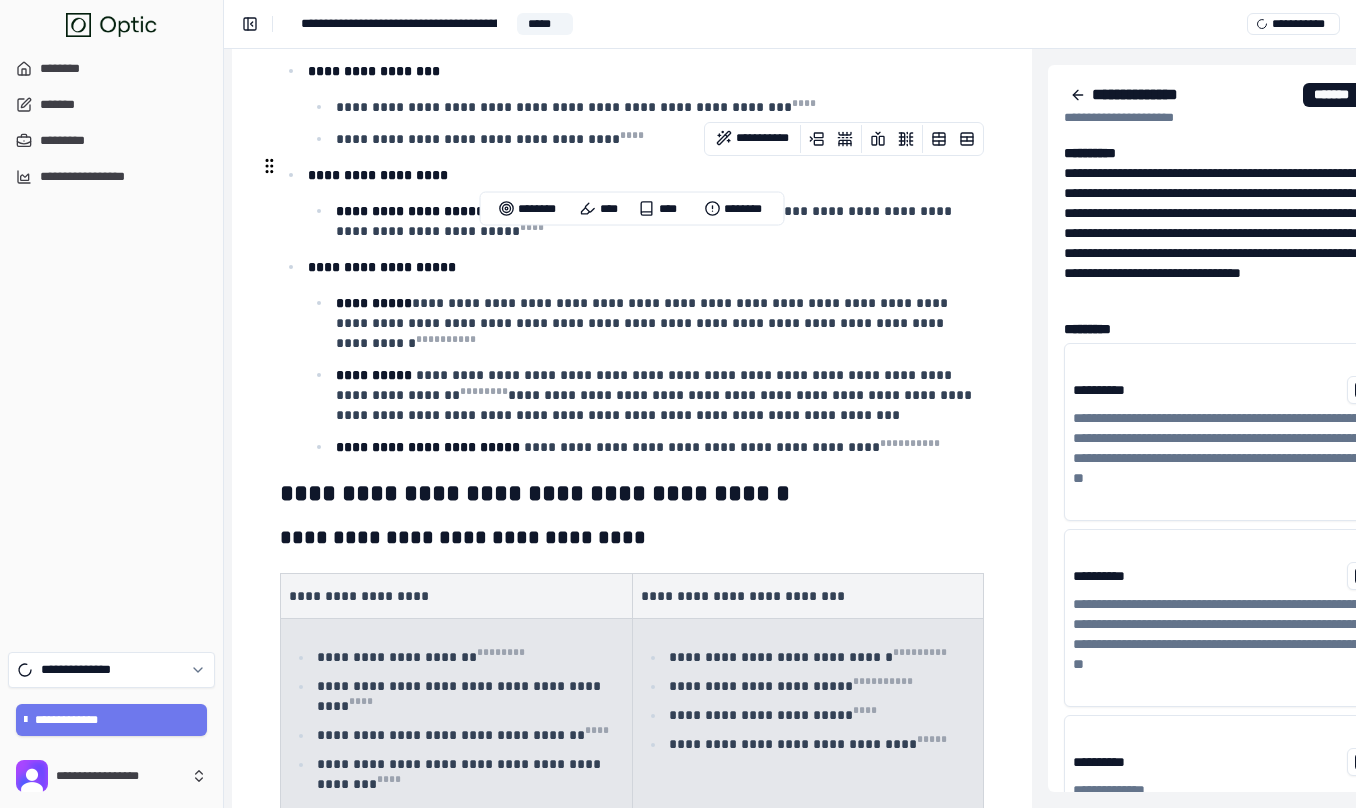 click on "**********" at bounding box center (456, 719) 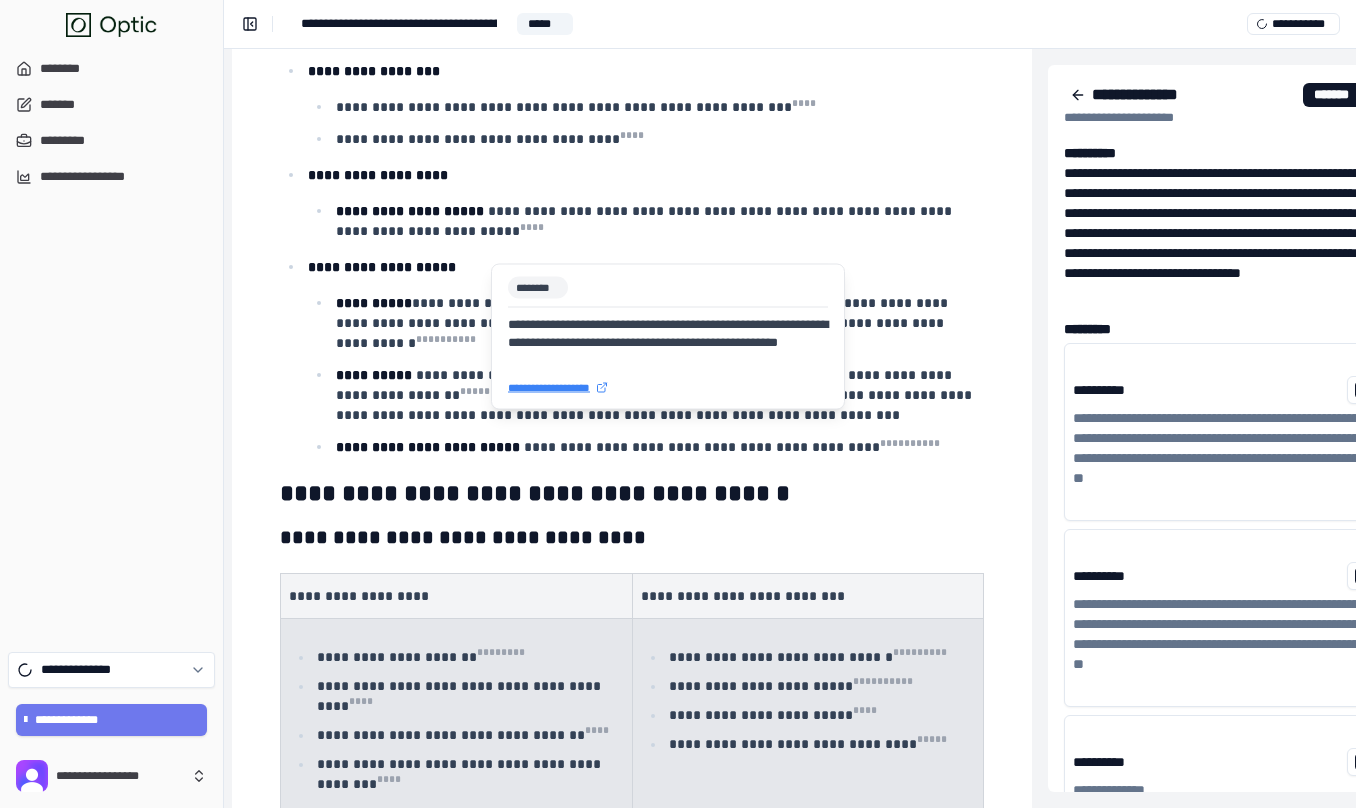 click on "**********" at bounding box center (668, 337) 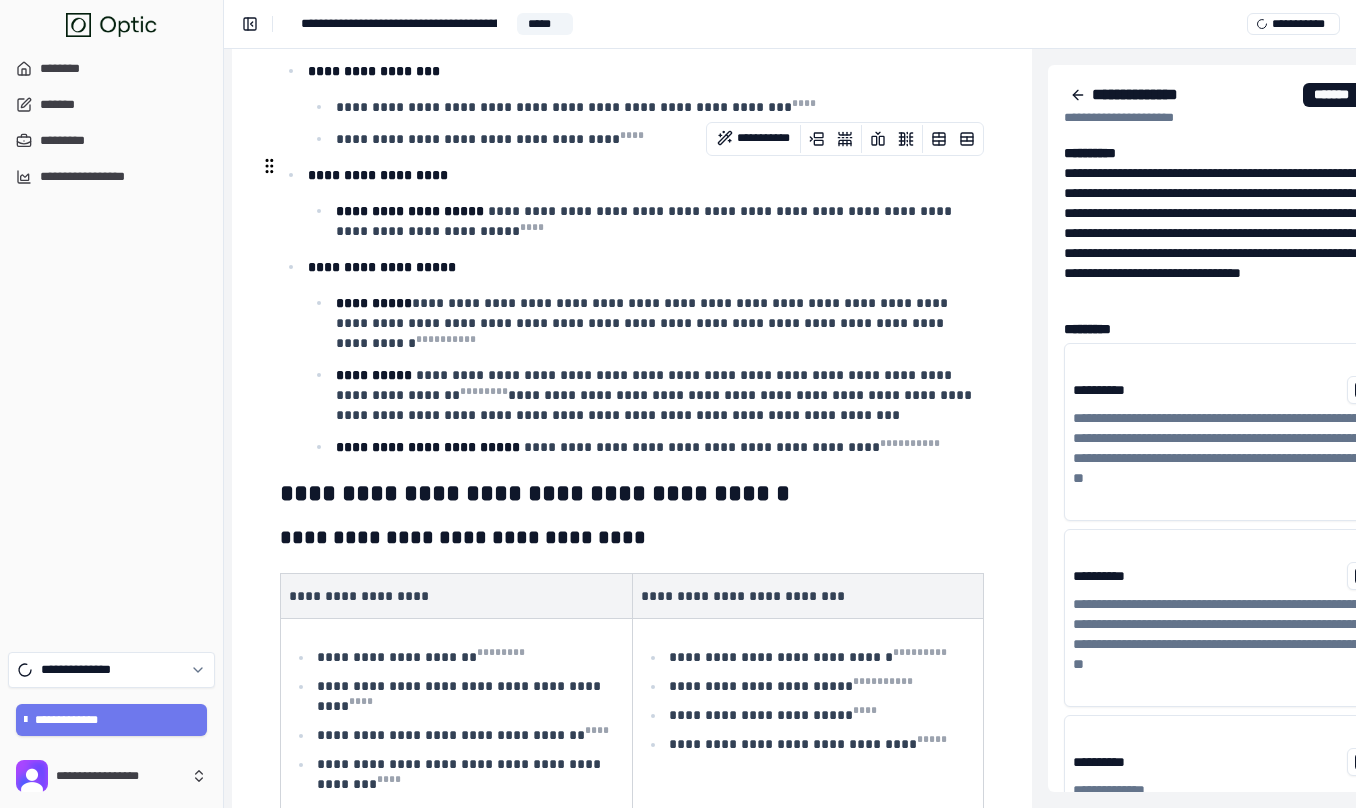 click on "**********" at bounding box center (808, 719) 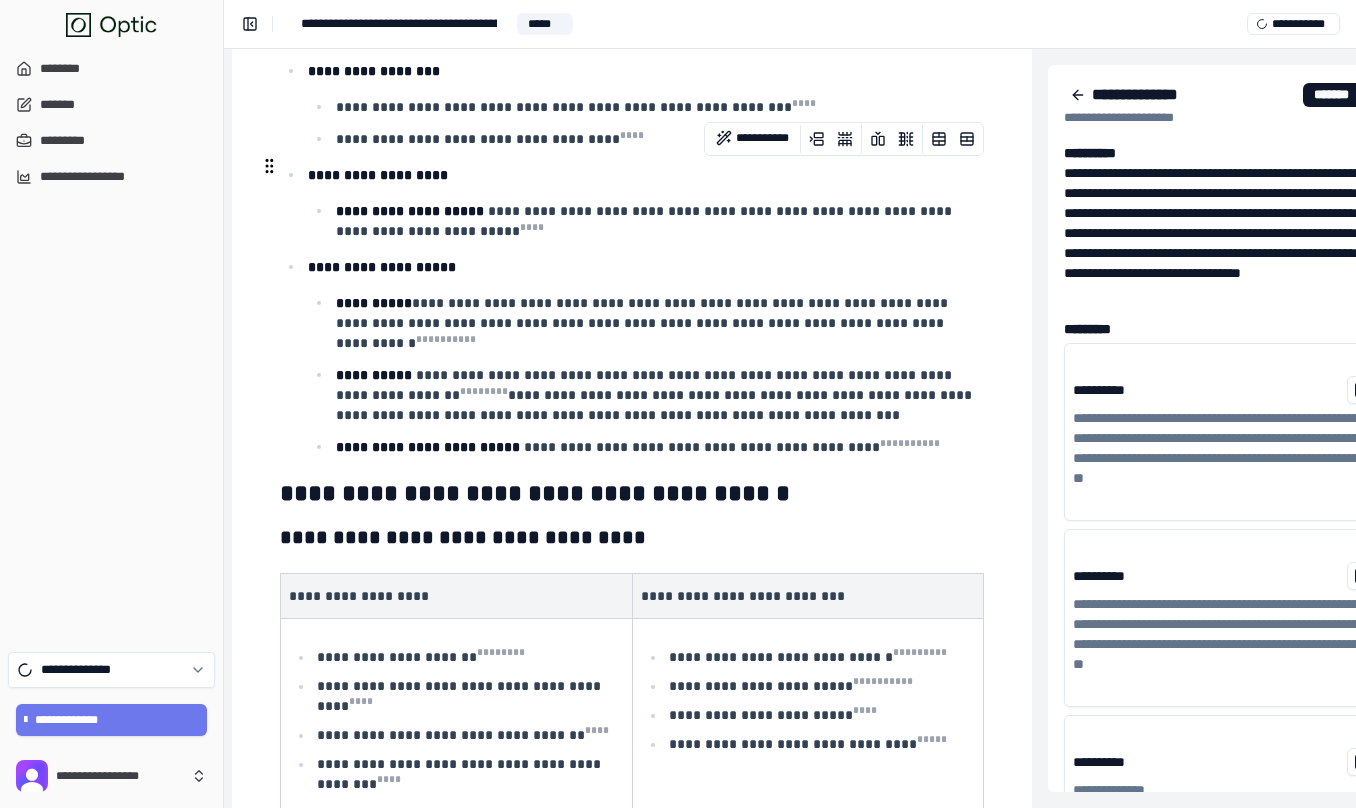 drag, startPoint x: 873, startPoint y: 353, endPoint x: 414, endPoint y: 175, distance: 492.3058 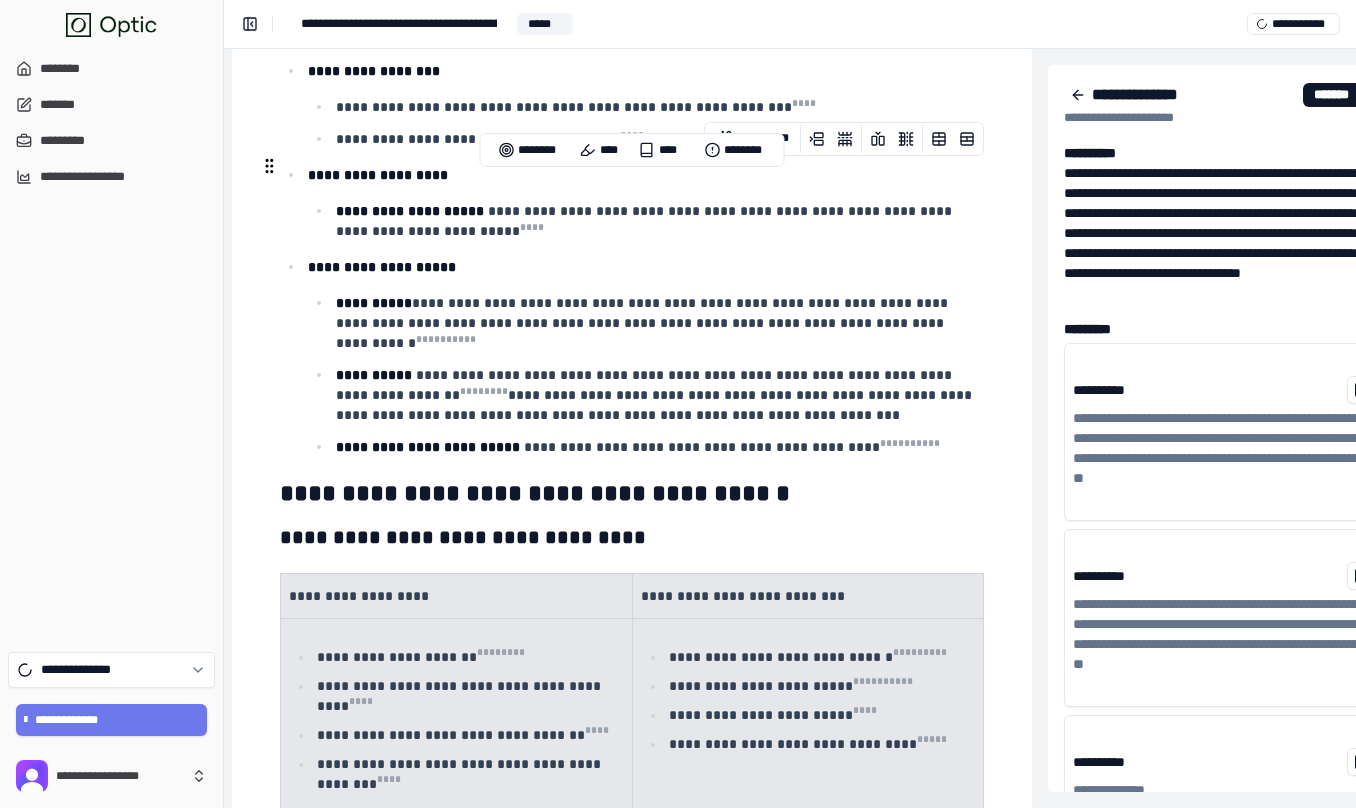 drag, startPoint x: 357, startPoint y: 186, endPoint x: 767, endPoint y: 380, distance: 453.5813 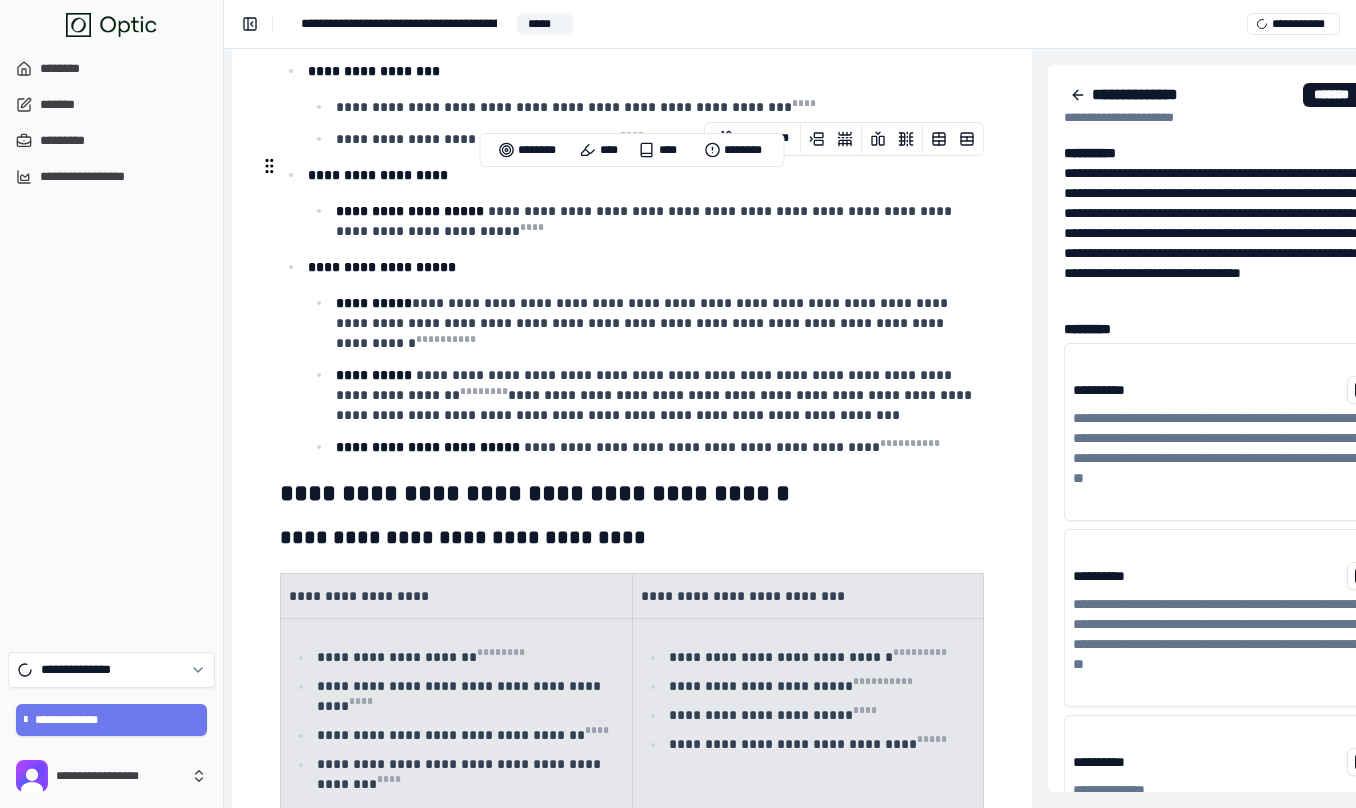 click on "**********" at bounding box center [632, 697] 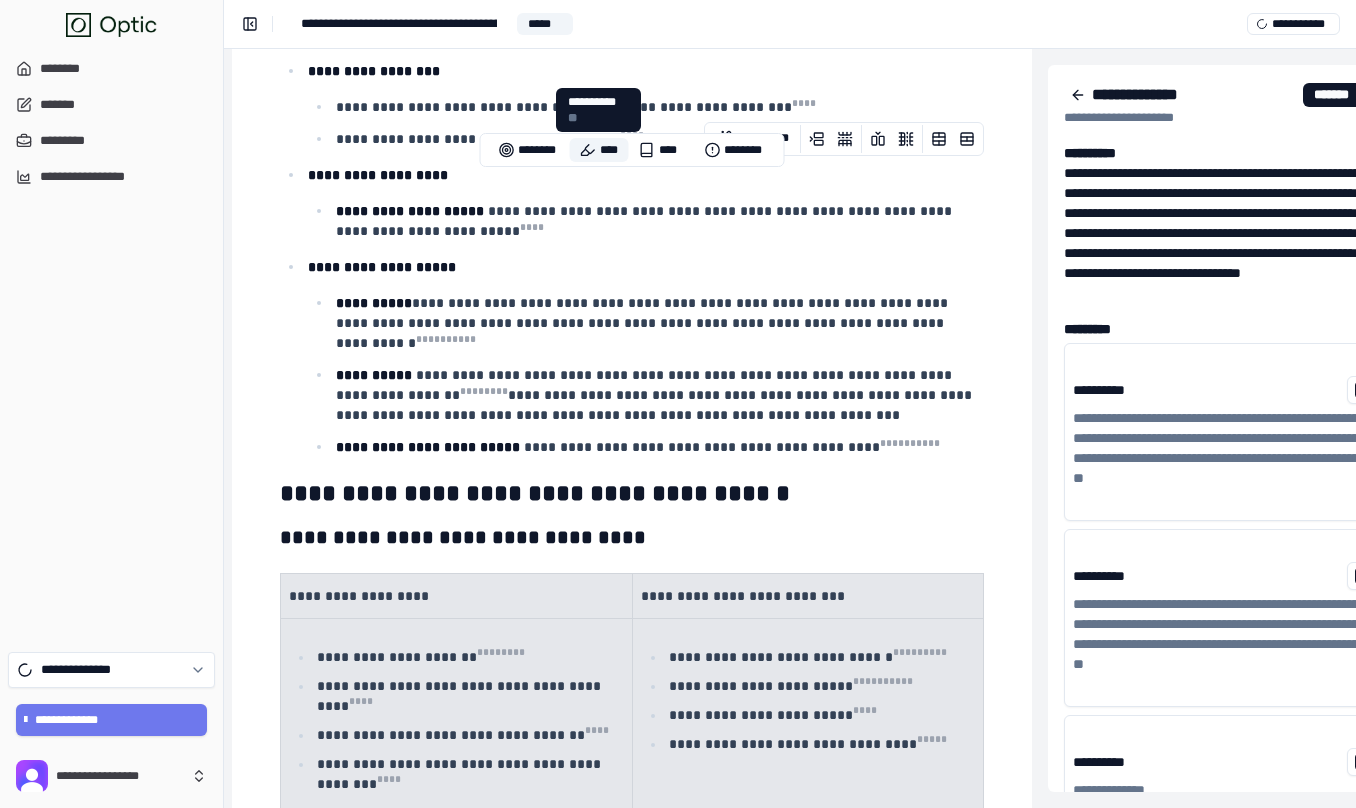 click on "****" at bounding box center [599, 150] 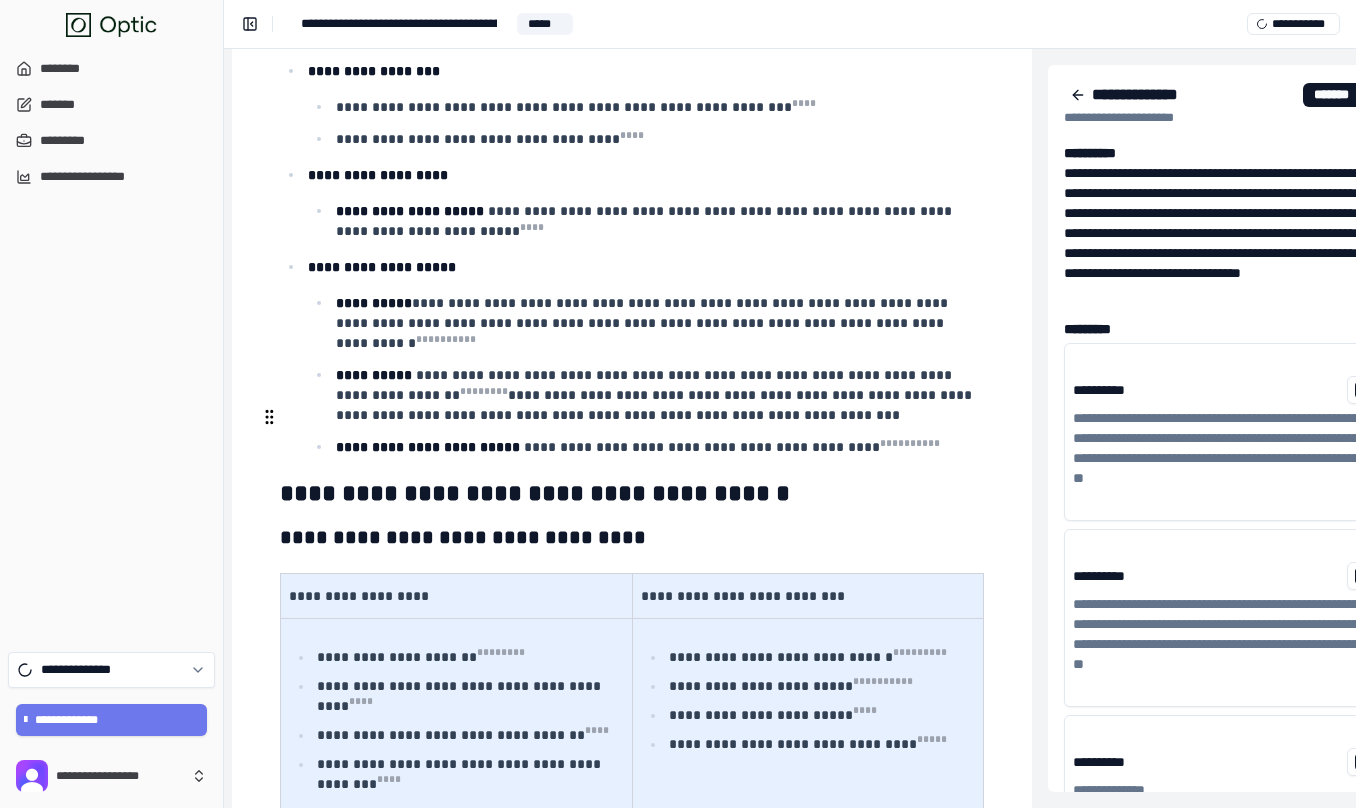 click on "**********" at bounding box center (632, 849) 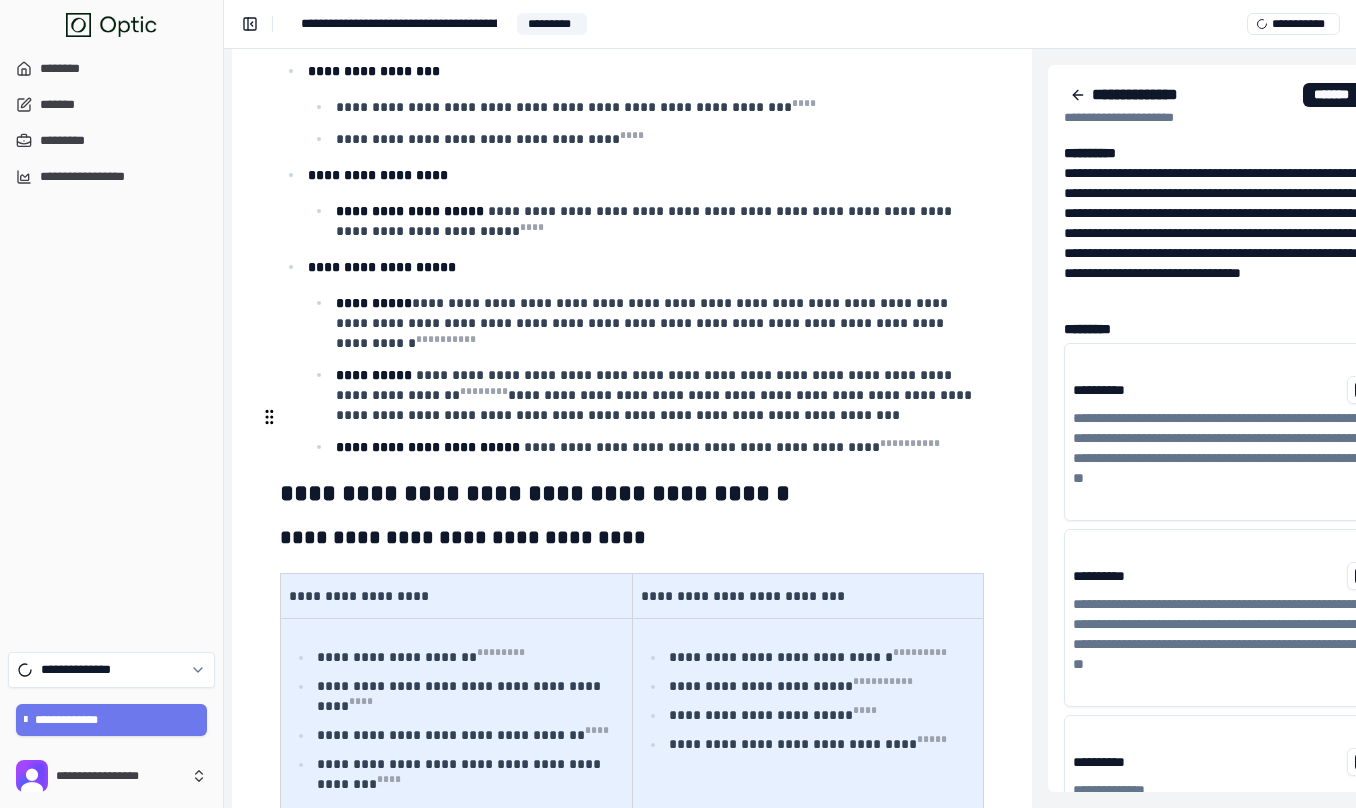 drag, startPoint x: 576, startPoint y: 426, endPoint x: 681, endPoint y: 425, distance: 105.00476 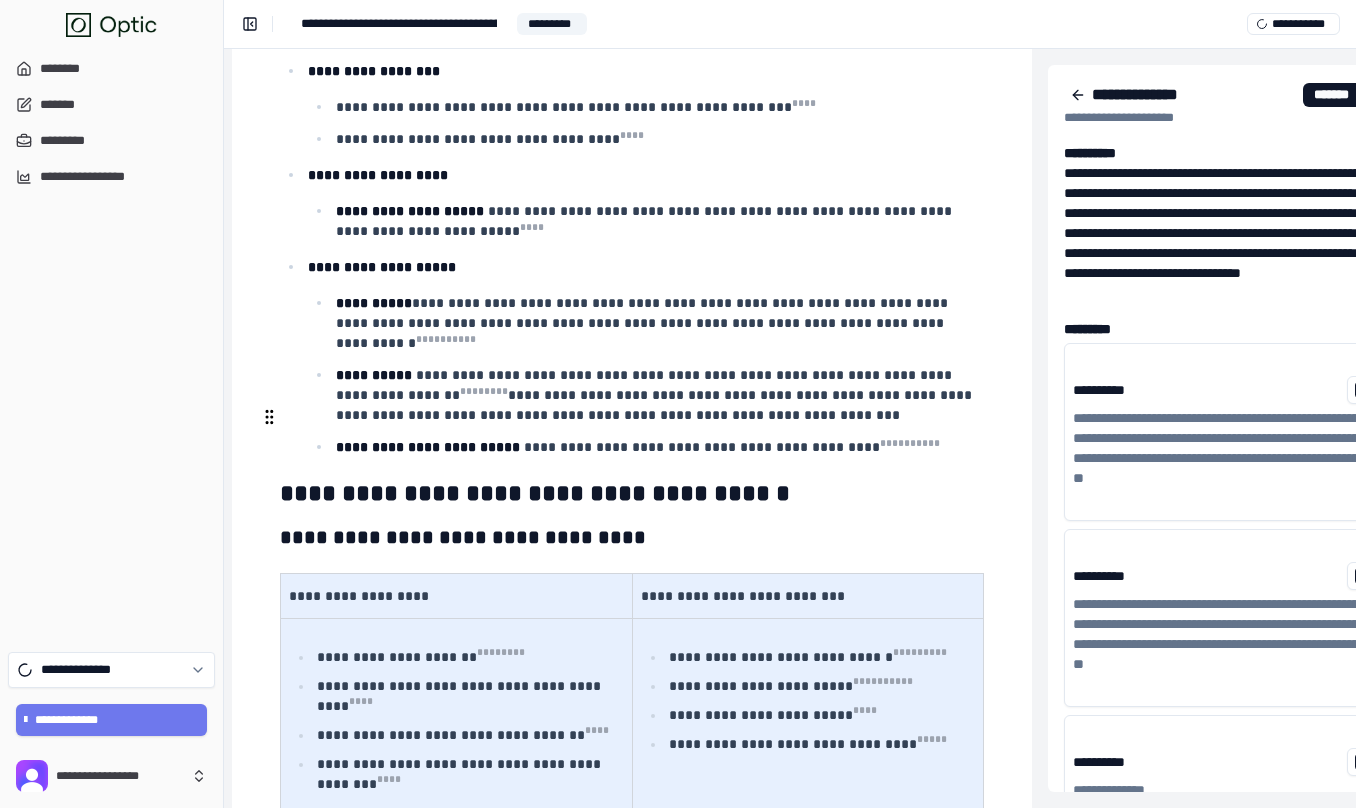 click on "**********" at bounding box center (632, 849) 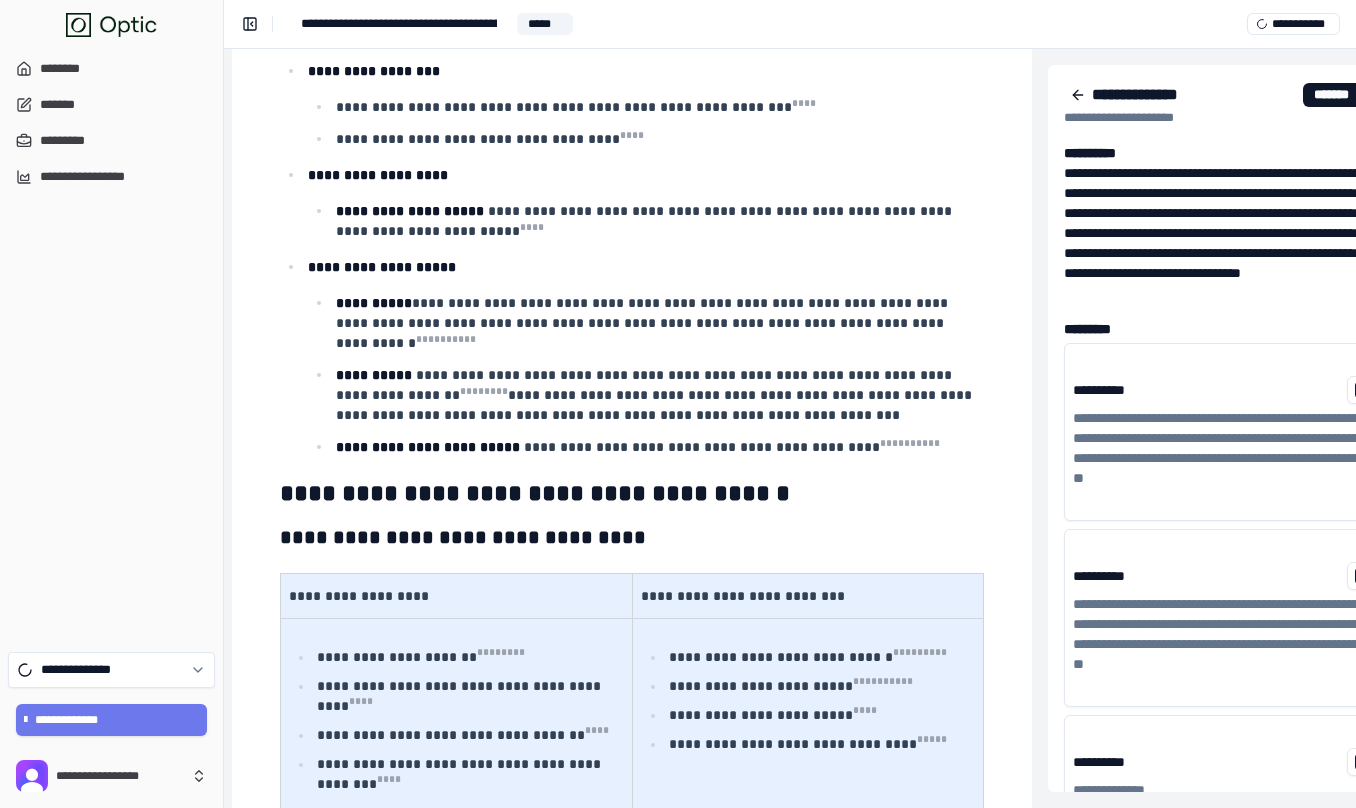 type on "**********" 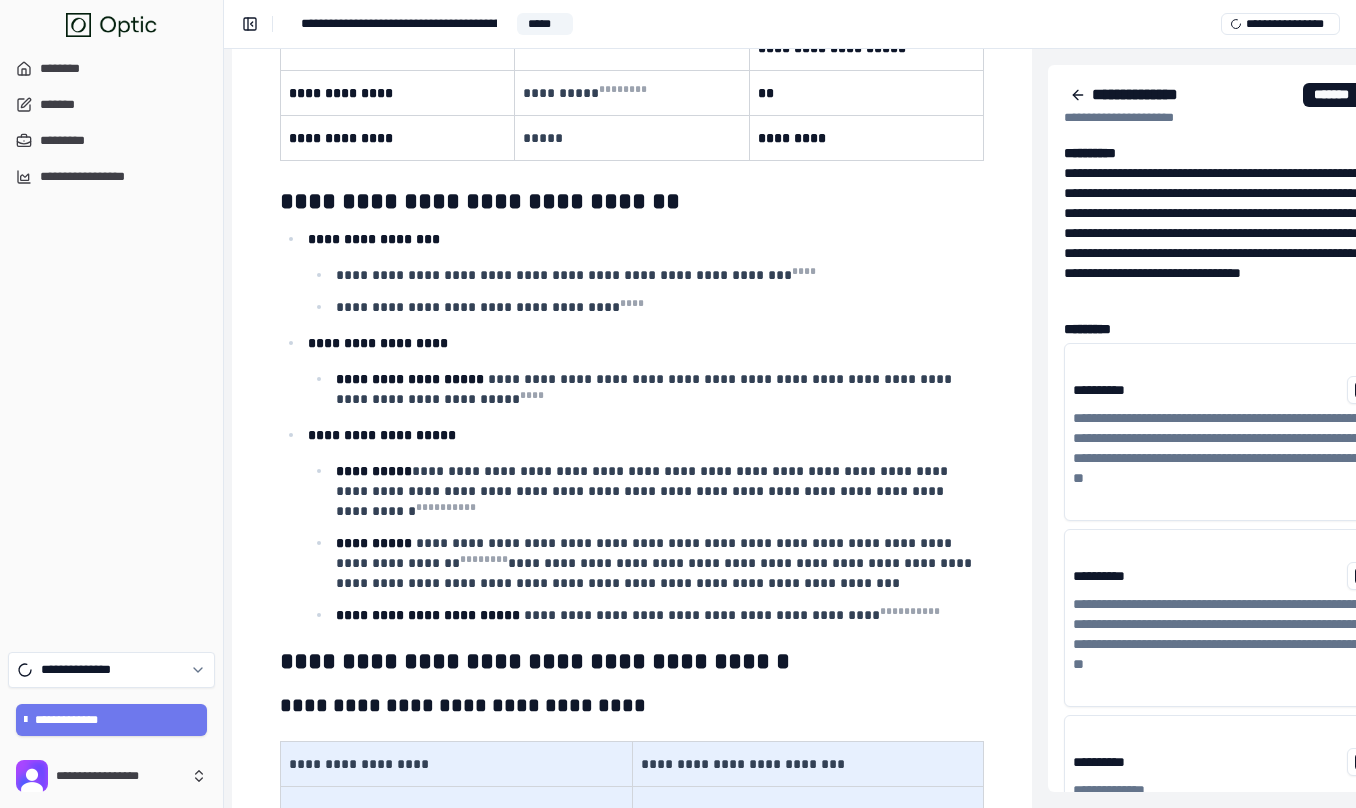 scroll, scrollTop: 14212, scrollLeft: 304, axis: both 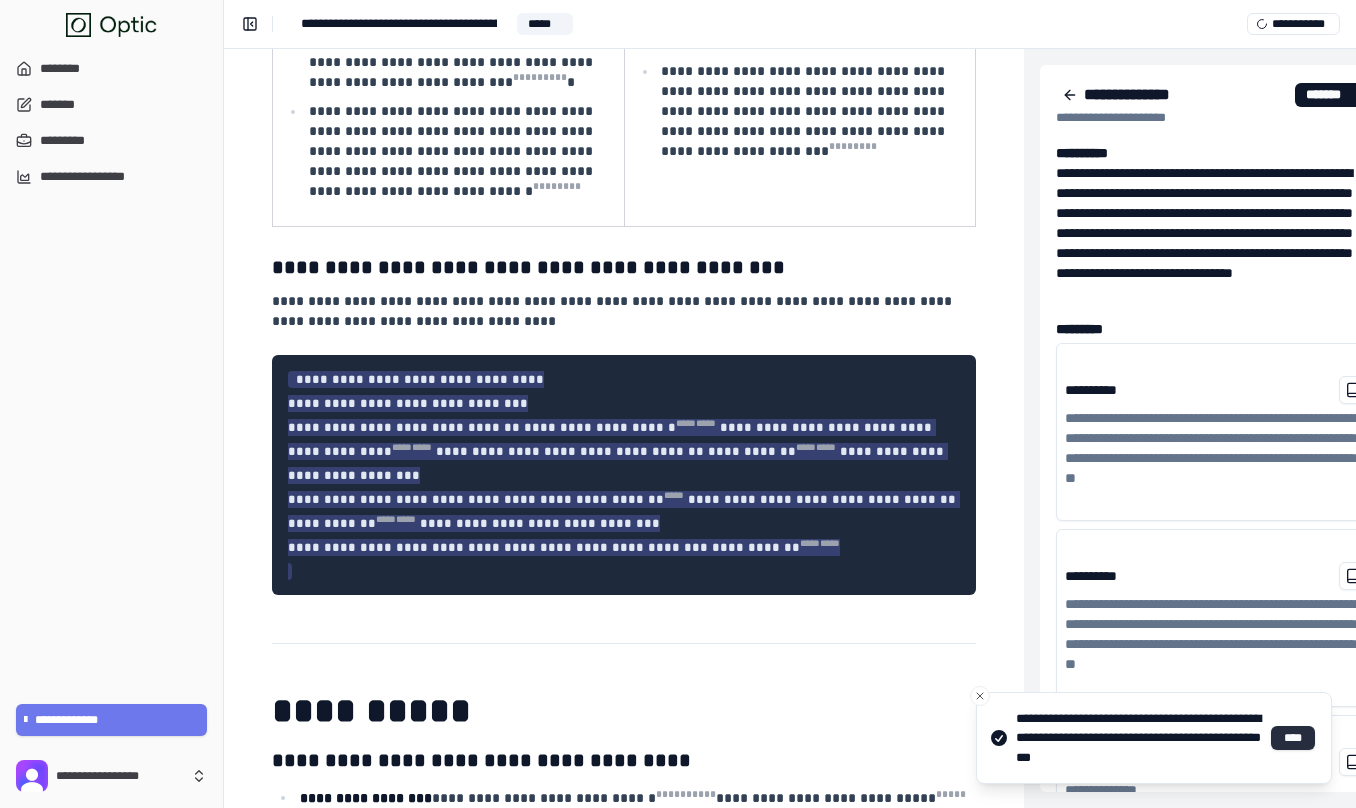 click on "****" at bounding box center (1293, 738) 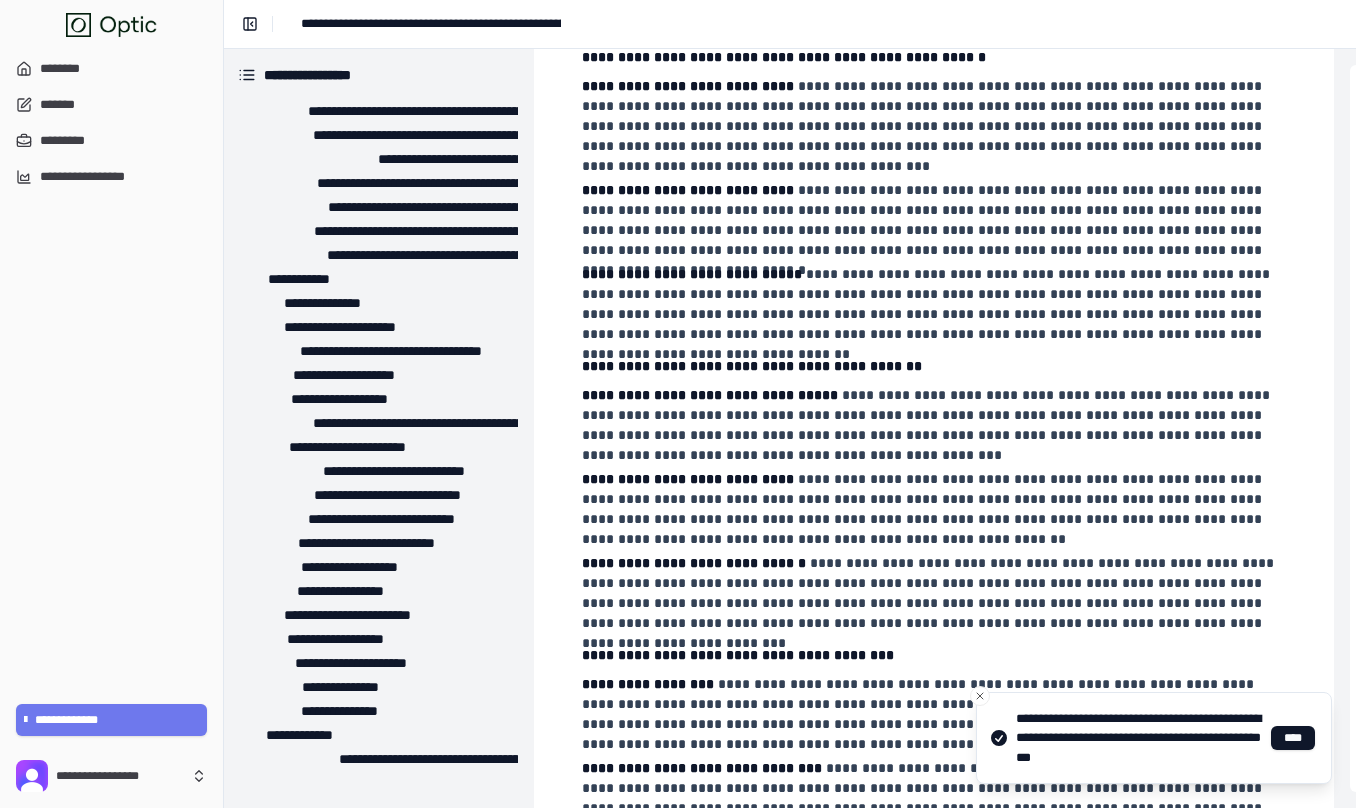 scroll, scrollTop: 759, scrollLeft: 0, axis: vertical 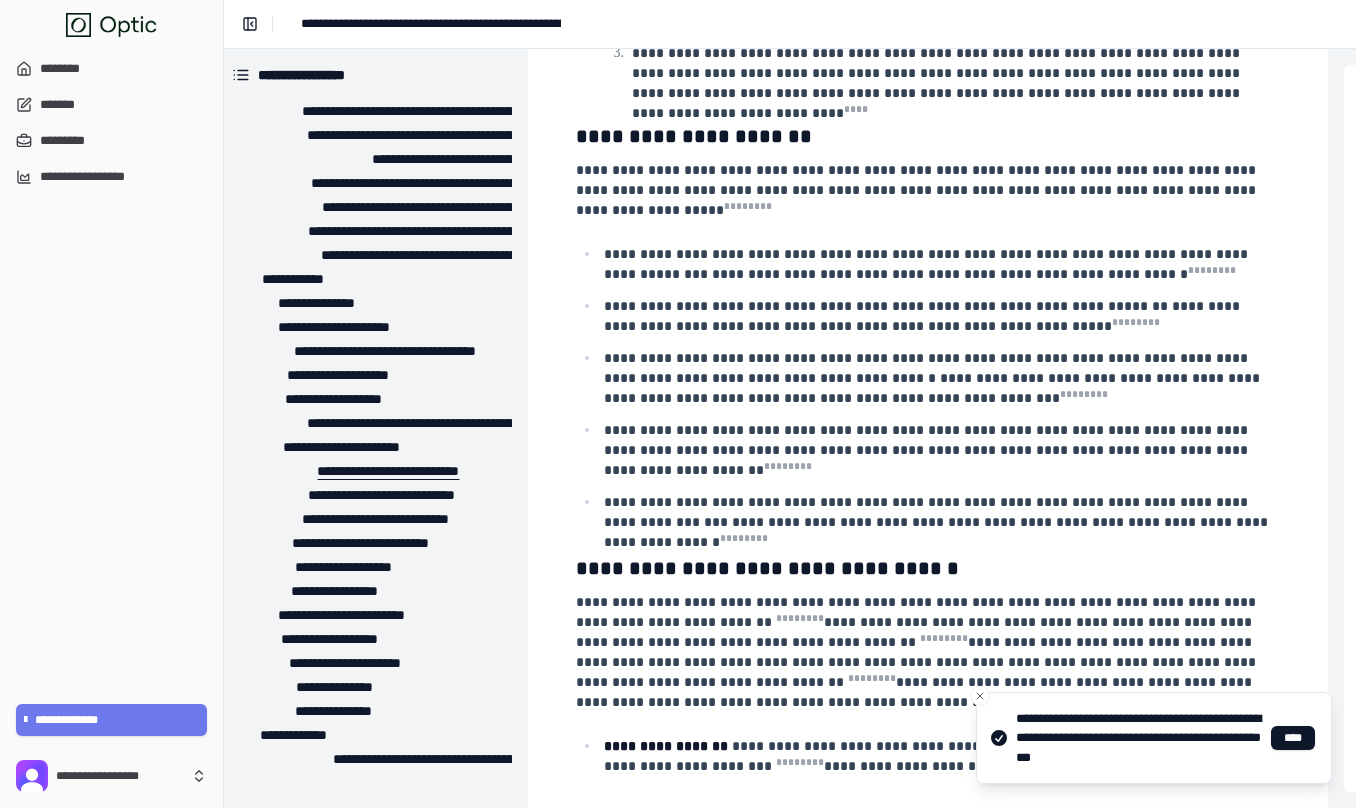 click on "**********" at bounding box center (364, 471) 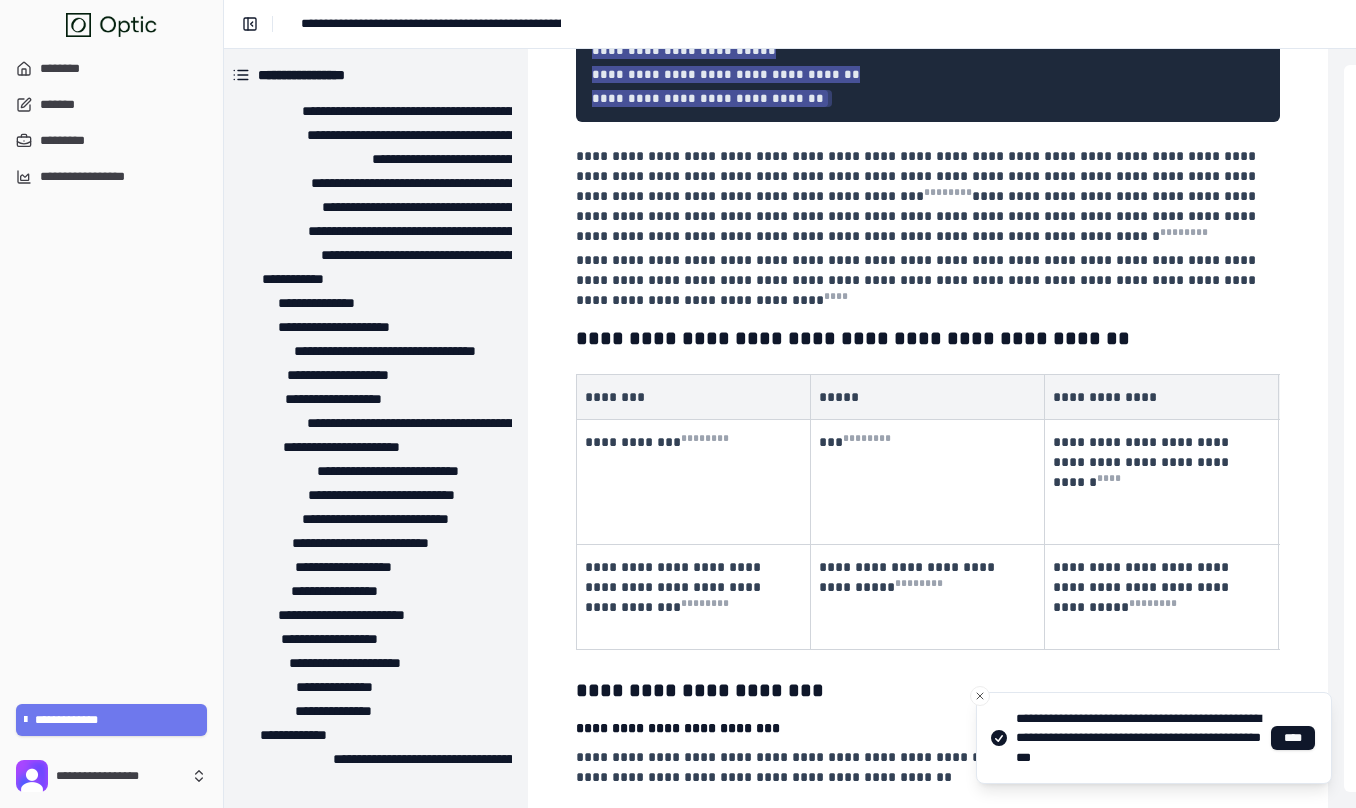scroll, scrollTop: 5706, scrollLeft: 8, axis: both 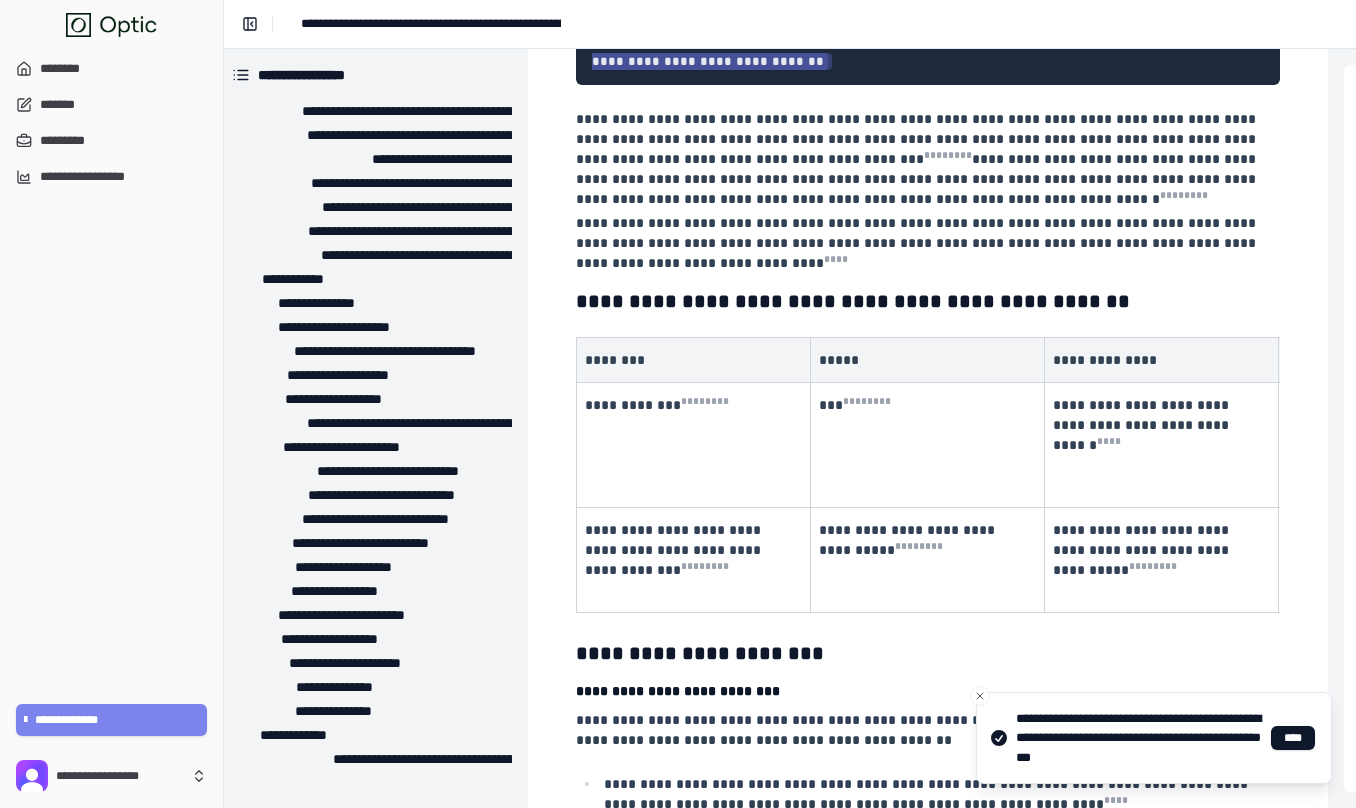 click on "**********" at bounding box center (112, 720) 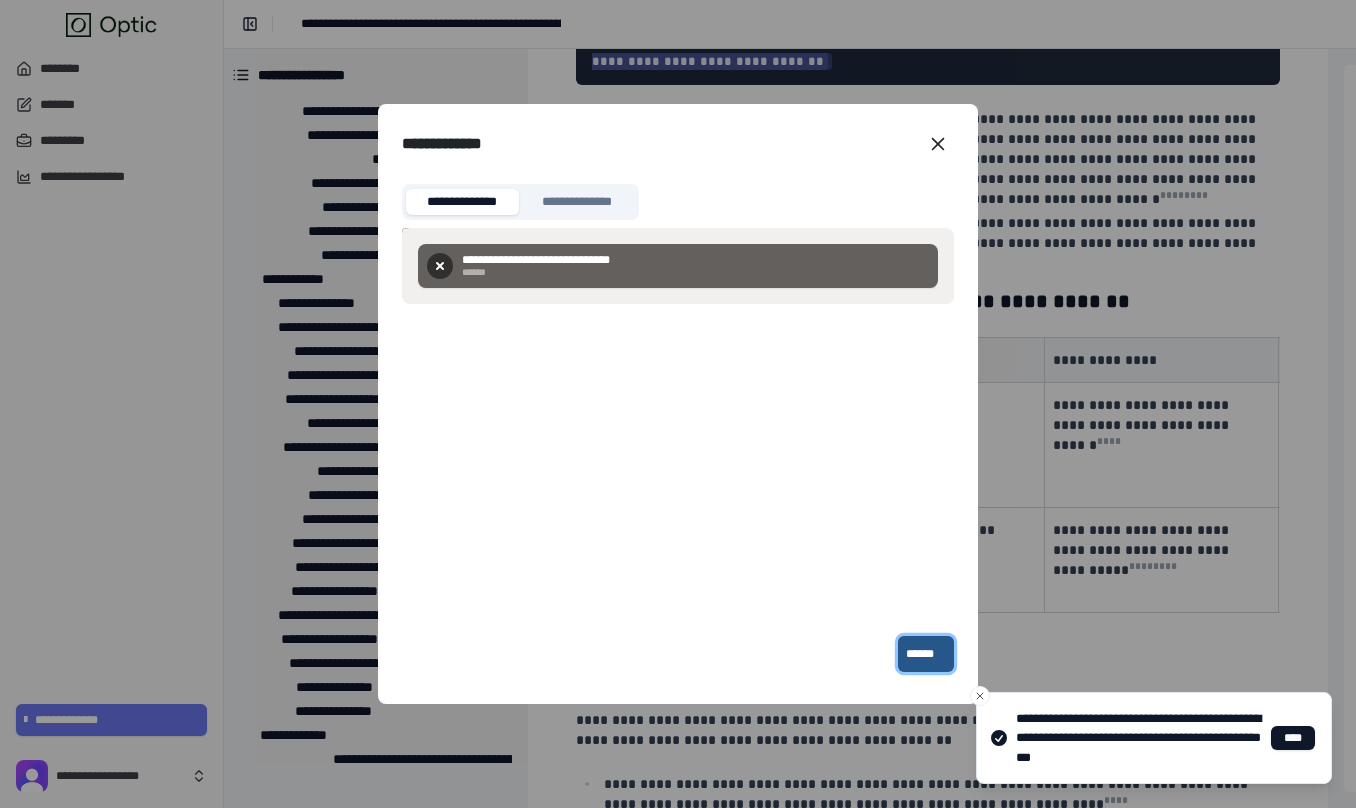 click on "******" at bounding box center (926, 654) 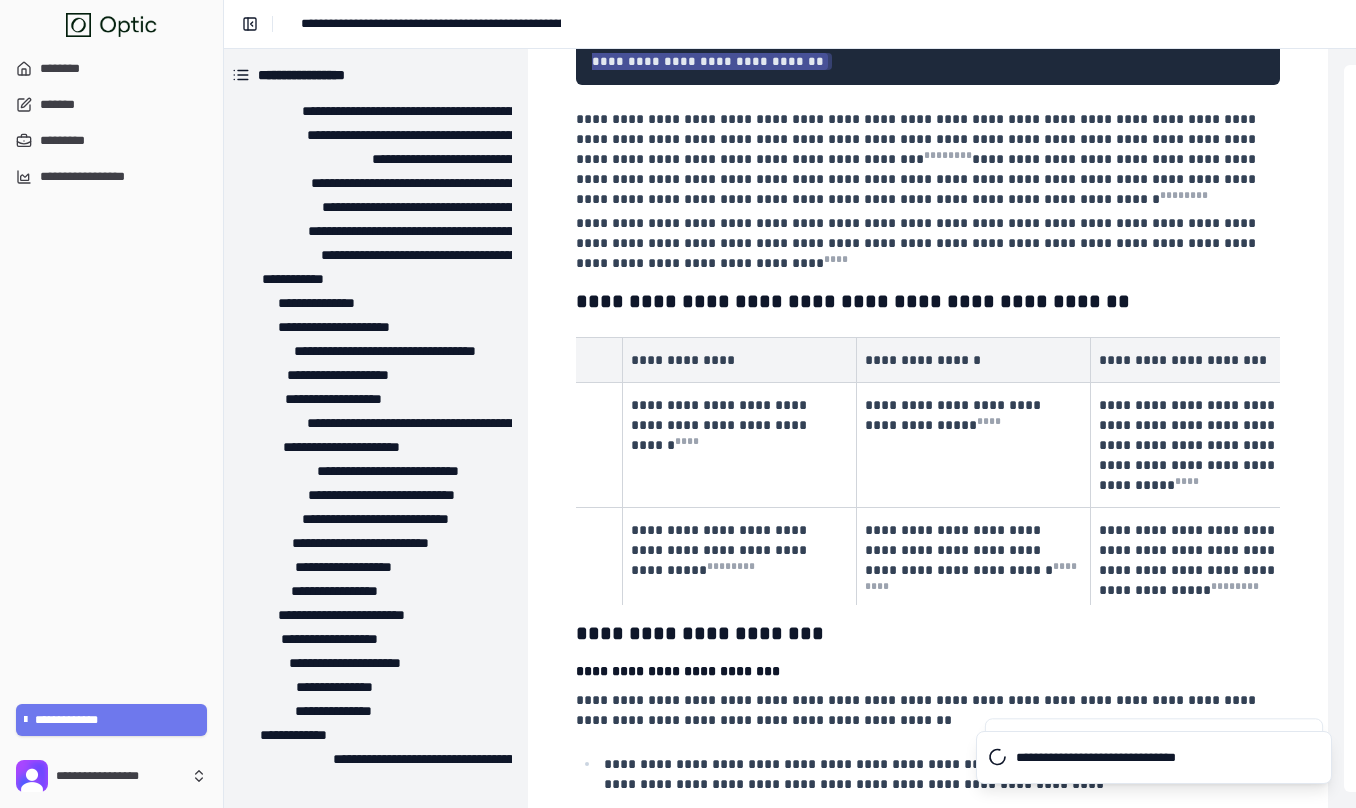 scroll, scrollTop: 0, scrollLeft: 701, axis: horizontal 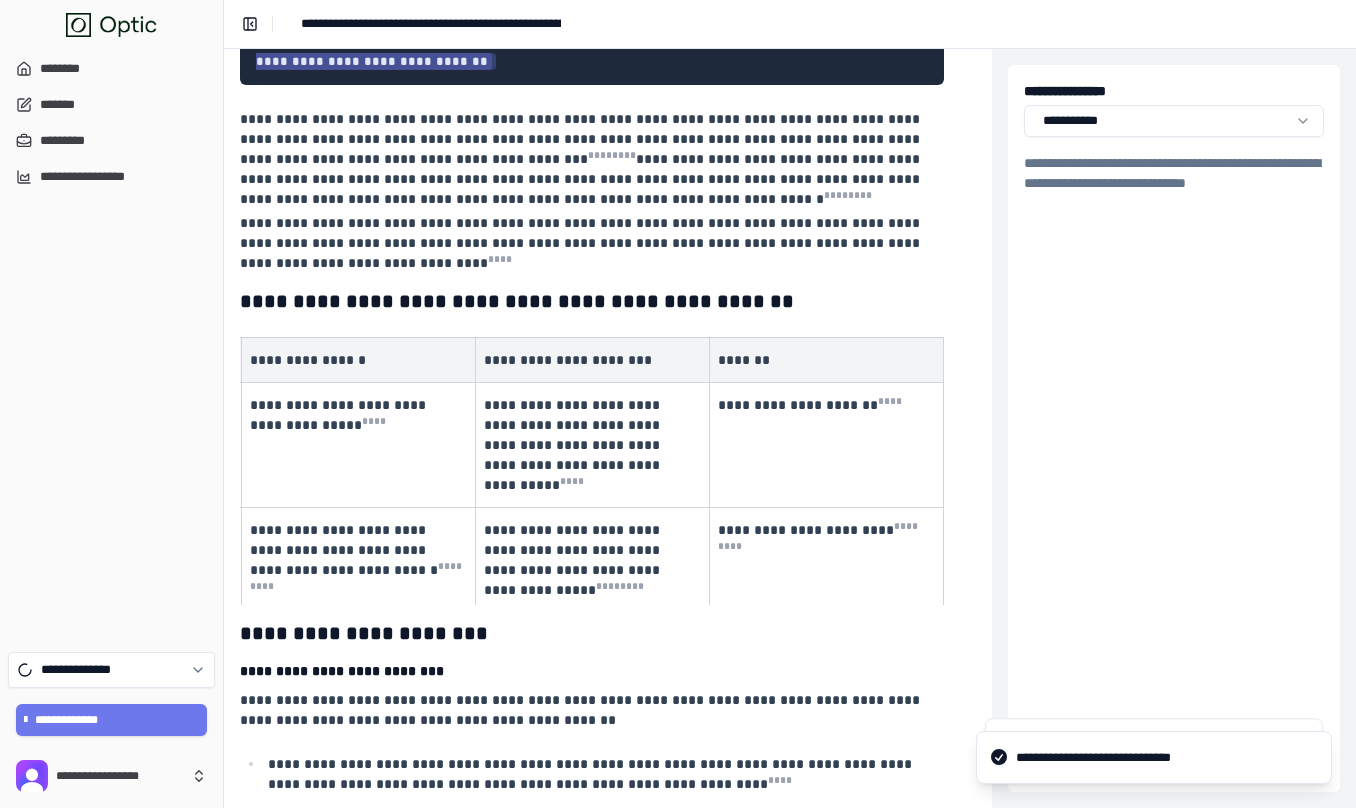 click on "**********" at bounding box center (678, 404) 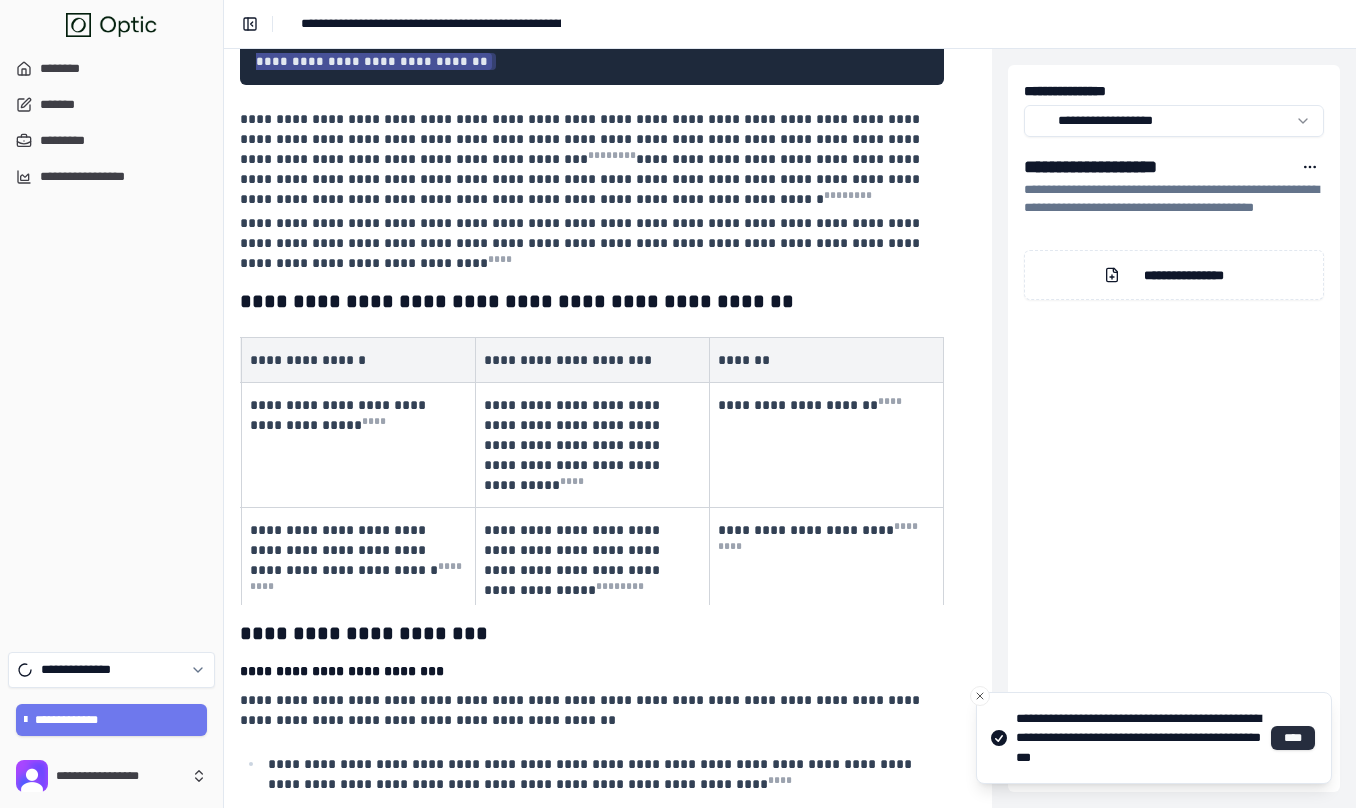 click on "****" at bounding box center [1293, 738] 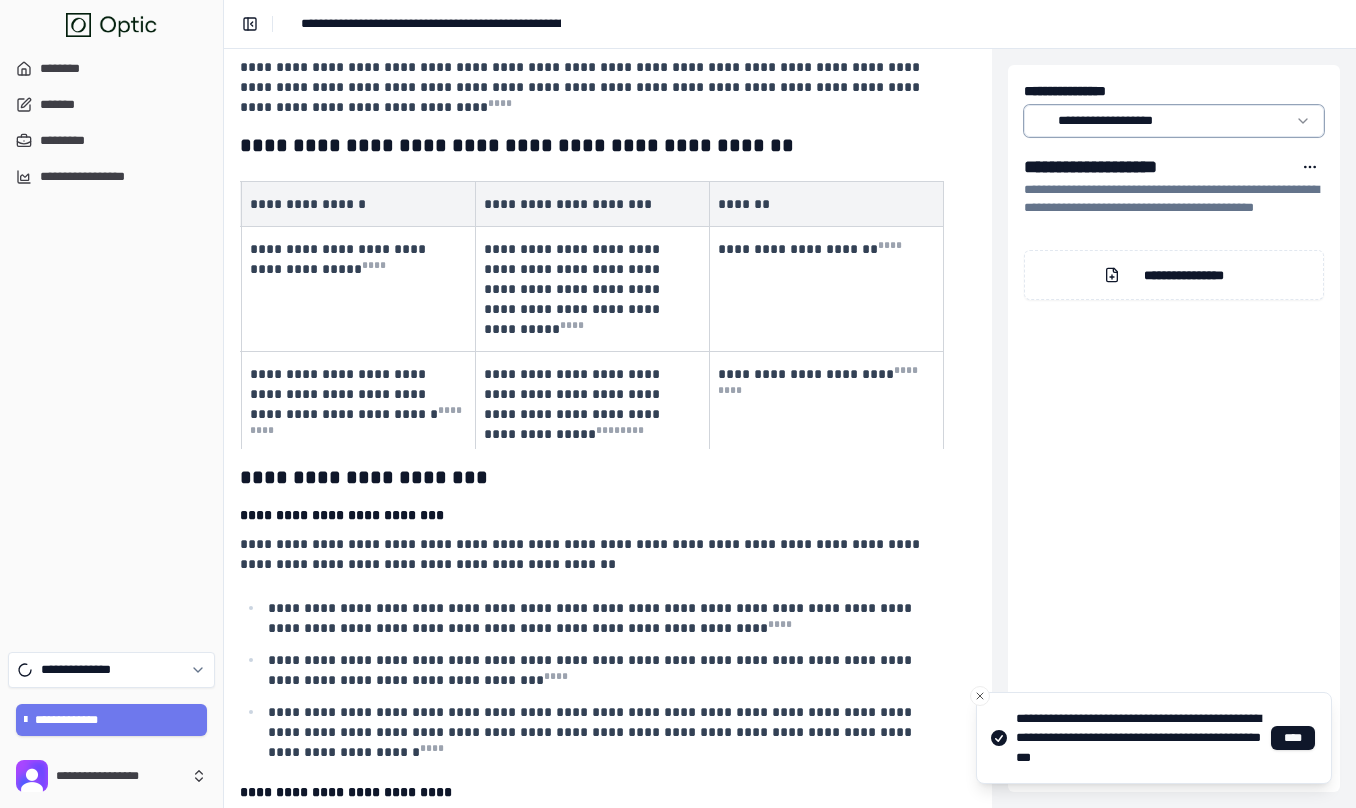 scroll, scrollTop: 5860, scrollLeft: 344, axis: both 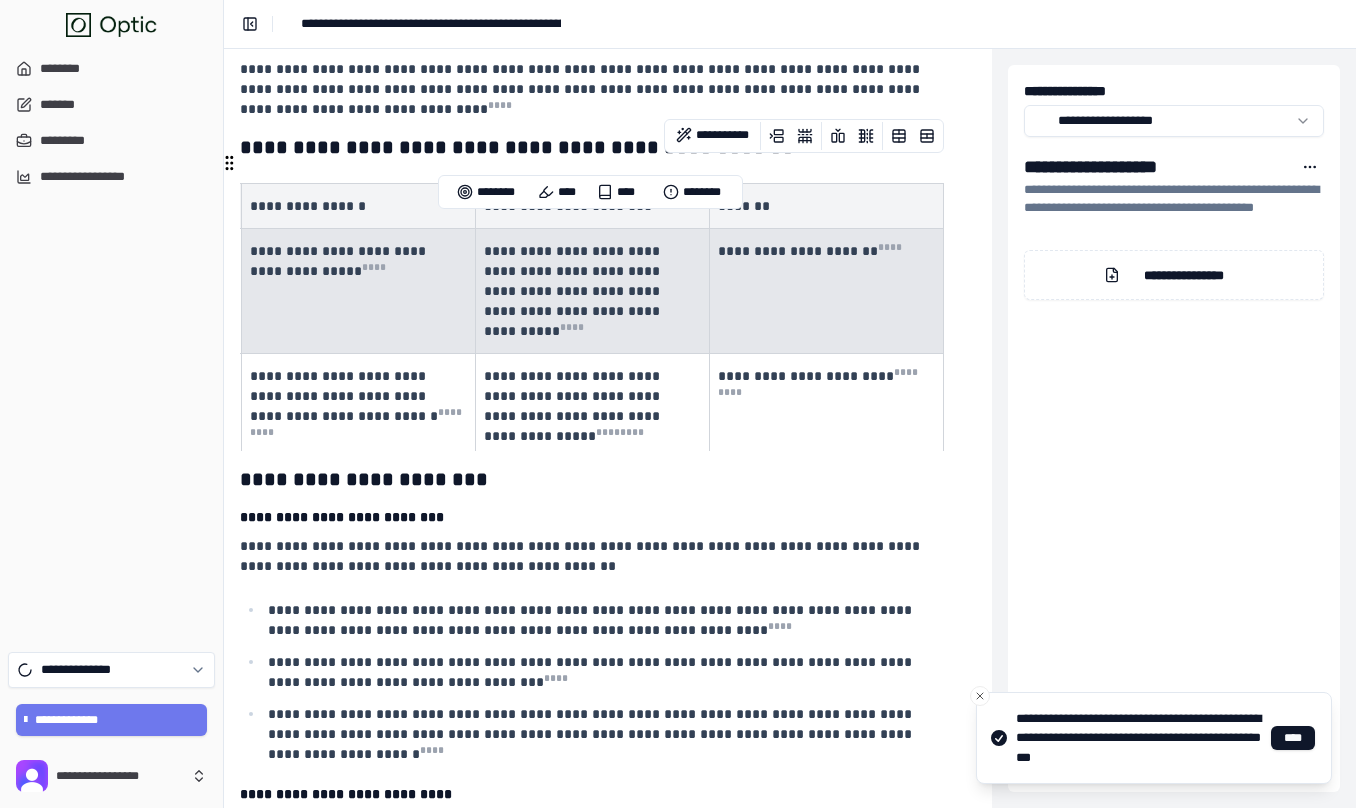 drag, startPoint x: 266, startPoint y: 224, endPoint x: 776, endPoint y: 271, distance: 512.16113 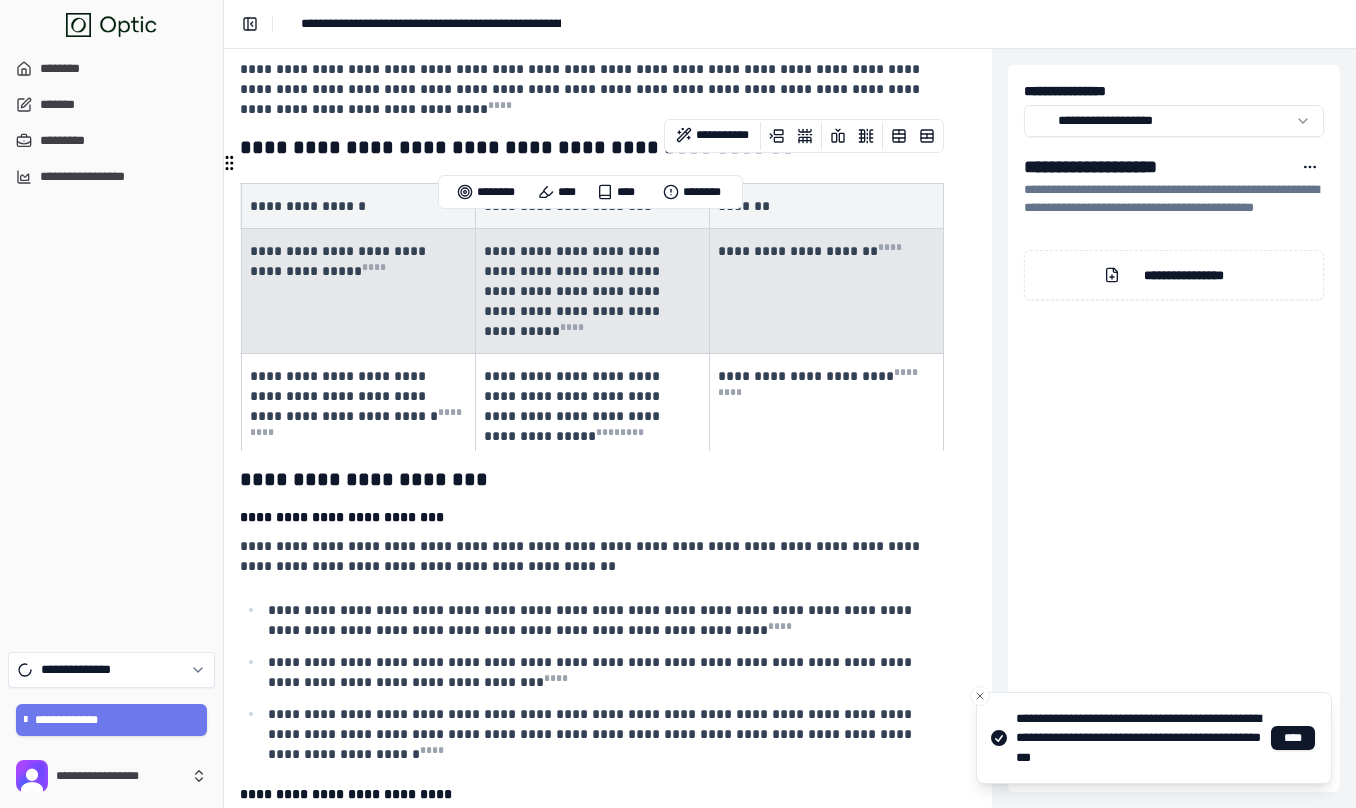 click on "**********" at bounding box center (242, 291) 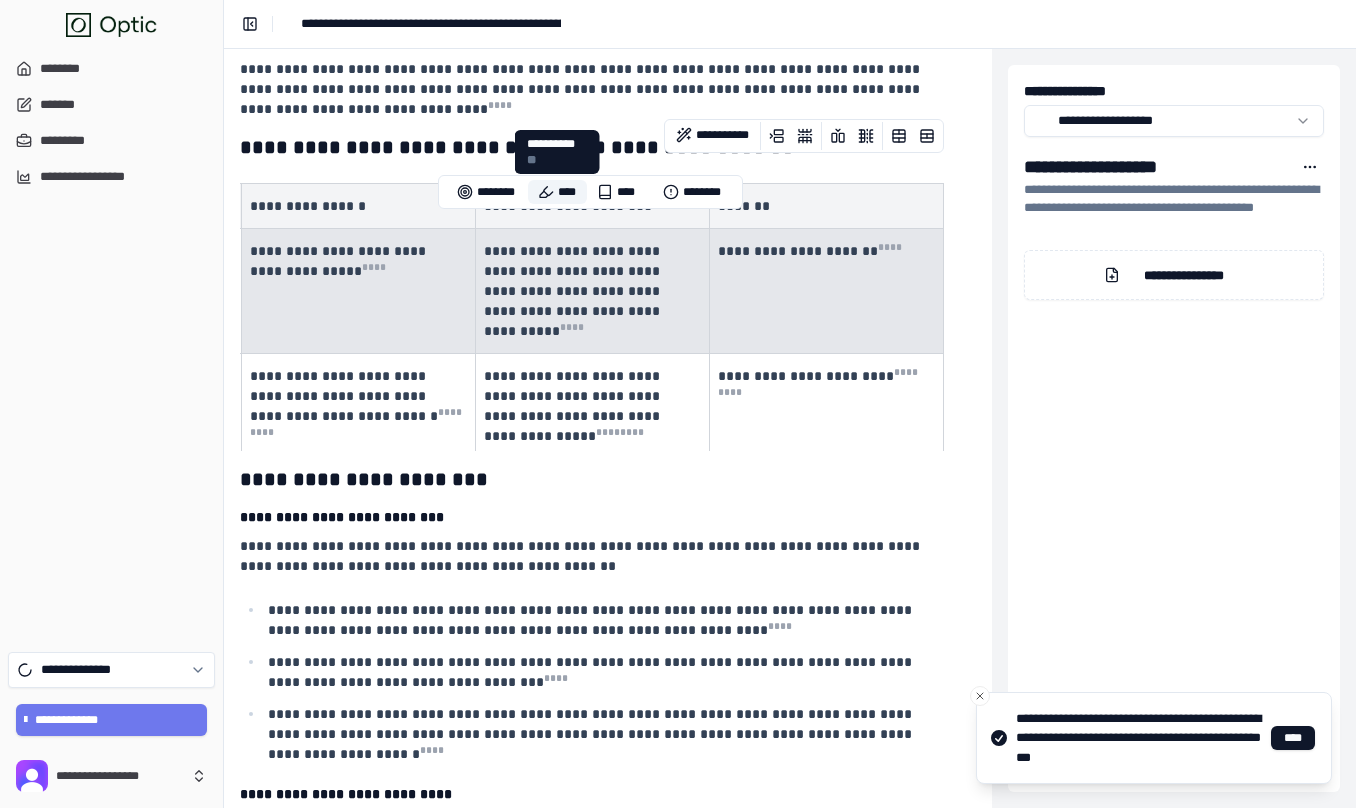 click on "****" at bounding box center [557, 192] 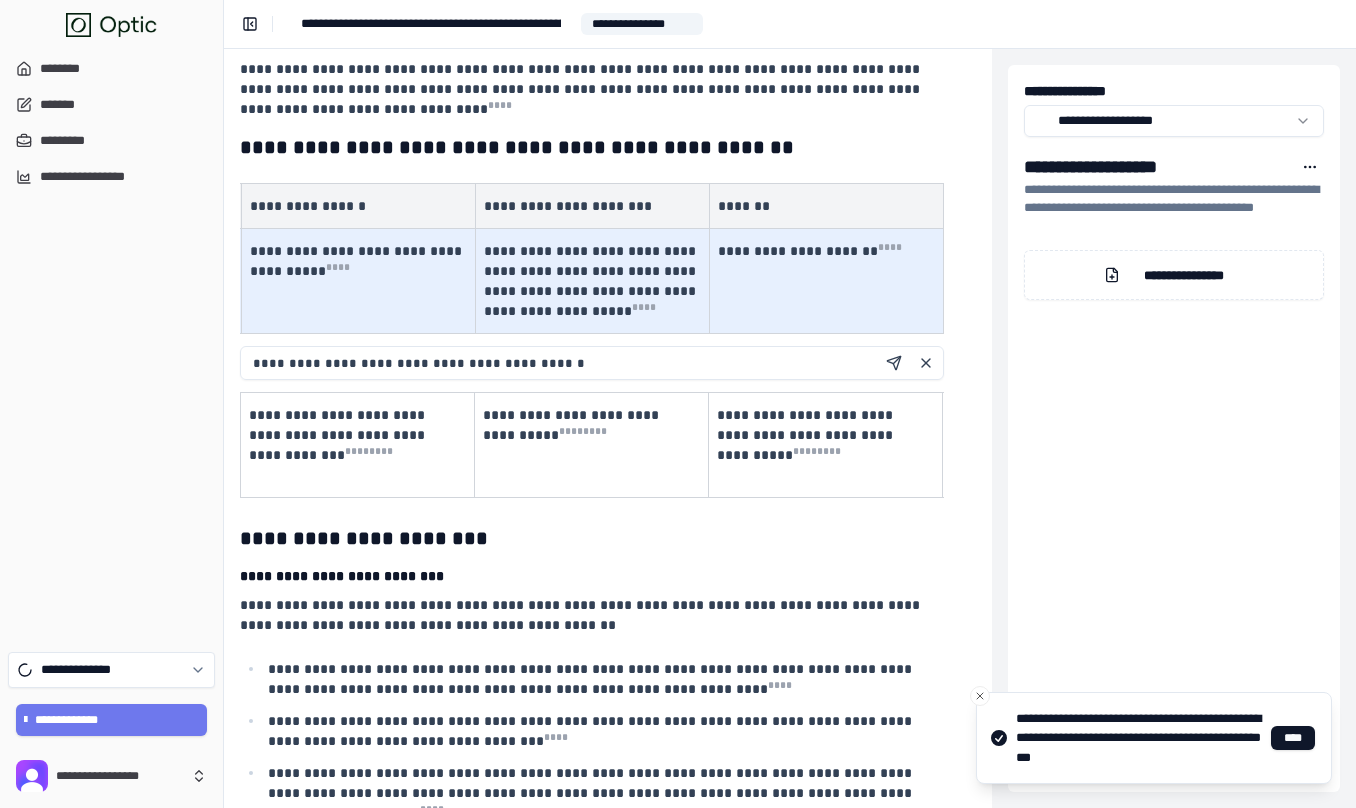 type on "**********" 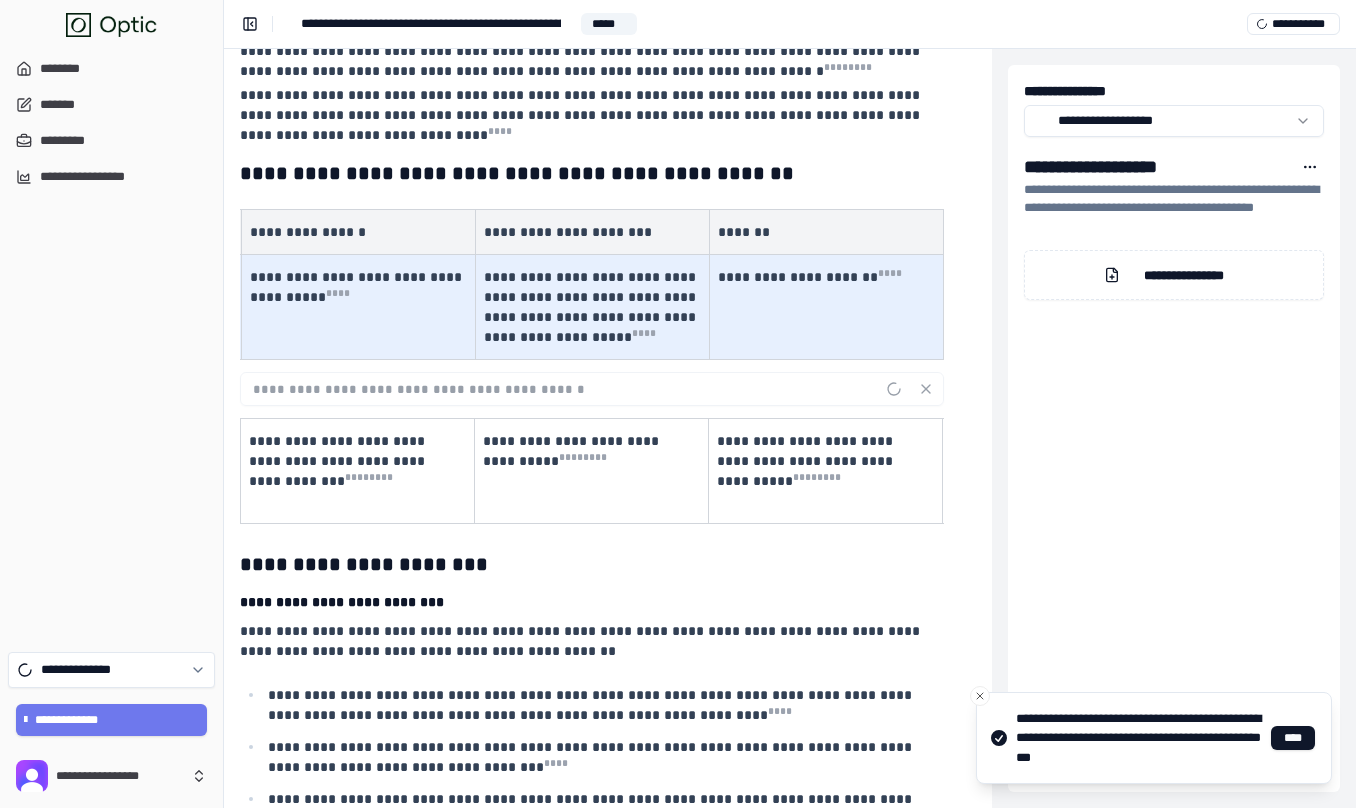 scroll, scrollTop: 5766, scrollLeft: 344, axis: both 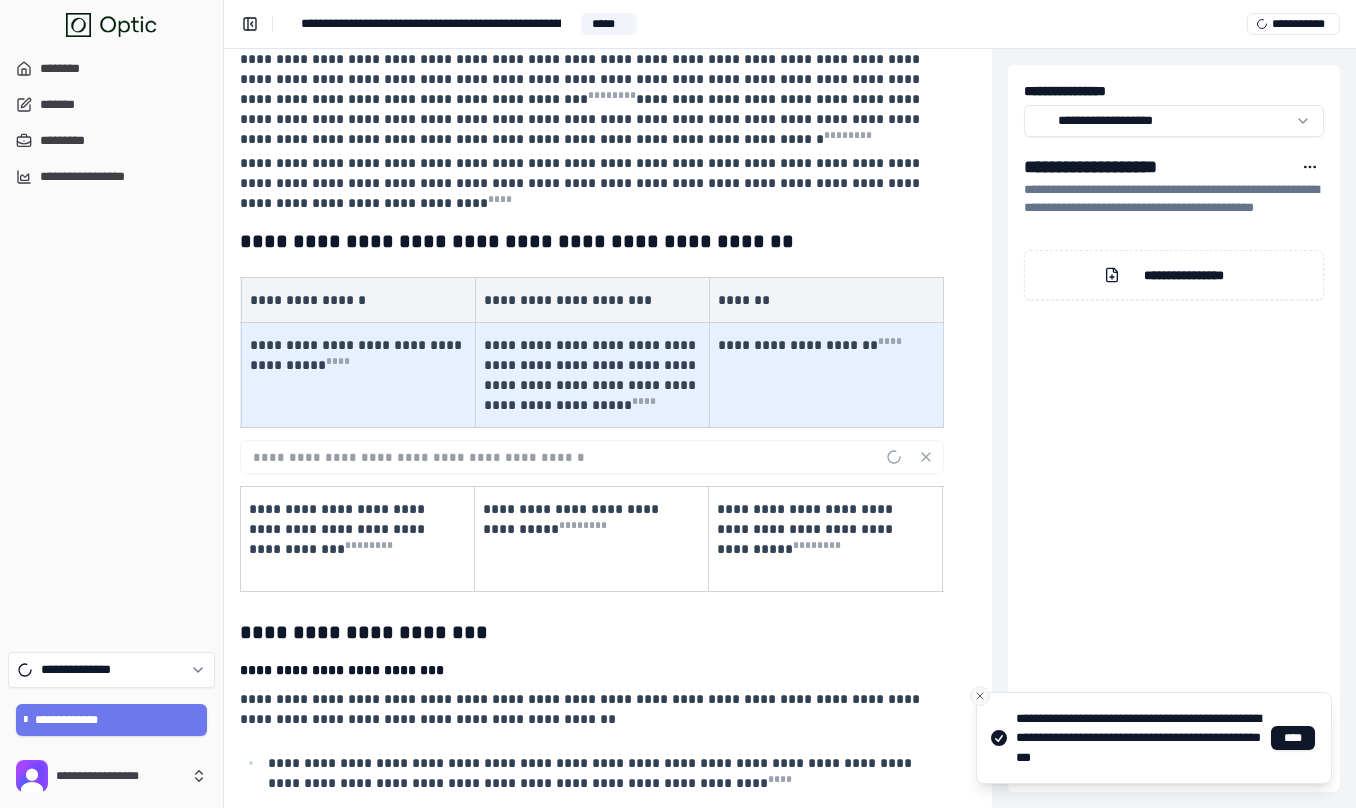 click 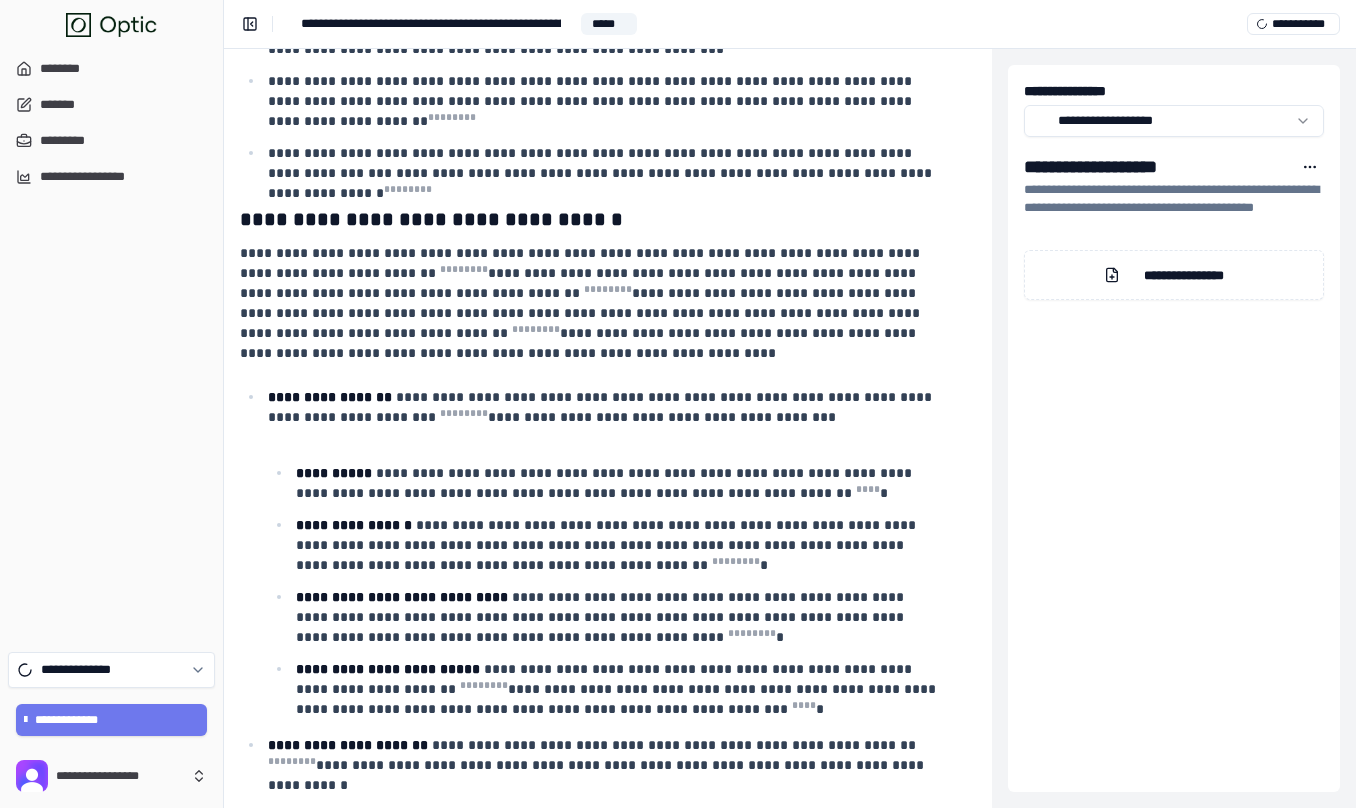 scroll, scrollTop: 3552, scrollLeft: 344, axis: both 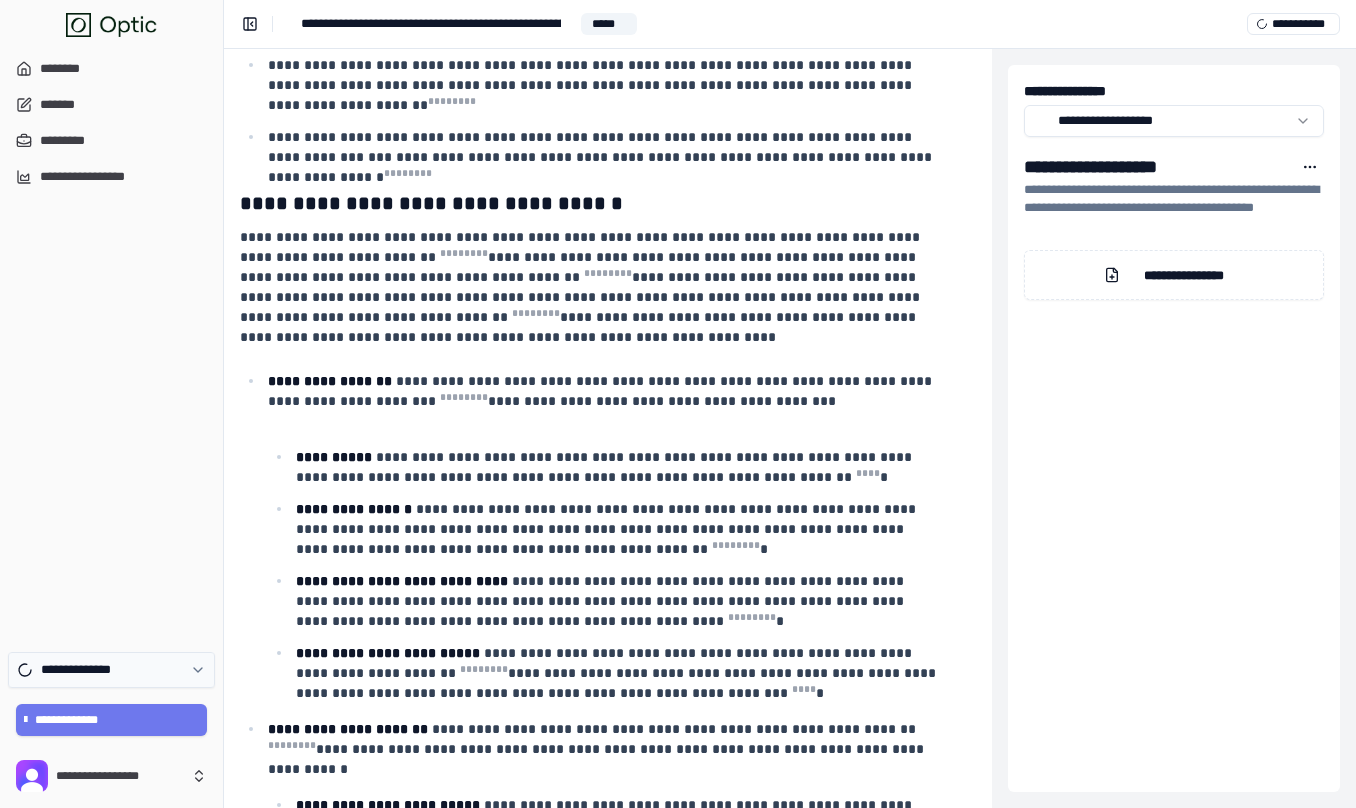 click on "**********" at bounding box center [111, 670] 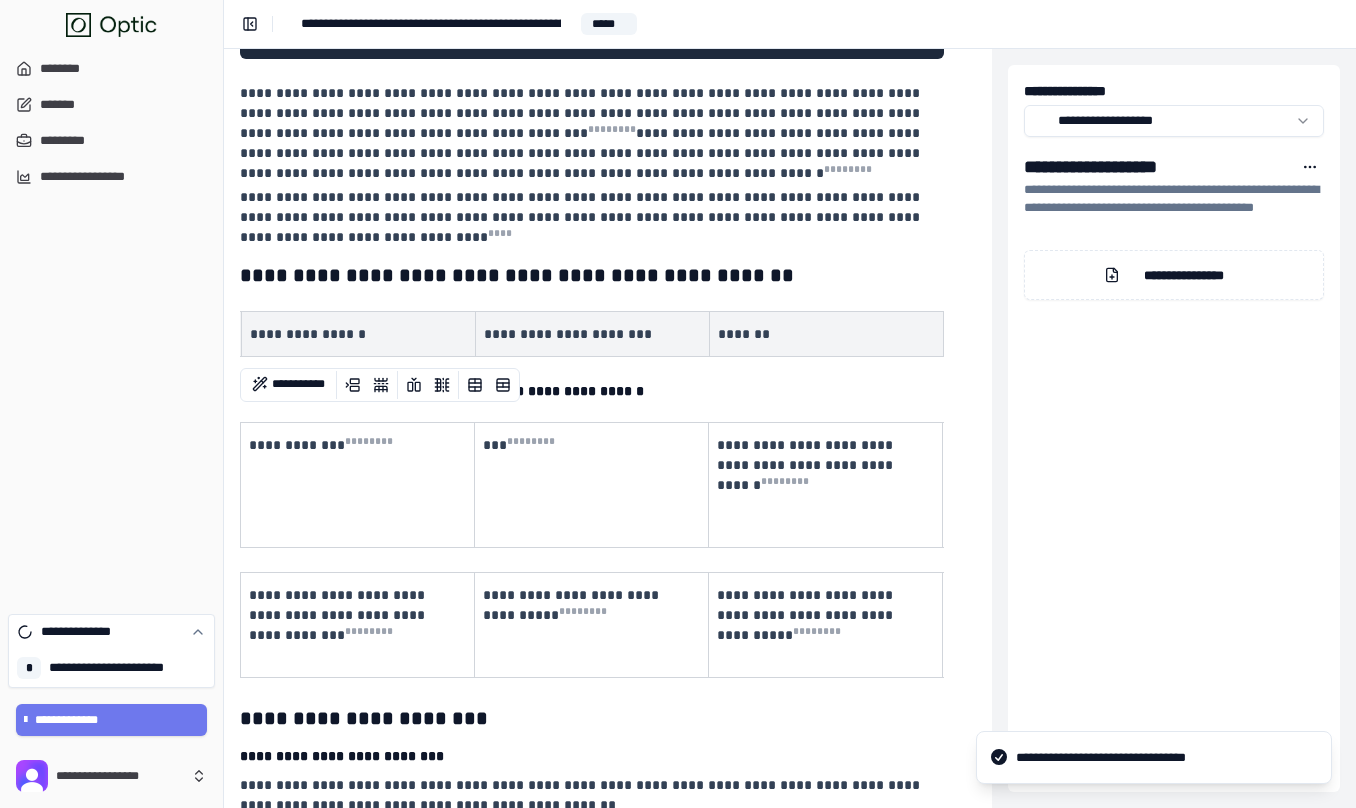 scroll, scrollTop: 5712, scrollLeft: 344, axis: both 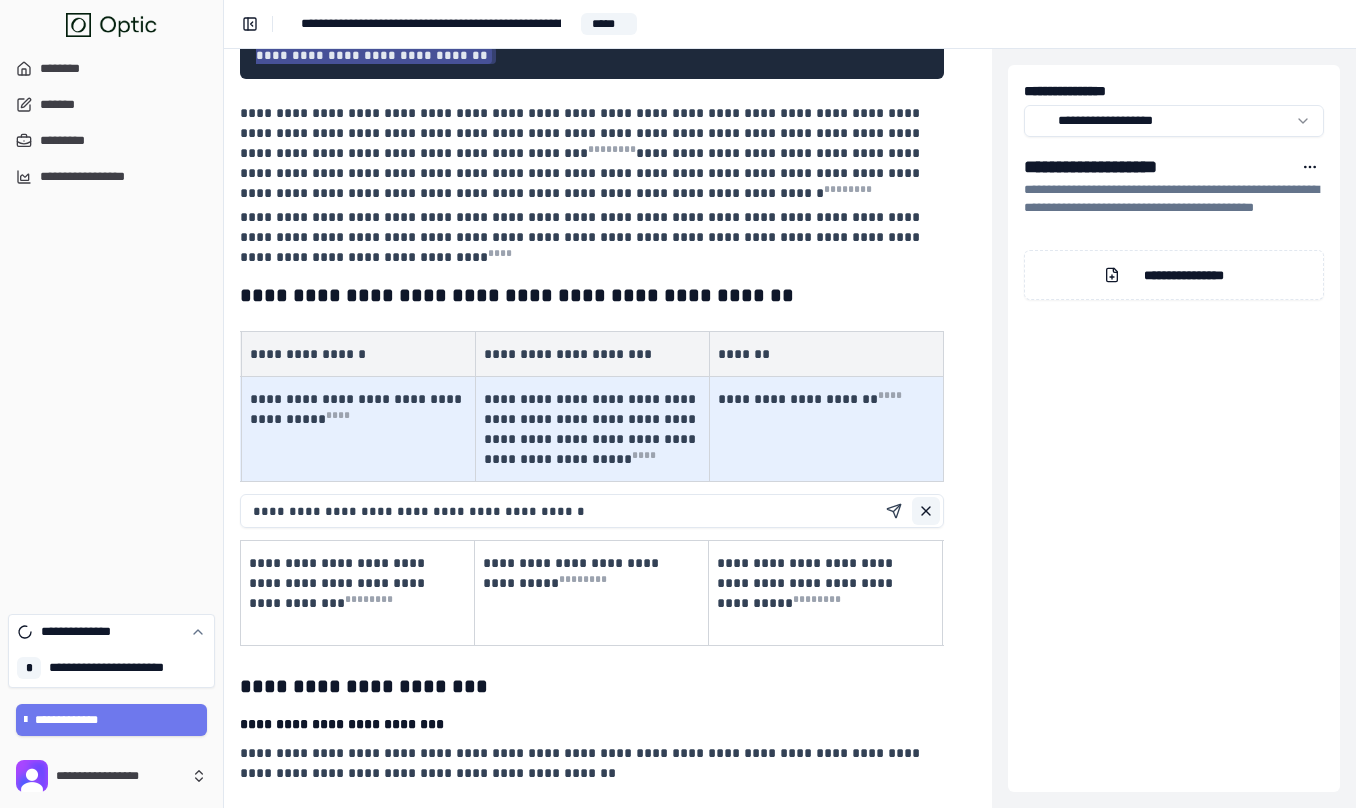 click at bounding box center (926, 511) 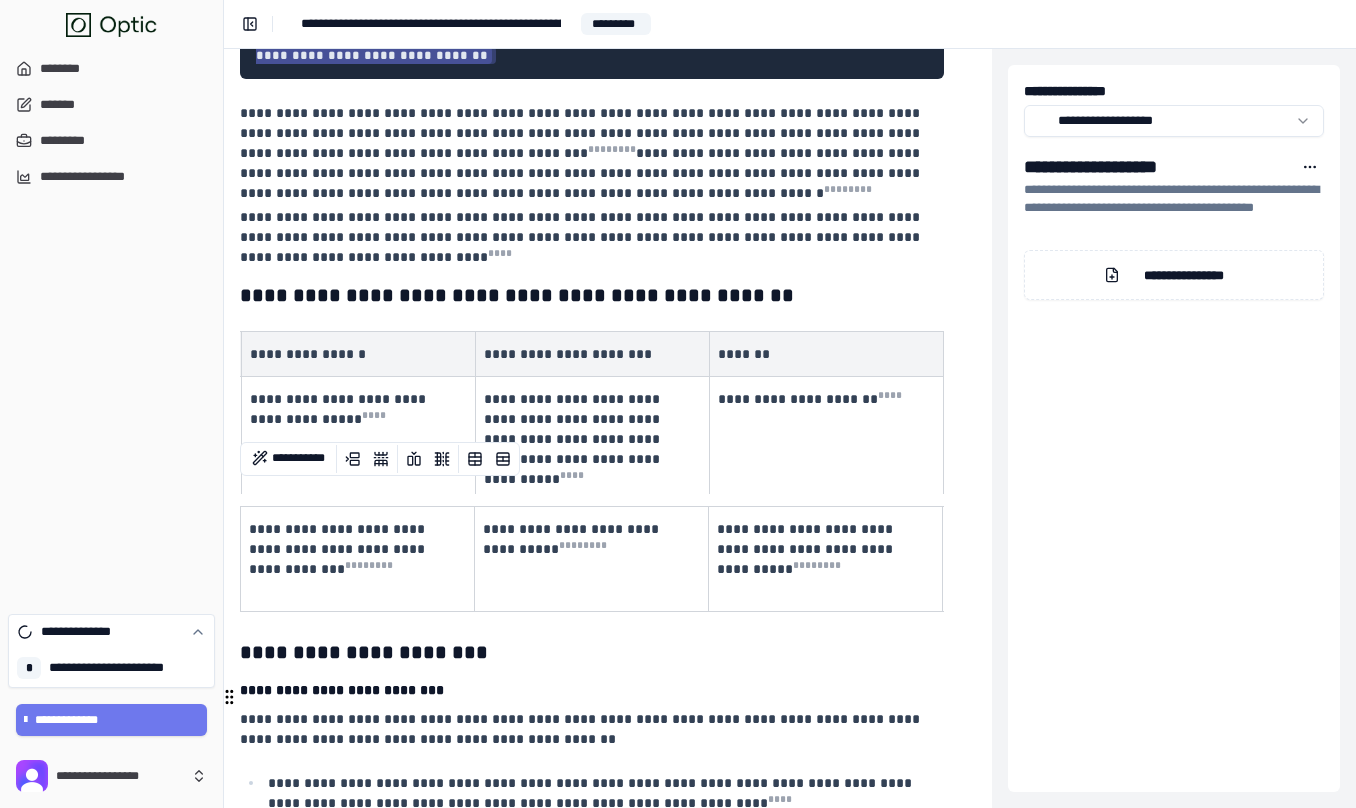 click on "**********" at bounding box center (590, 729) 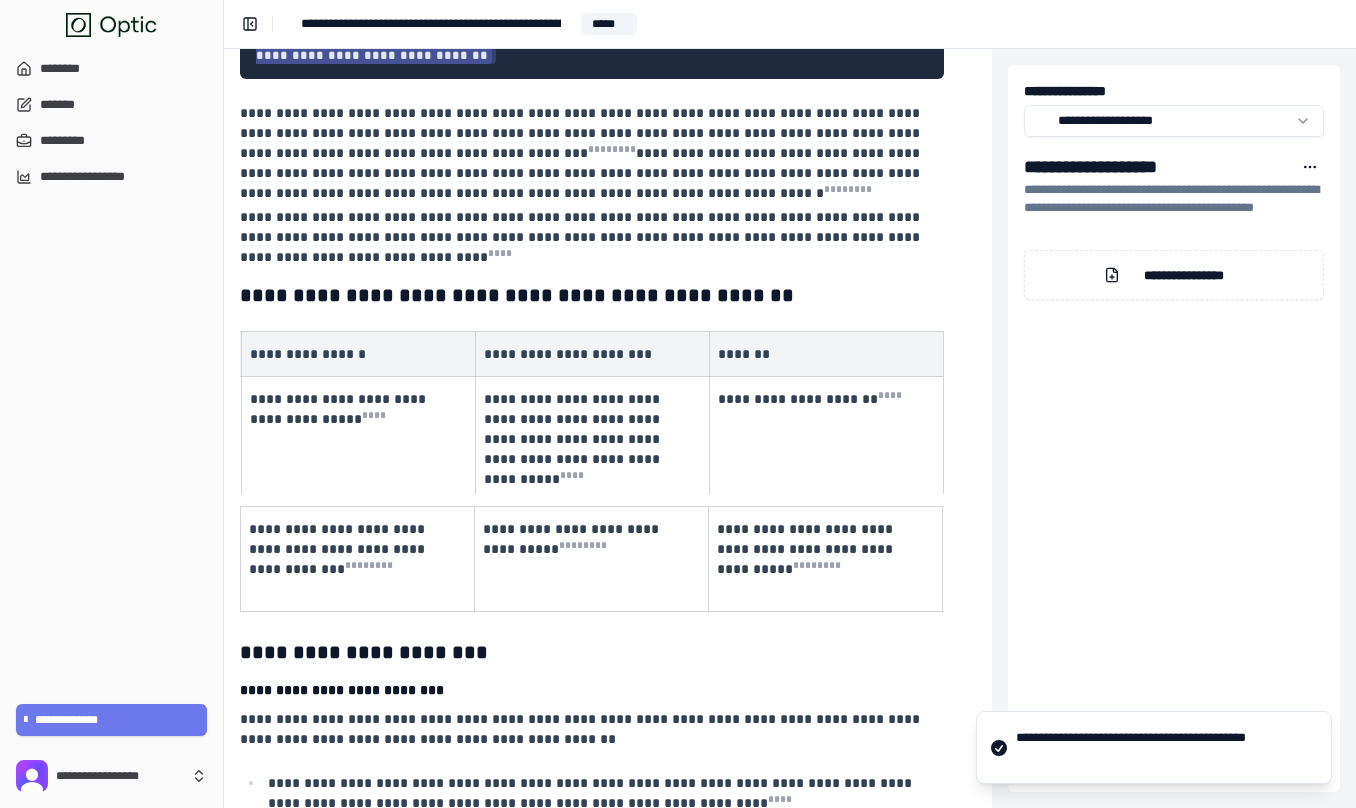 click on "**********" at bounding box center (1184, 275) 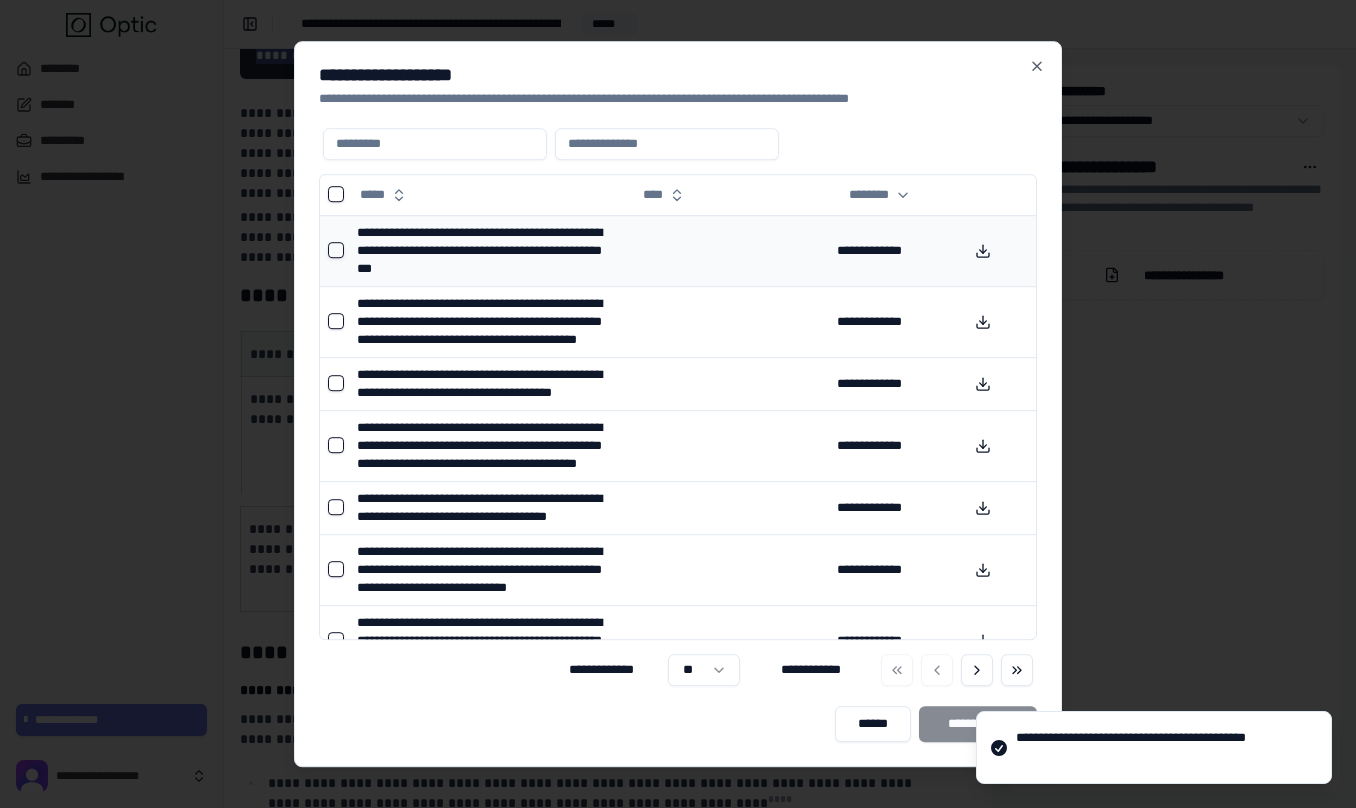 click on "**********" at bounding box center (489, 250) 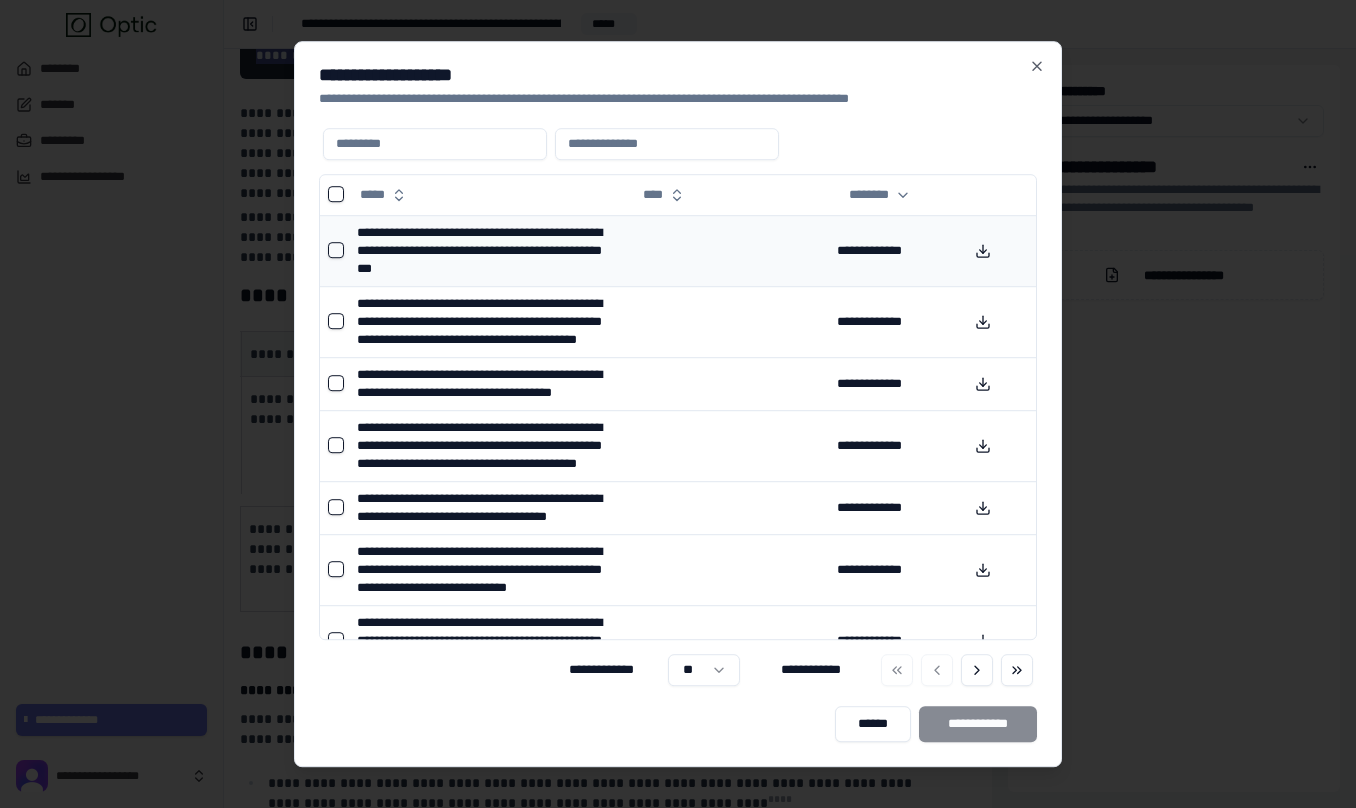 click at bounding box center [336, 250] 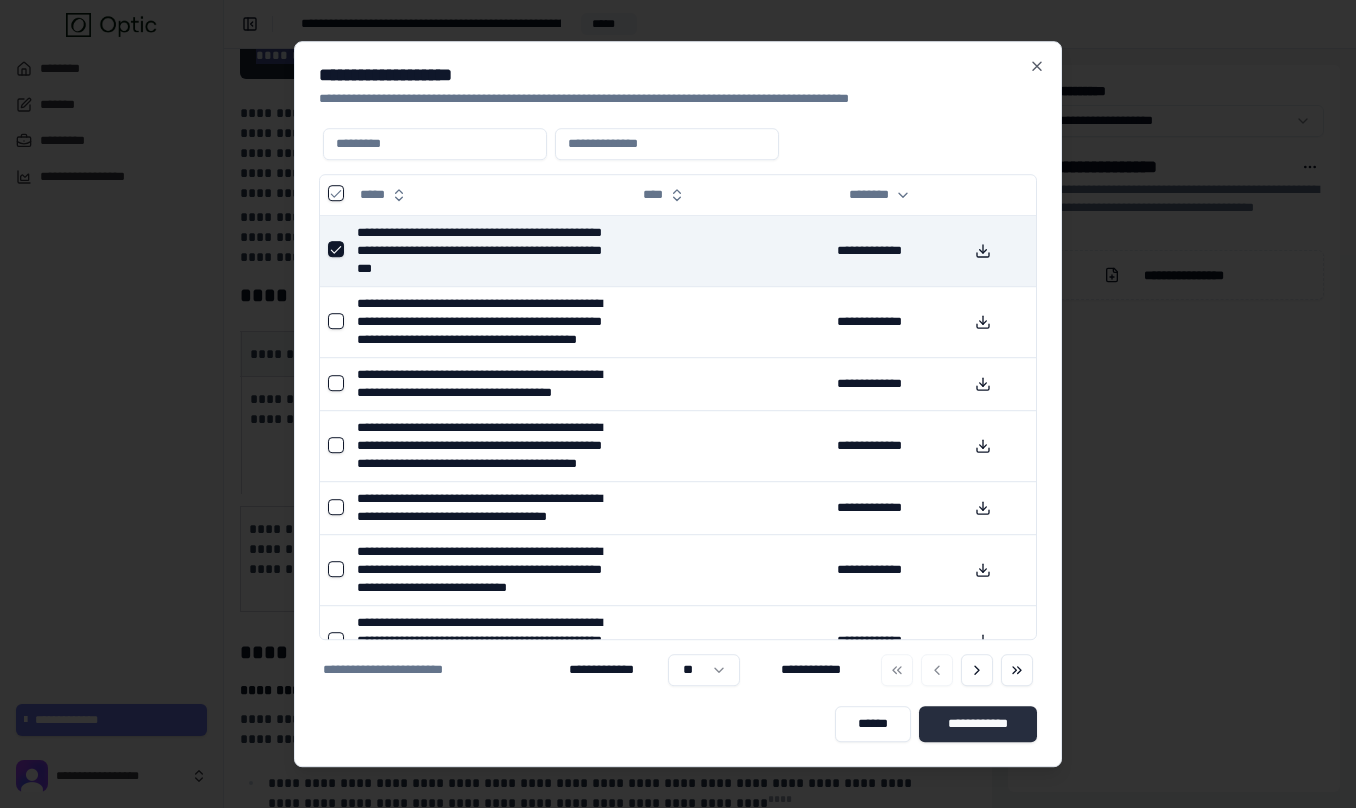 click on "**********" at bounding box center (978, 724) 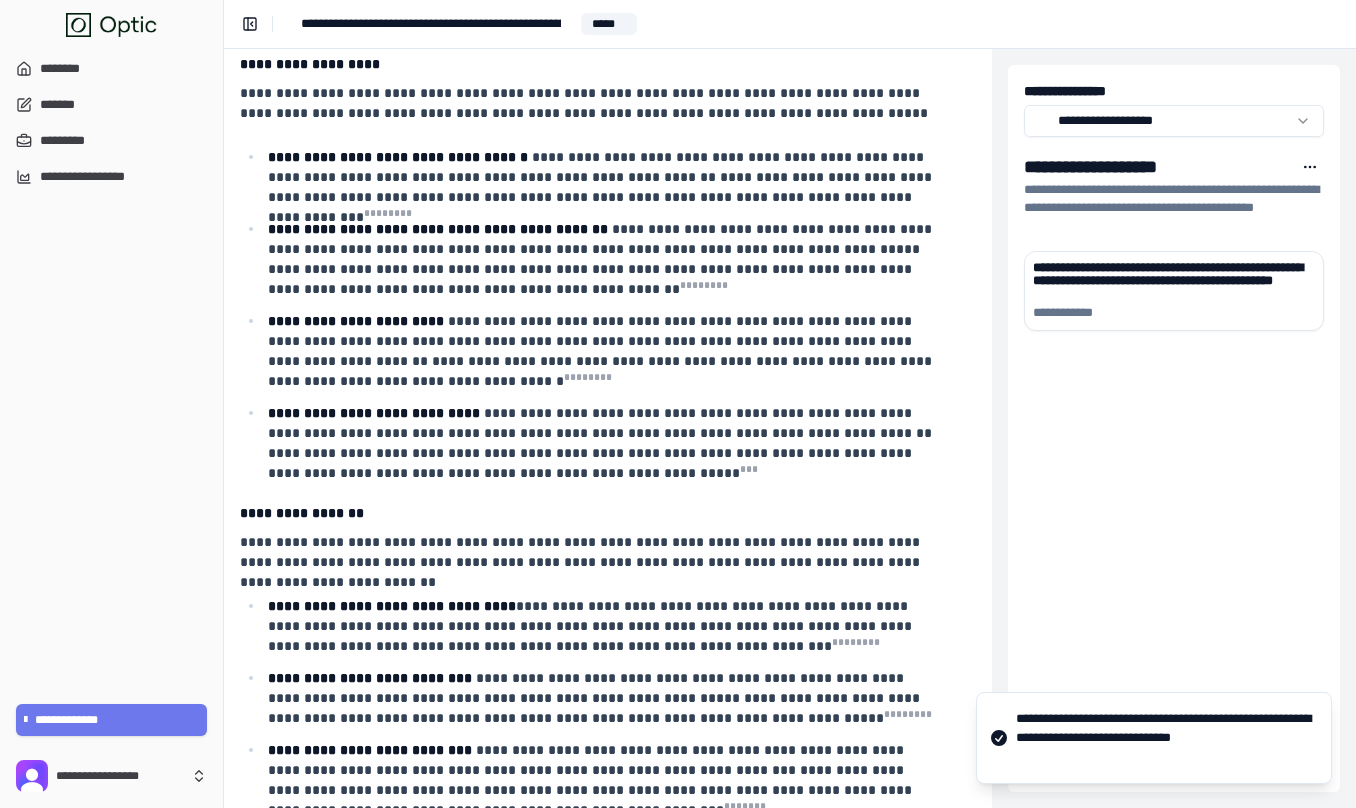 scroll, scrollTop: 7236, scrollLeft: 344, axis: both 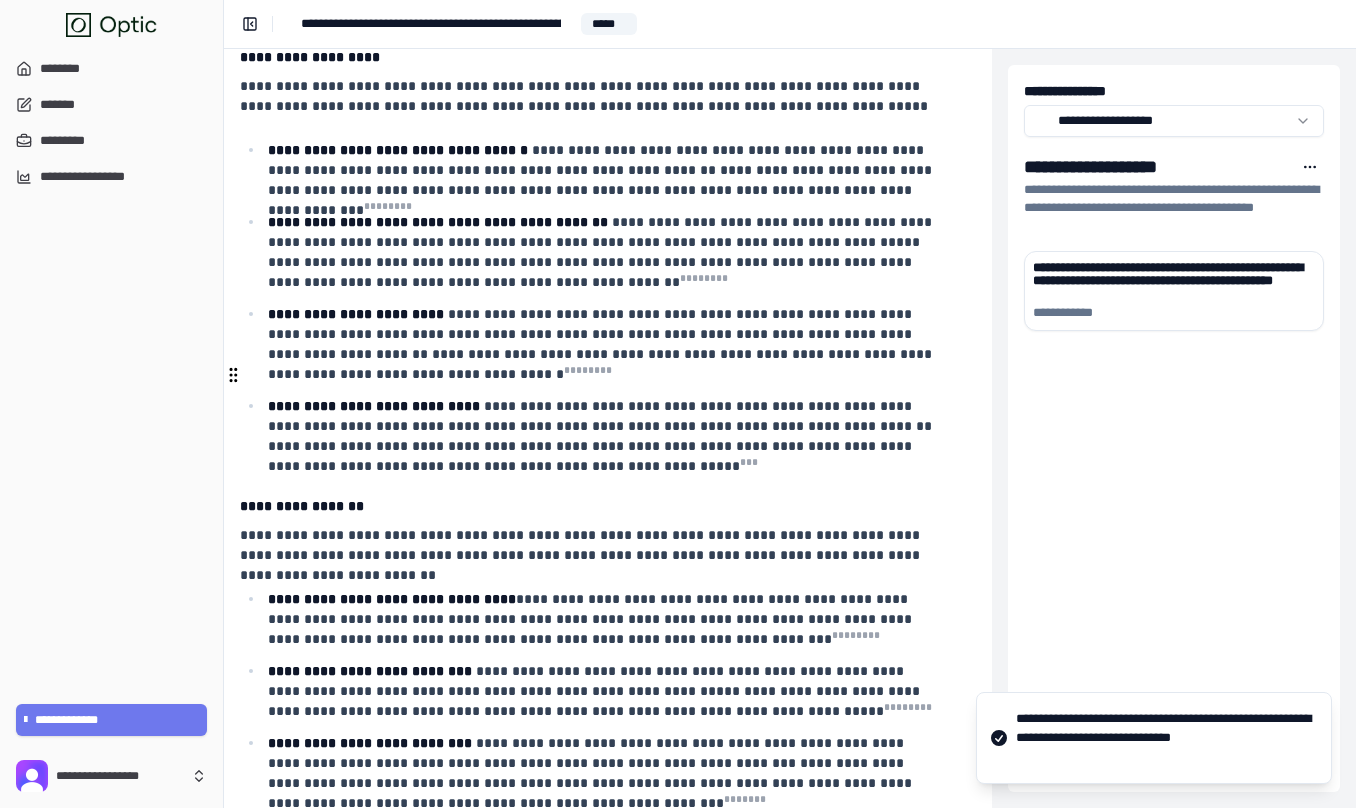 click on "**********" at bounding box center (604, 436) 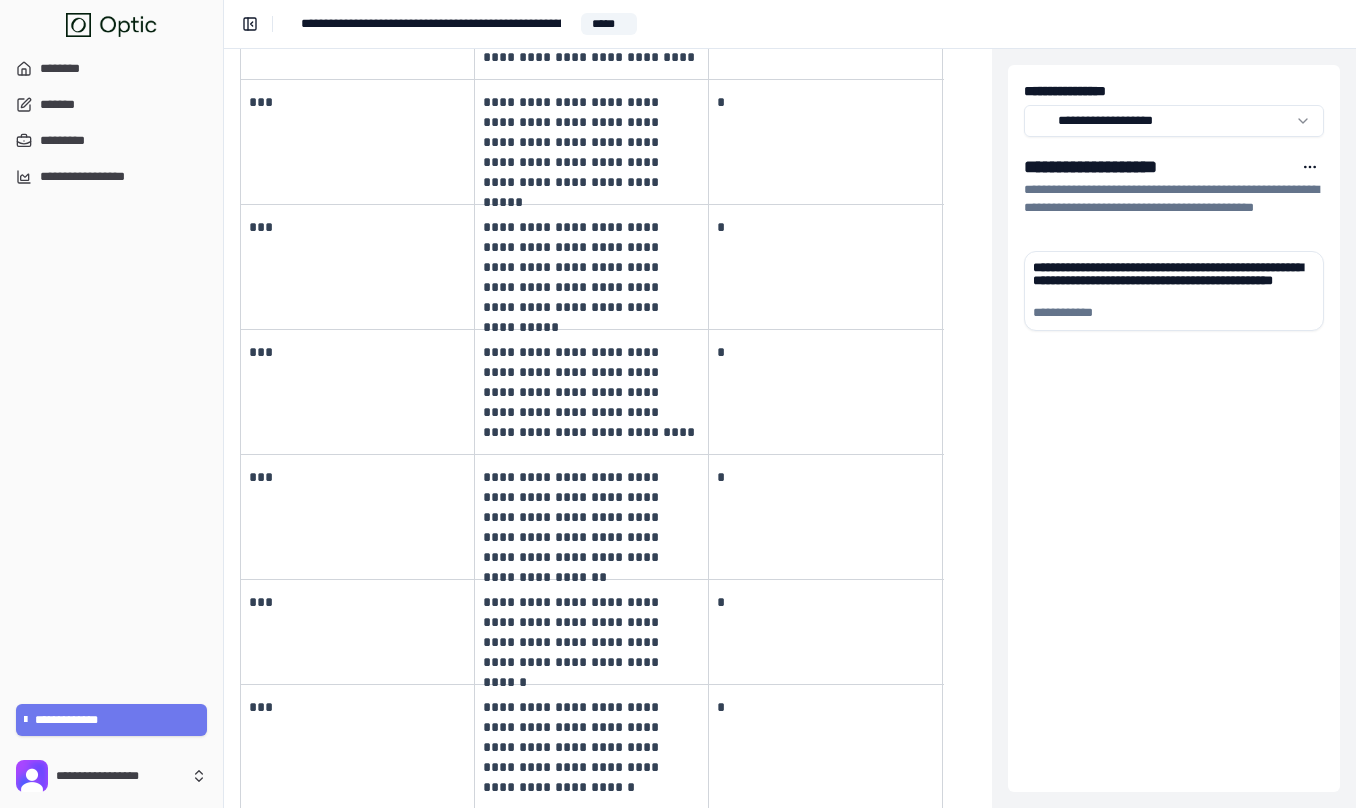 scroll, scrollTop: 15825, scrollLeft: 344, axis: both 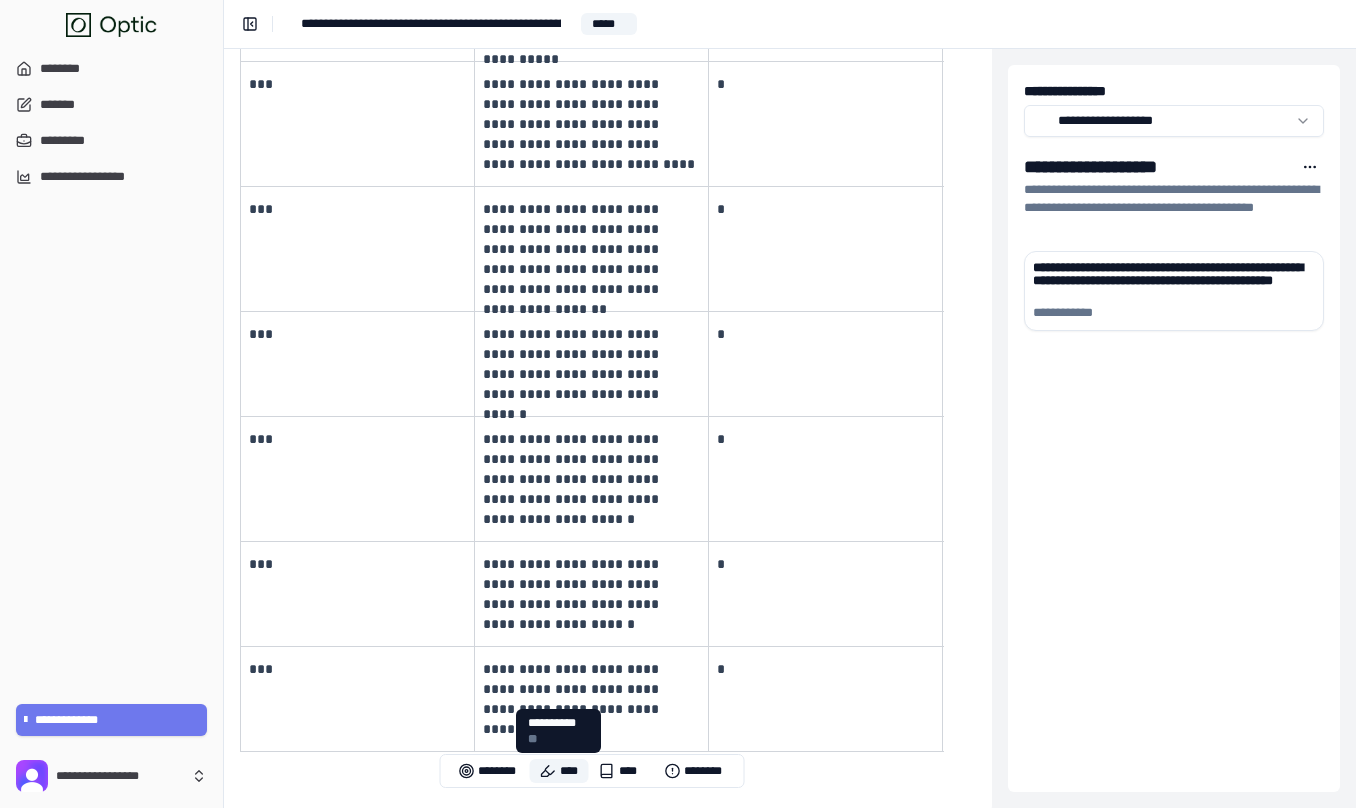click on "****" at bounding box center (559, 771) 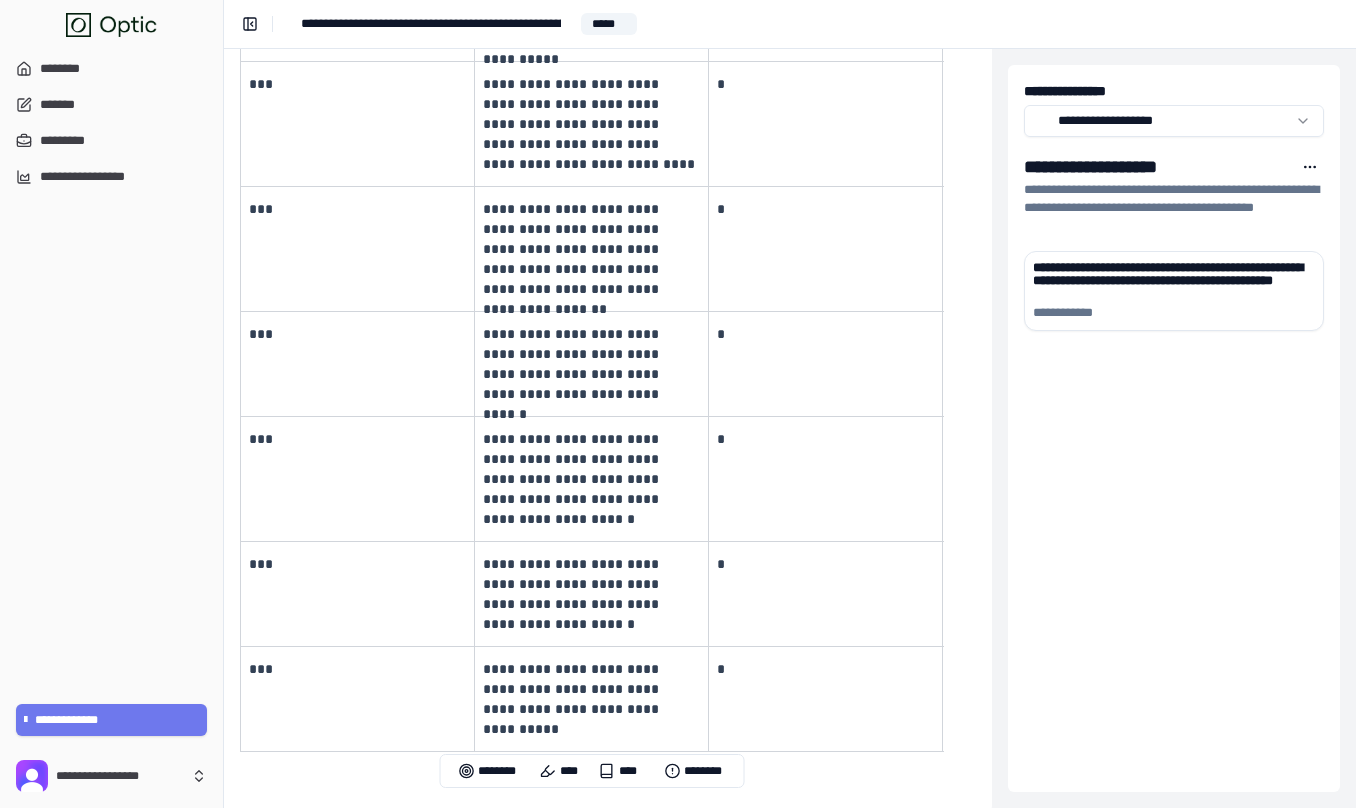 click on "**********" at bounding box center [589, 699] 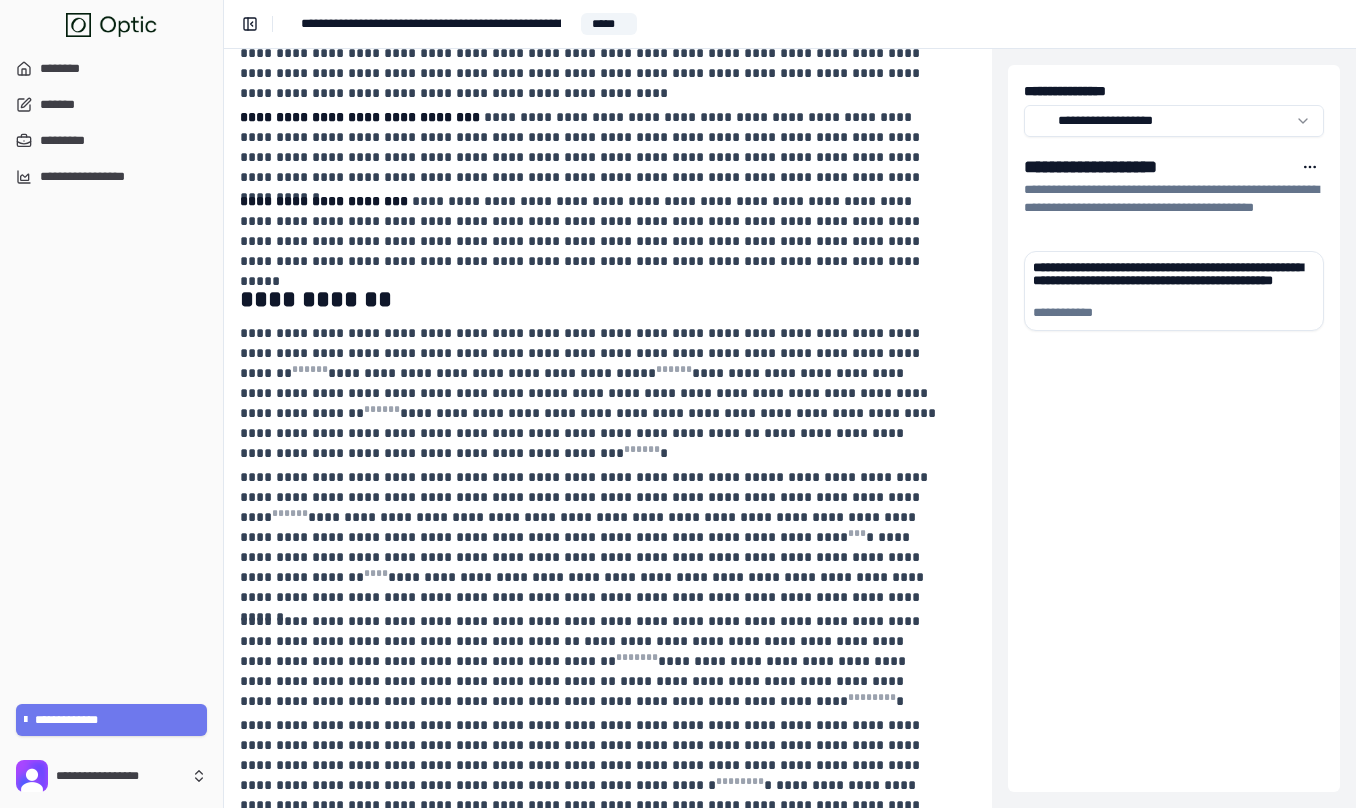 scroll, scrollTop: 1579, scrollLeft: 344, axis: both 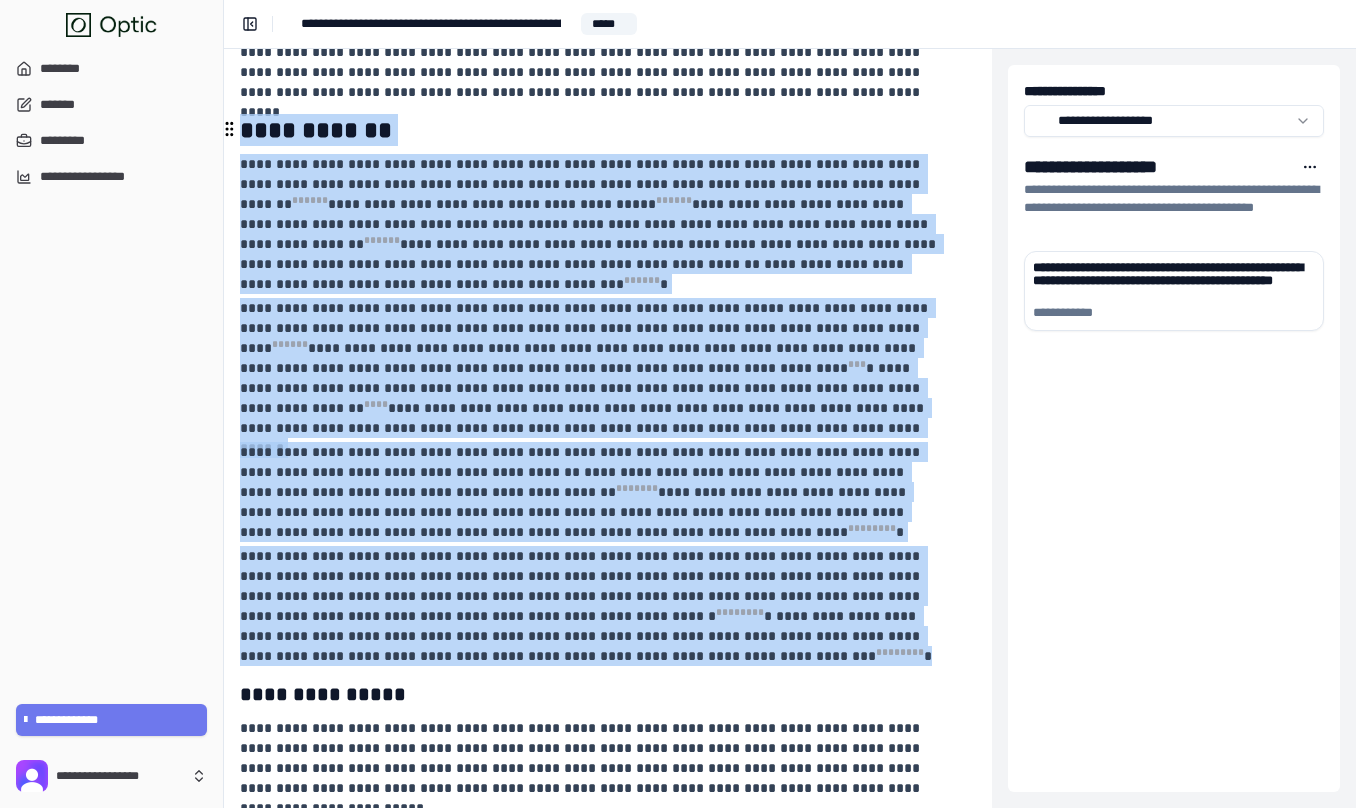drag, startPoint x: 593, startPoint y: 655, endPoint x: 245, endPoint y: 128, distance: 631.5323 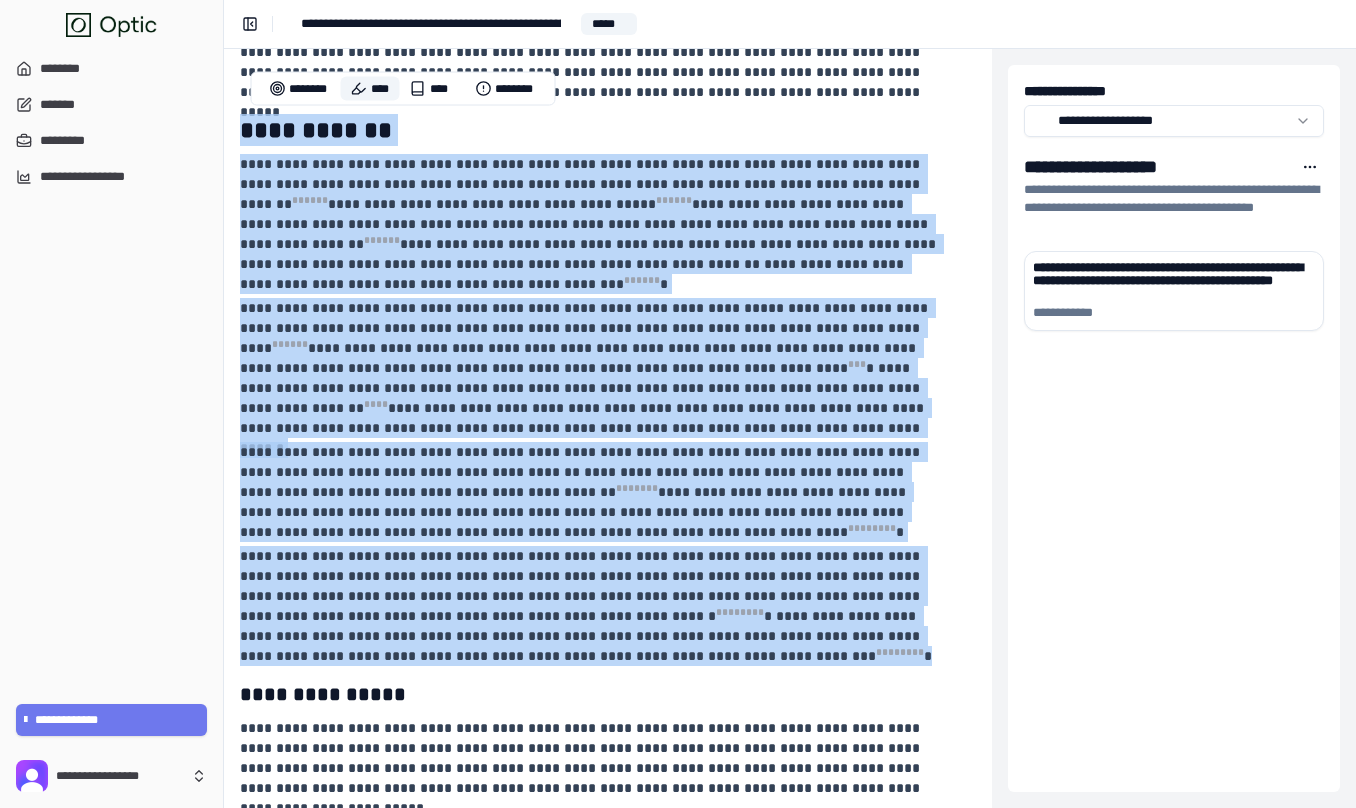 click on "****" at bounding box center [370, 89] 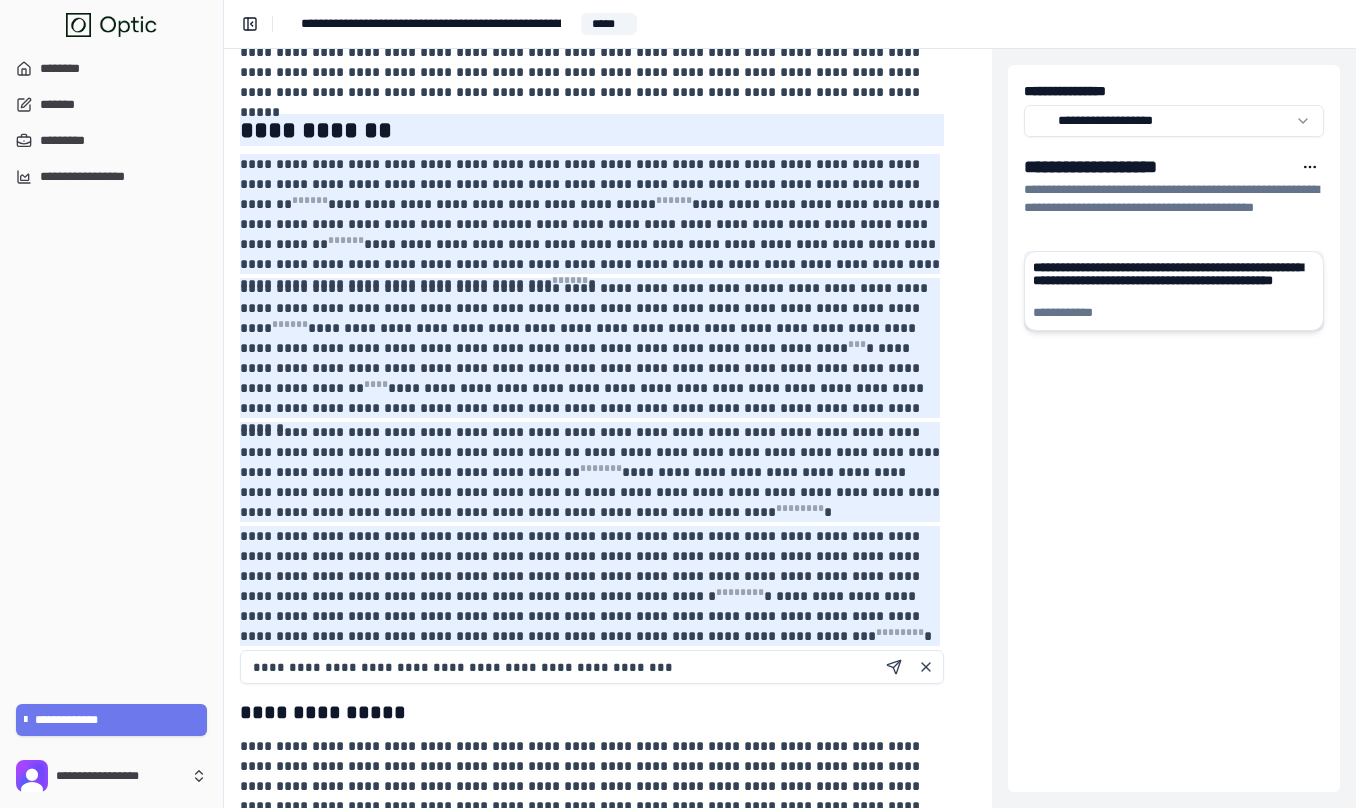 click on "**********" at bounding box center (1174, 280) 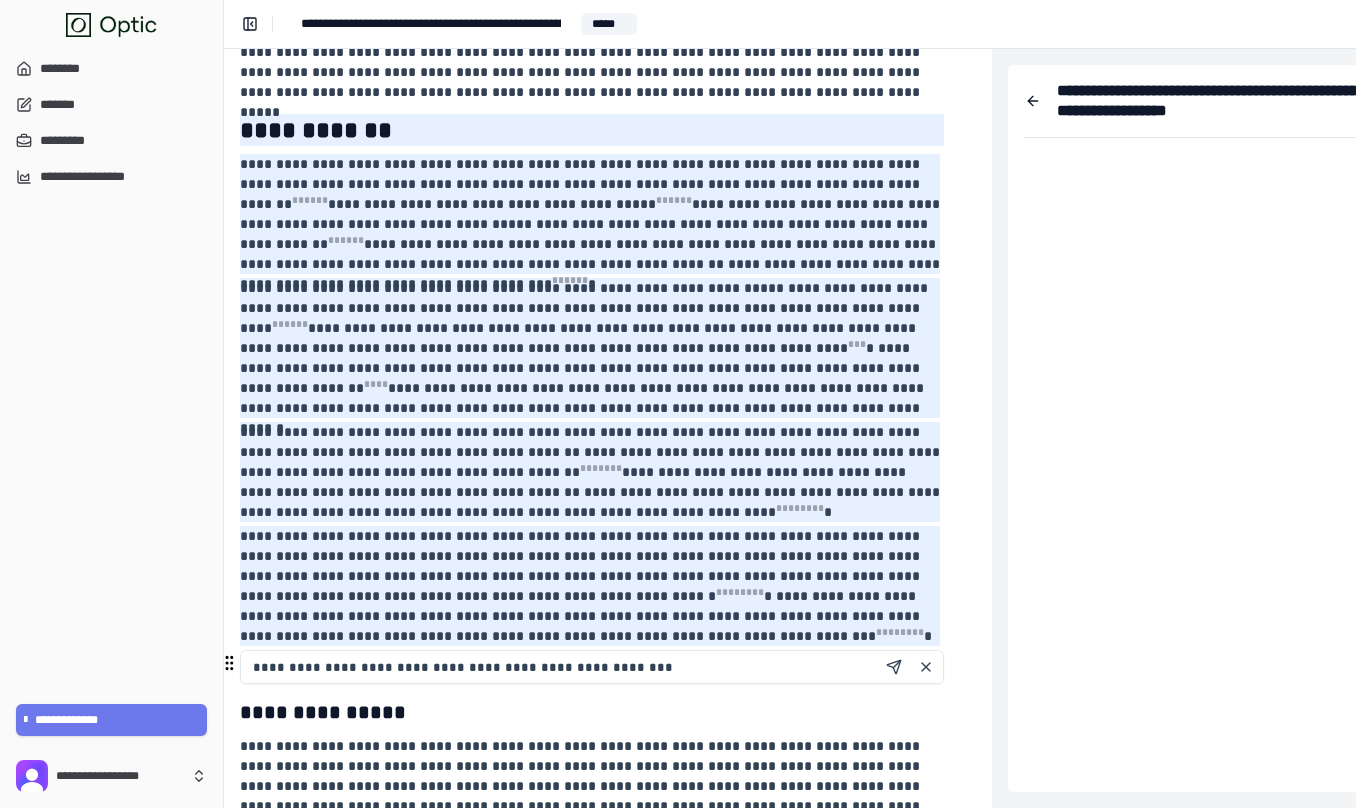 drag, startPoint x: 642, startPoint y: 670, endPoint x: 469, endPoint y: 667, distance: 173.02602 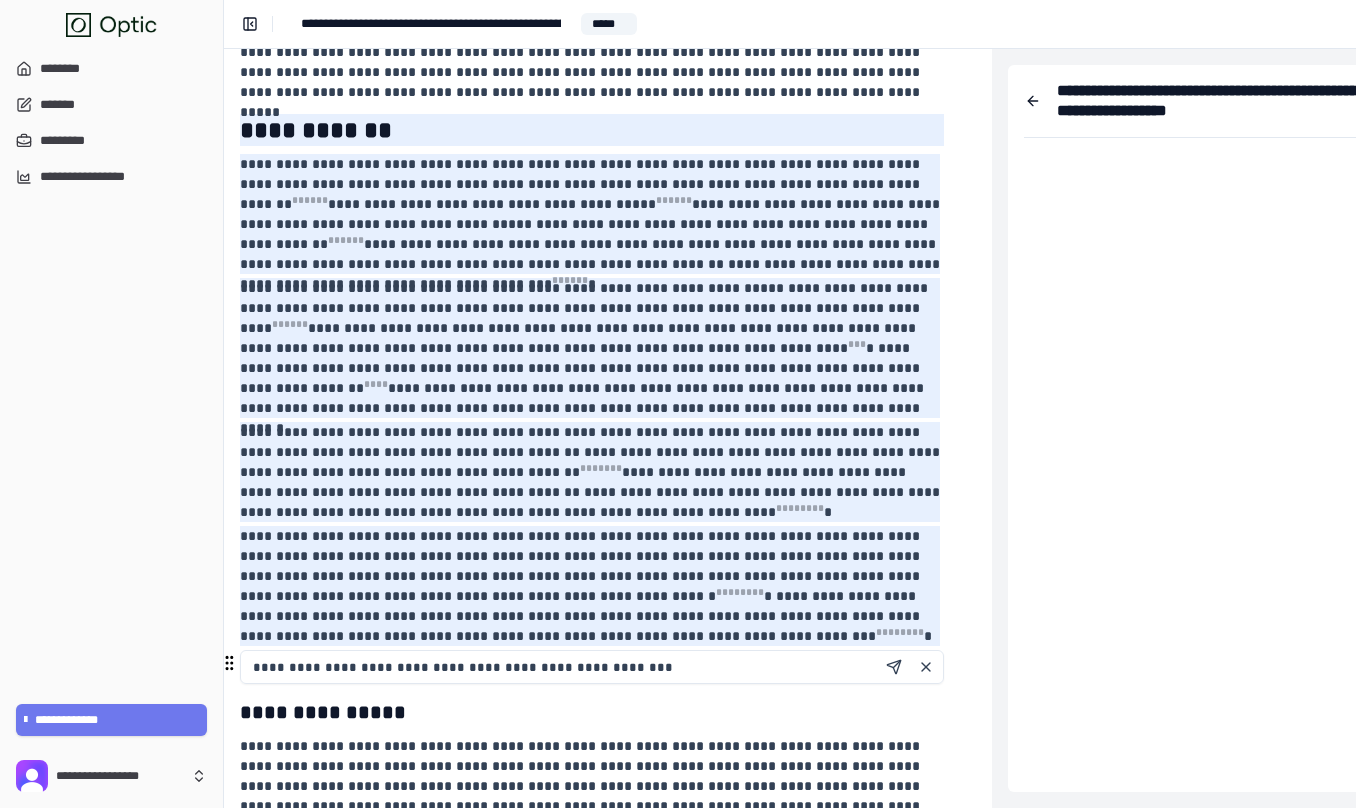 click on "**********" at bounding box center (592, 667) 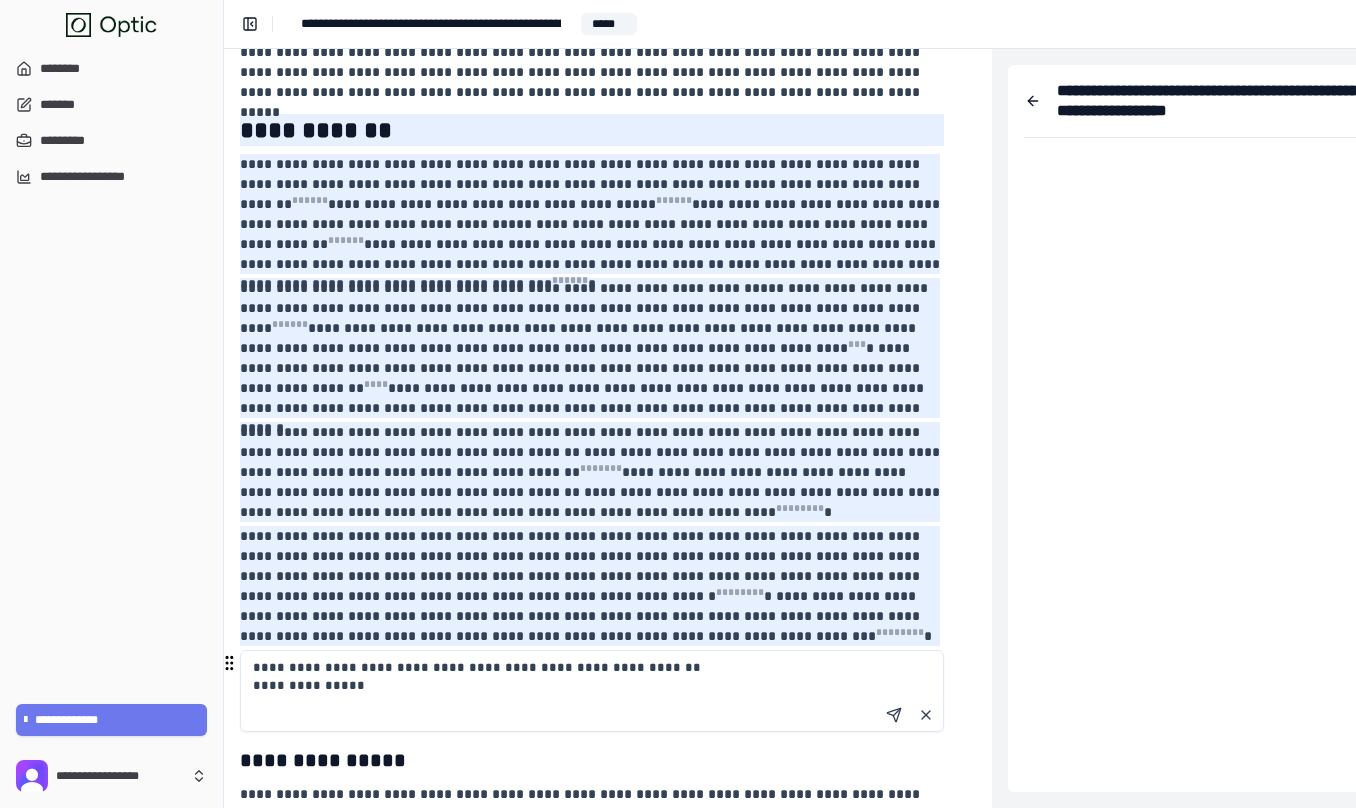 click on "**********" at bounding box center [592, 691] 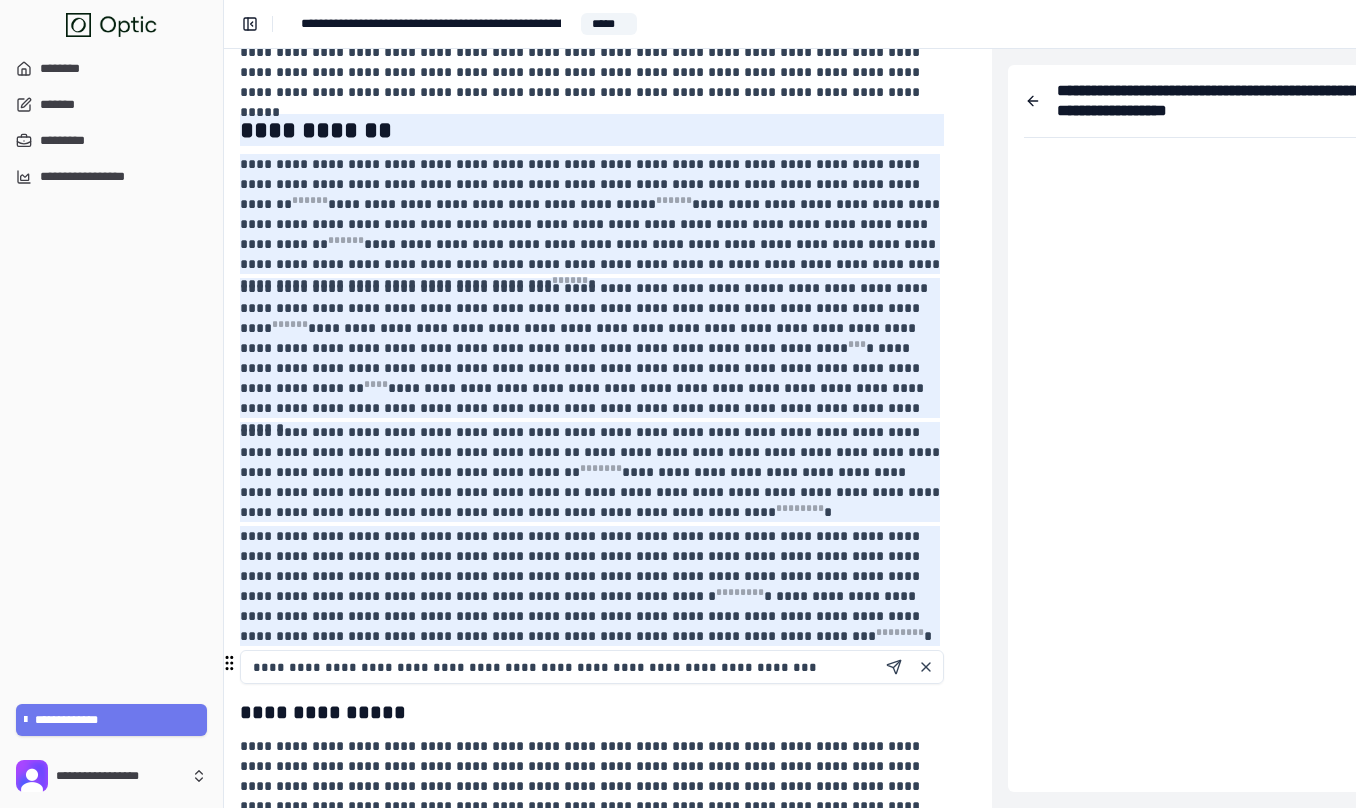 click on "**********" at bounding box center [592, 667] 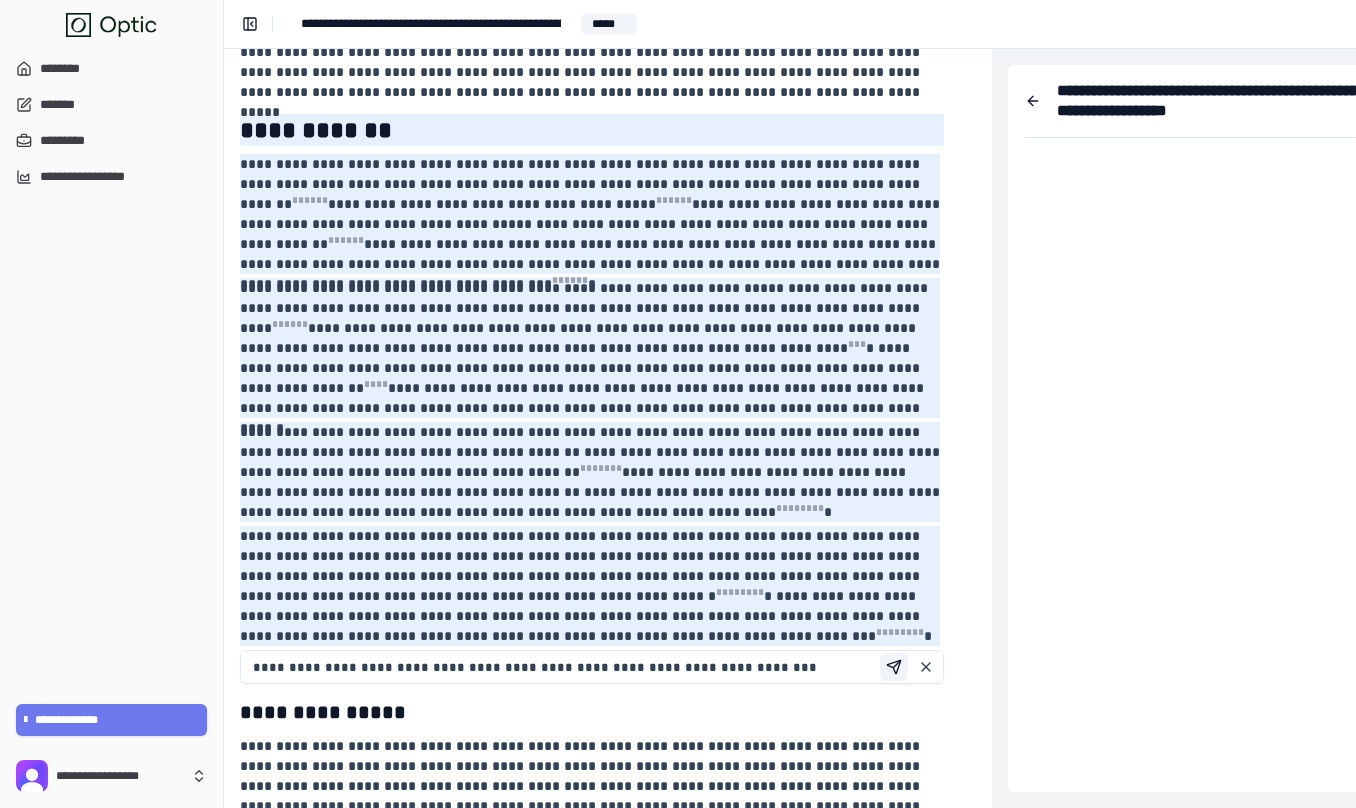 type on "**********" 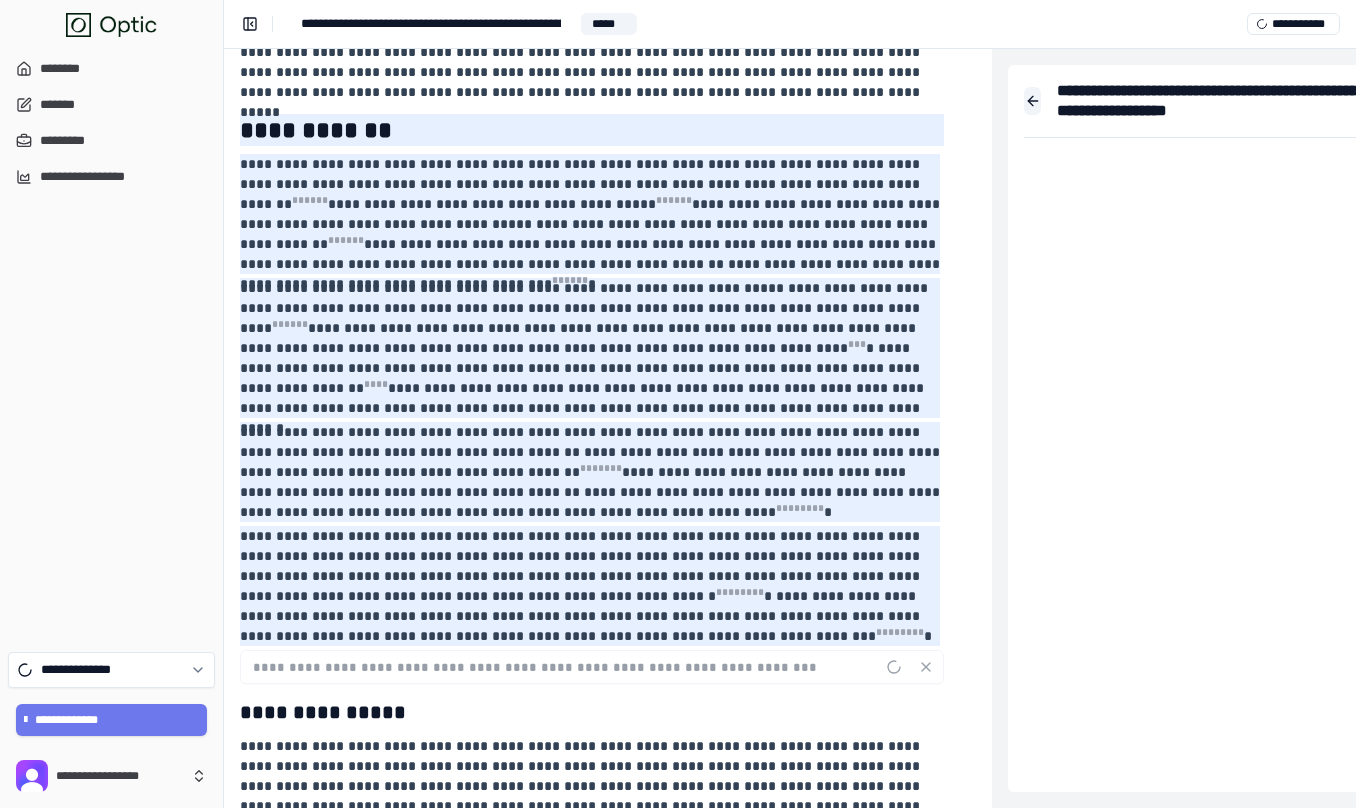 click at bounding box center [1032, 101] 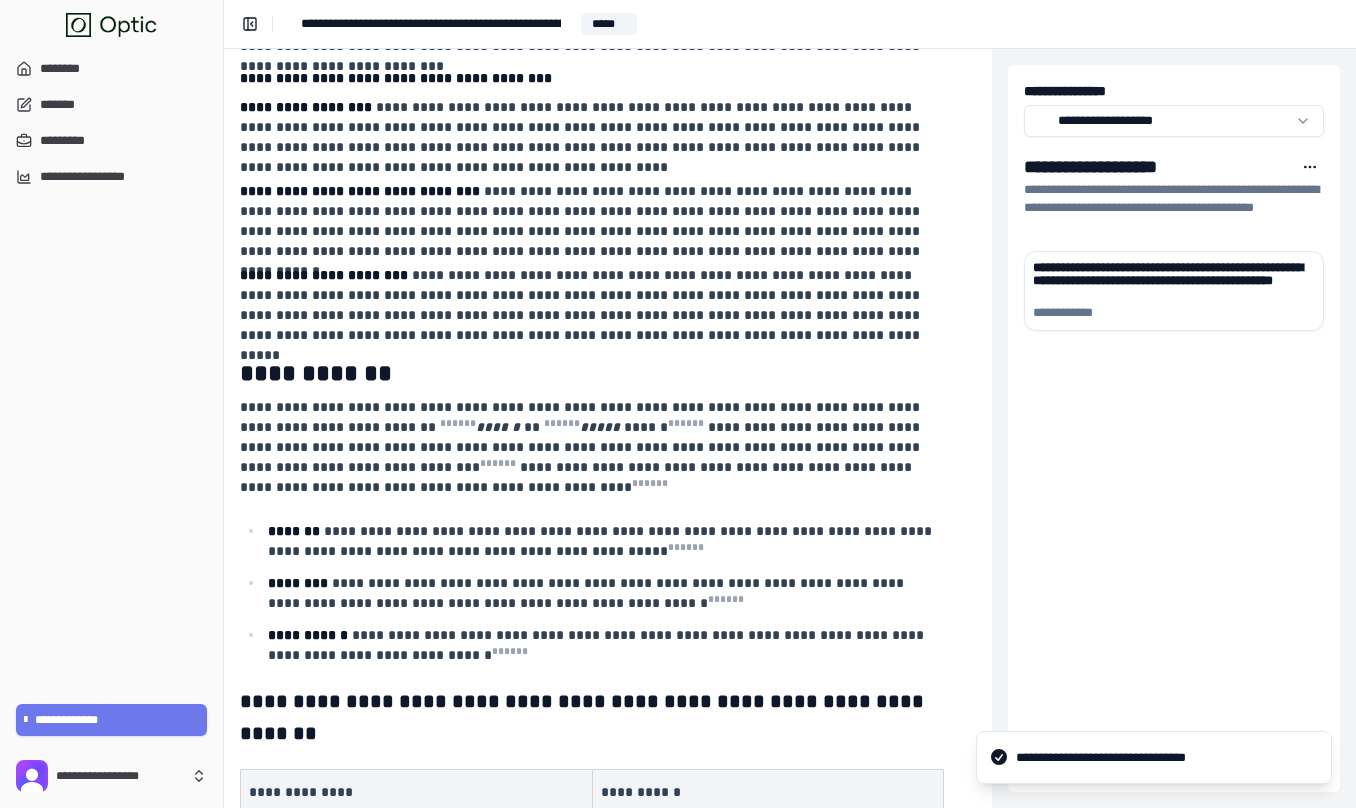 scroll, scrollTop: 1335, scrollLeft: 344, axis: both 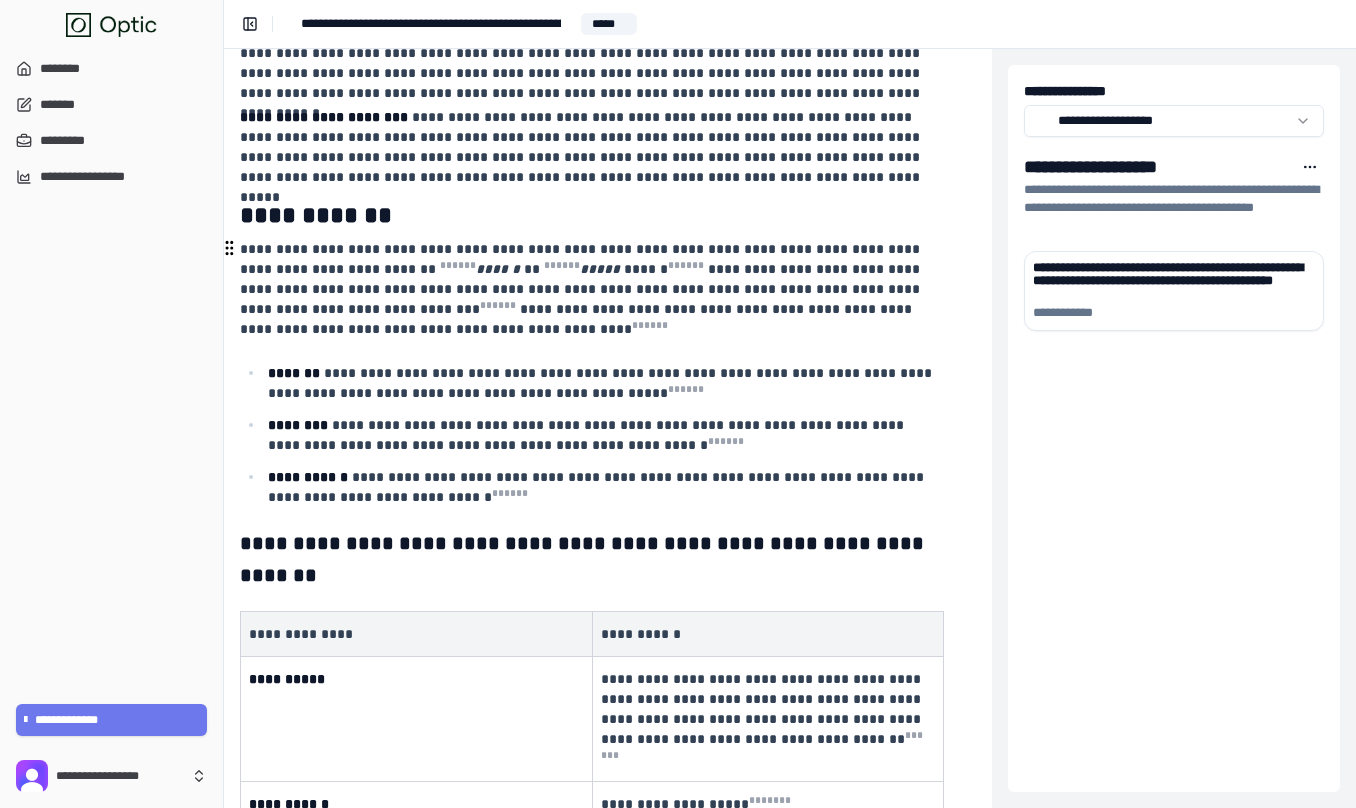 click on "**********" at bounding box center (590, 289) 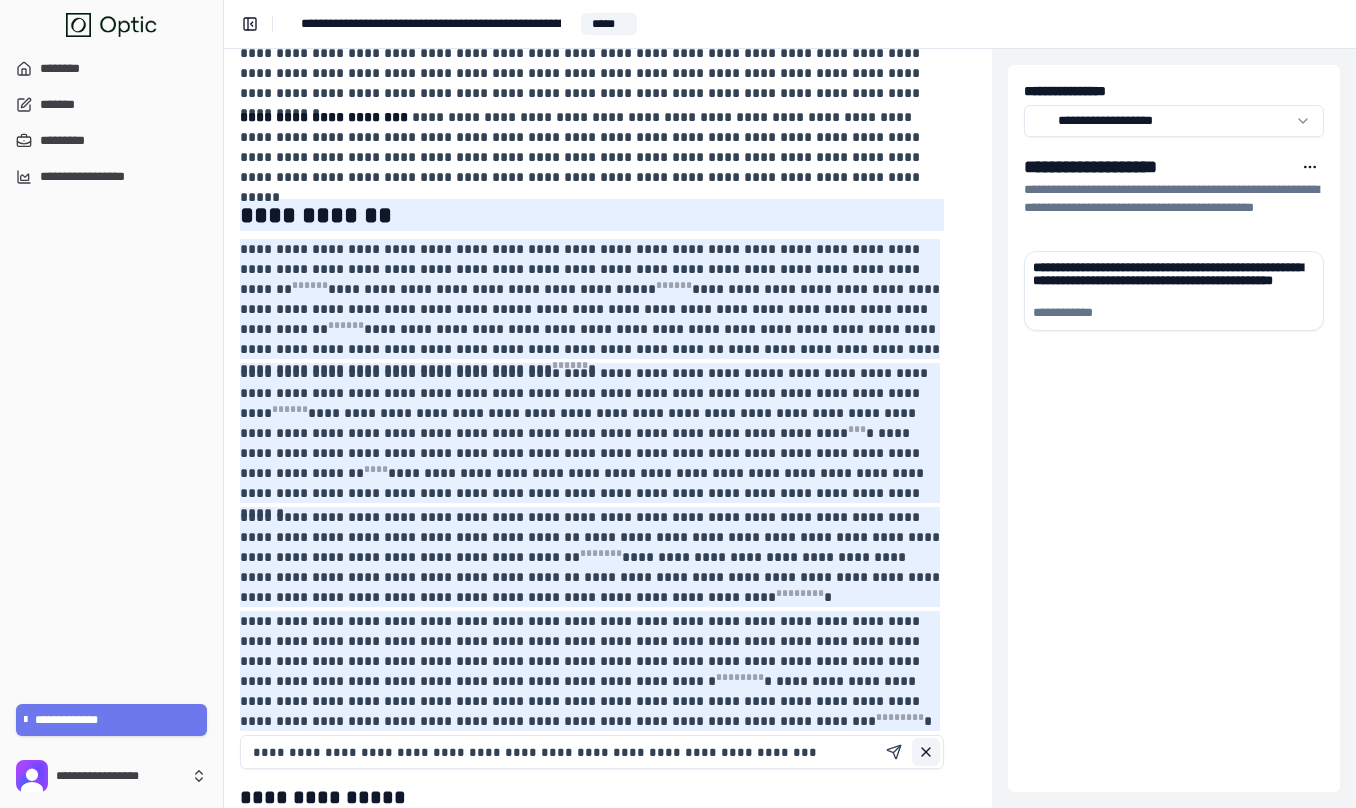 click at bounding box center (926, 752) 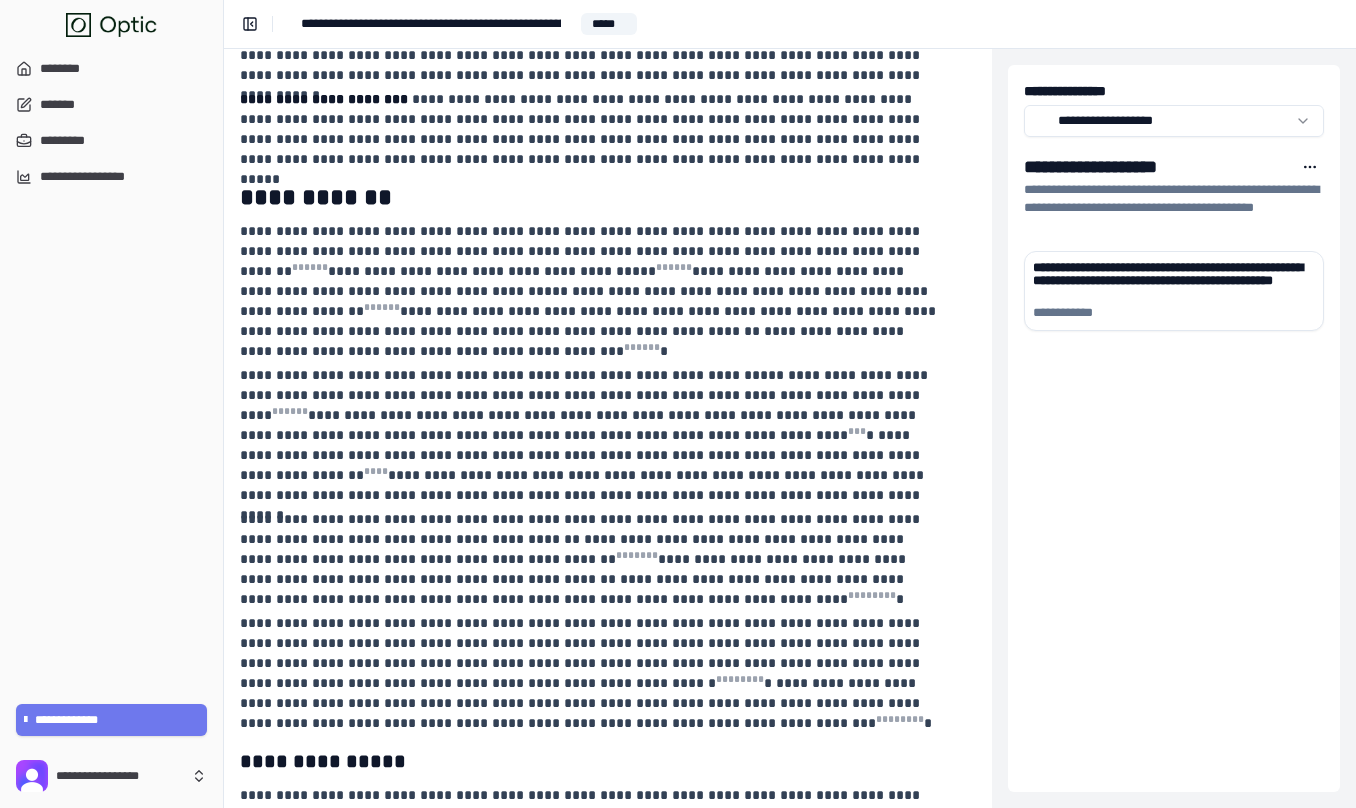 scroll, scrollTop: 1483, scrollLeft: 344, axis: both 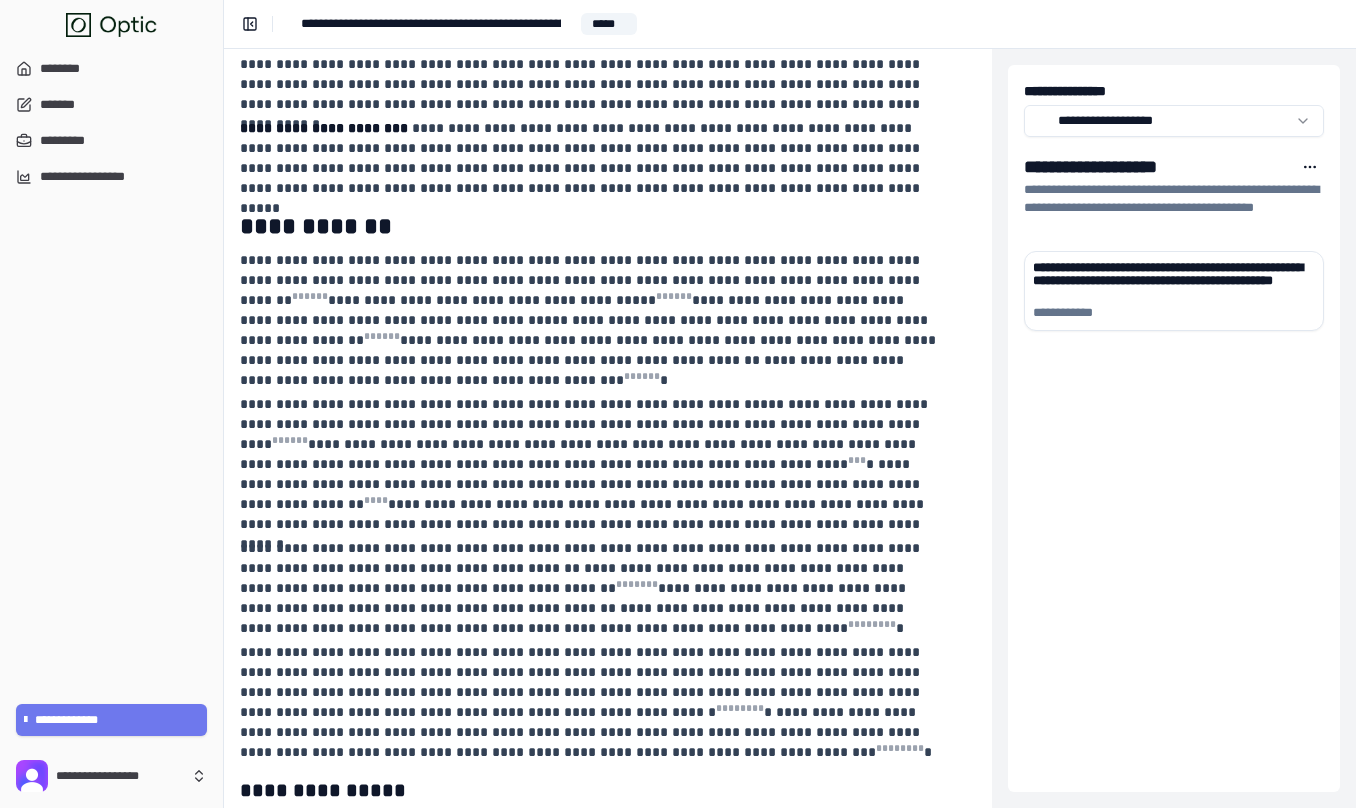 click on "**********" at bounding box center (592, 6868) 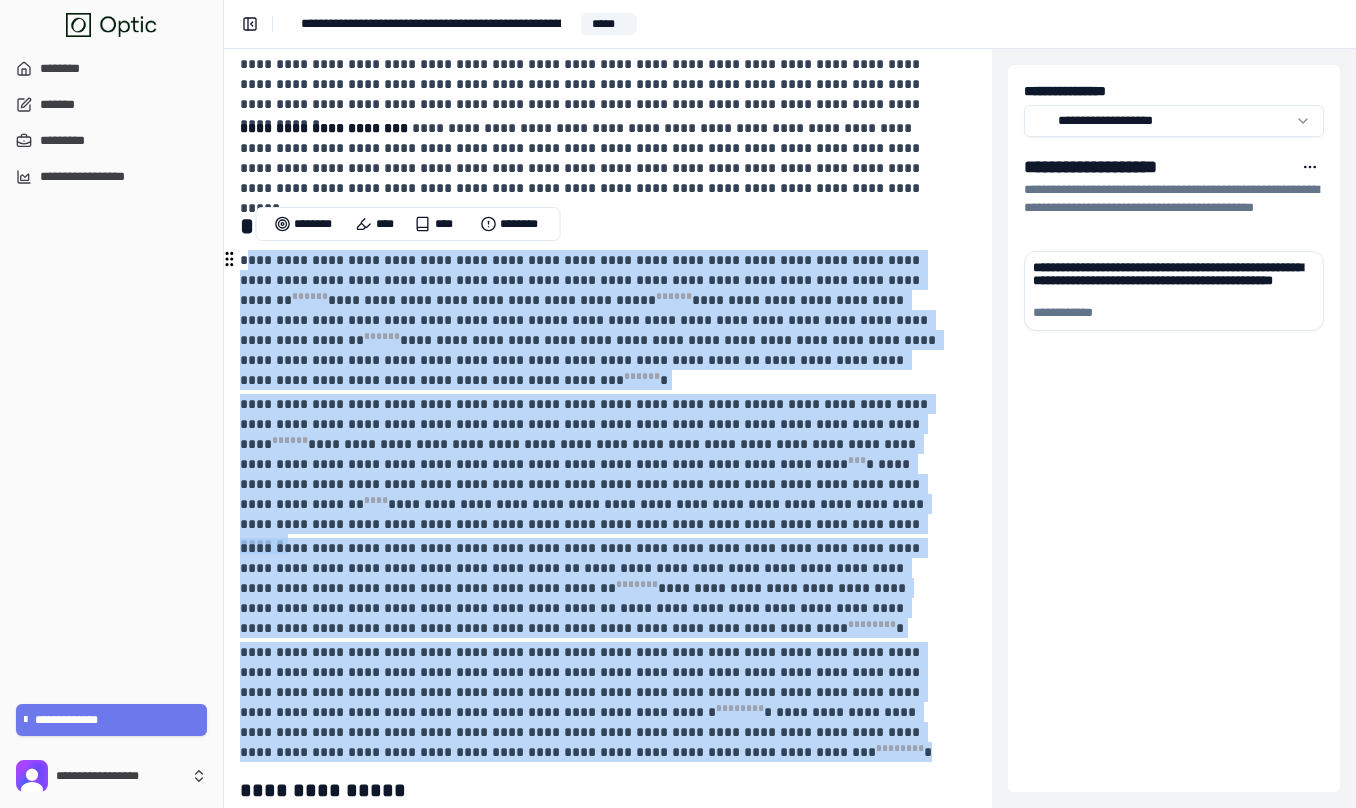 drag, startPoint x: 571, startPoint y: 750, endPoint x: 249, endPoint y: 259, distance: 587.16693 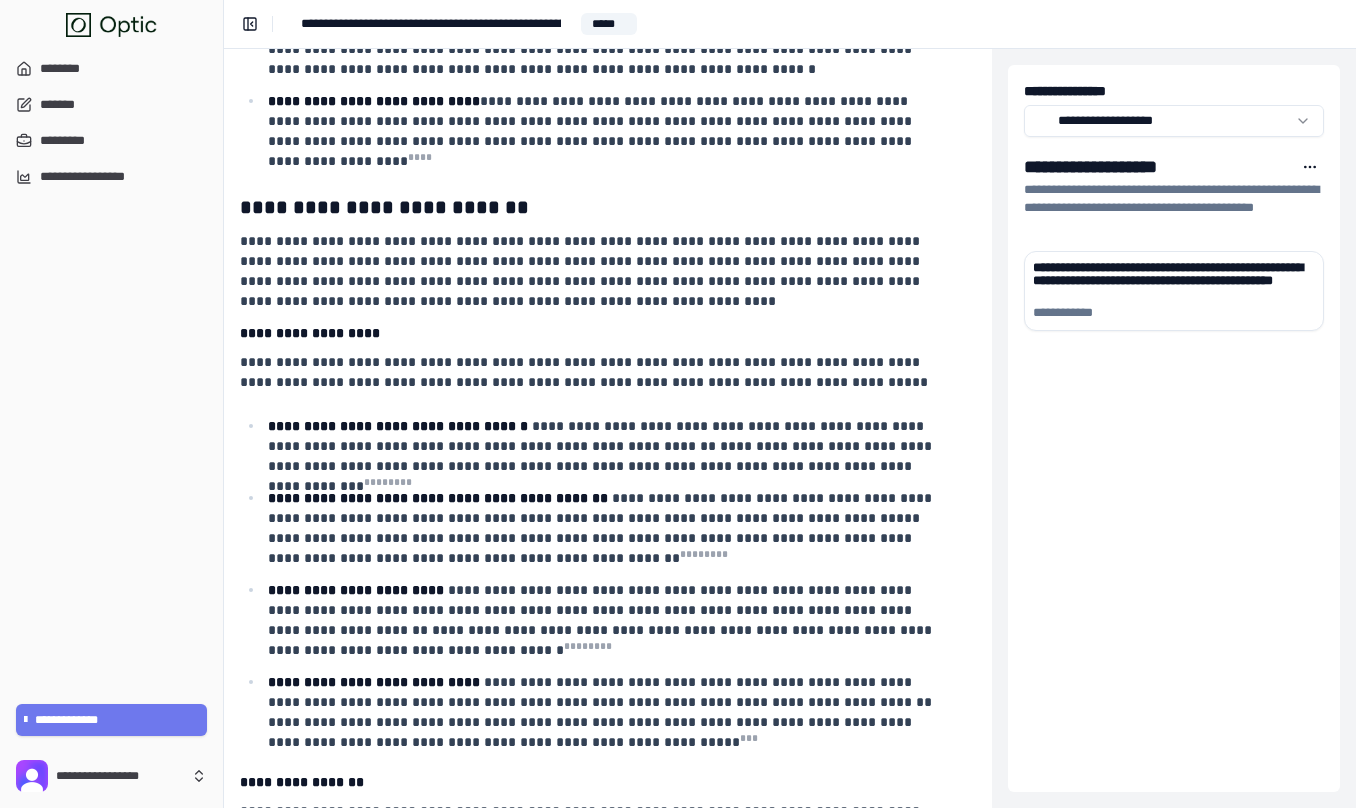 scroll, scrollTop: 6999, scrollLeft: 344, axis: both 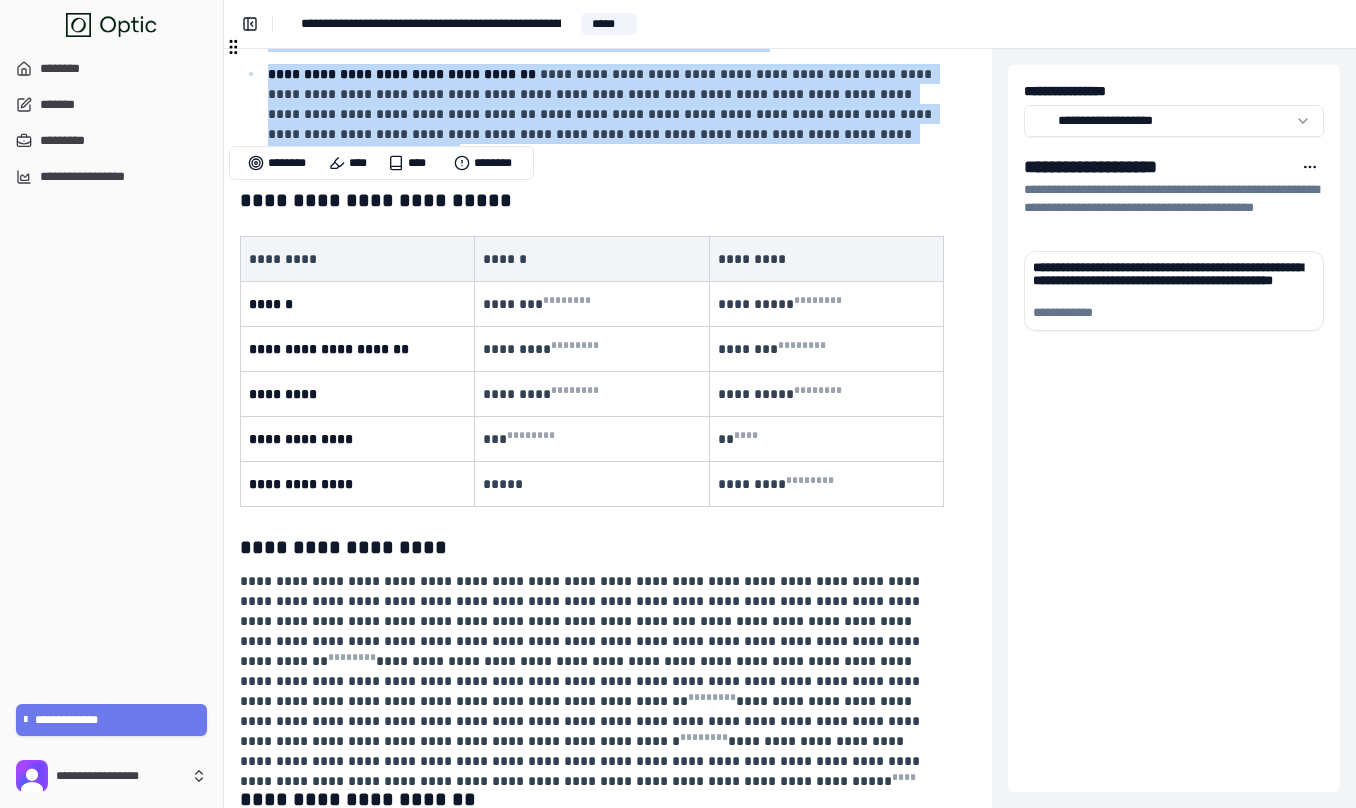 drag, startPoint x: 243, startPoint y: 130, endPoint x: 557, endPoint y: 123, distance: 314.078 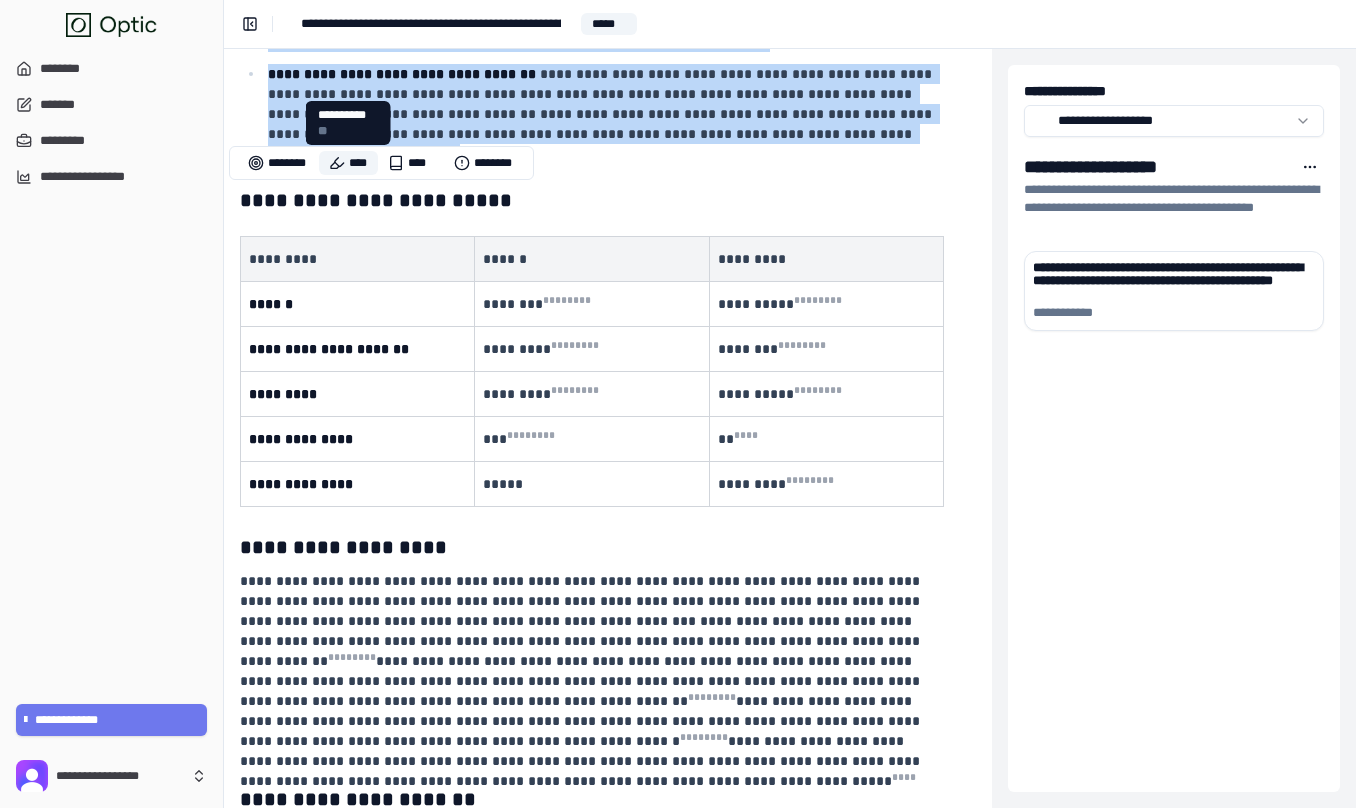 click on "****" at bounding box center (348, 163) 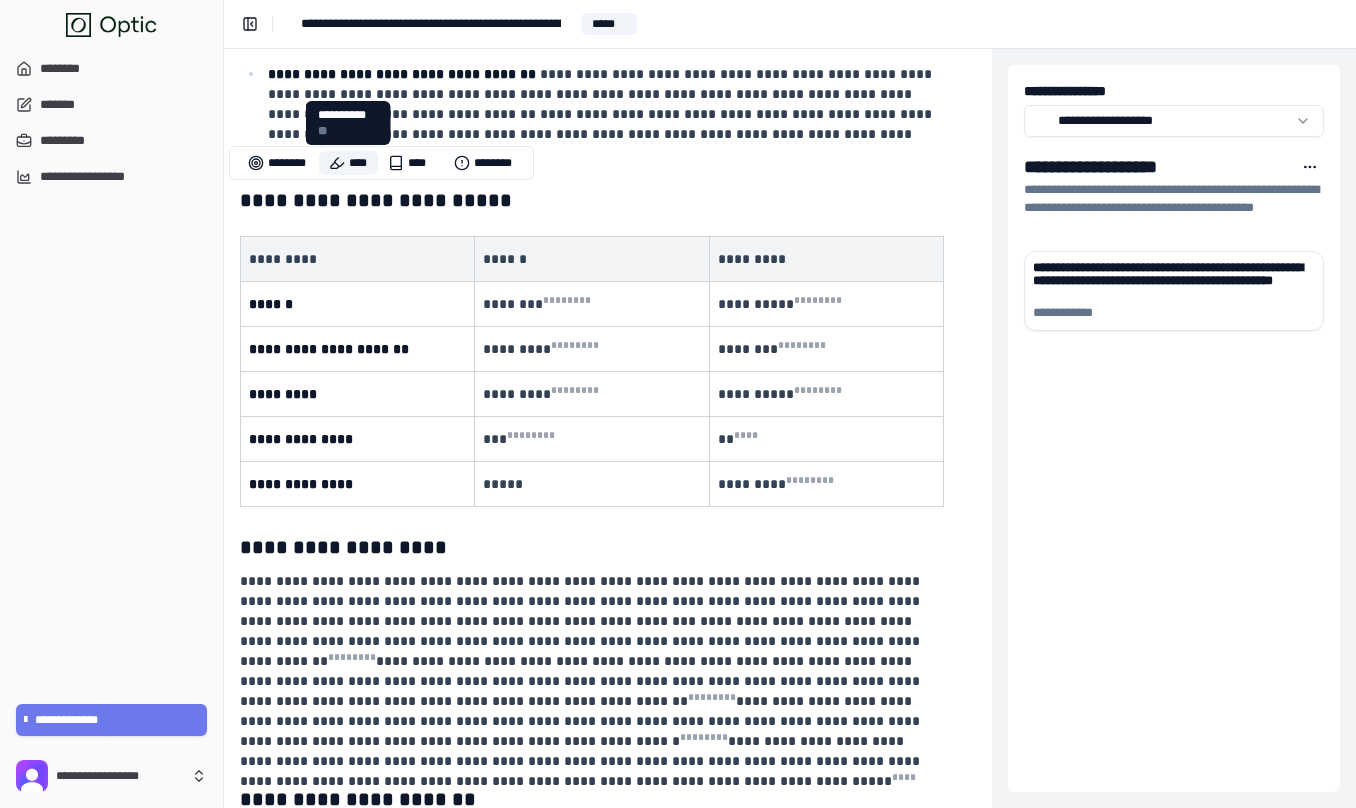 scroll, scrollTop: 8035, scrollLeft: 344, axis: both 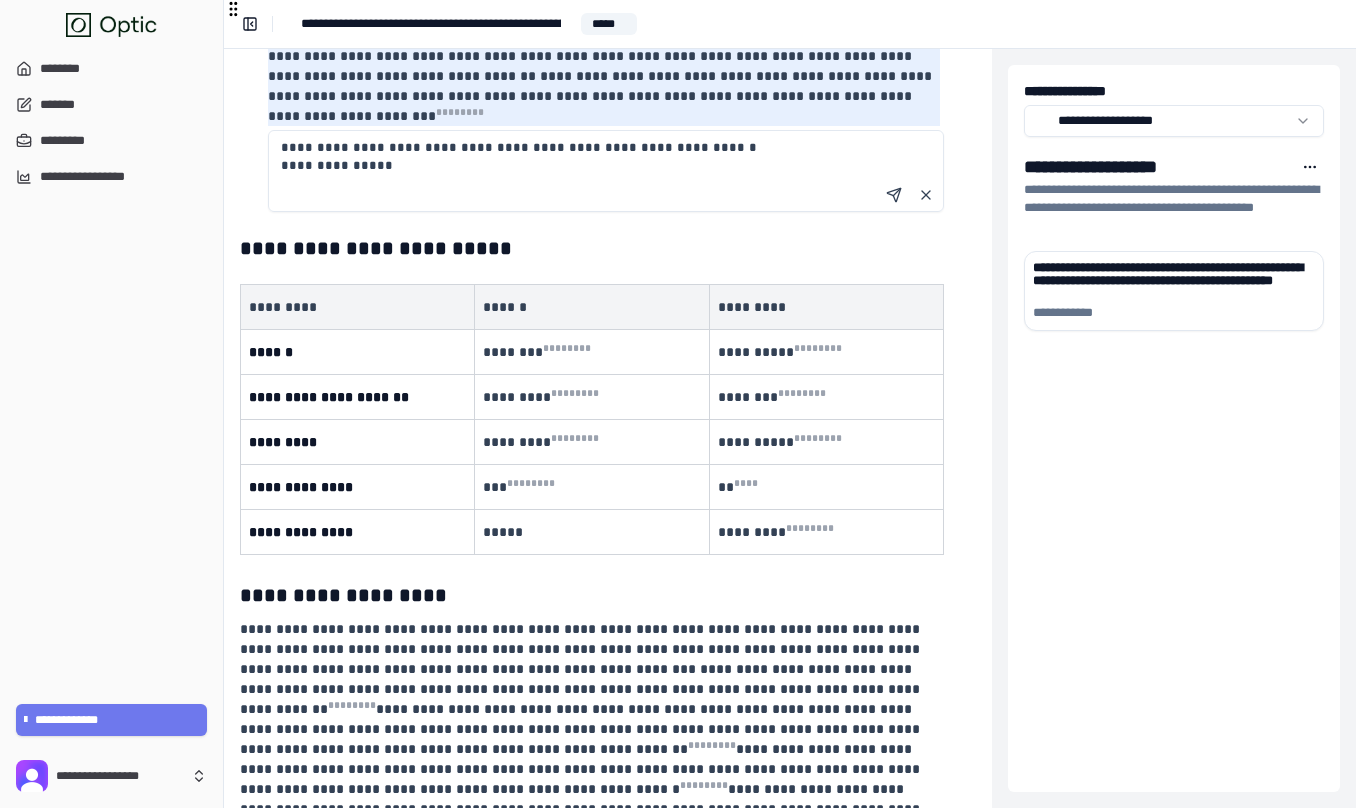 click on "**********" at bounding box center [606, 171] 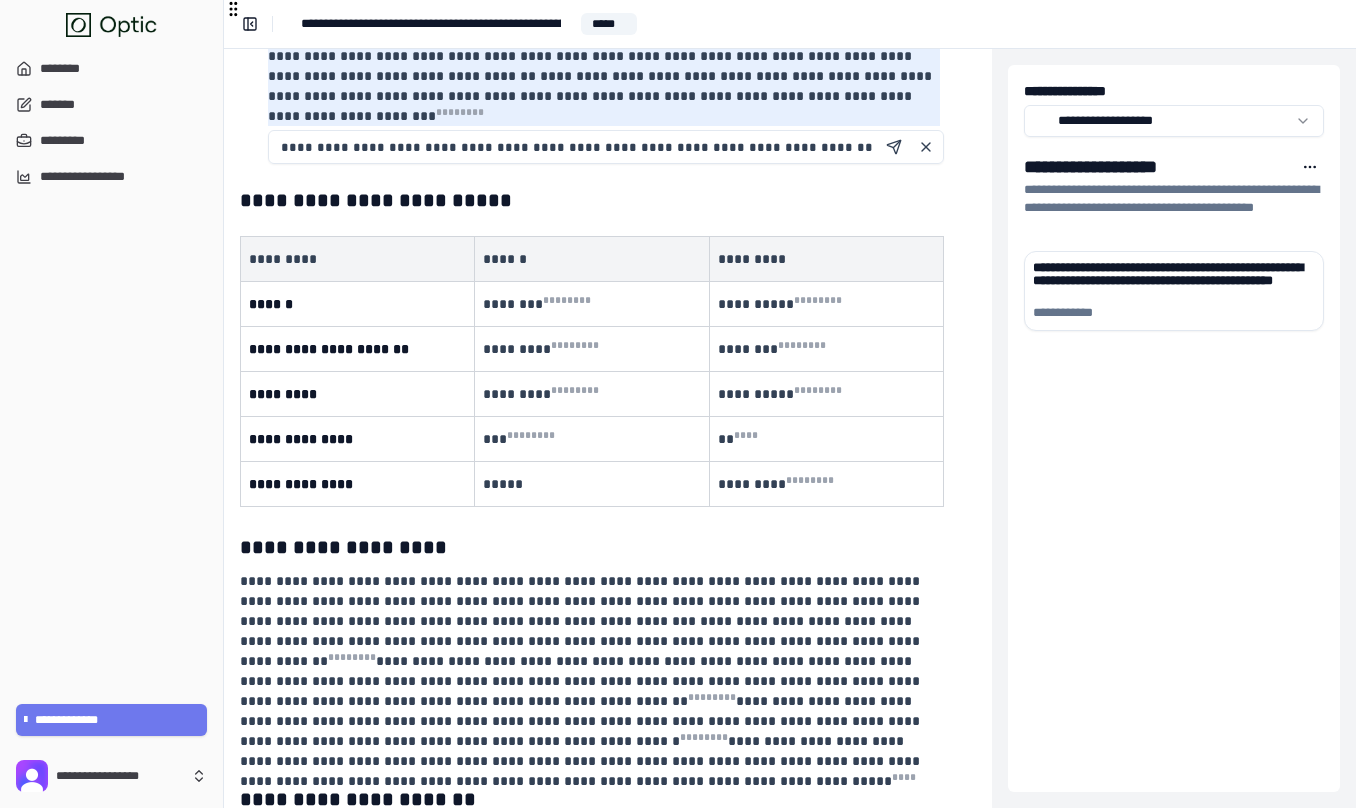 click on "**********" at bounding box center [606, 147] 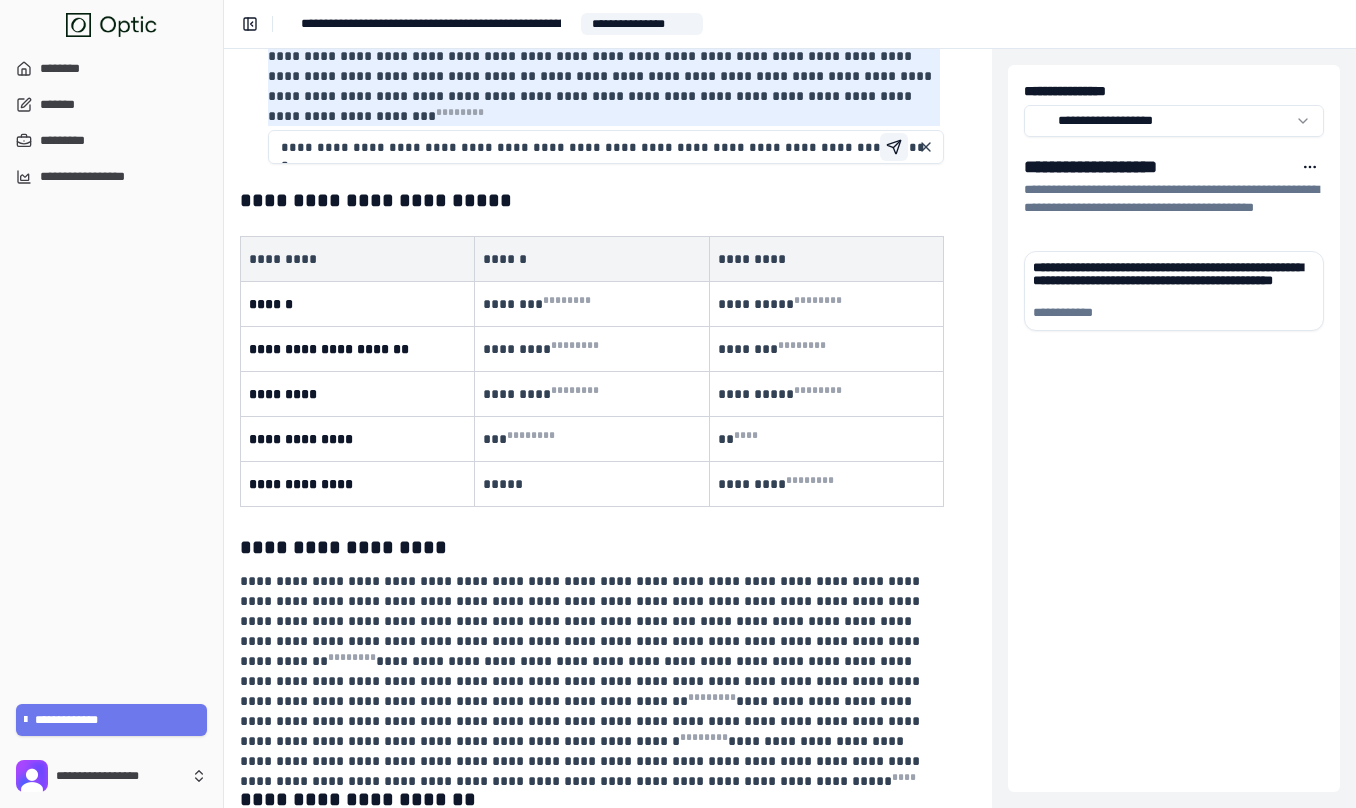 type on "**********" 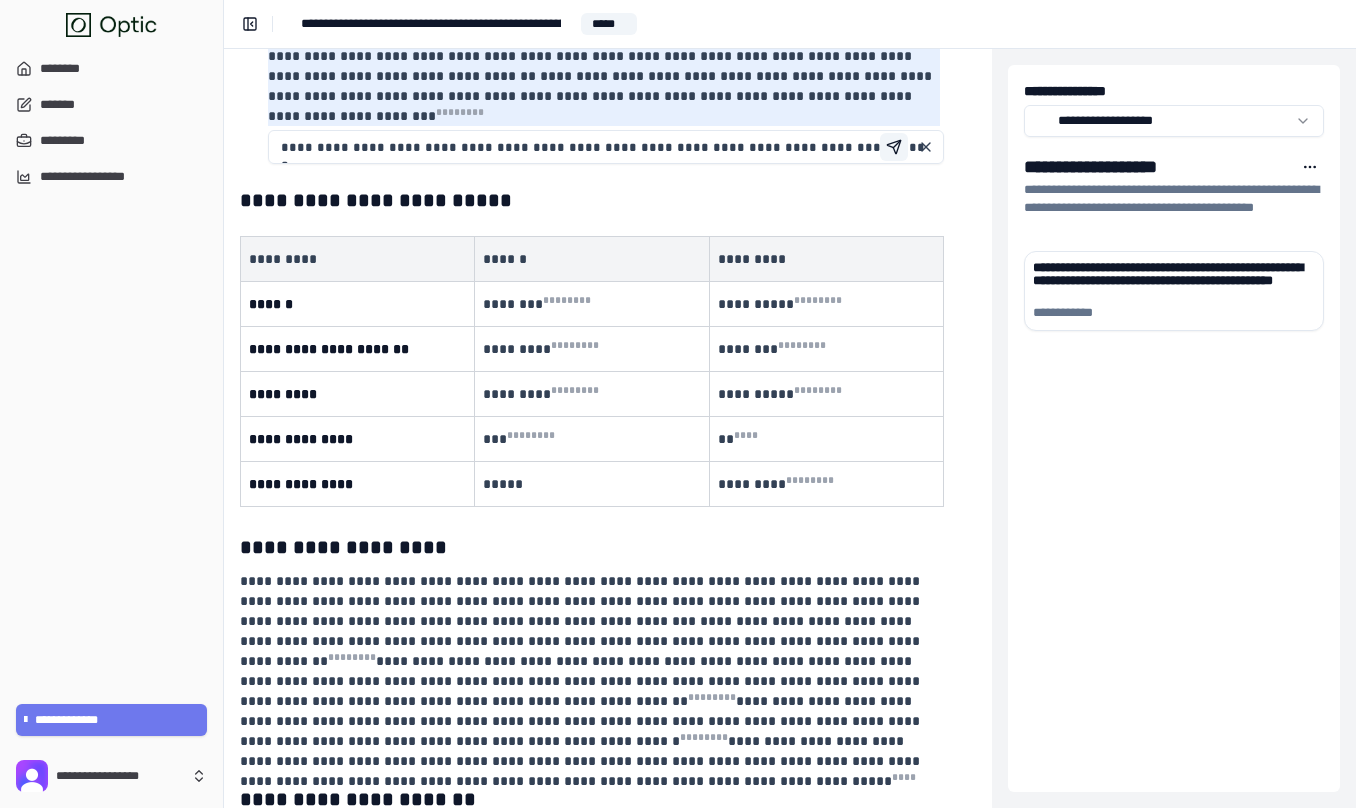 click at bounding box center (894, 147) 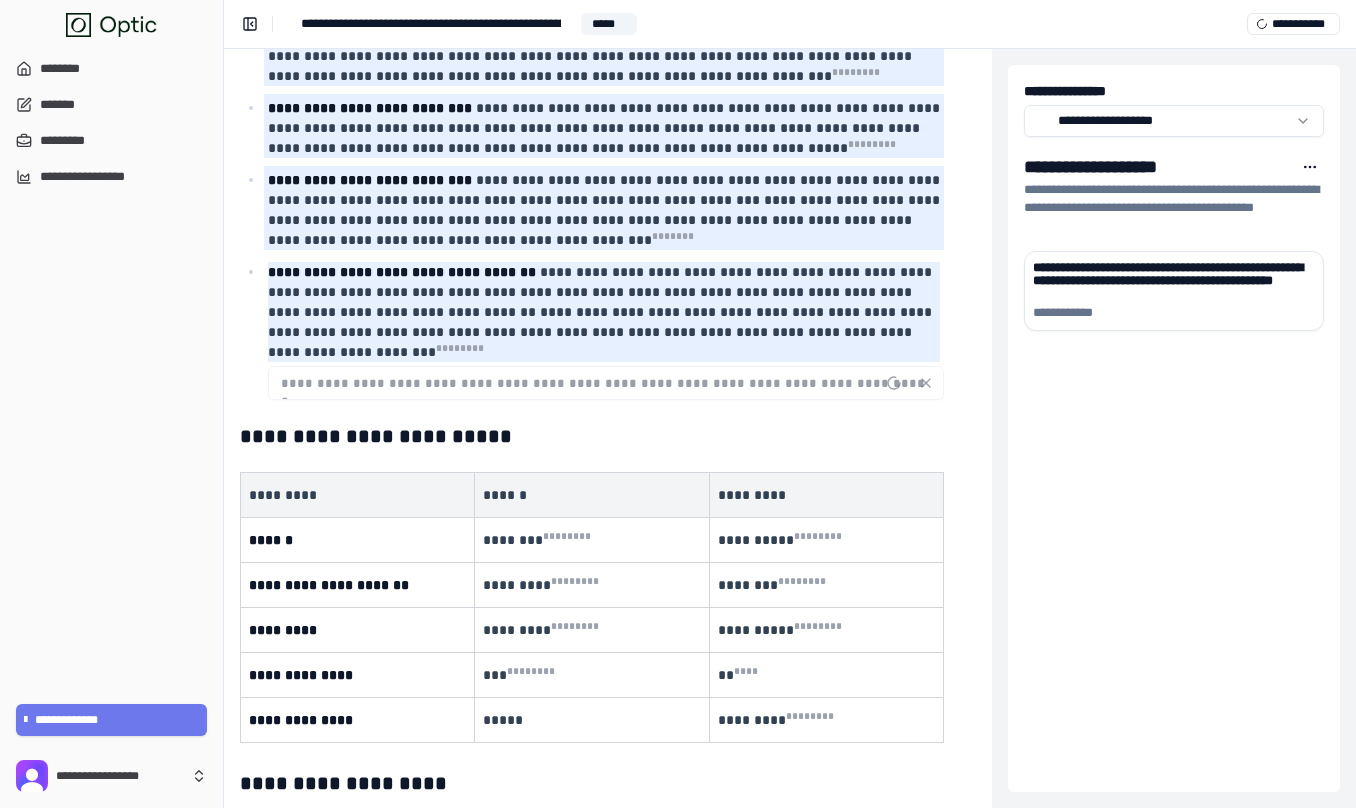 scroll, scrollTop: 7785, scrollLeft: 344, axis: both 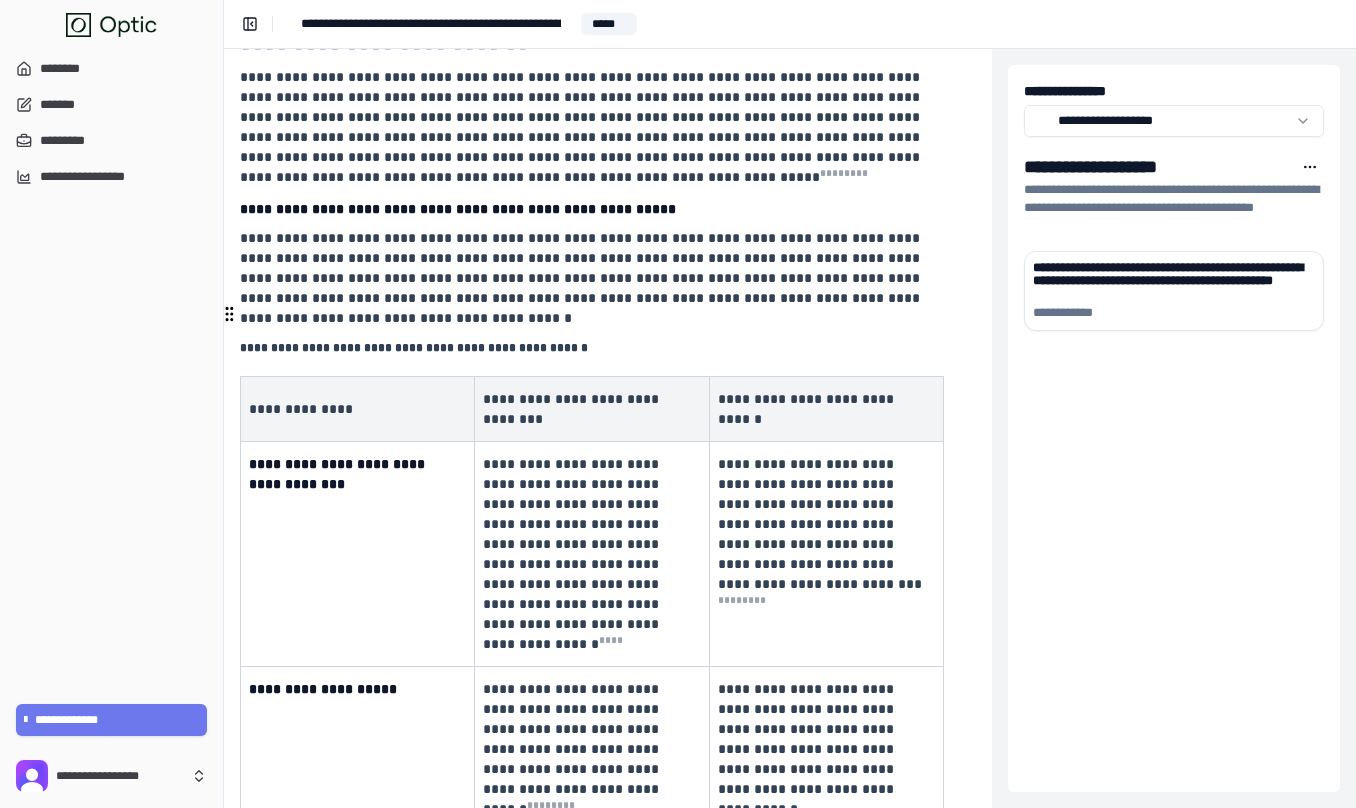 click on "**********" at bounding box center (414, 348) 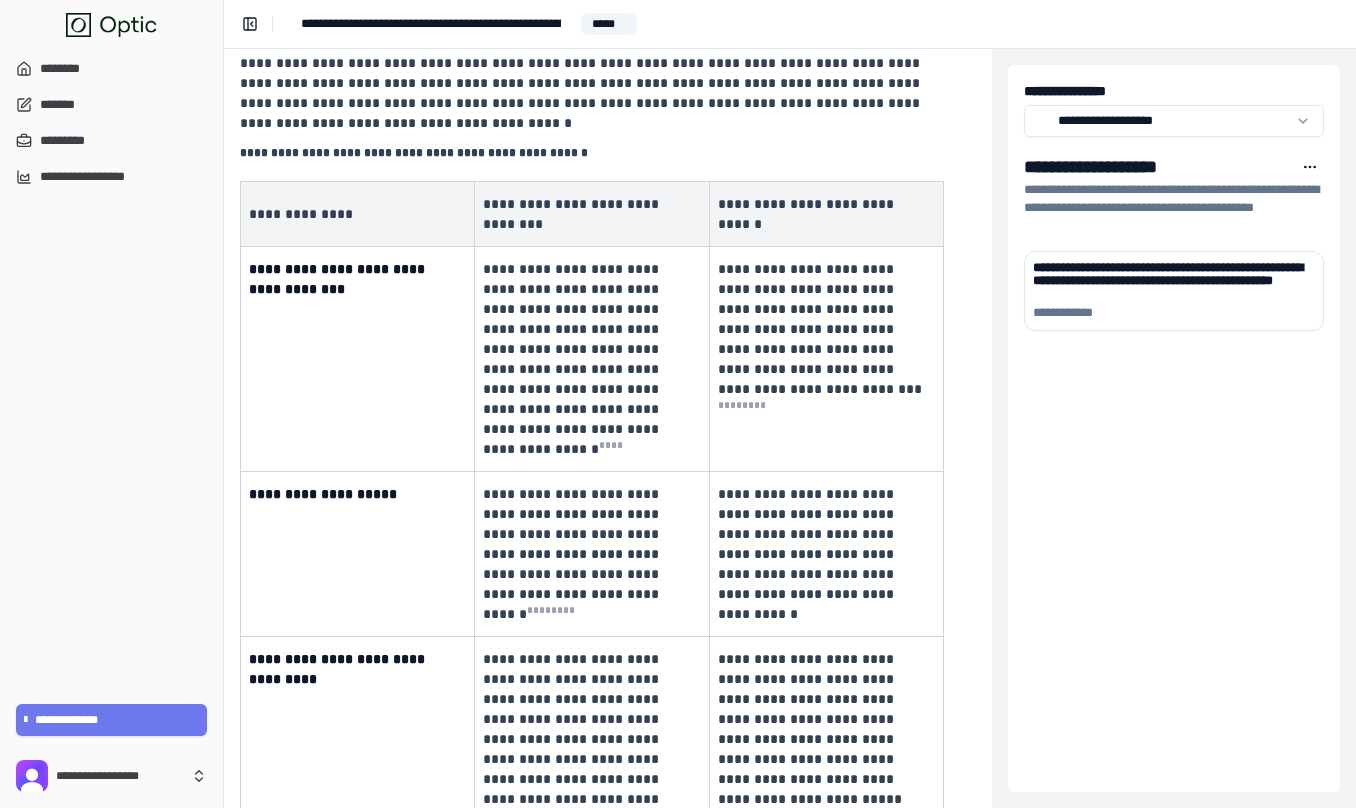 scroll, scrollTop: 7271, scrollLeft: 344, axis: both 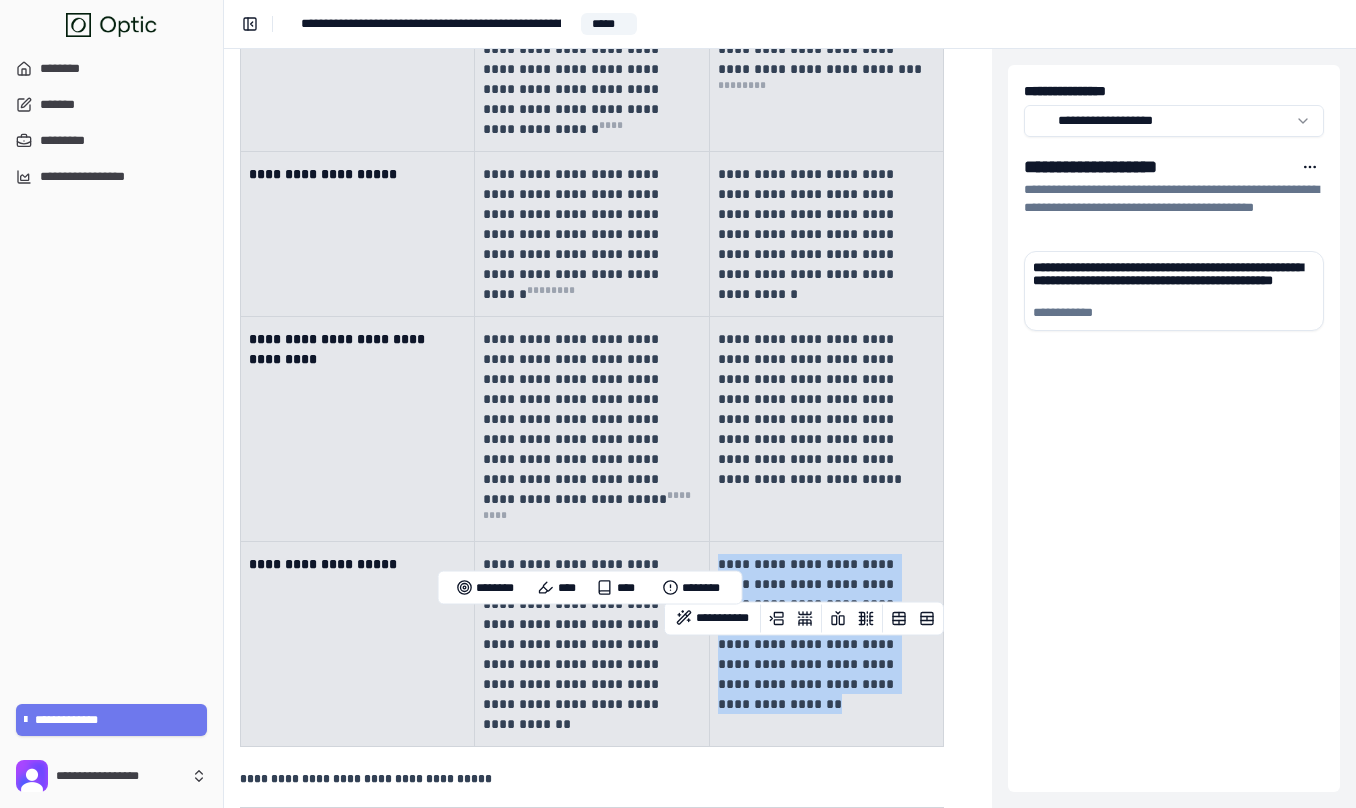 drag, startPoint x: 274, startPoint y: 286, endPoint x: 850, endPoint y: 561, distance: 638.2797 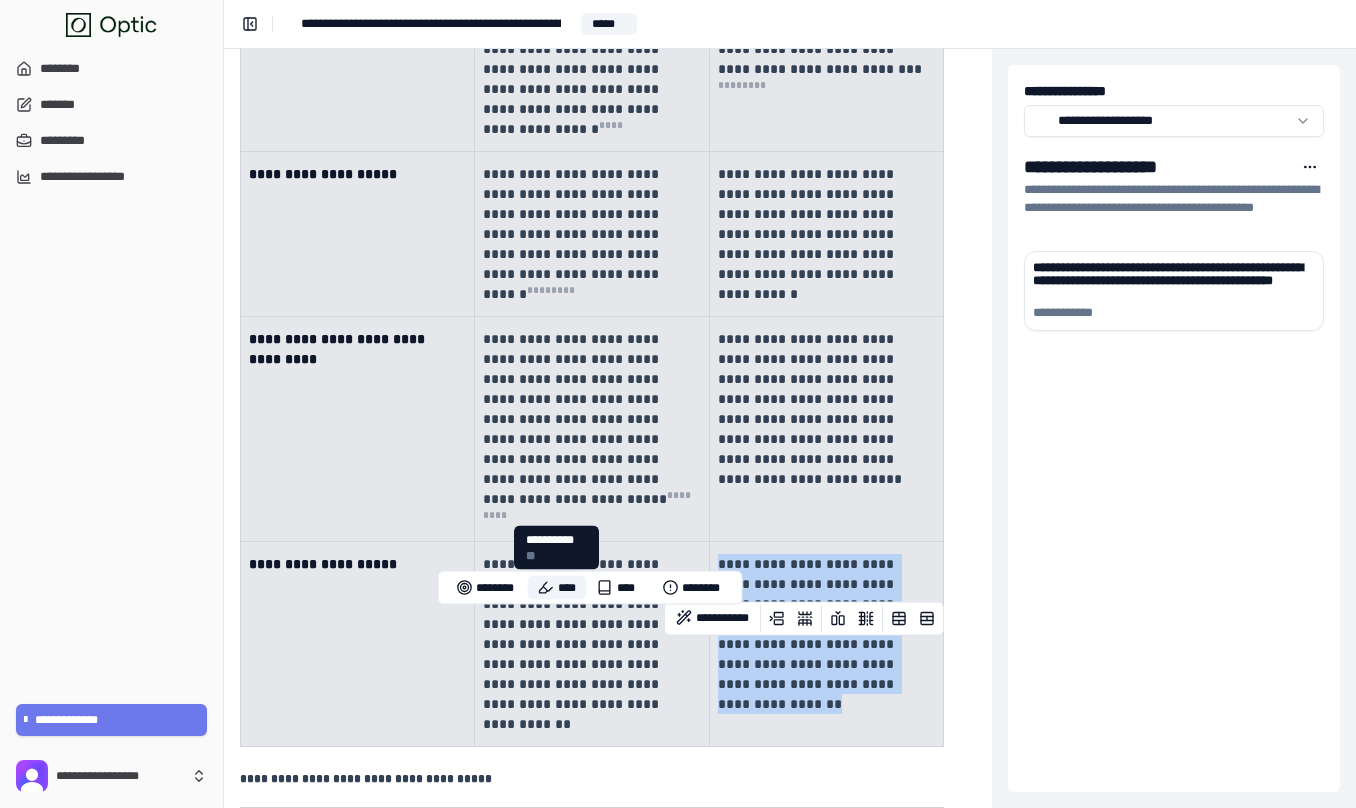 click on "****" at bounding box center (557, 588) 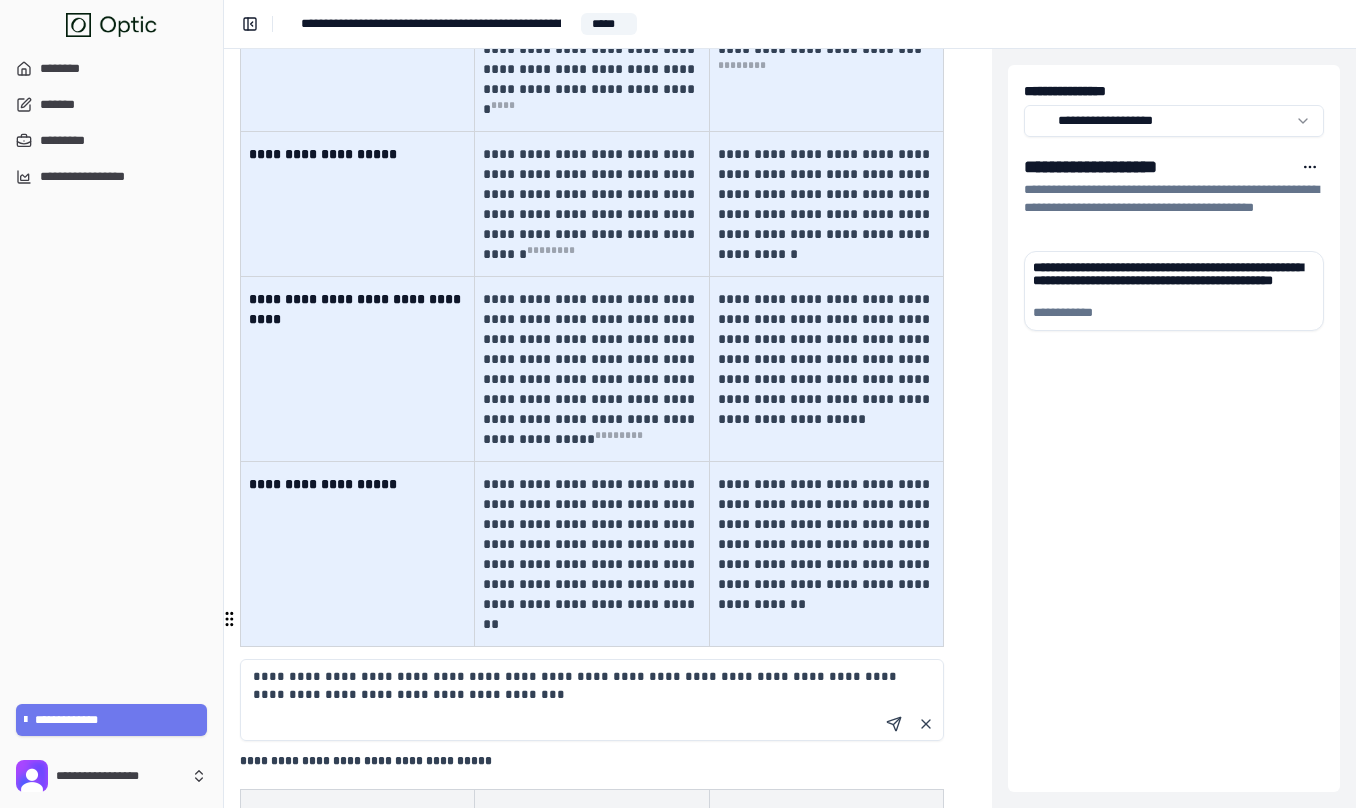 click on "**********" at bounding box center (592, 700) 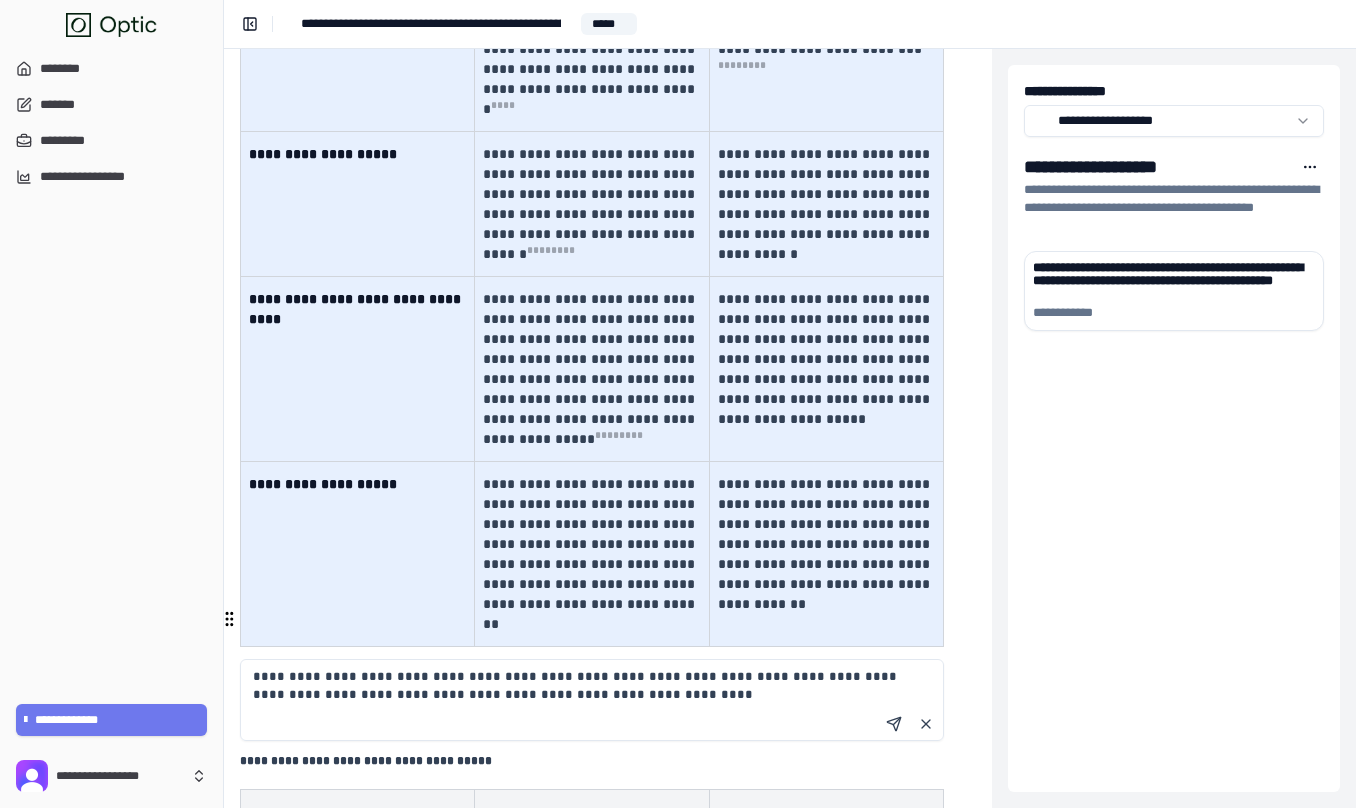 click on "**********" at bounding box center (592, 700) 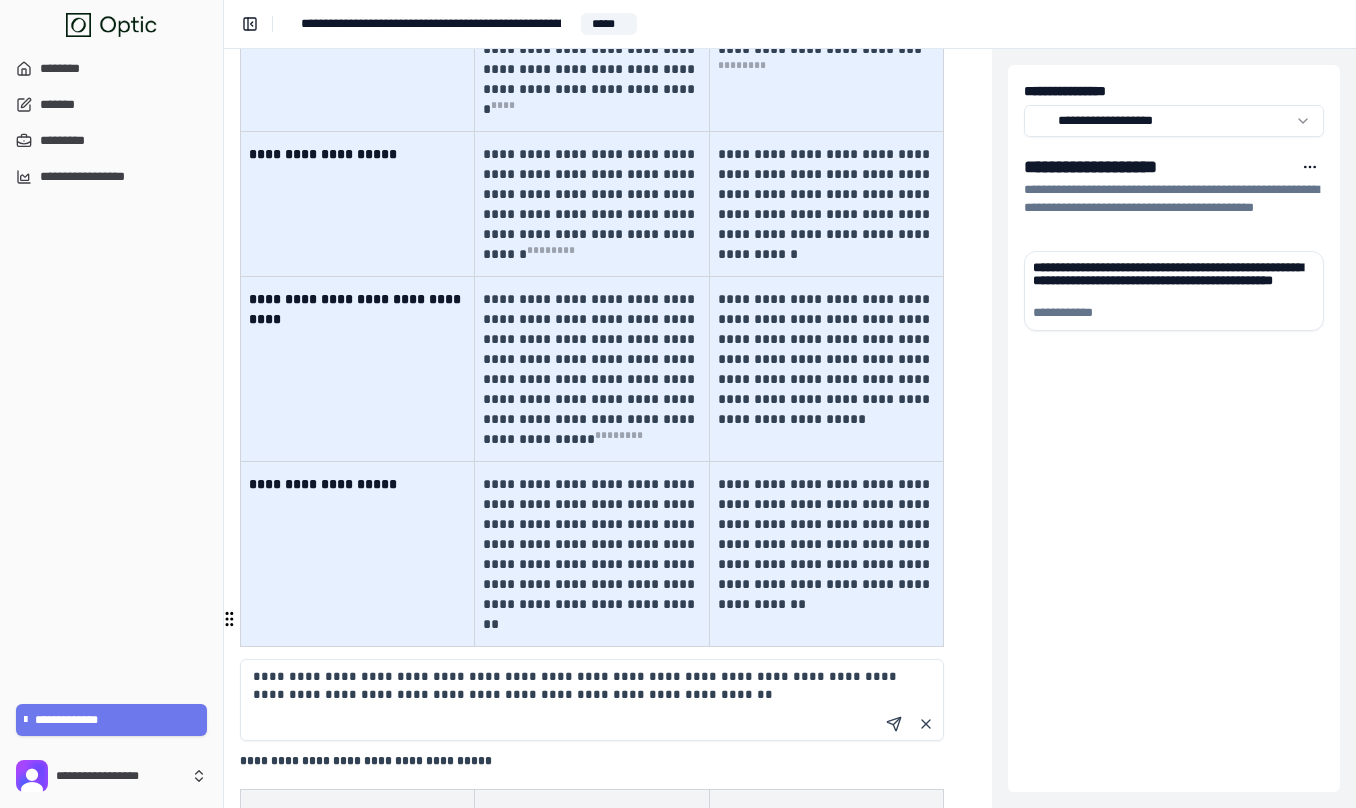 click on "**********" at bounding box center (592, 700) 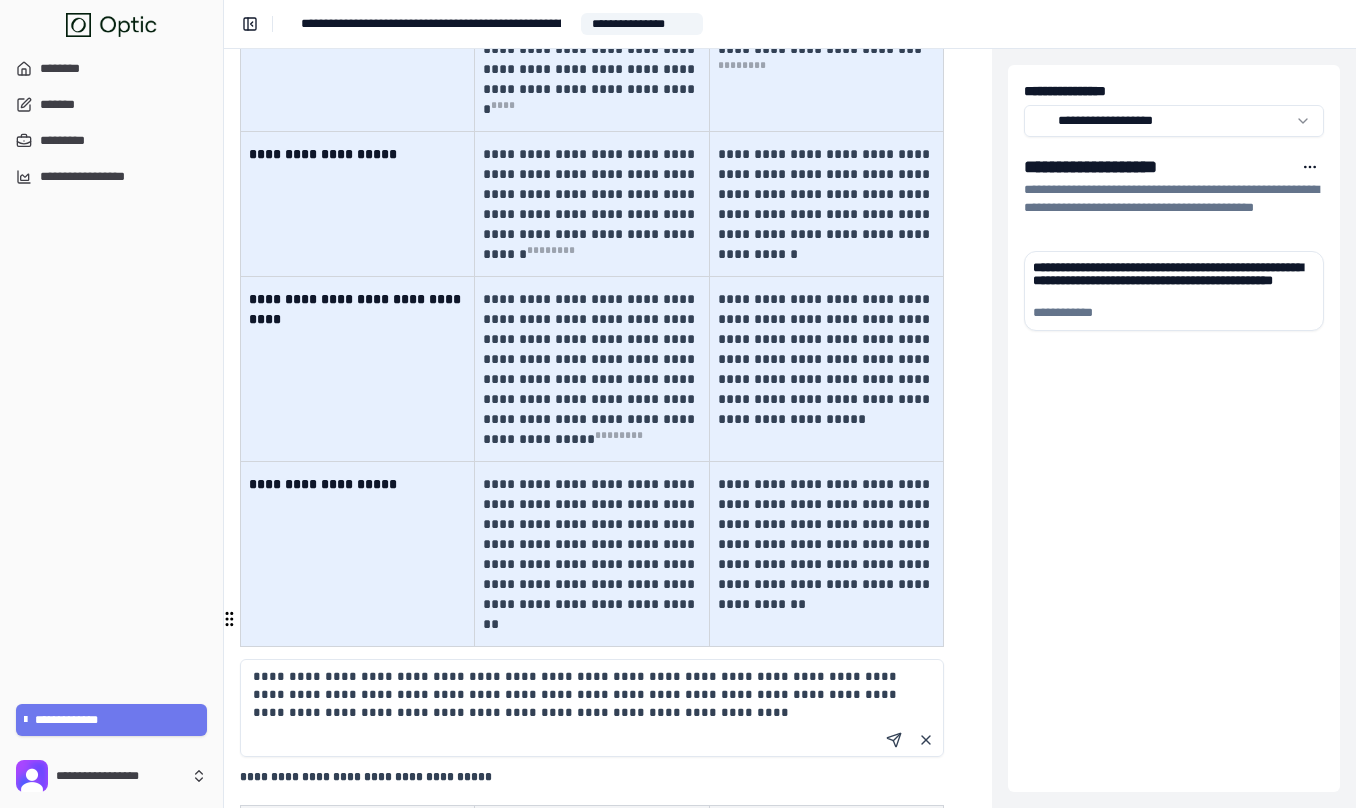 type on "**********" 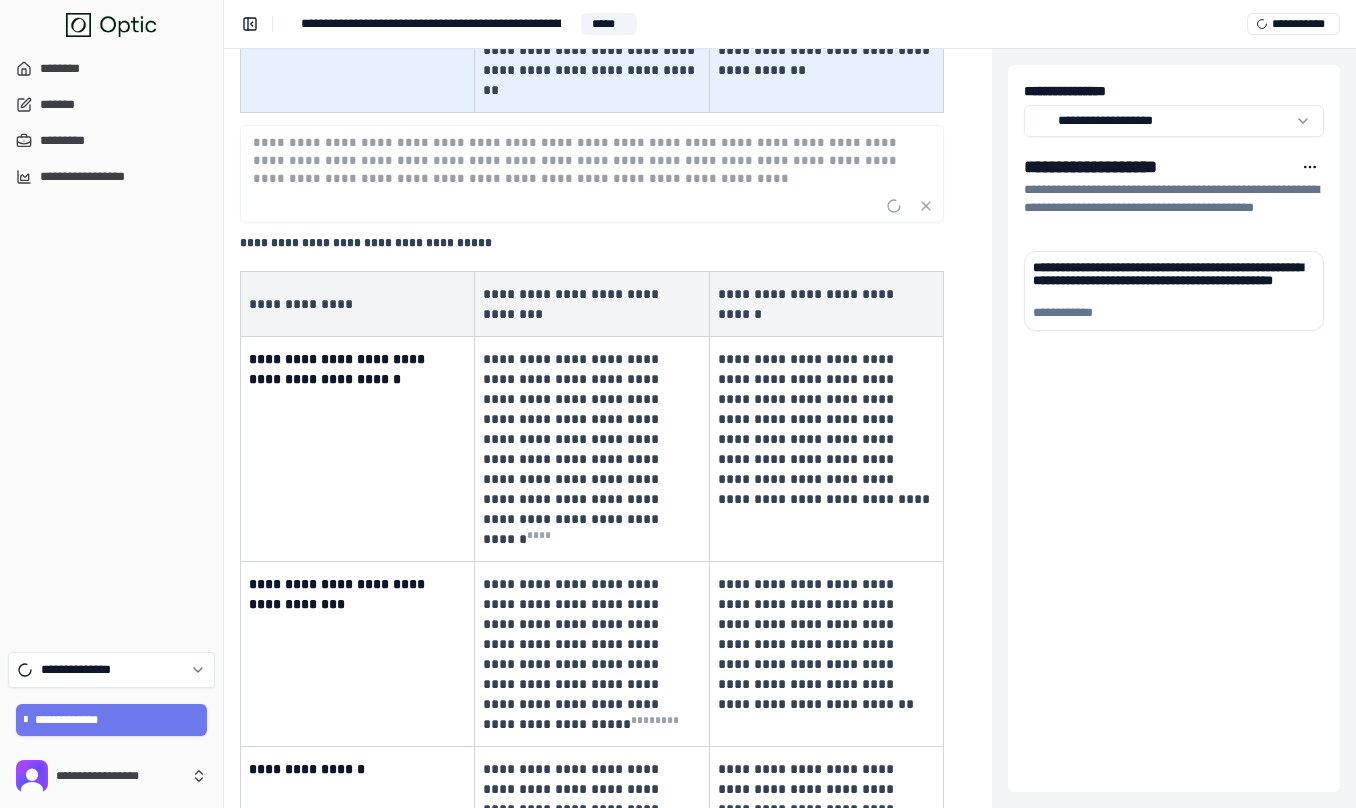 scroll, scrollTop: 8086, scrollLeft: 344, axis: both 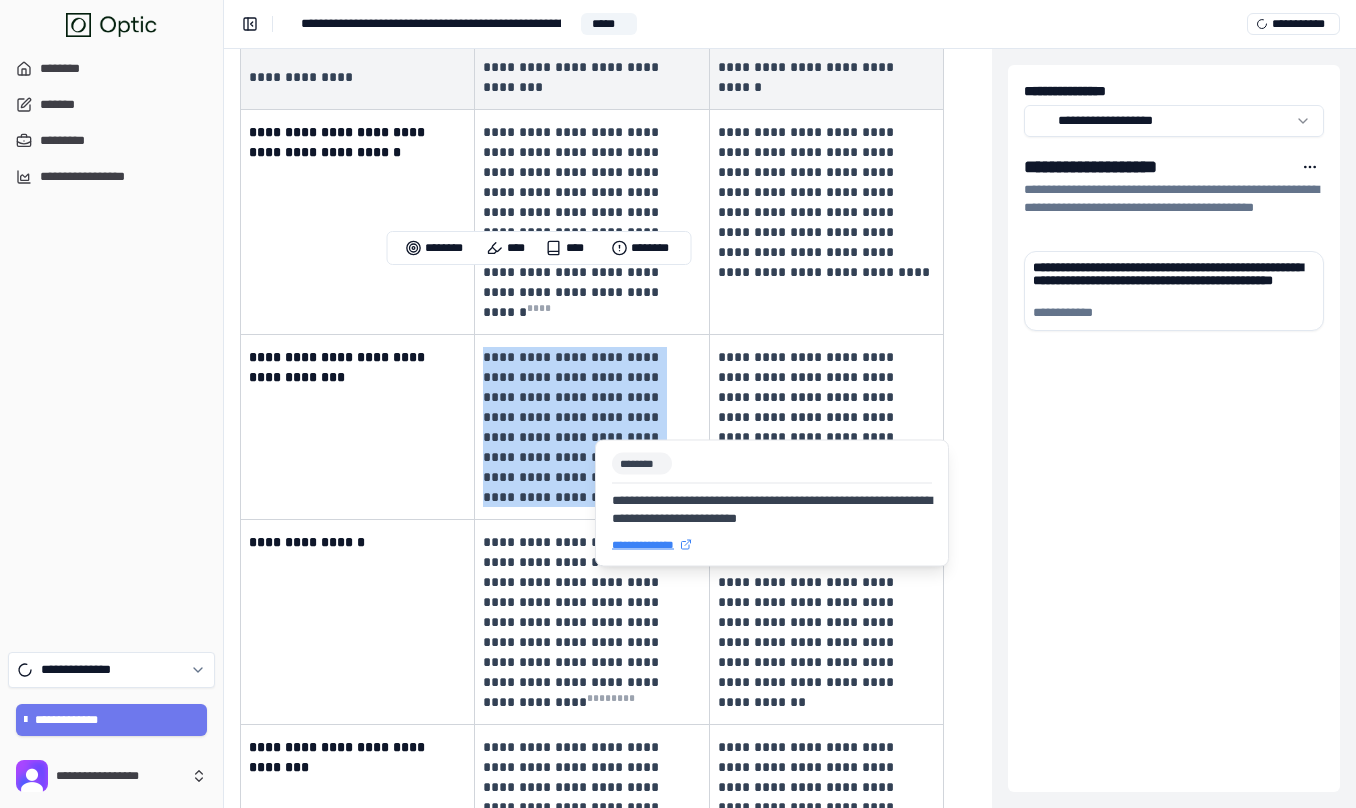 drag, startPoint x: 485, startPoint y: 289, endPoint x: 599, endPoint y: 430, distance: 181.32016 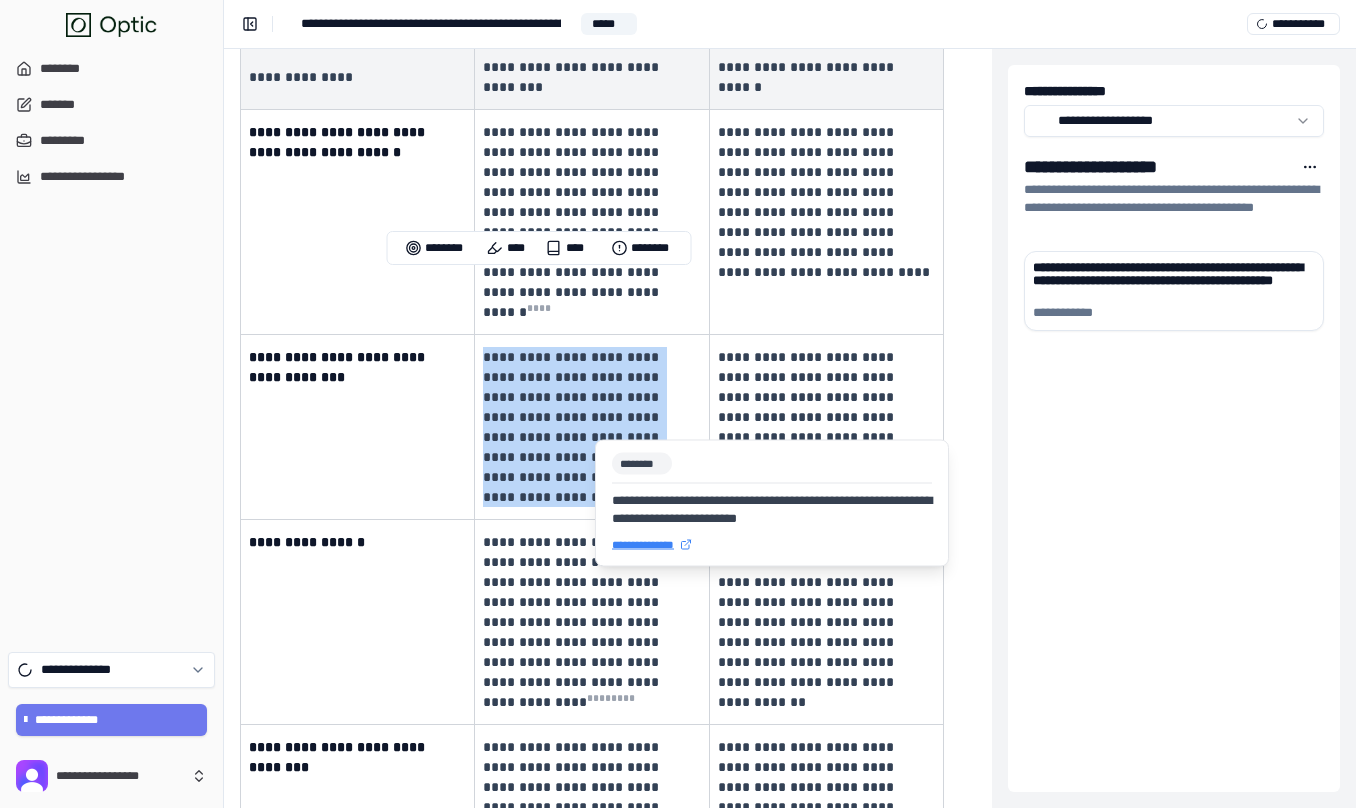 click on "**********" at bounding box center (581, 427) 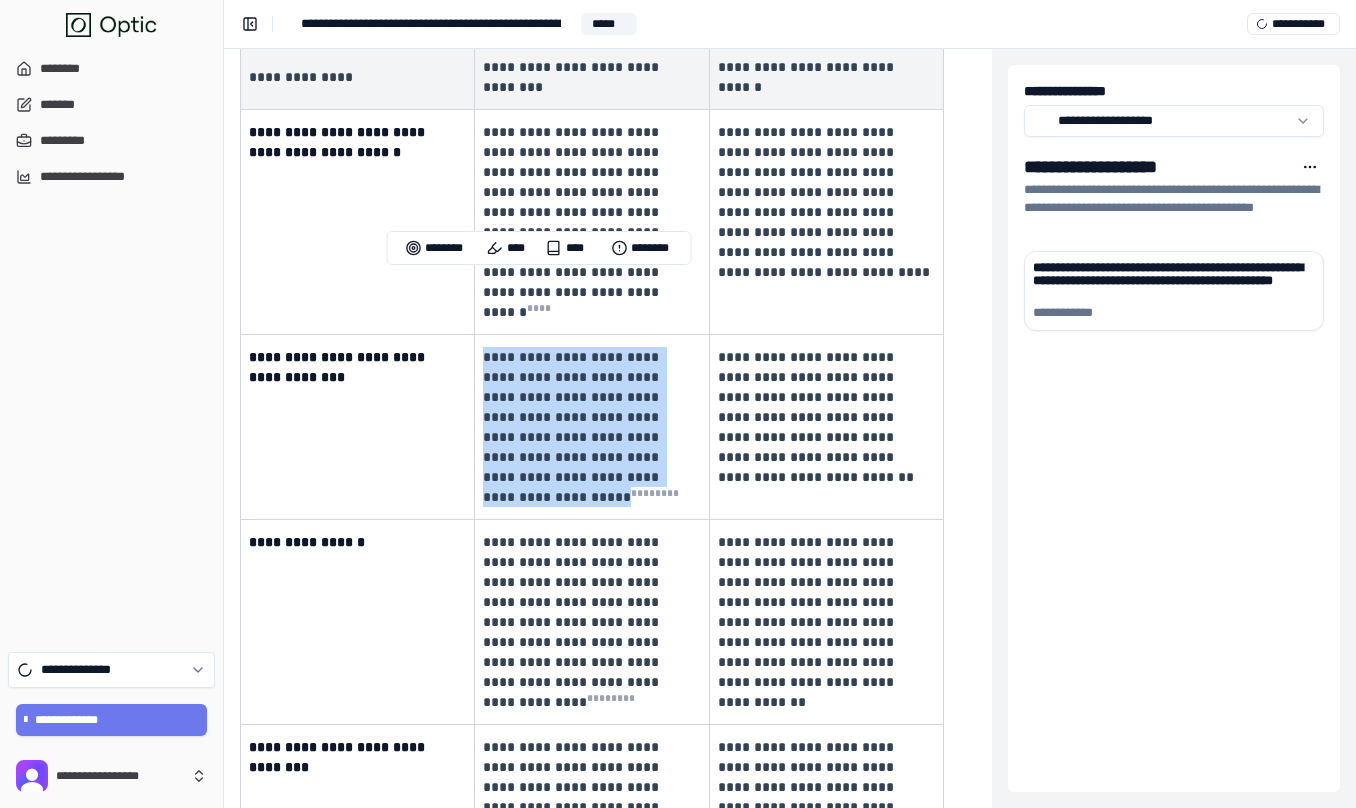 click on "**********" at bounding box center (581, 427) 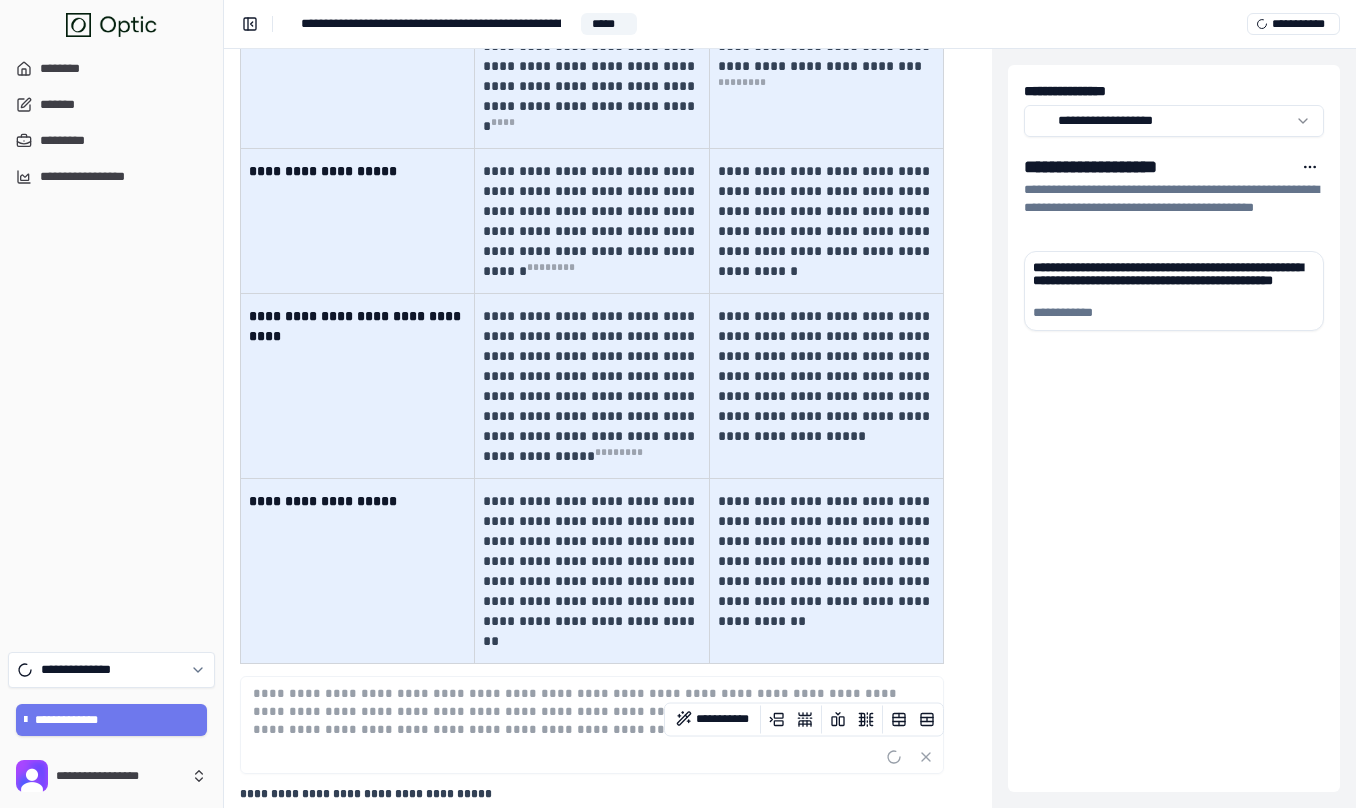 scroll, scrollTop: 7646, scrollLeft: 344, axis: both 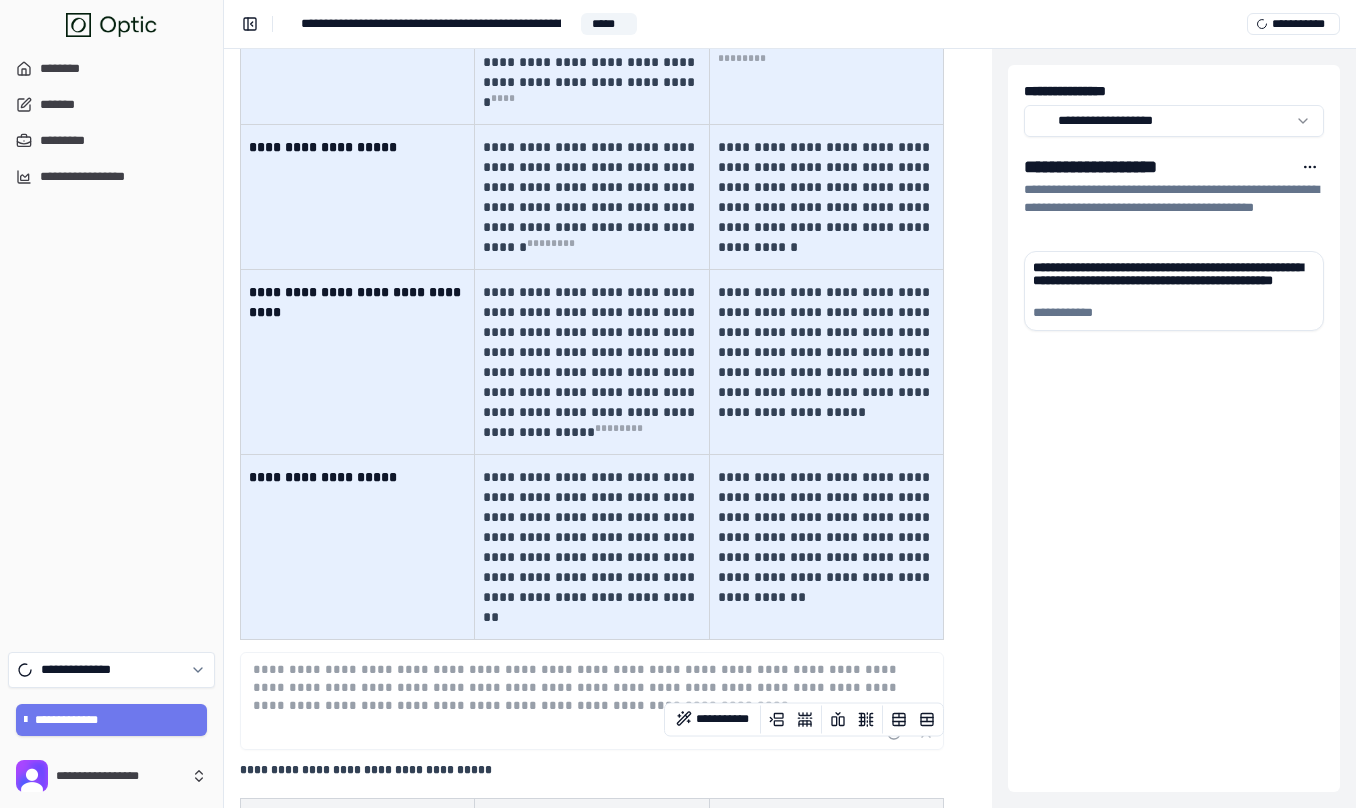 click on "**********" at bounding box center [589, 362] 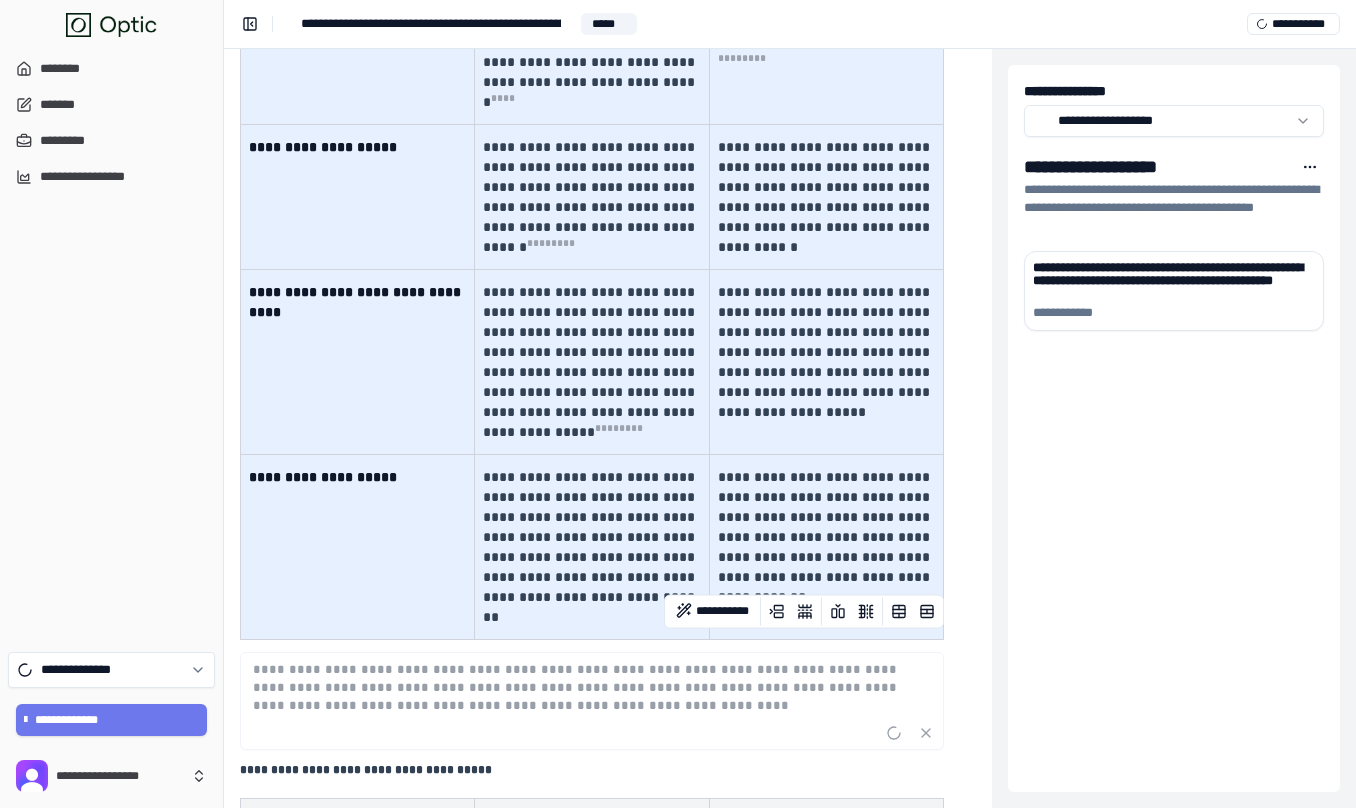click on "**********" at bounding box center (589, 362) 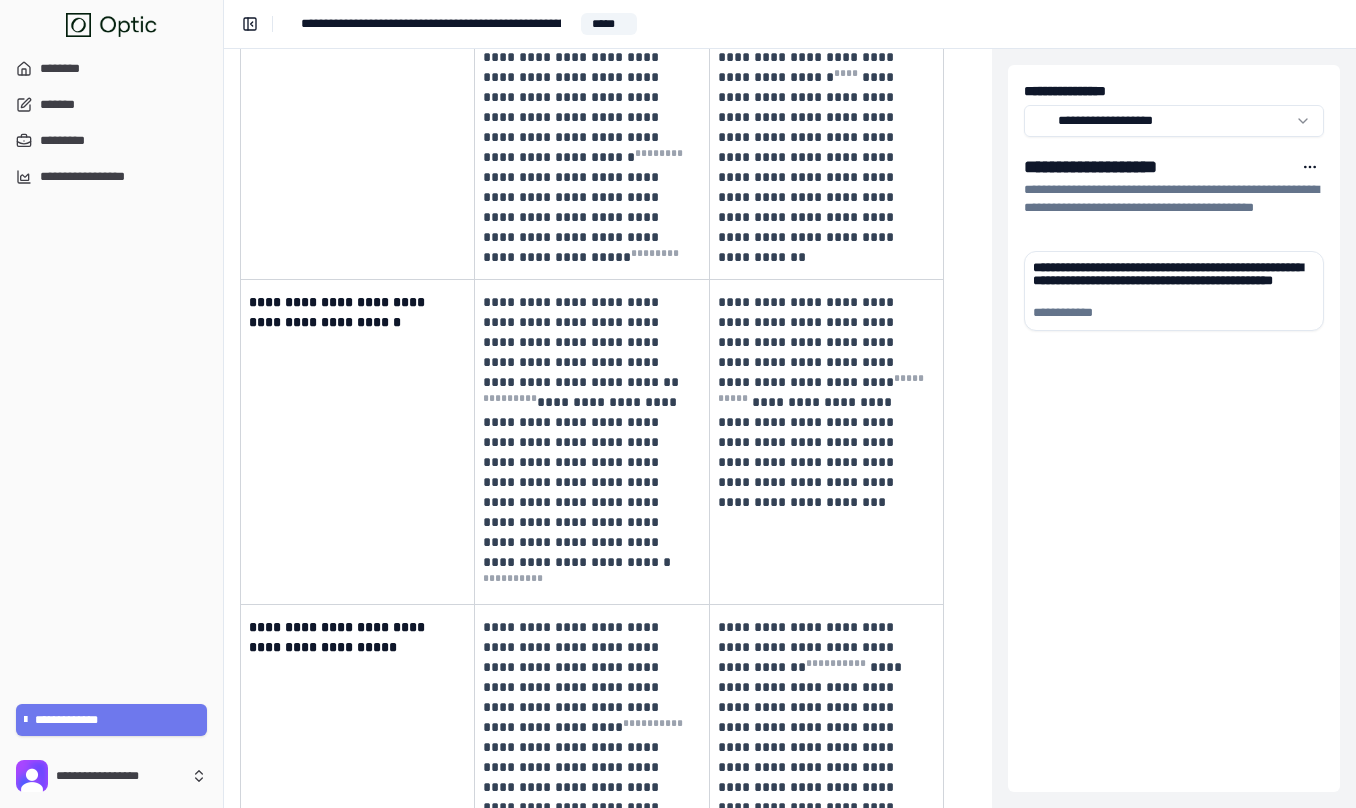 scroll, scrollTop: 8476, scrollLeft: 344, axis: both 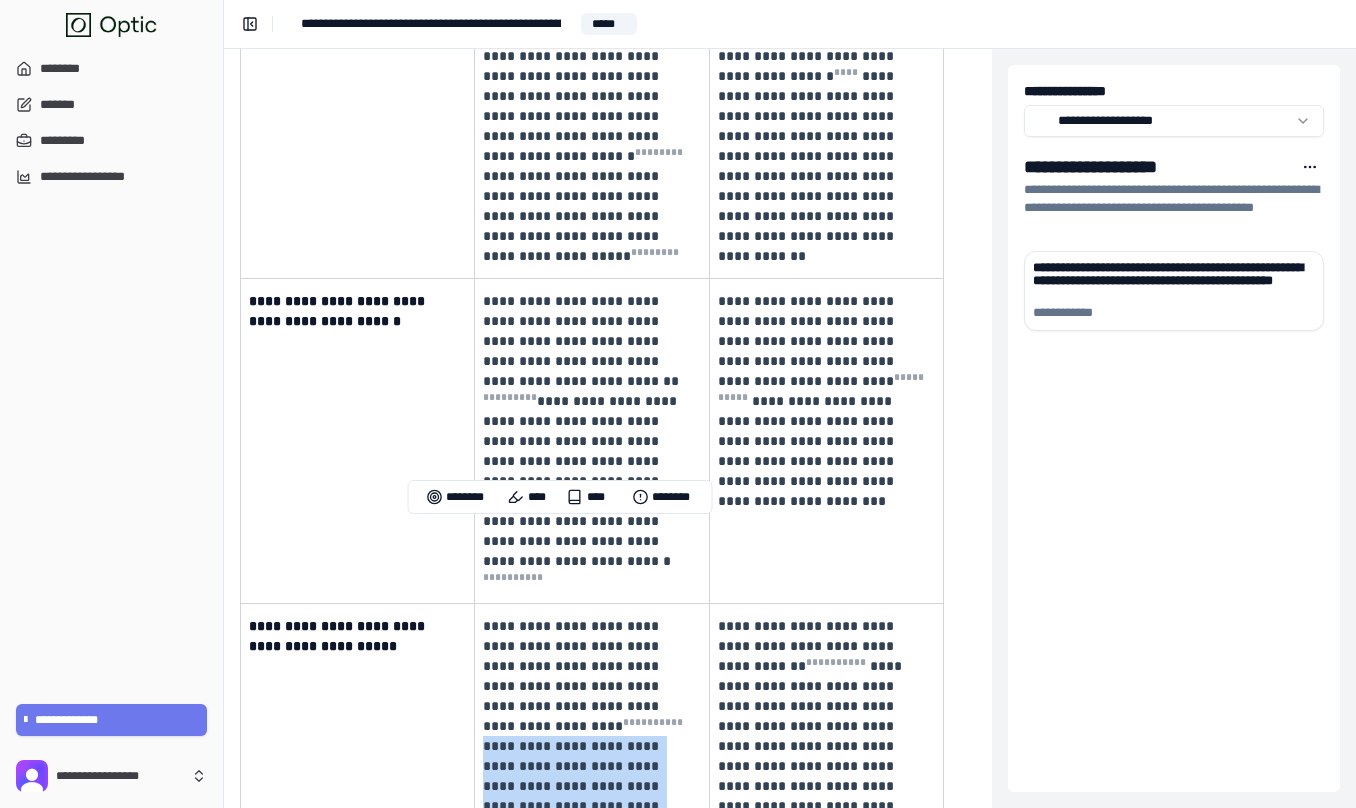 drag, startPoint x: 631, startPoint y: 634, endPoint x: 513, endPoint y: 531, distance: 156.63014 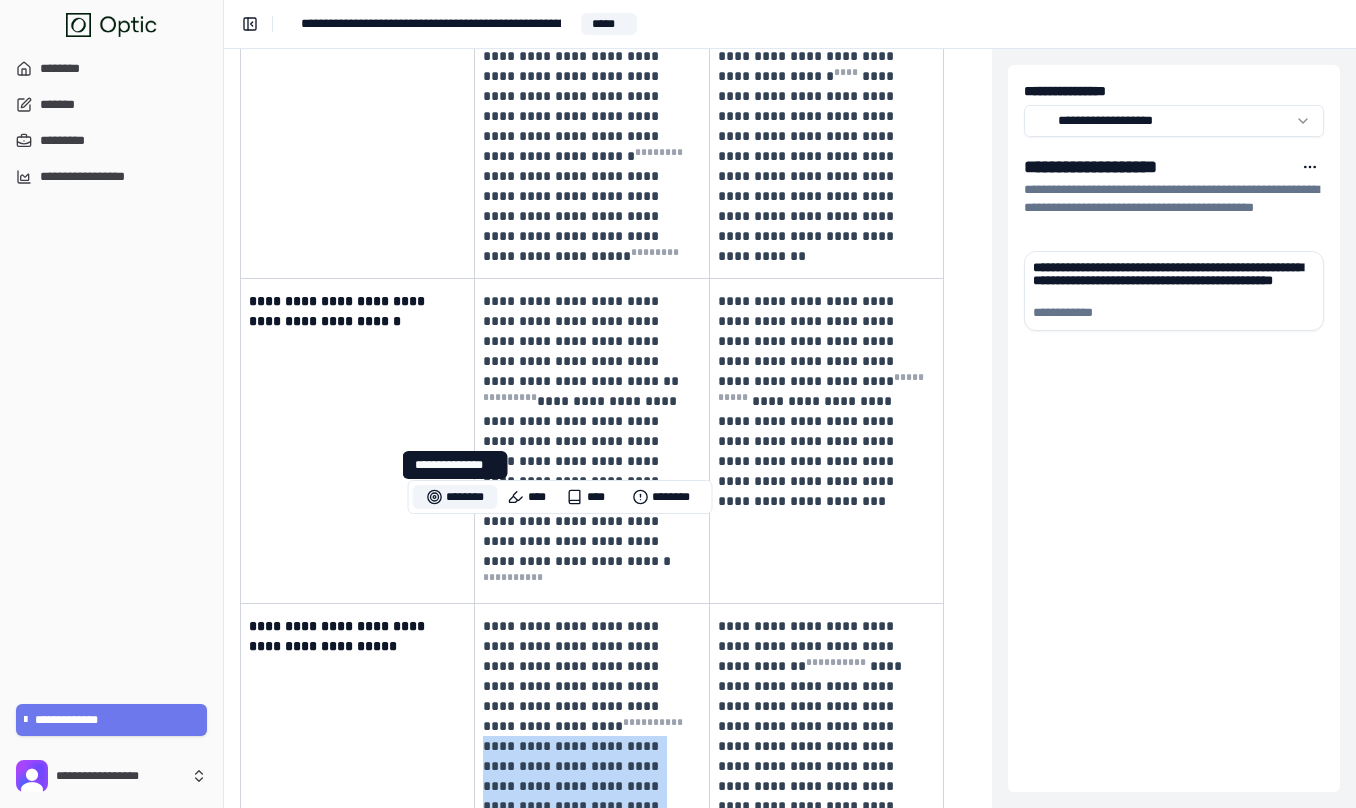 click on "********" at bounding box center (455, 497) 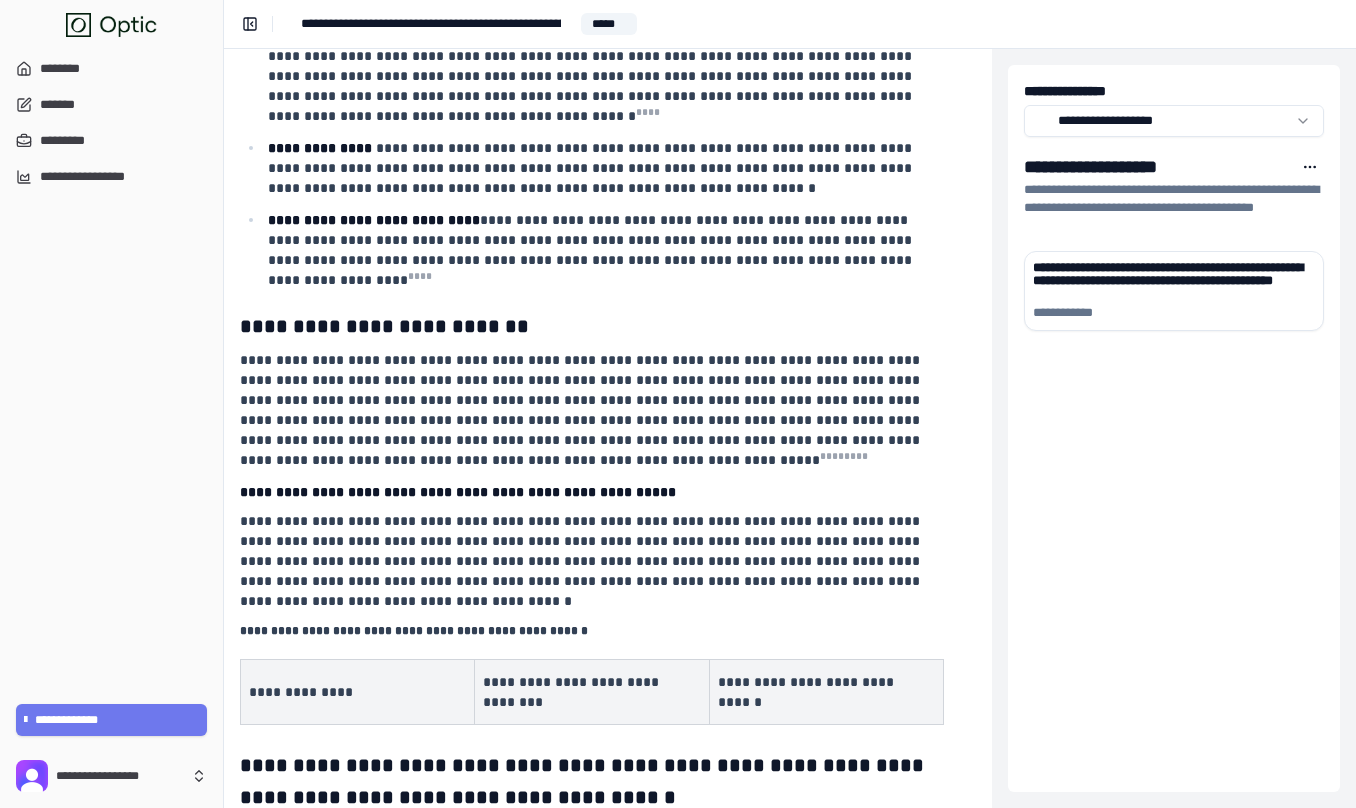 scroll, scrollTop: 6917, scrollLeft: 344, axis: both 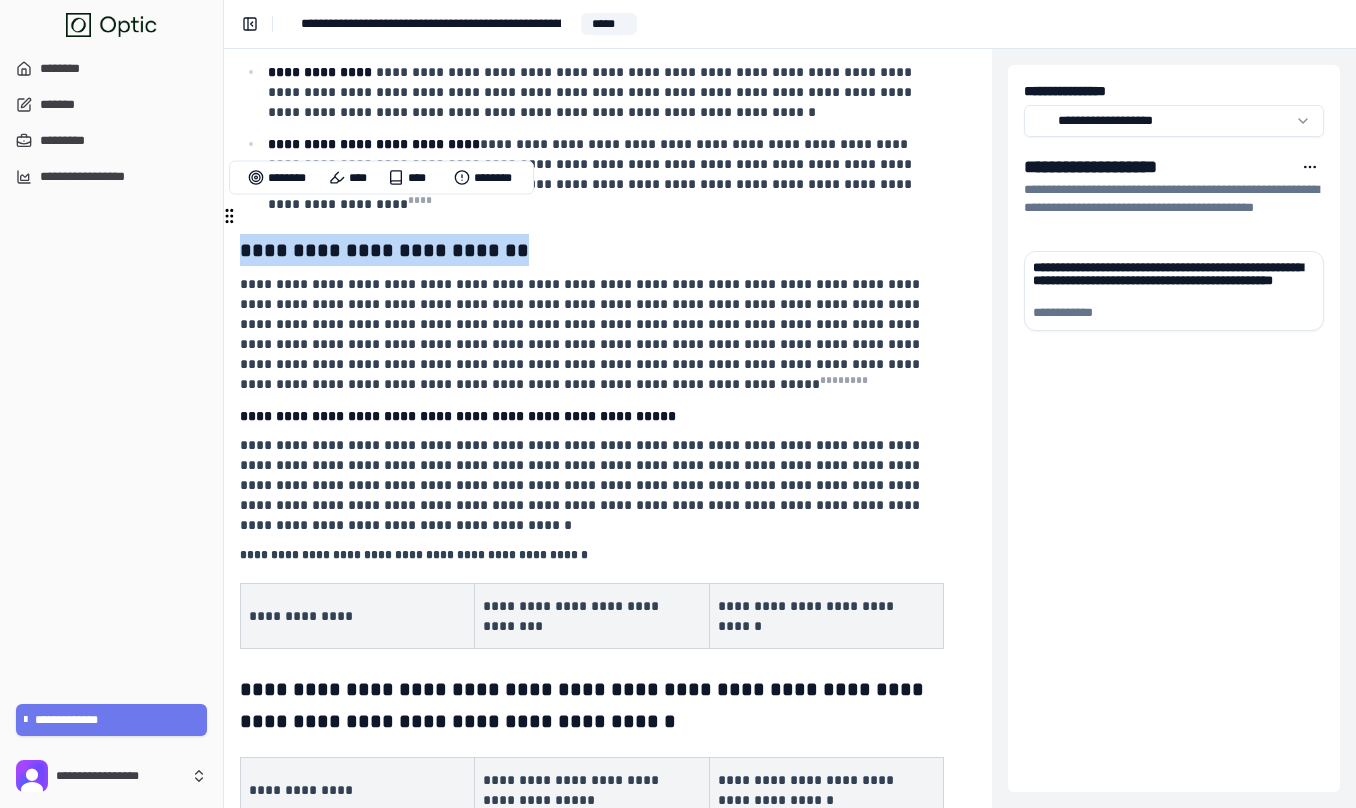 drag, startPoint x: 244, startPoint y: 223, endPoint x: 554, endPoint y: 220, distance: 310.01453 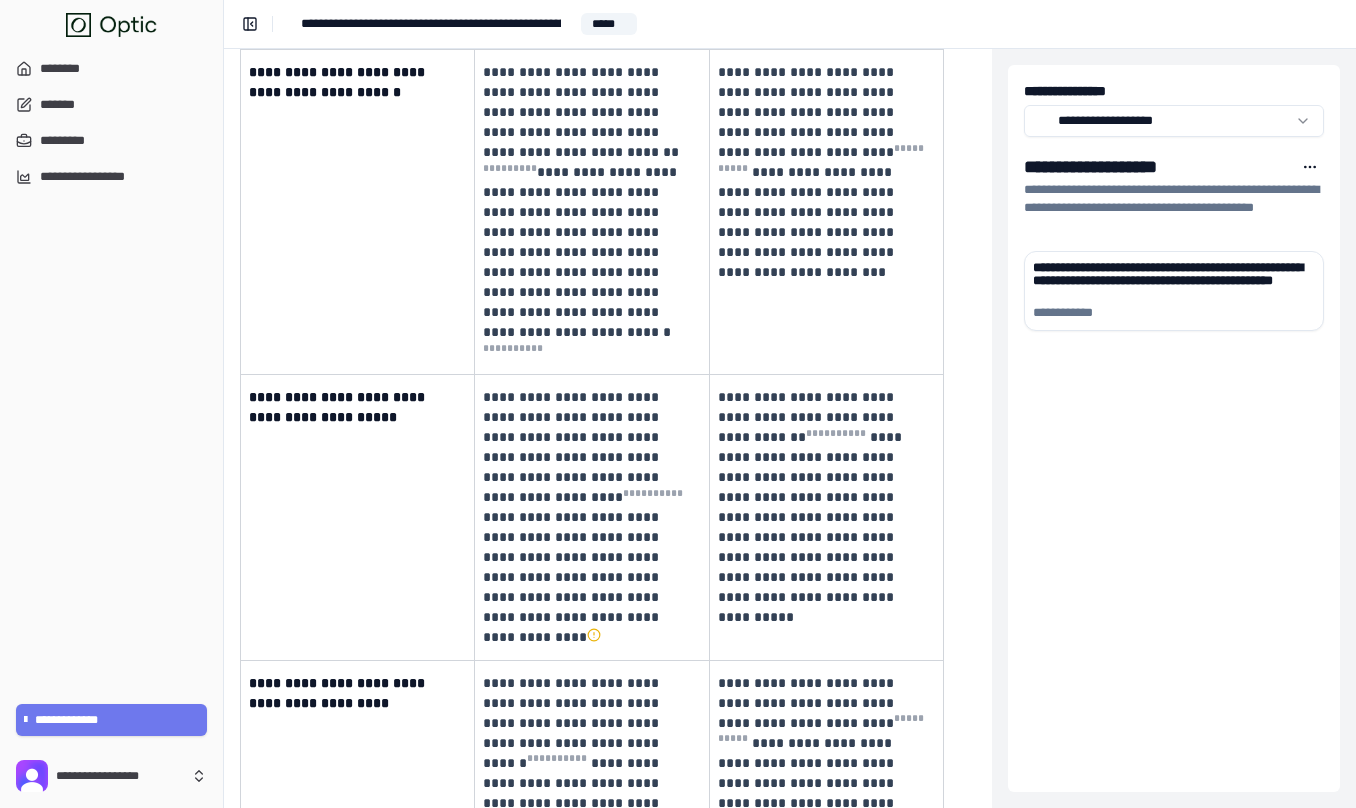 scroll, scrollTop: 8709, scrollLeft: 344, axis: both 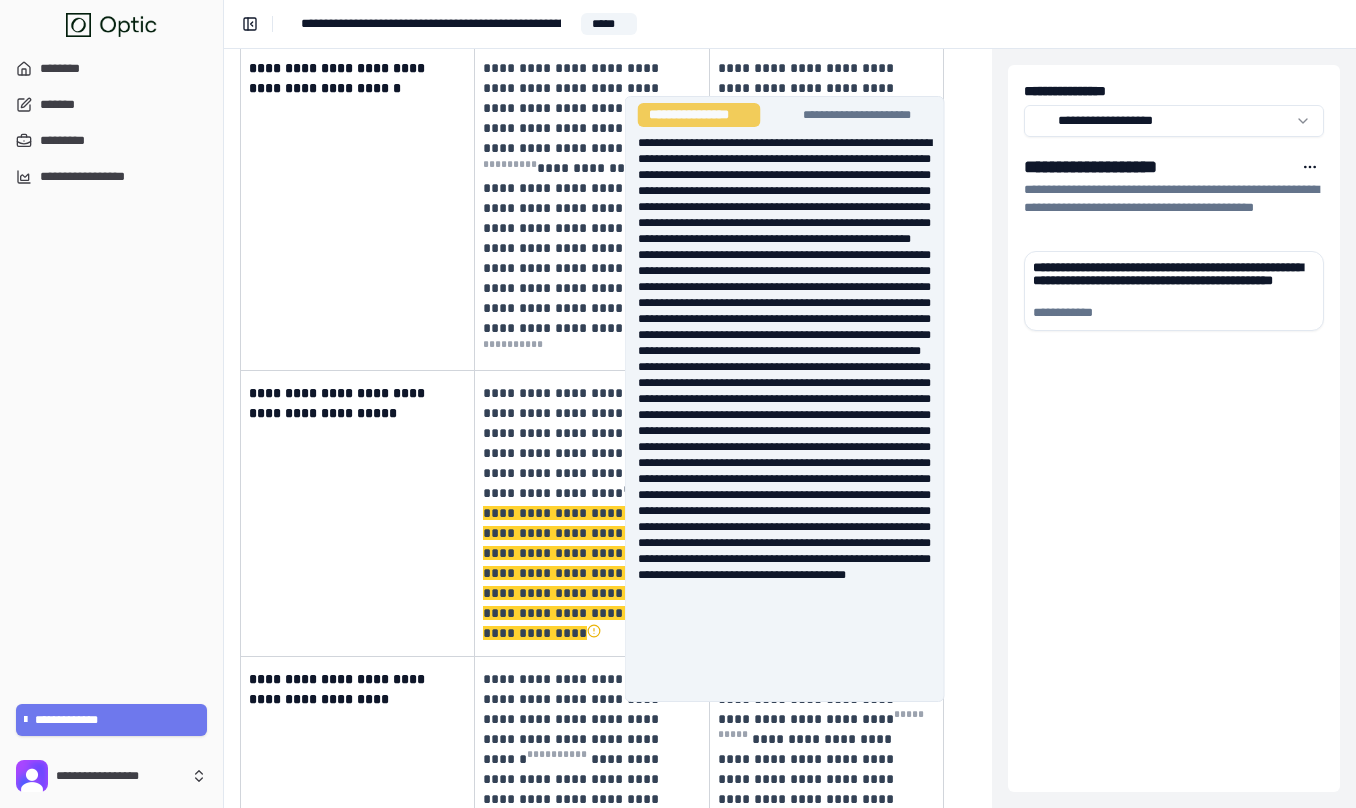 click 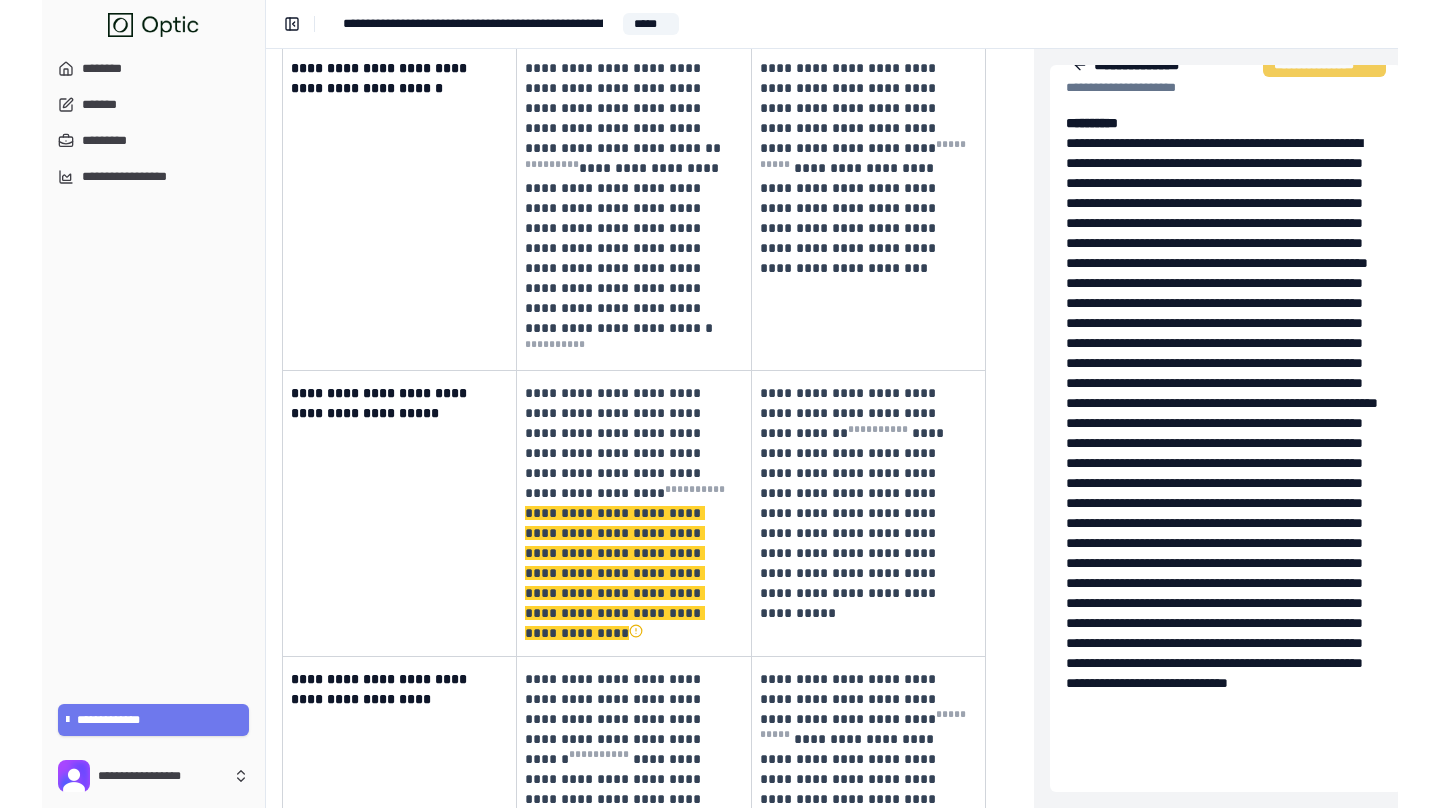 scroll, scrollTop: 0, scrollLeft: 0, axis: both 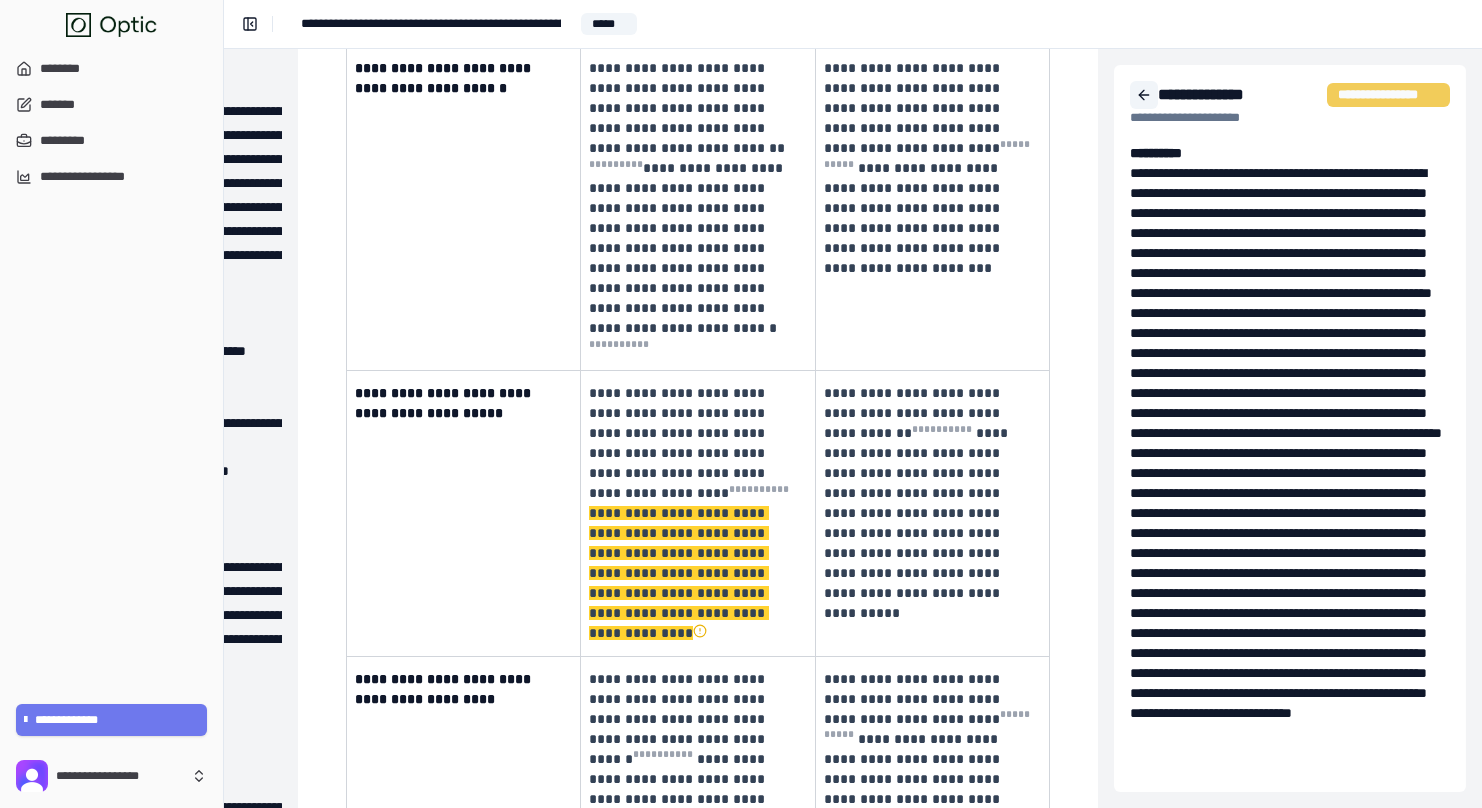 click at bounding box center (1144, 95) 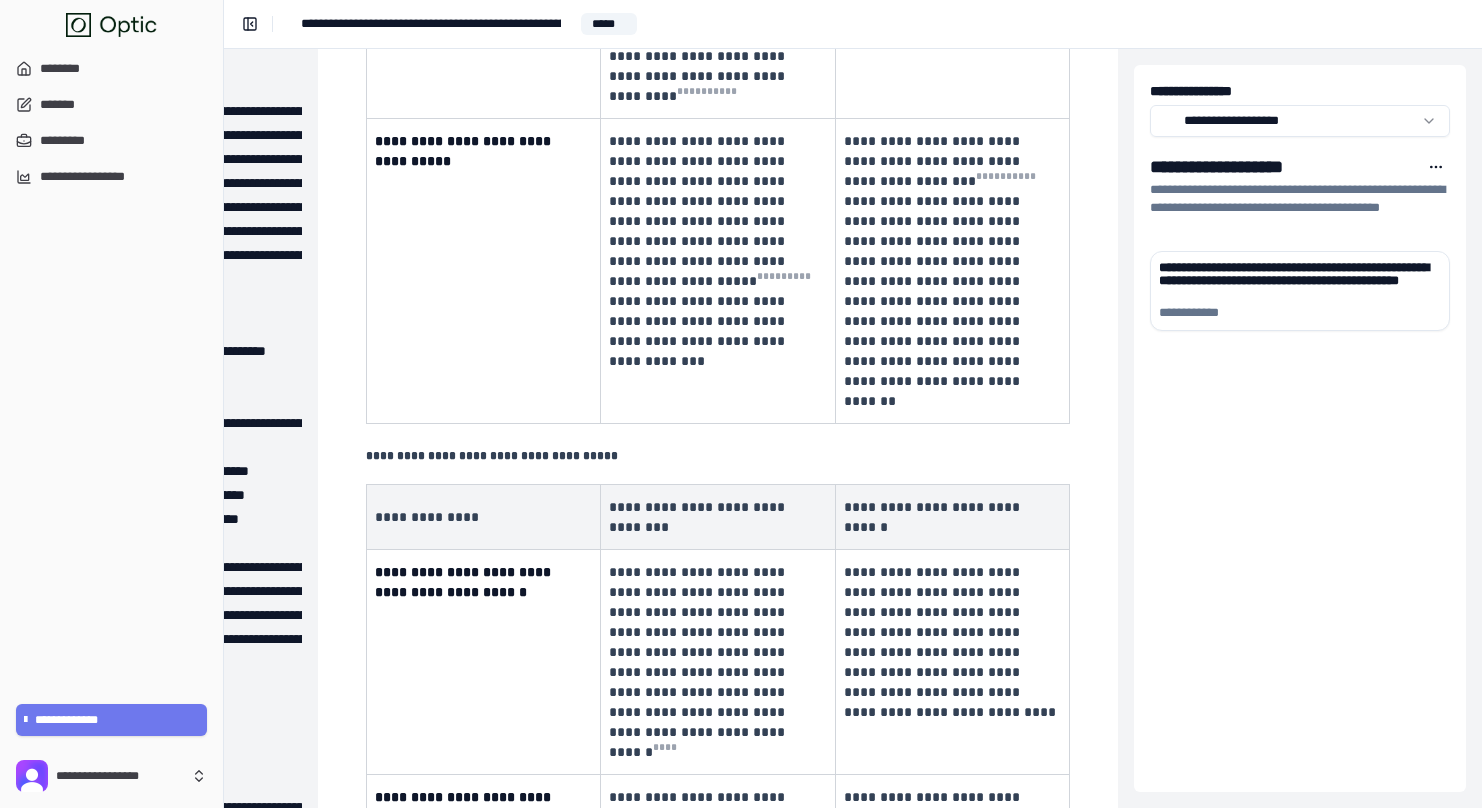scroll, scrollTop: 9633, scrollLeft: 218, axis: both 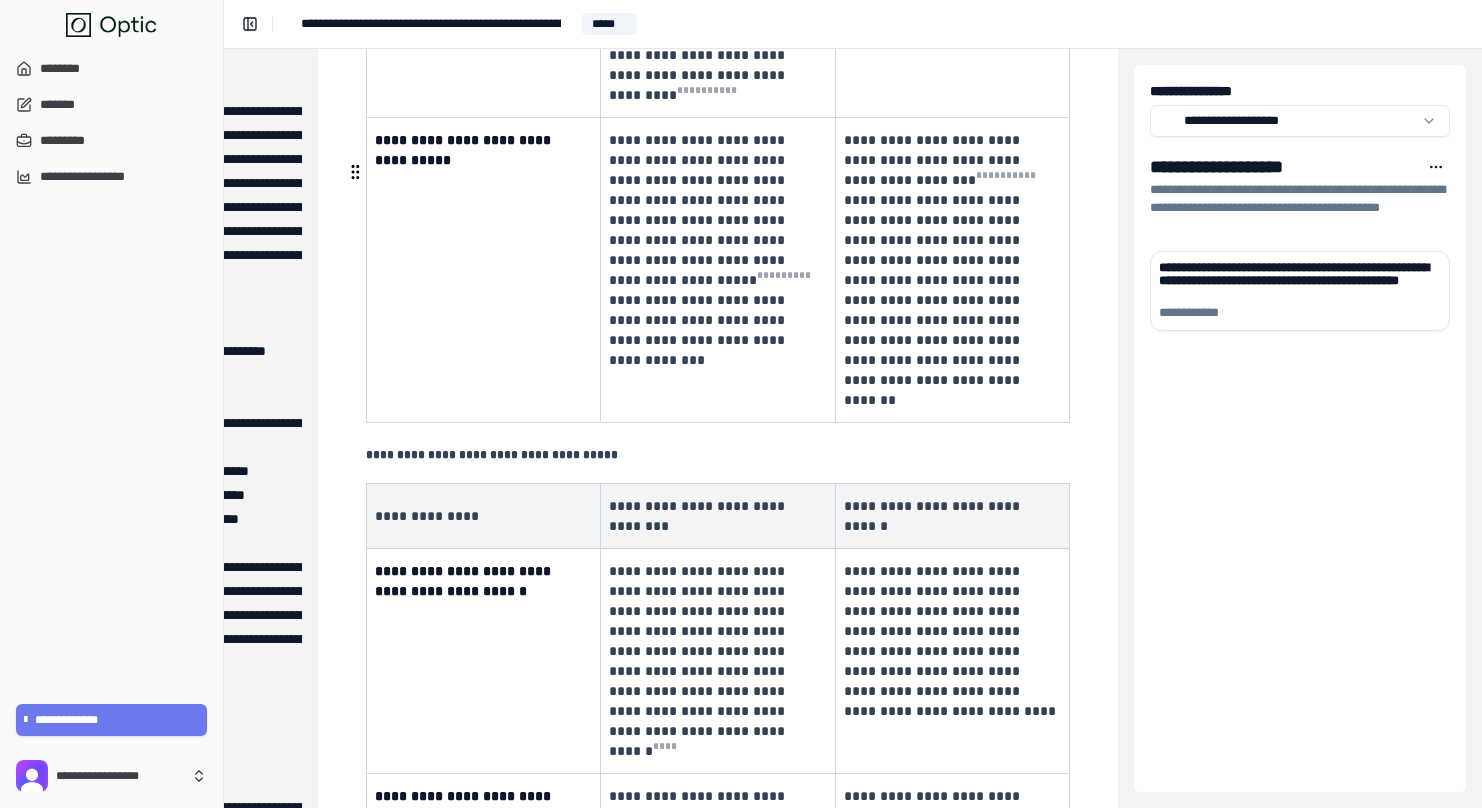 click on "**********" at bounding box center [950, 641] 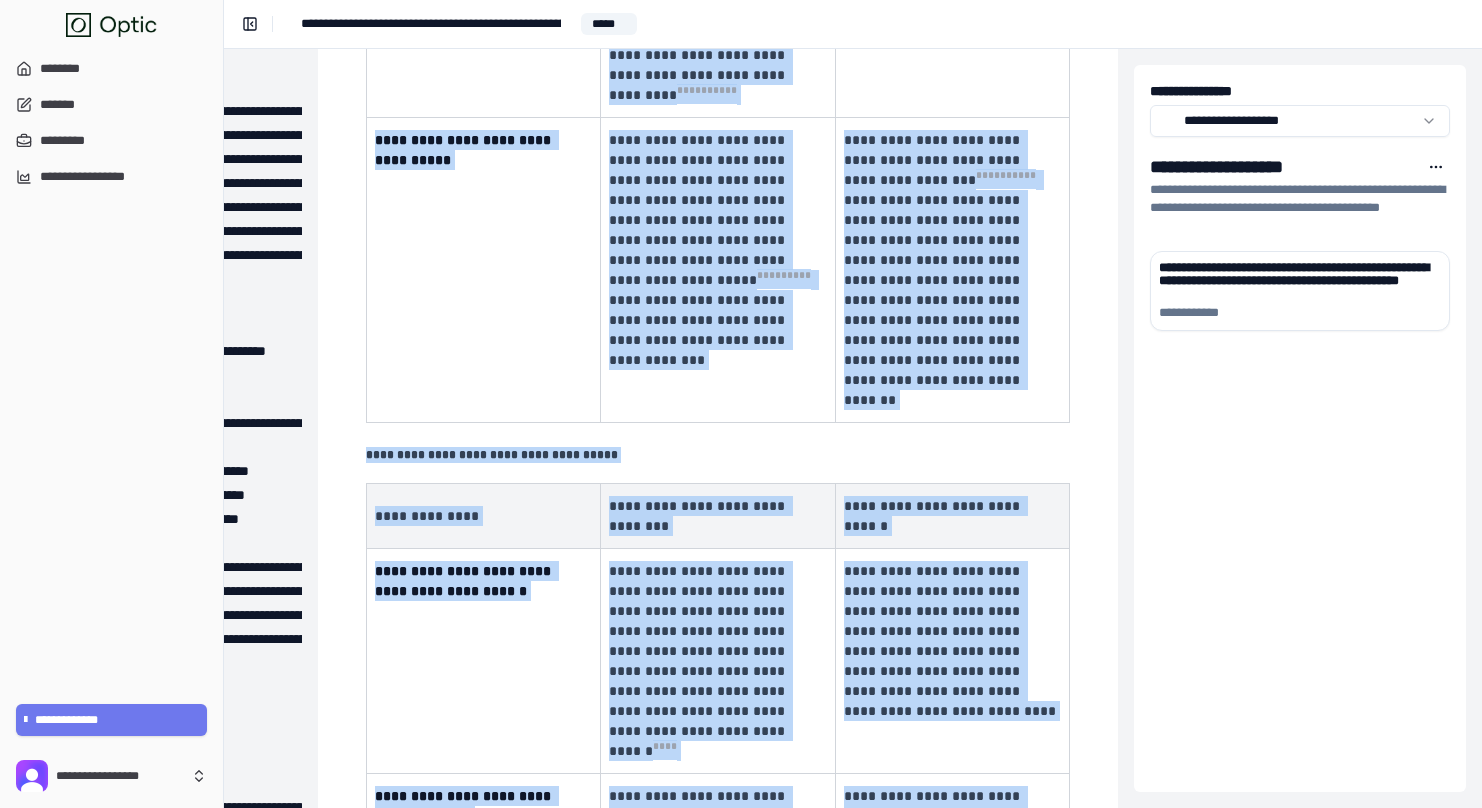 copy on "**********" 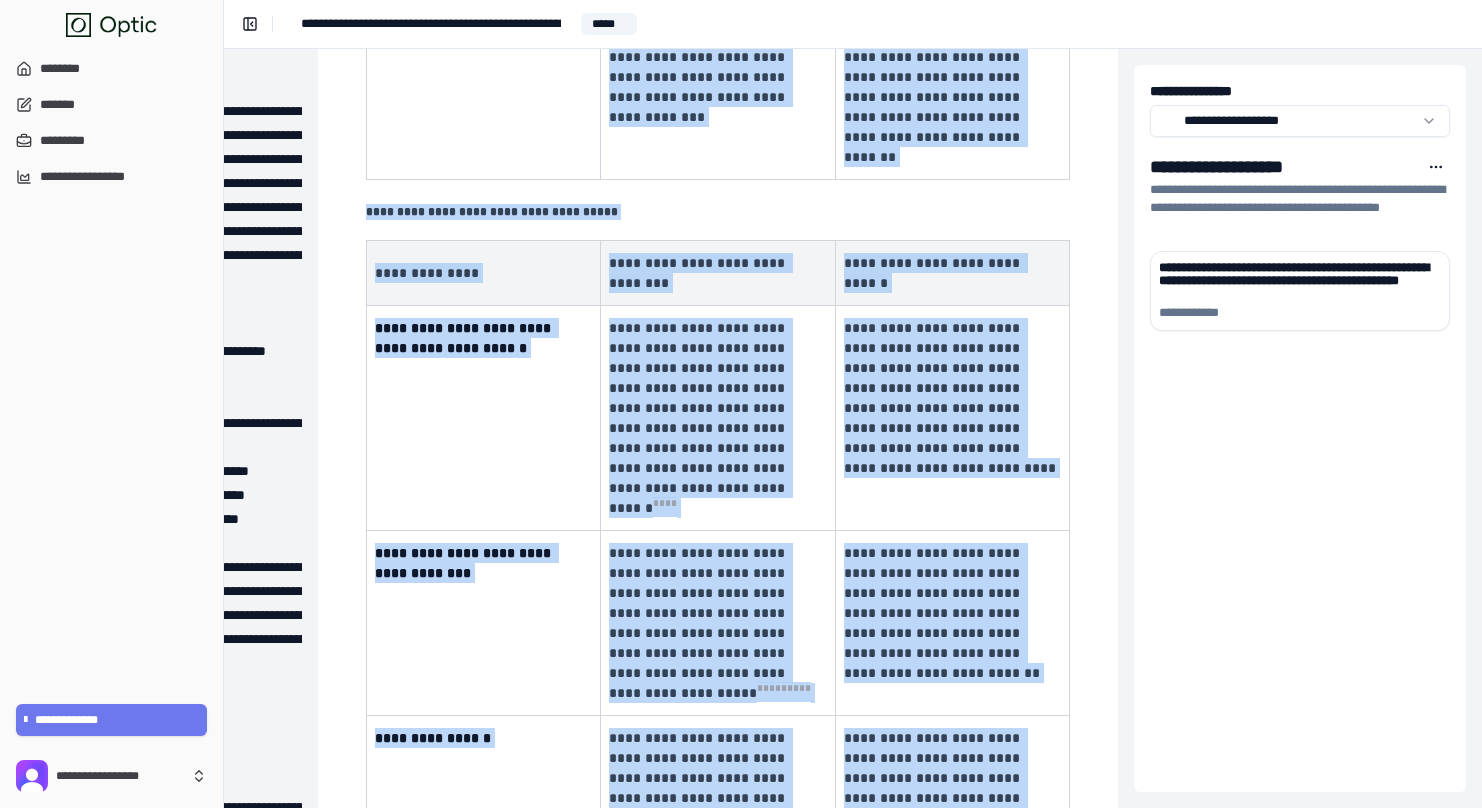 scroll, scrollTop: 9861, scrollLeft: 218, axis: both 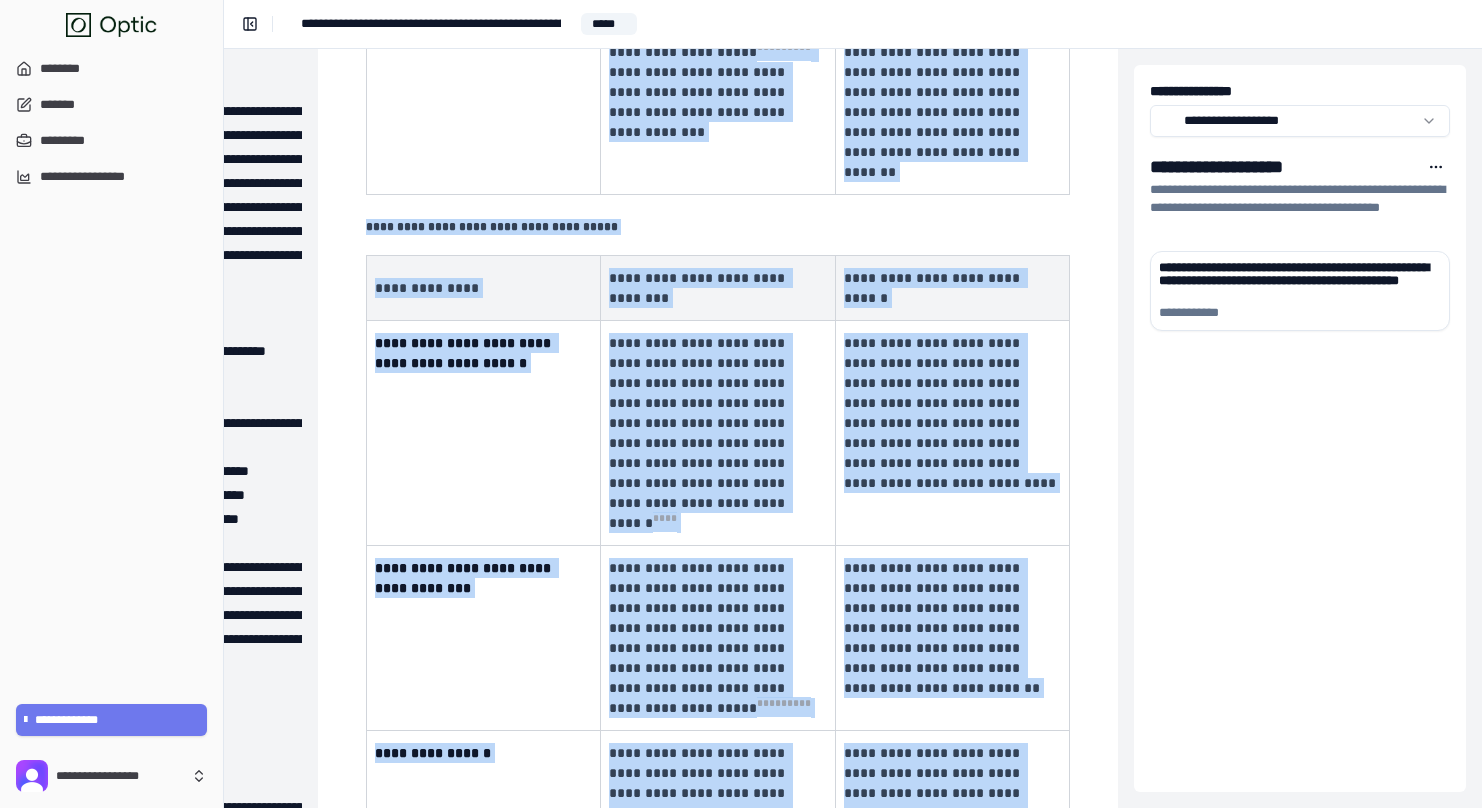 click on "**********" at bounding box center [942, 628] 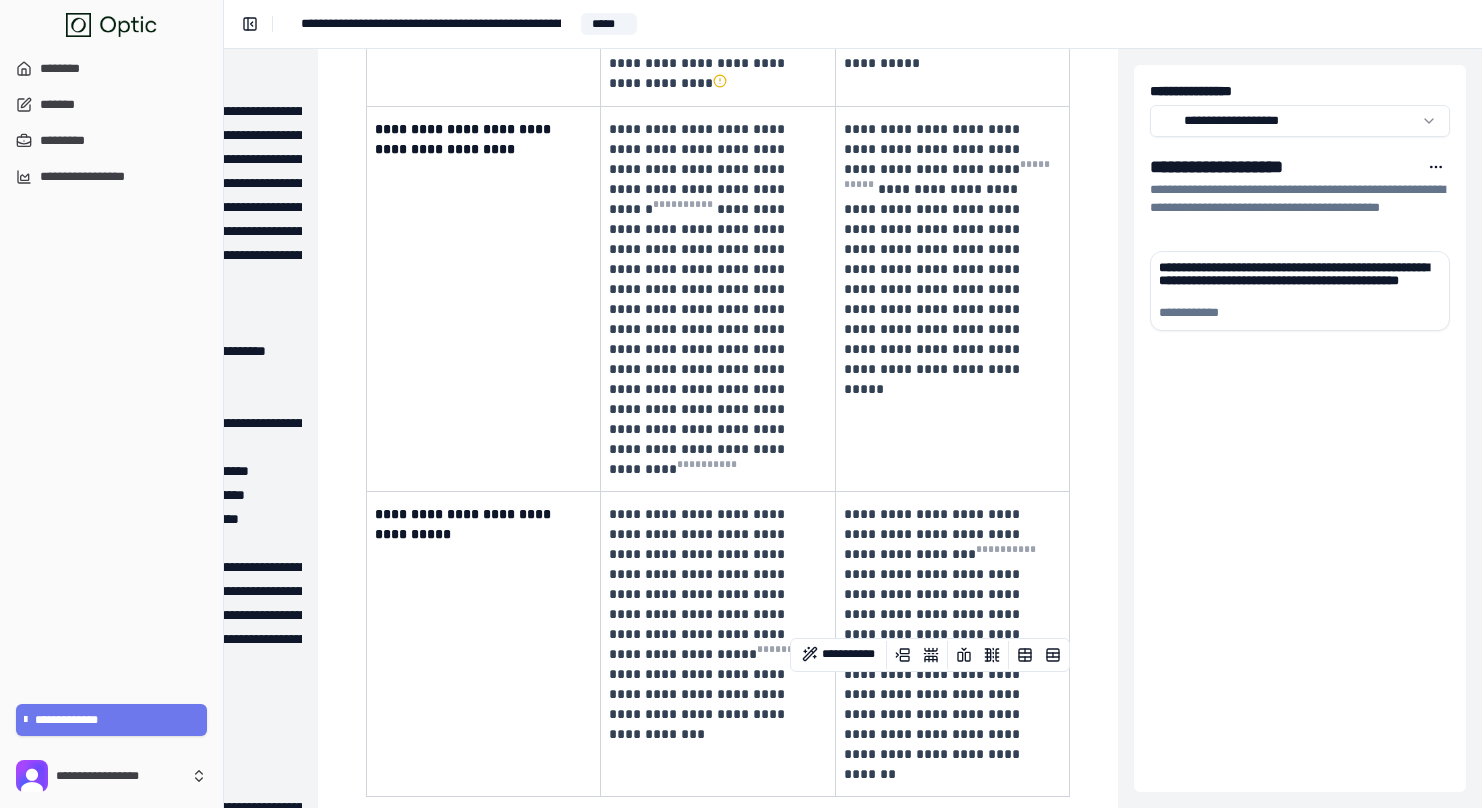 scroll, scrollTop: 9123, scrollLeft: 218, axis: both 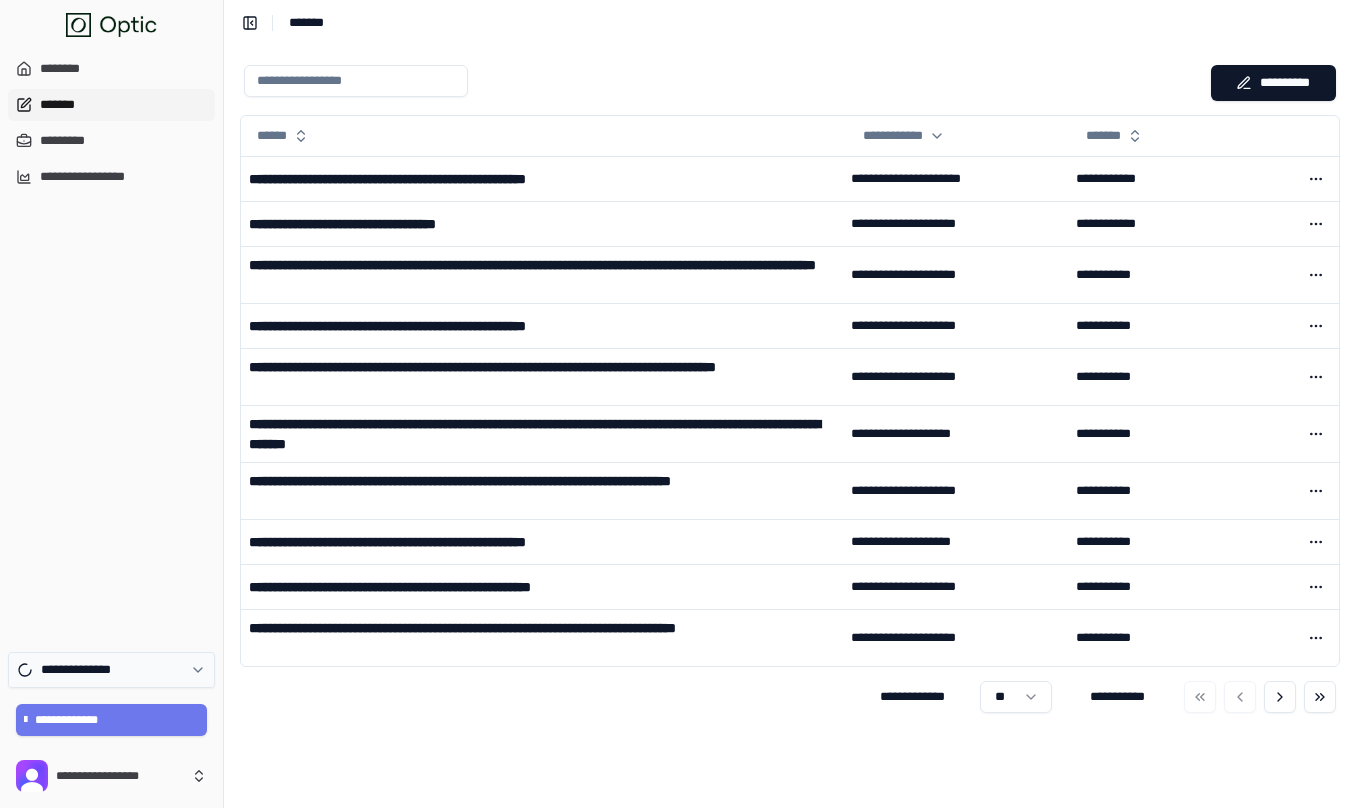 click on "**********" at bounding box center (85, 670) 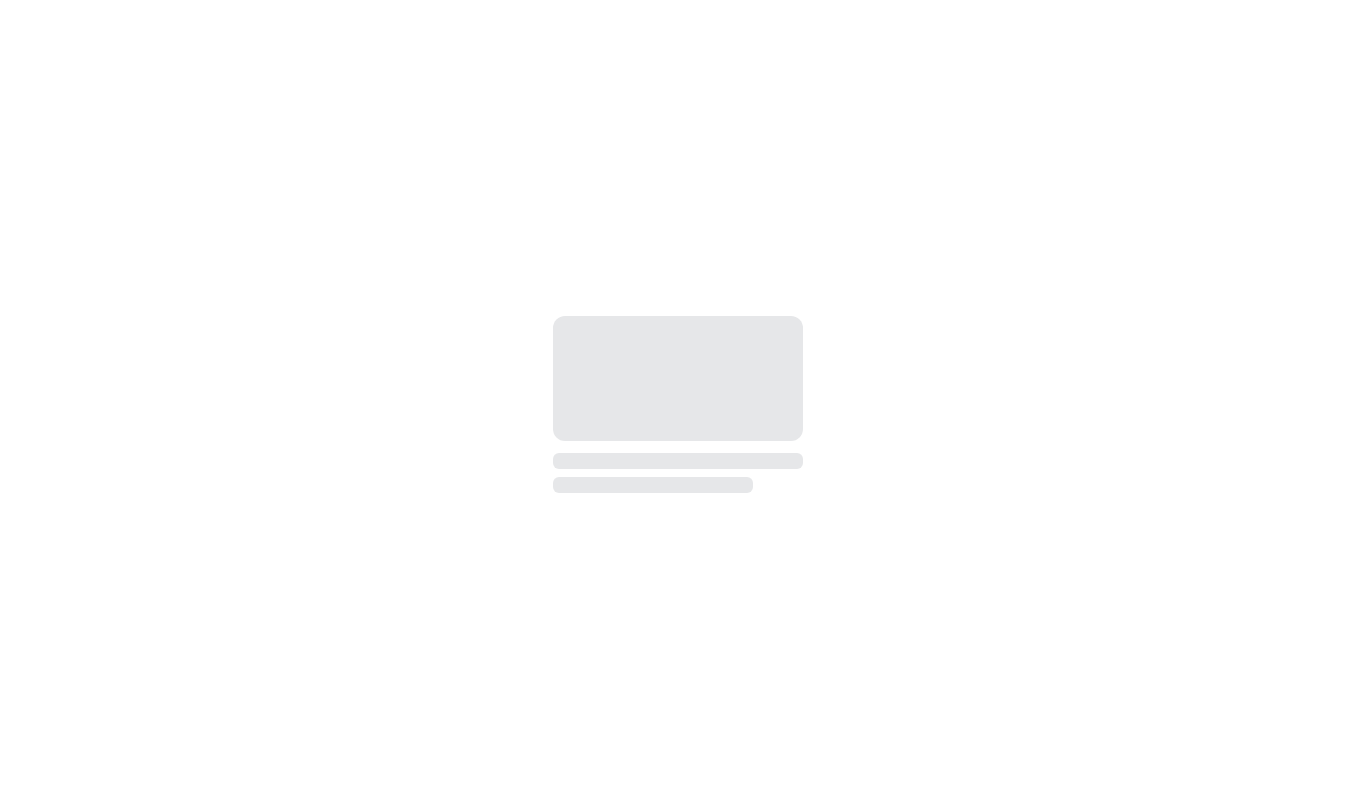 scroll, scrollTop: 0, scrollLeft: 0, axis: both 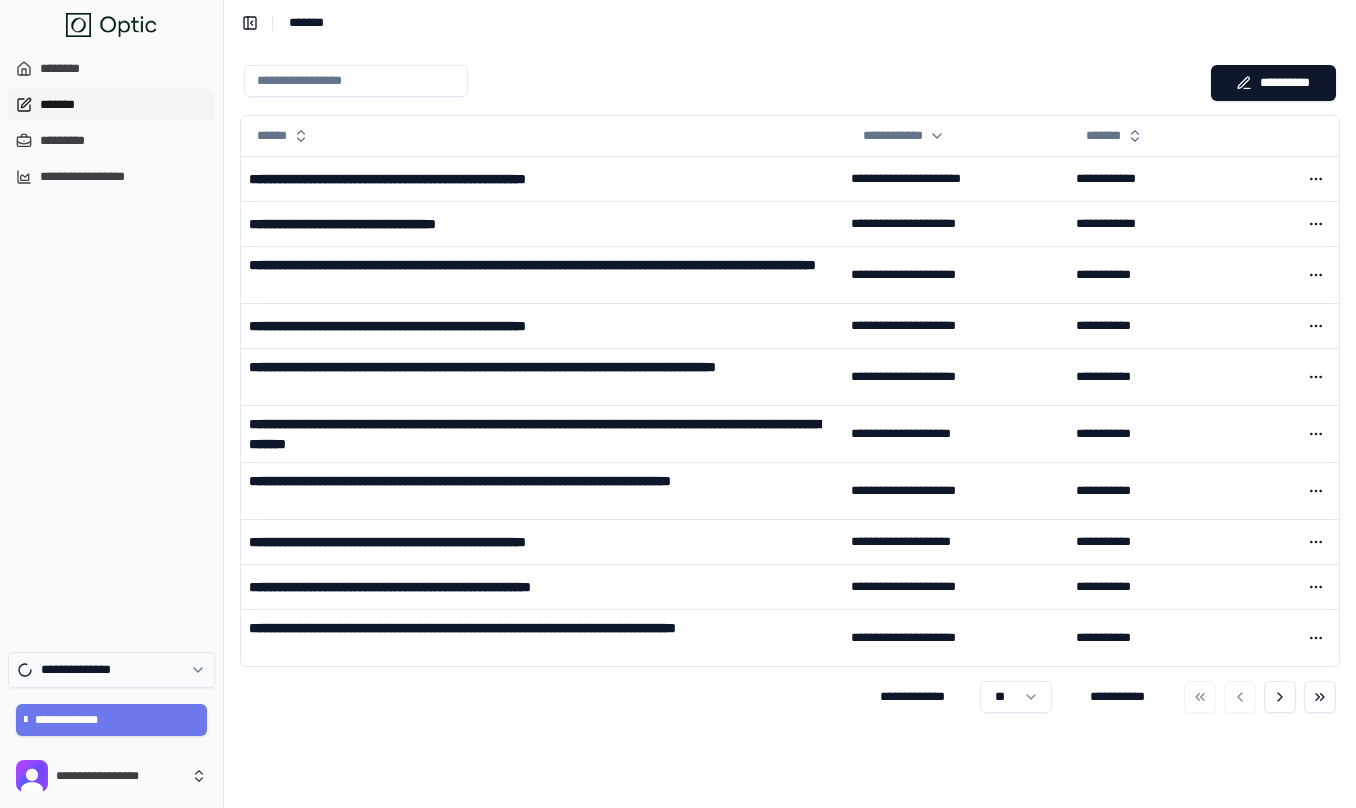 click on "**********" at bounding box center (85, 670) 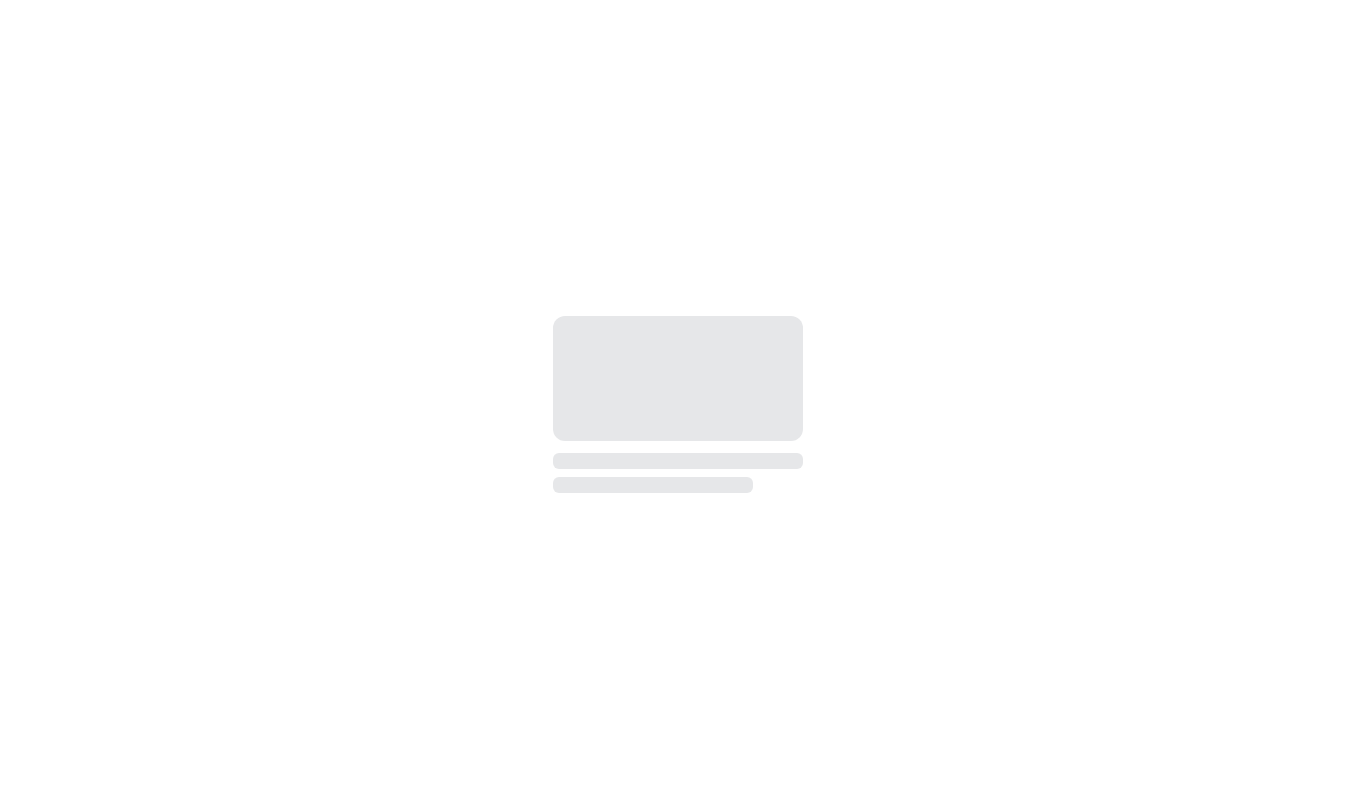 scroll, scrollTop: 0, scrollLeft: 0, axis: both 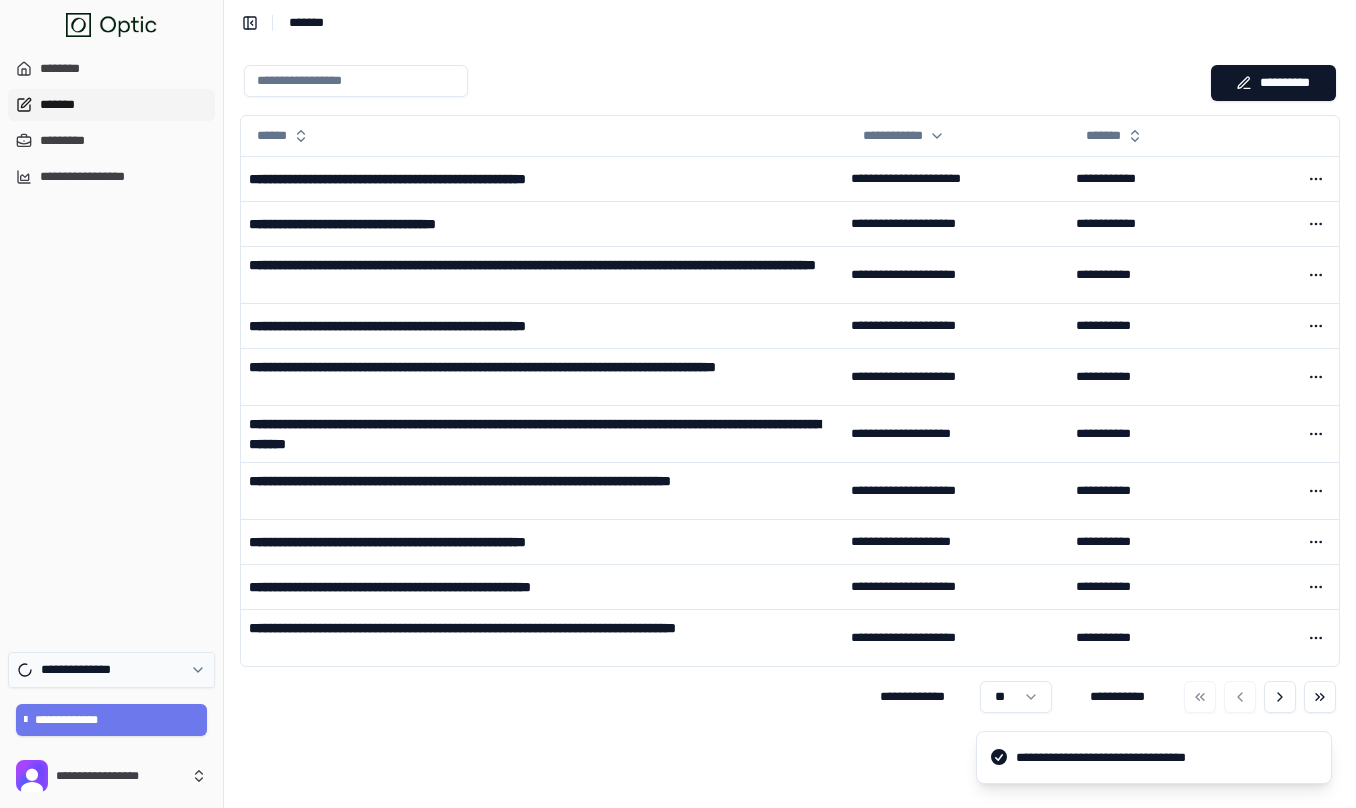 click on "**********" at bounding box center (85, 670) 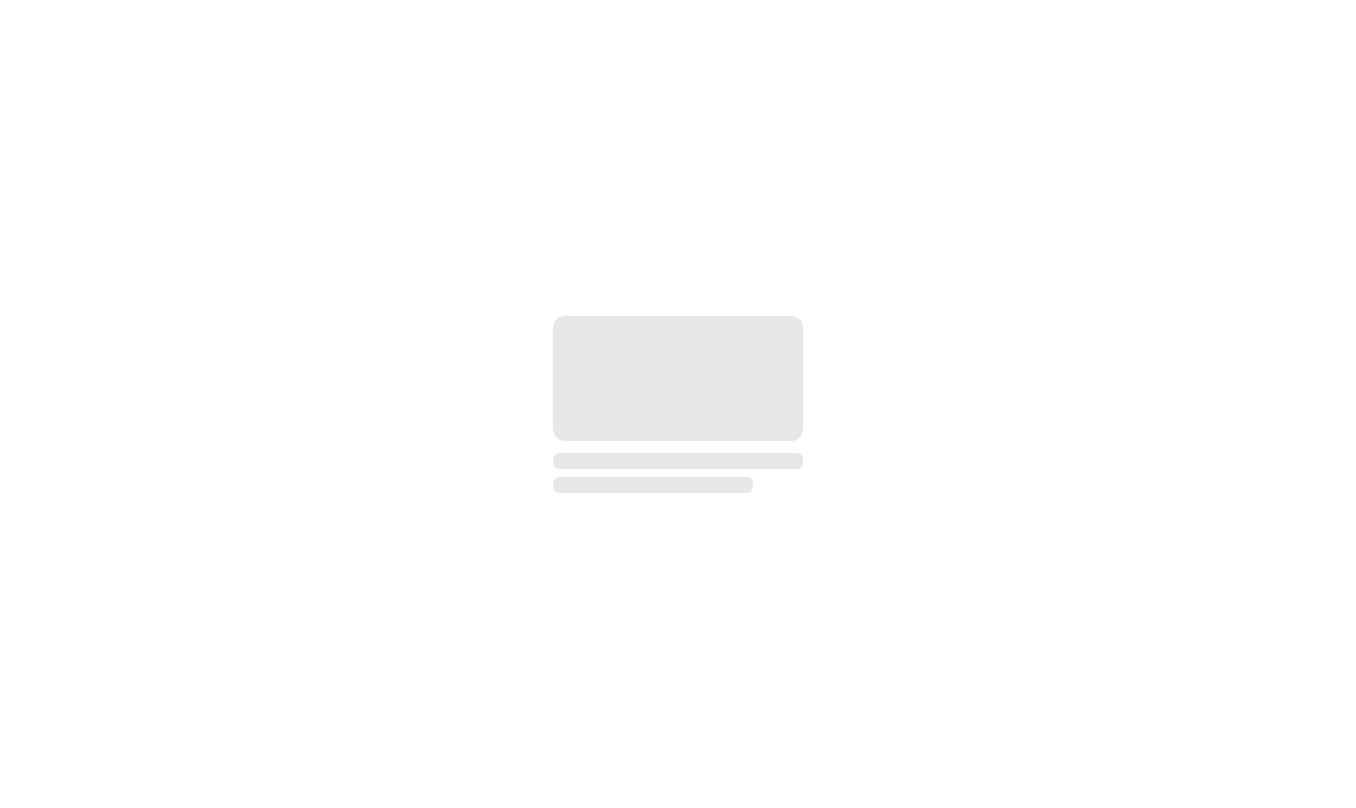 scroll, scrollTop: 0, scrollLeft: 0, axis: both 